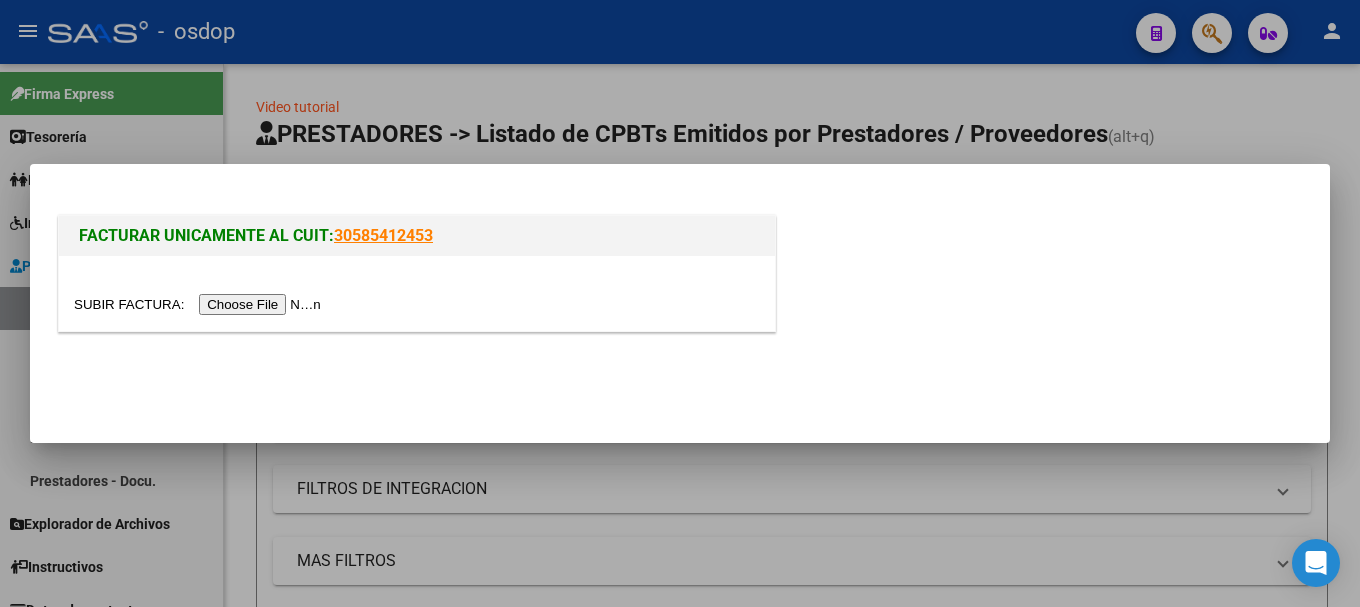 scroll, scrollTop: 0, scrollLeft: 0, axis: both 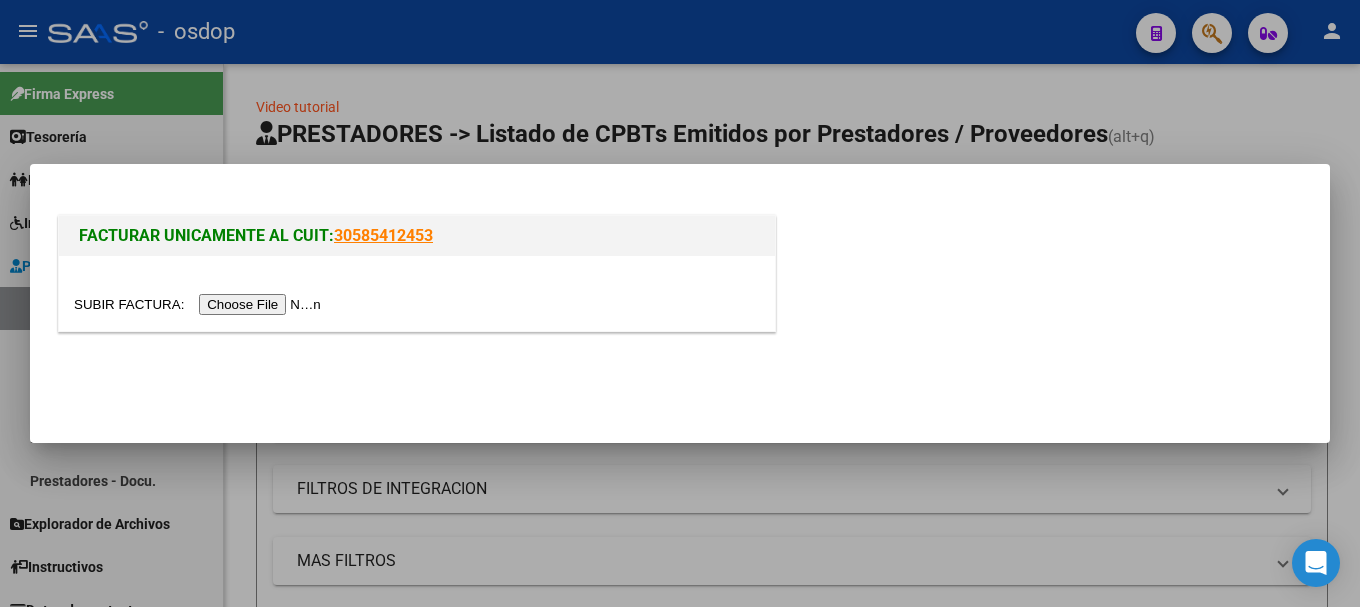 click at bounding box center (200, 304) 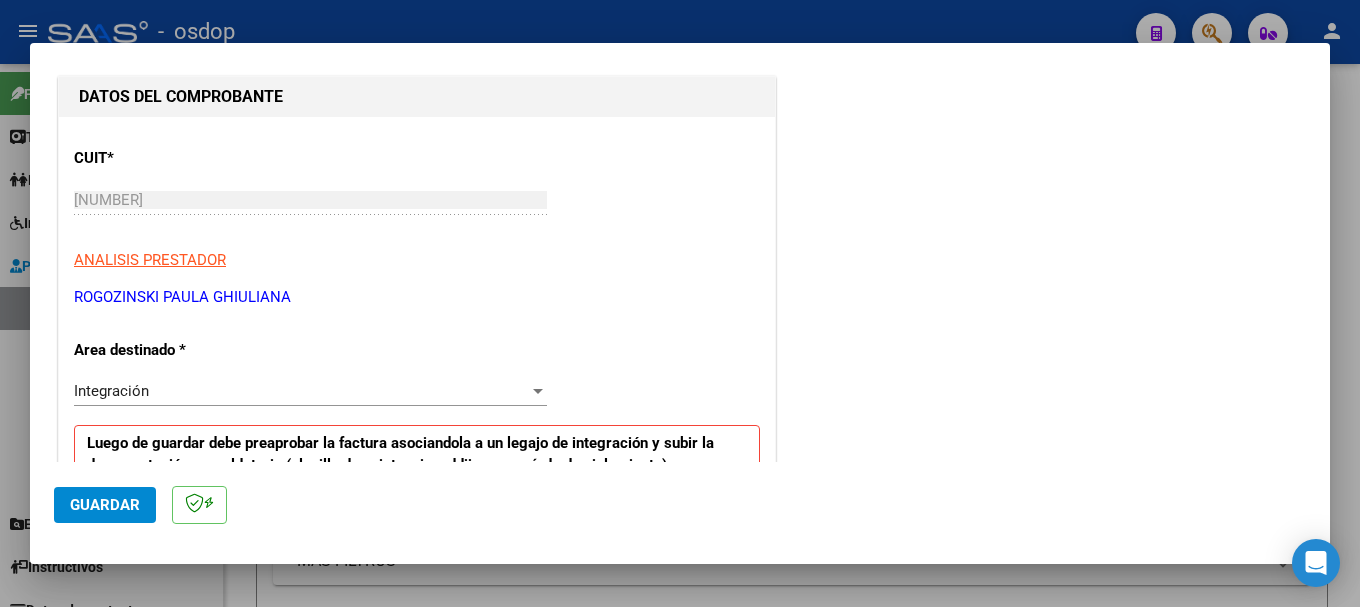 scroll, scrollTop: 500, scrollLeft: 0, axis: vertical 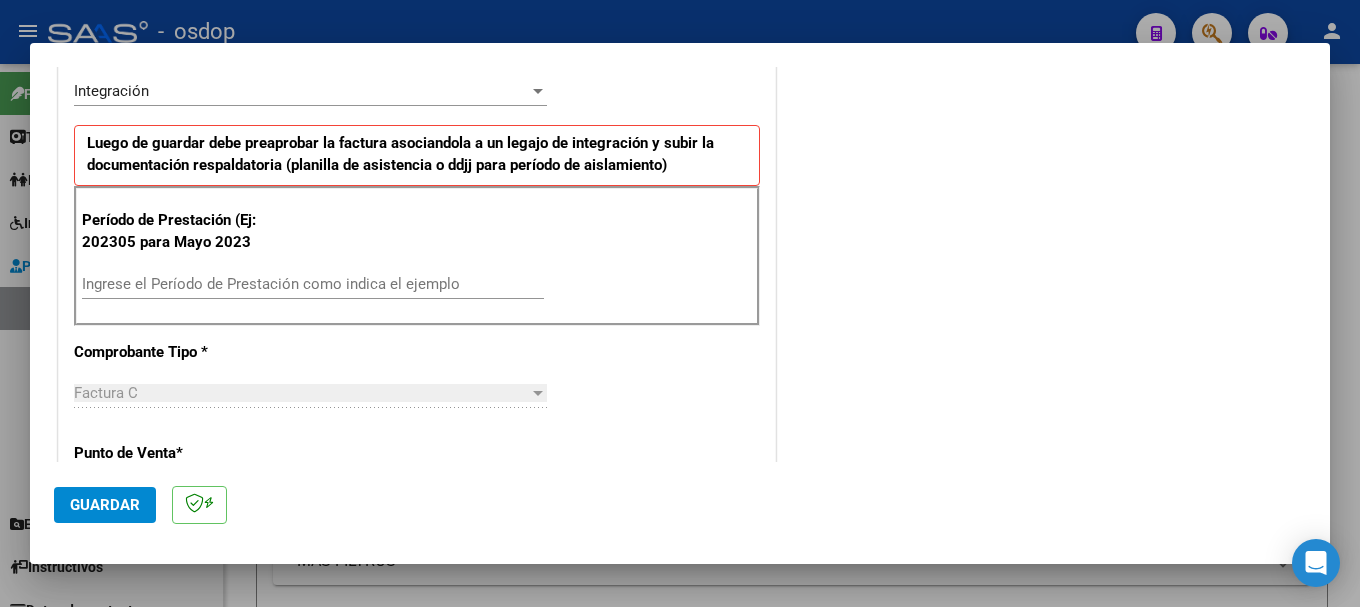 click on "Ingrese el Período de Prestación como indica el ejemplo" at bounding box center [313, 284] 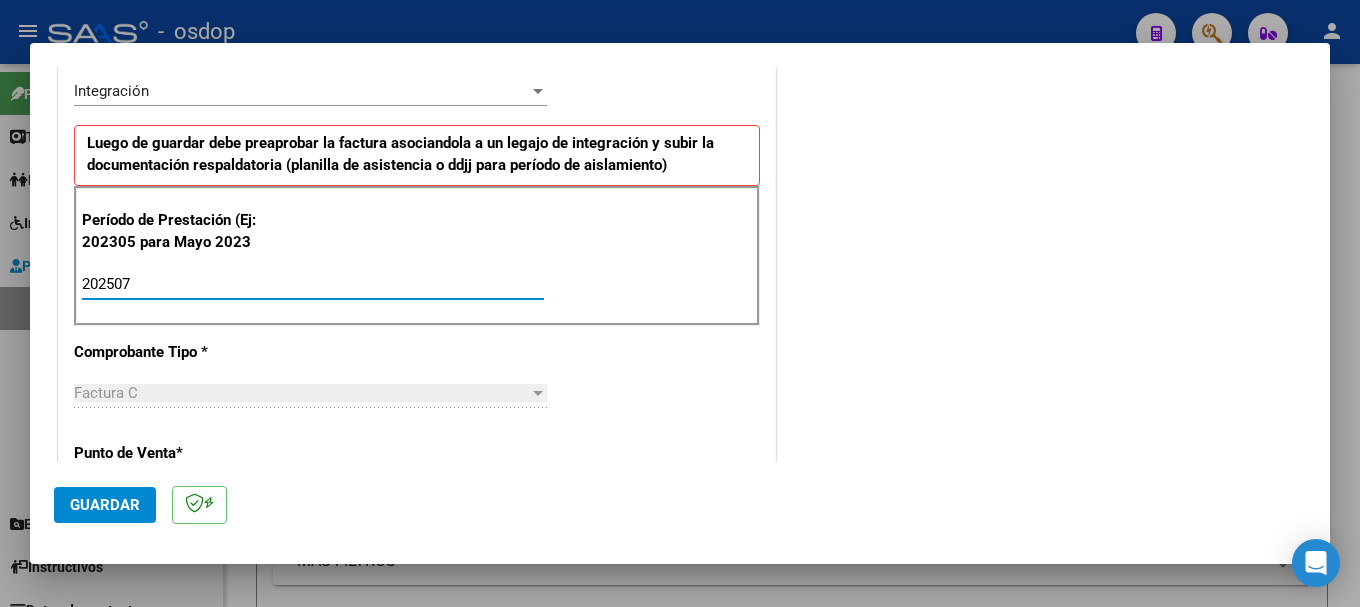 type on "202507" 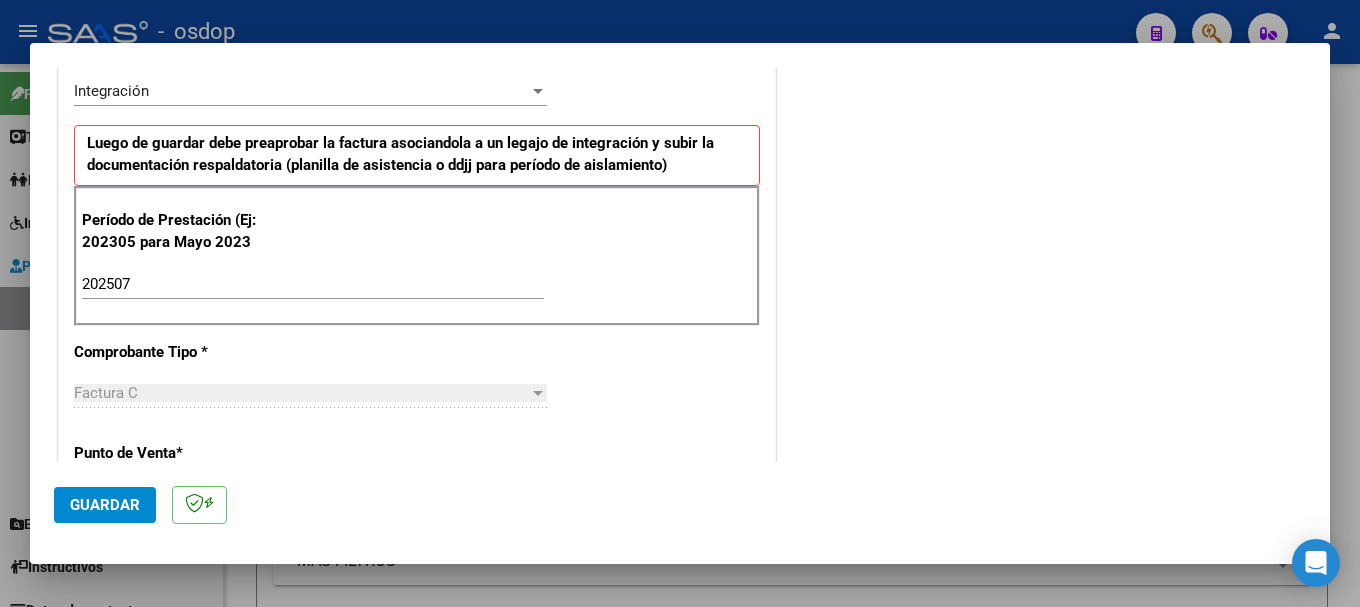 scroll, scrollTop: 1277, scrollLeft: 0, axis: vertical 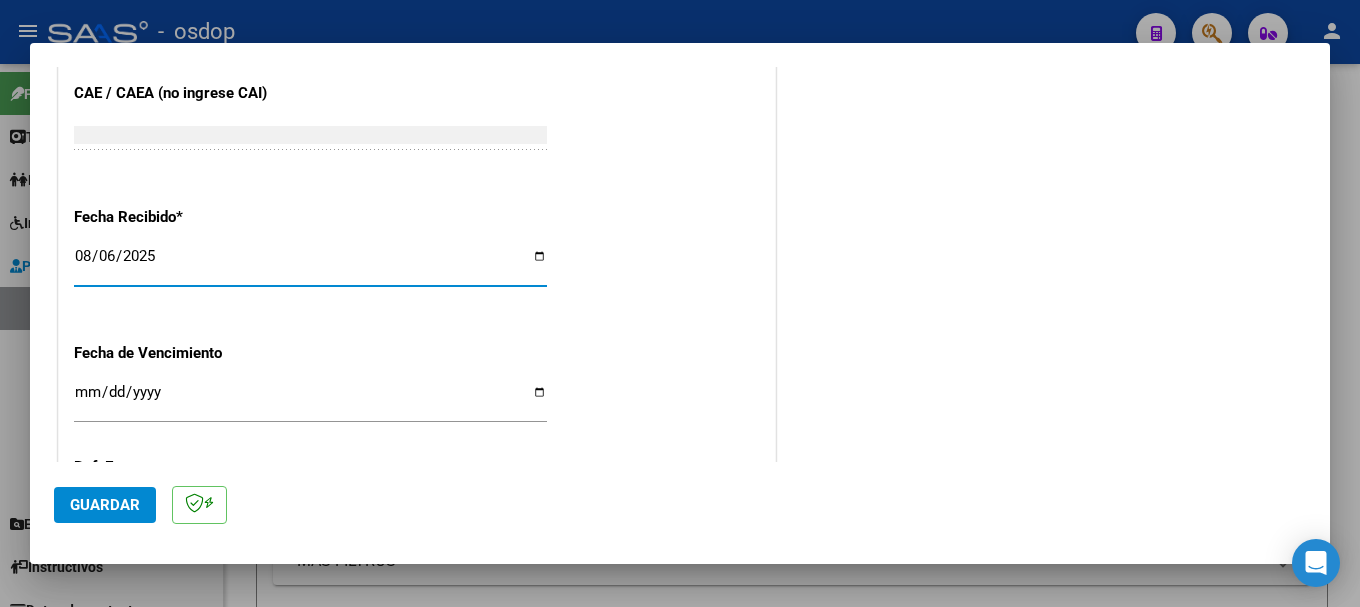 click on "Guardar" 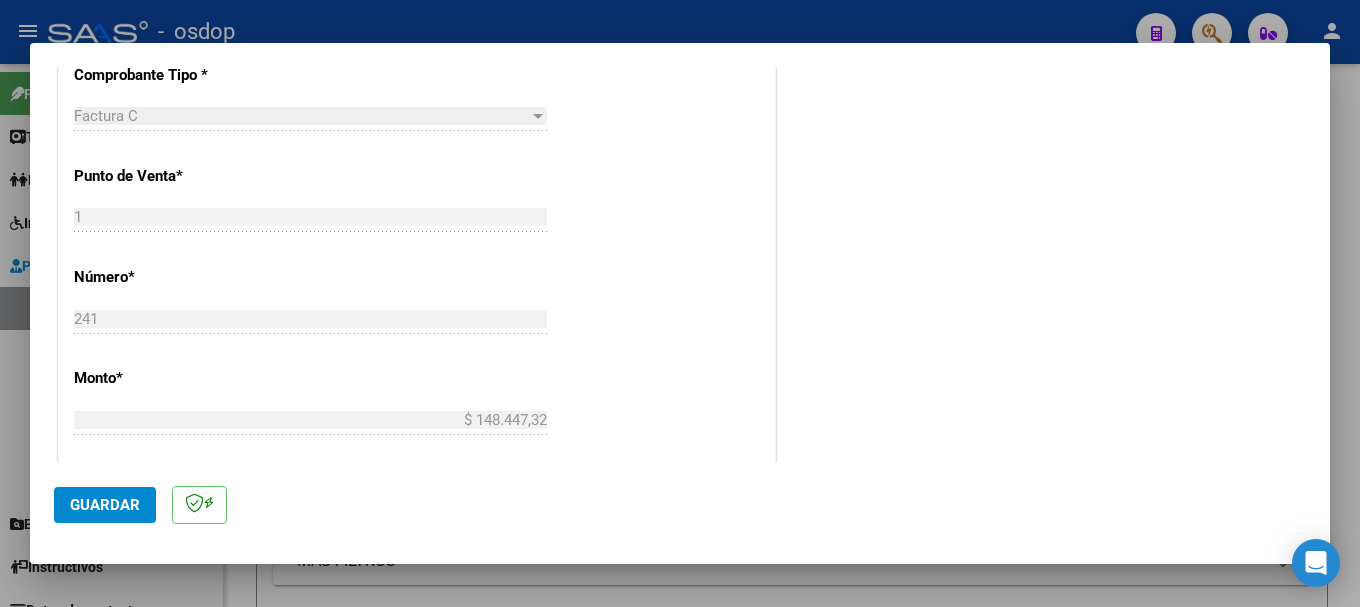 scroll, scrollTop: 877, scrollLeft: 0, axis: vertical 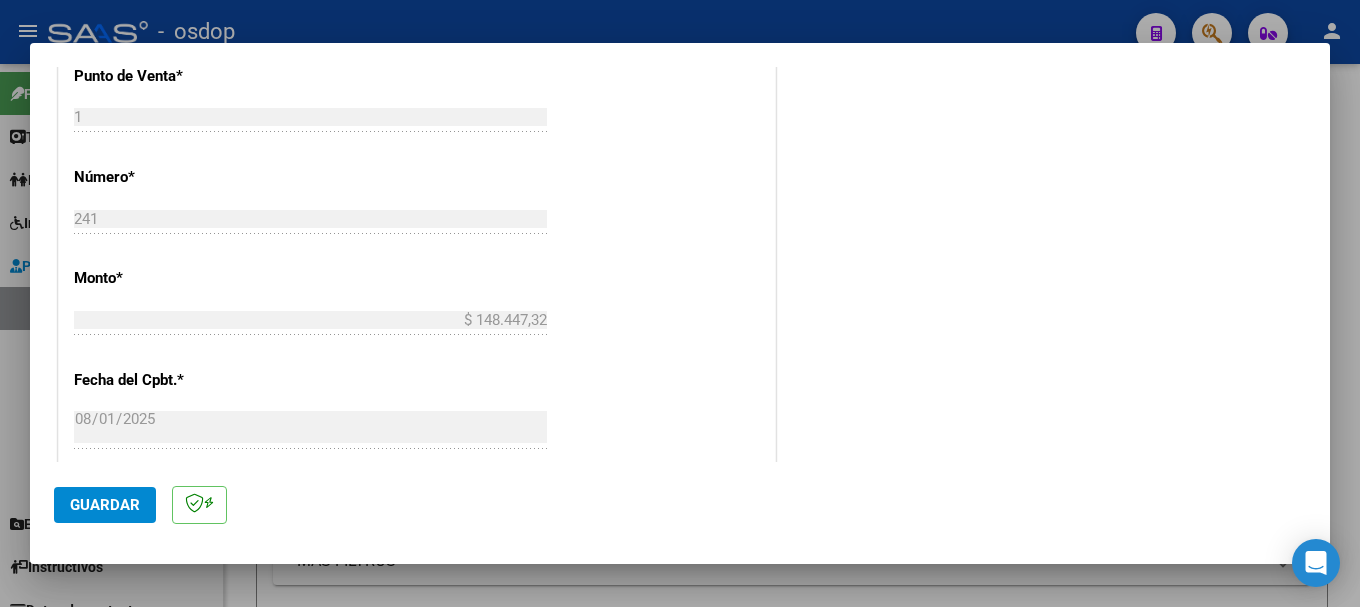click on "Guardar" 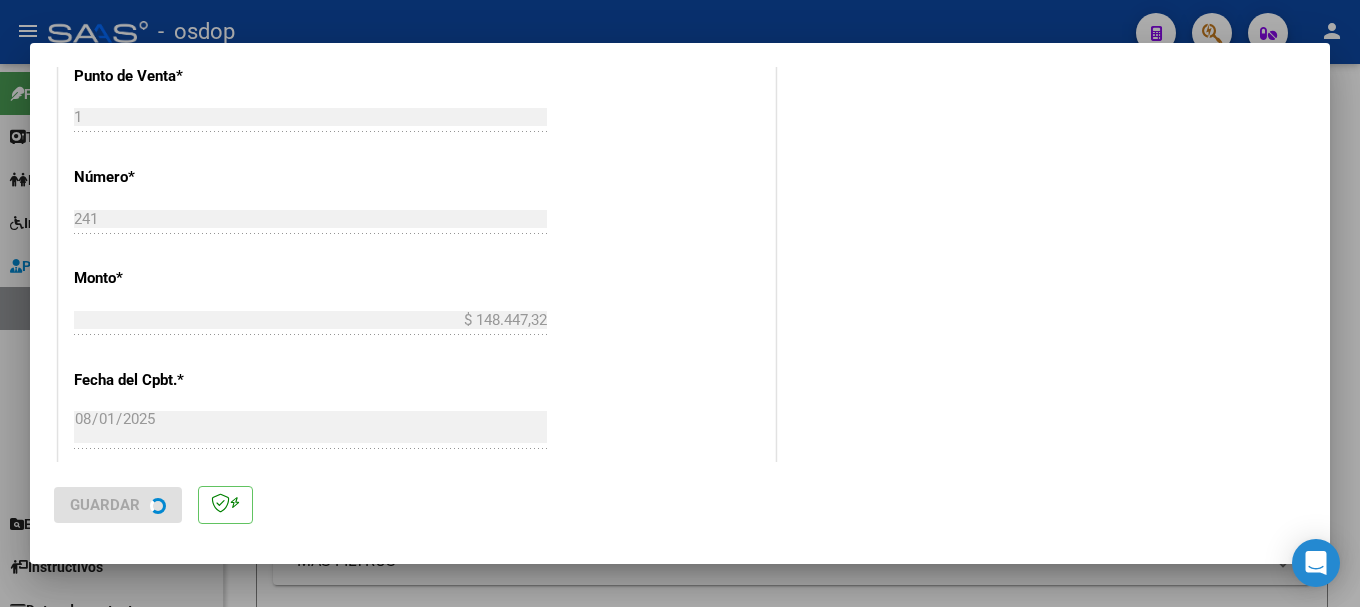 scroll, scrollTop: 0, scrollLeft: 0, axis: both 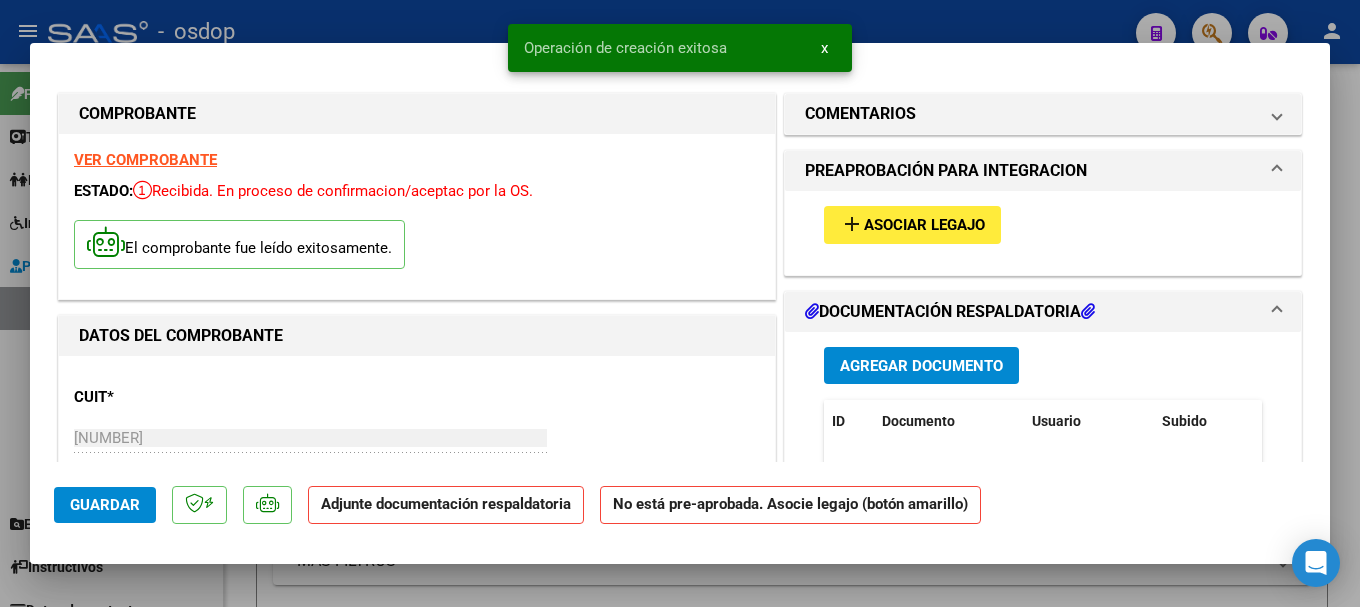 click on "Agregar Documento" at bounding box center (921, 365) 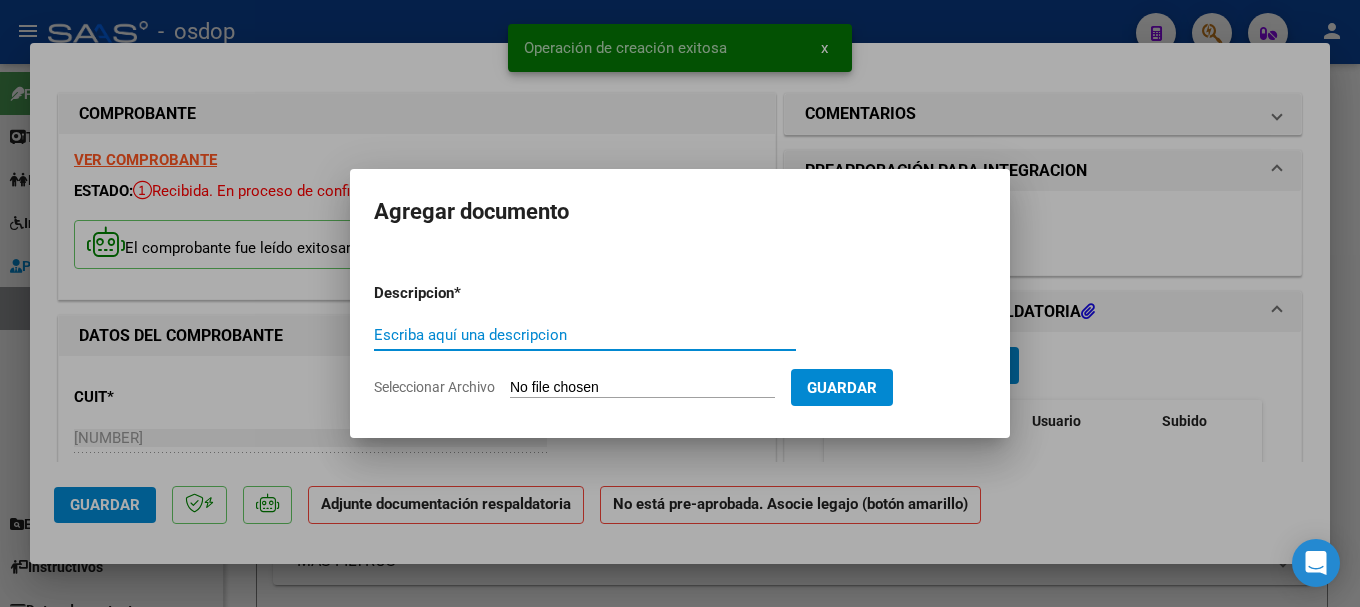 click on "Escriba aquí una descripcion" at bounding box center [585, 335] 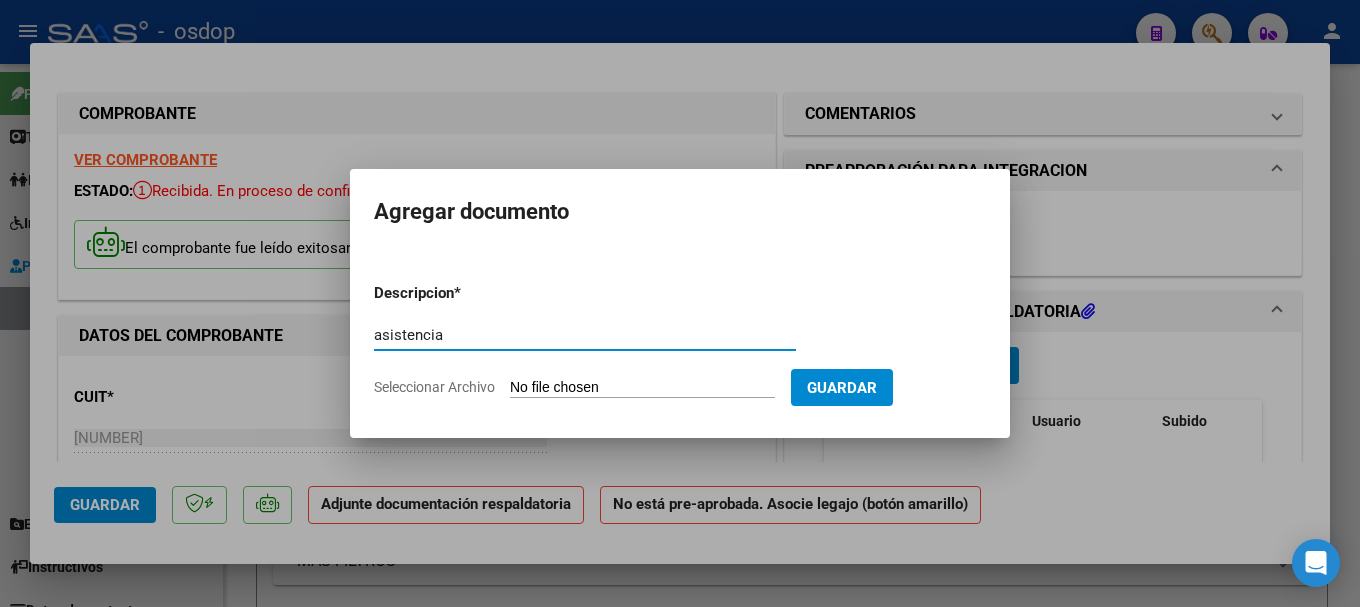 type on "asistencia" 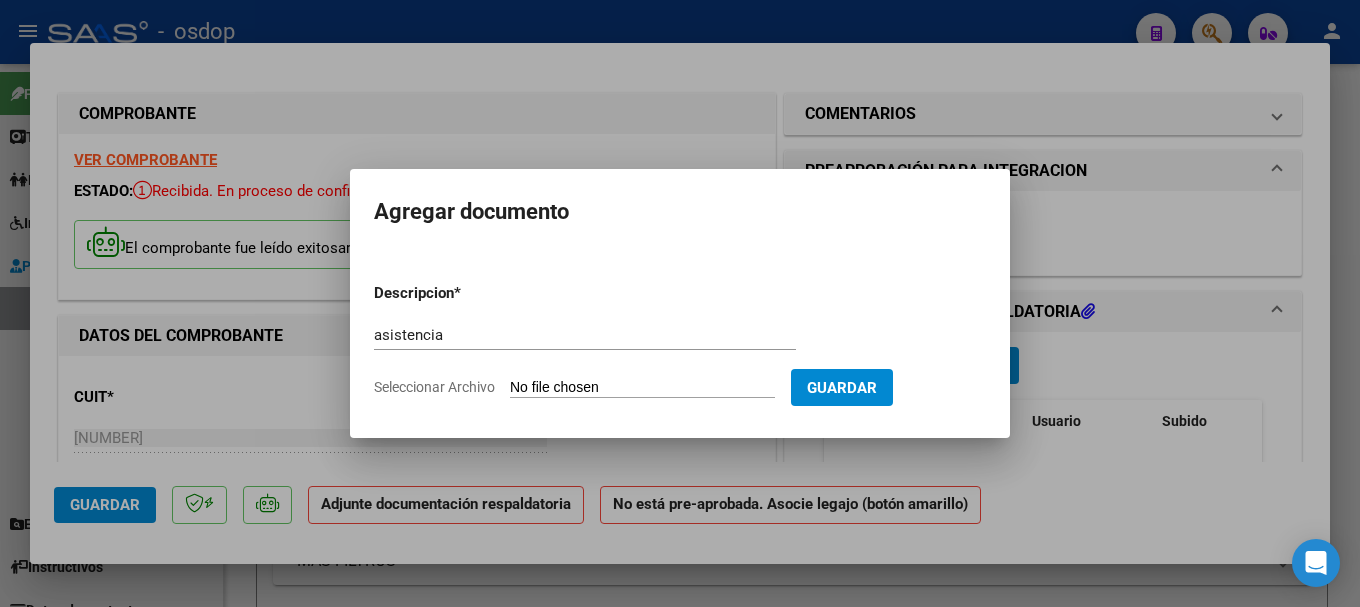type on "C:\fakepath\[LAST] [LAST] [MONTH] [NUMBER].pdf" 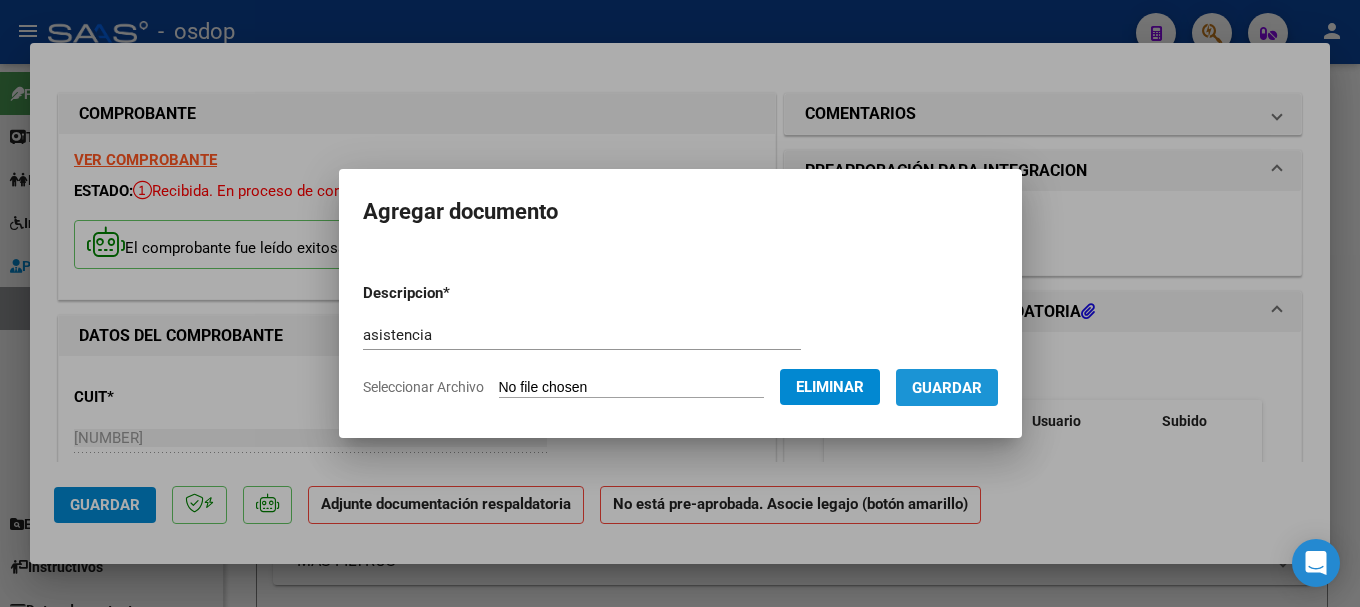 click on "Guardar" at bounding box center (947, 388) 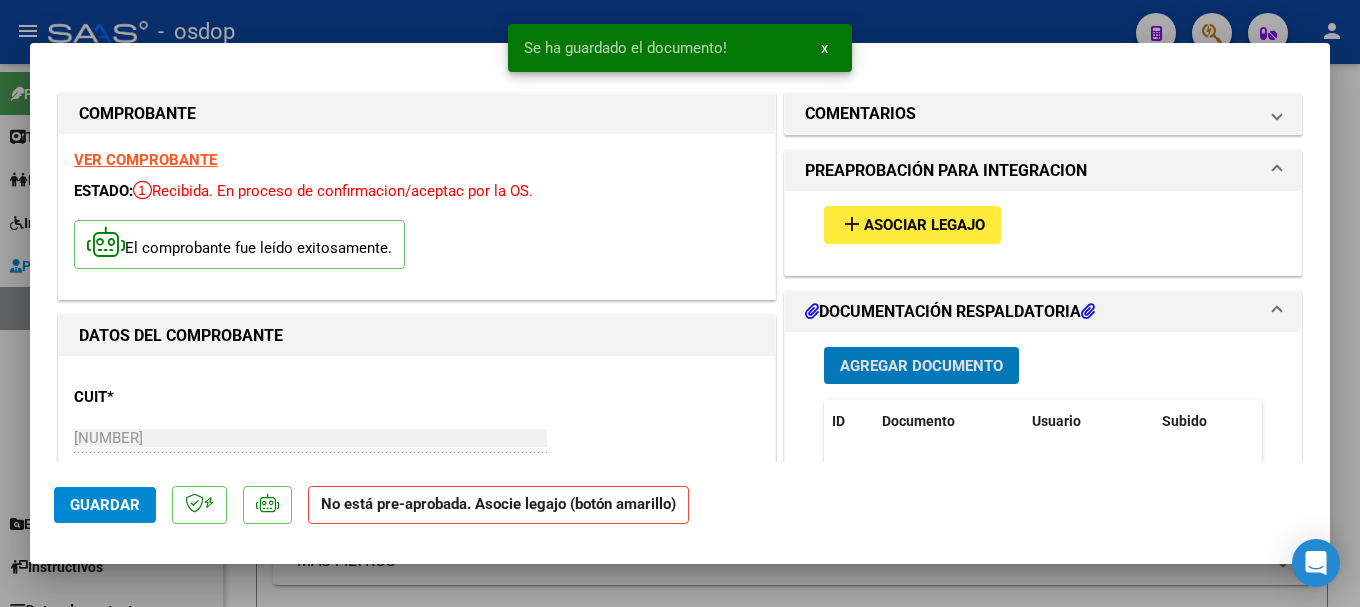 click on "Asociar Legajo" at bounding box center [924, 226] 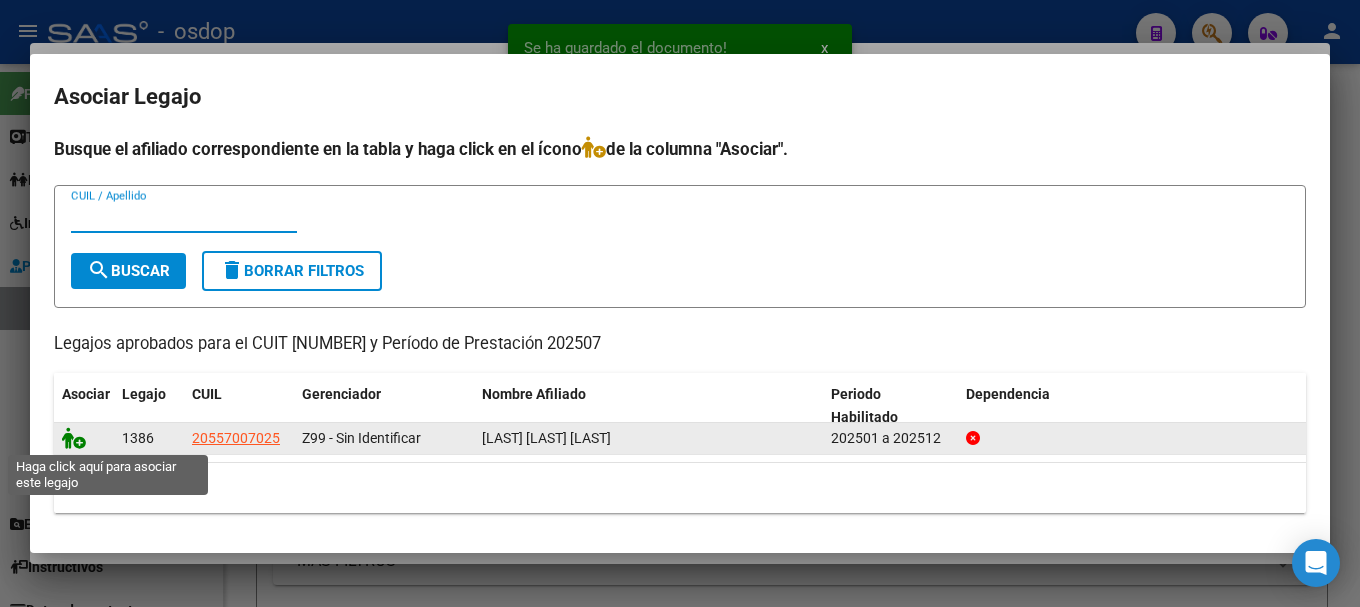 click 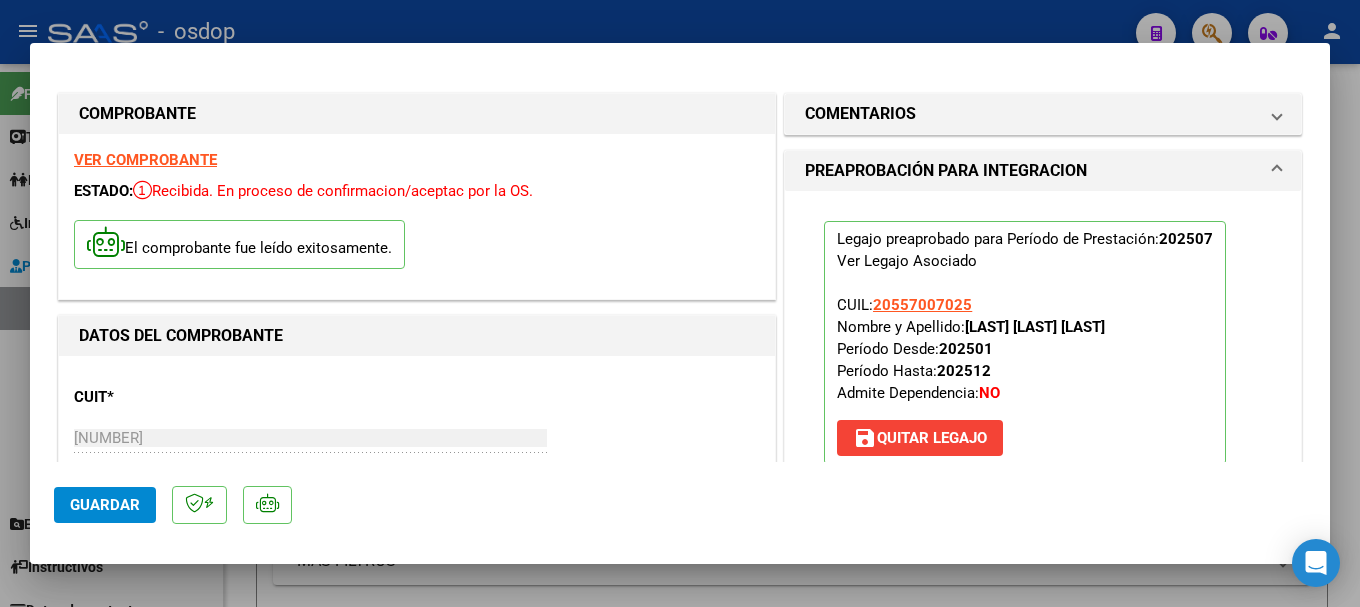 click on "Guardar" 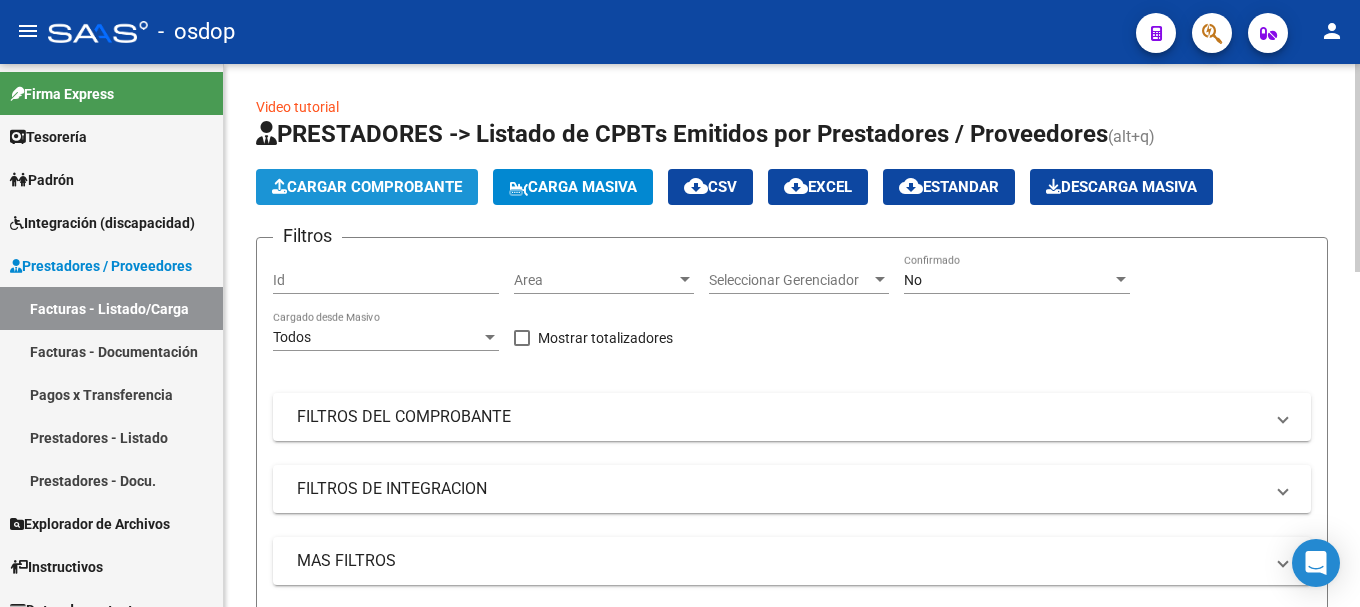 click on "Cargar Comprobante" 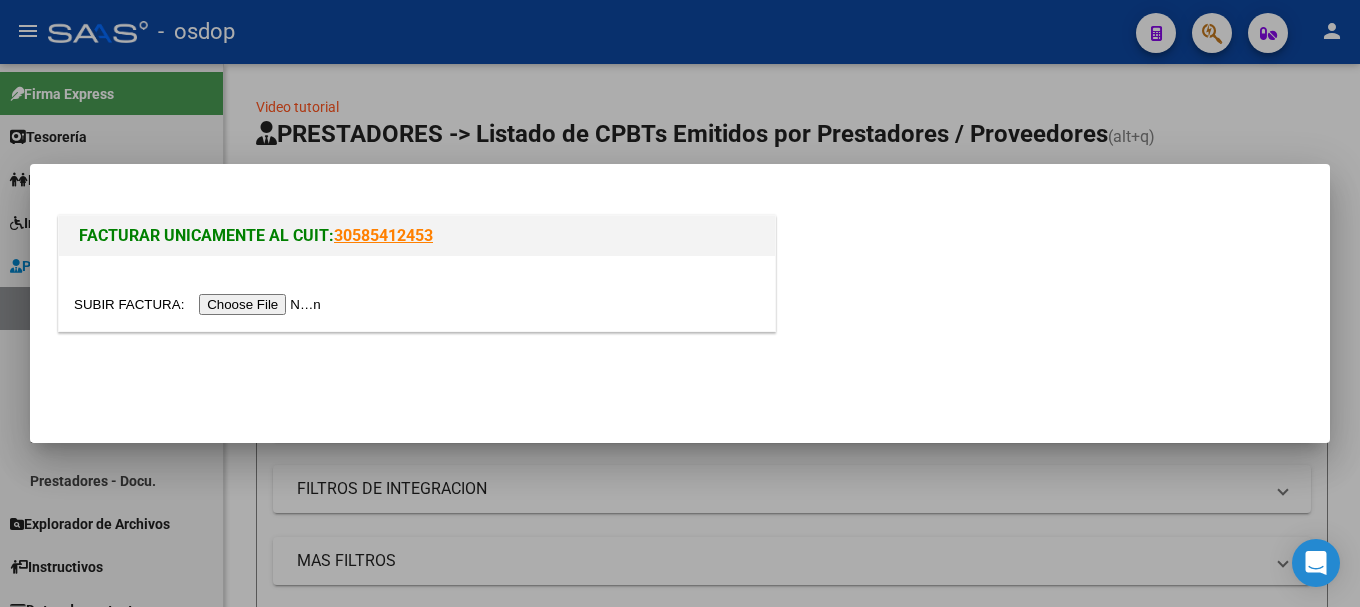 click at bounding box center [200, 304] 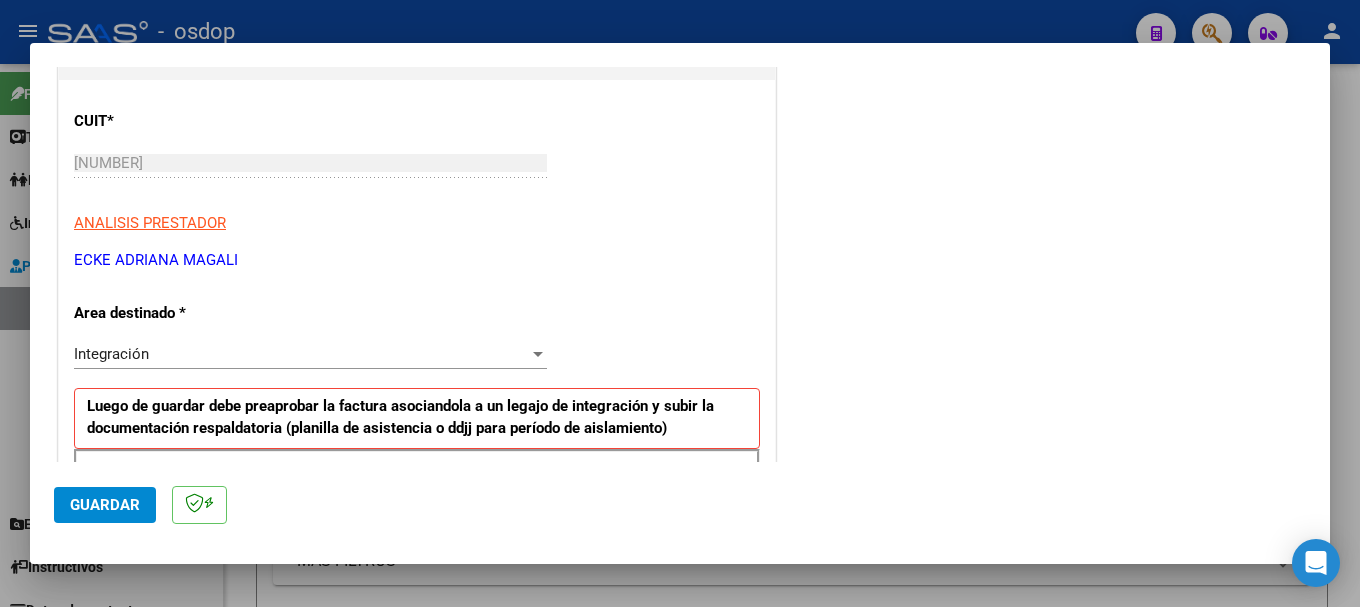 scroll, scrollTop: 437, scrollLeft: 0, axis: vertical 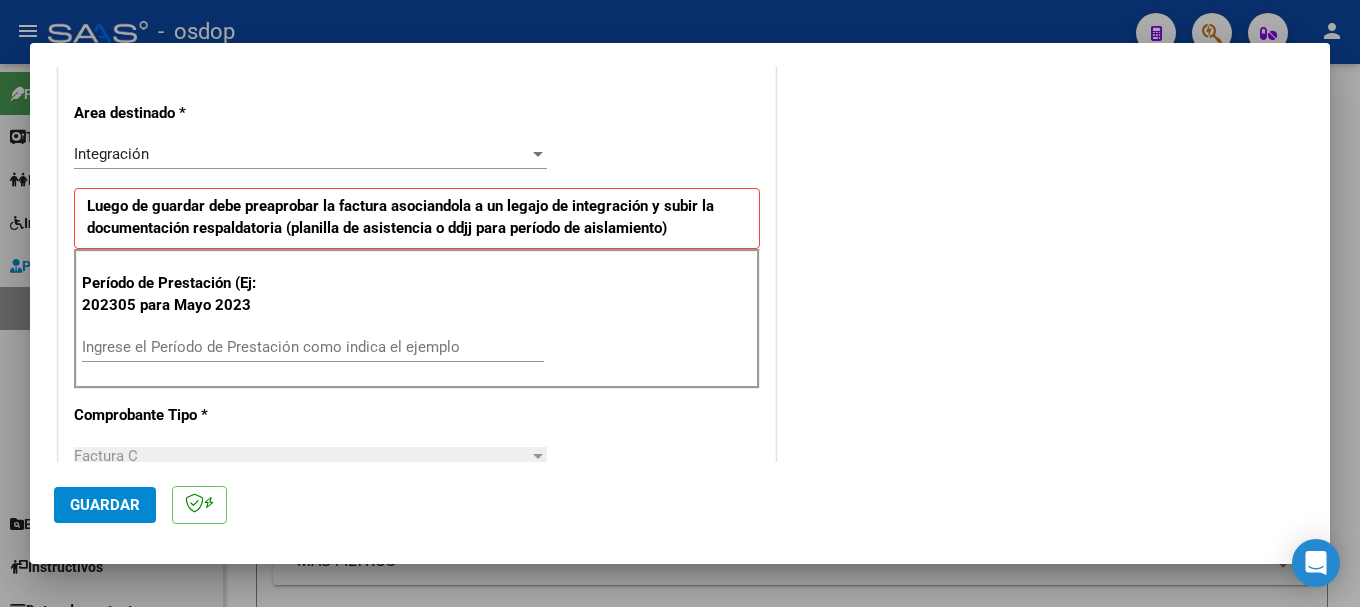 click on "Ingrese el Período de Prestación como indica el ejemplo" at bounding box center (313, 347) 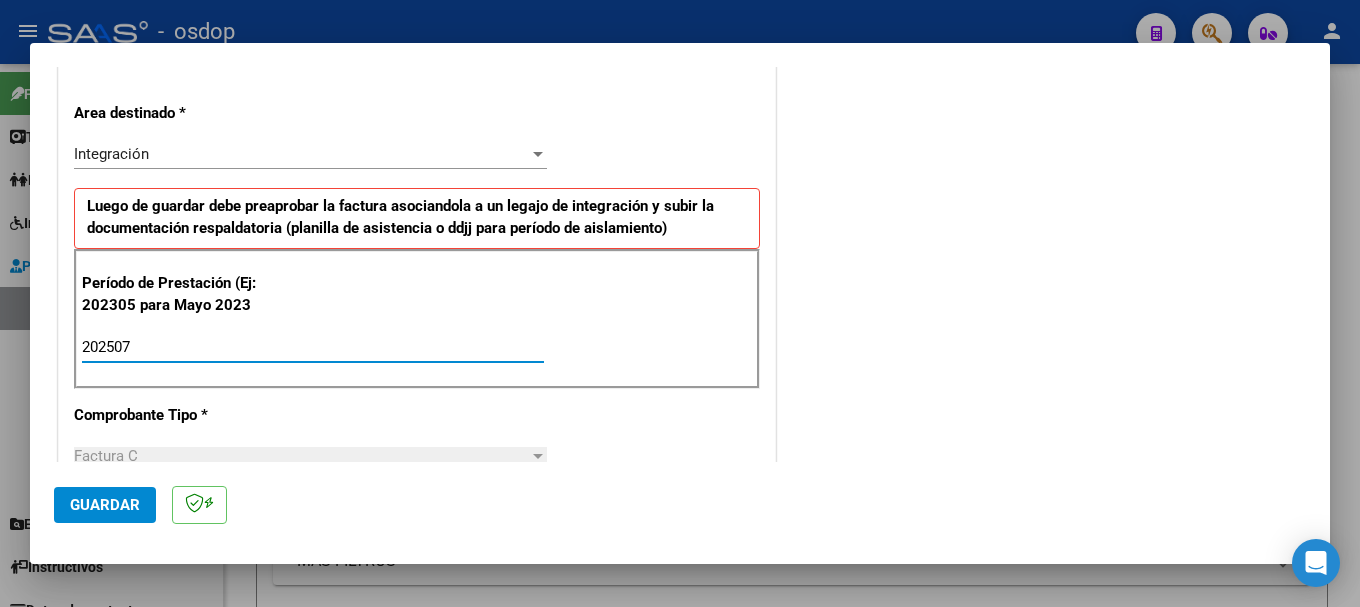 type on "202507" 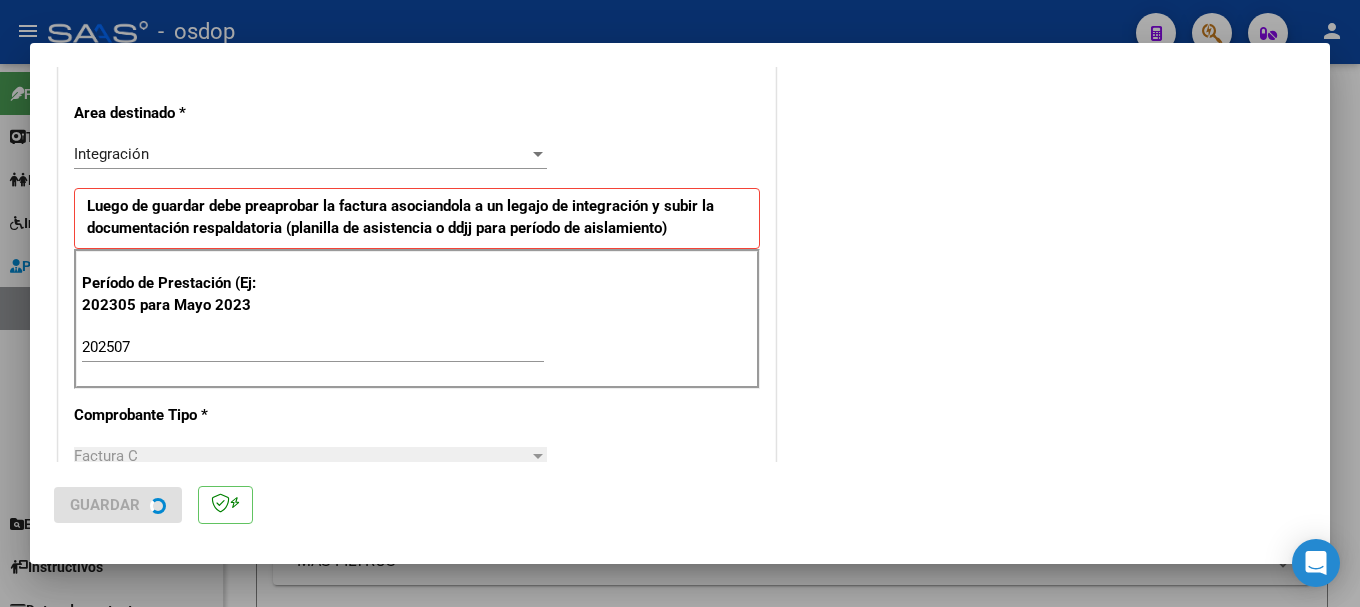 scroll, scrollTop: 0, scrollLeft: 0, axis: both 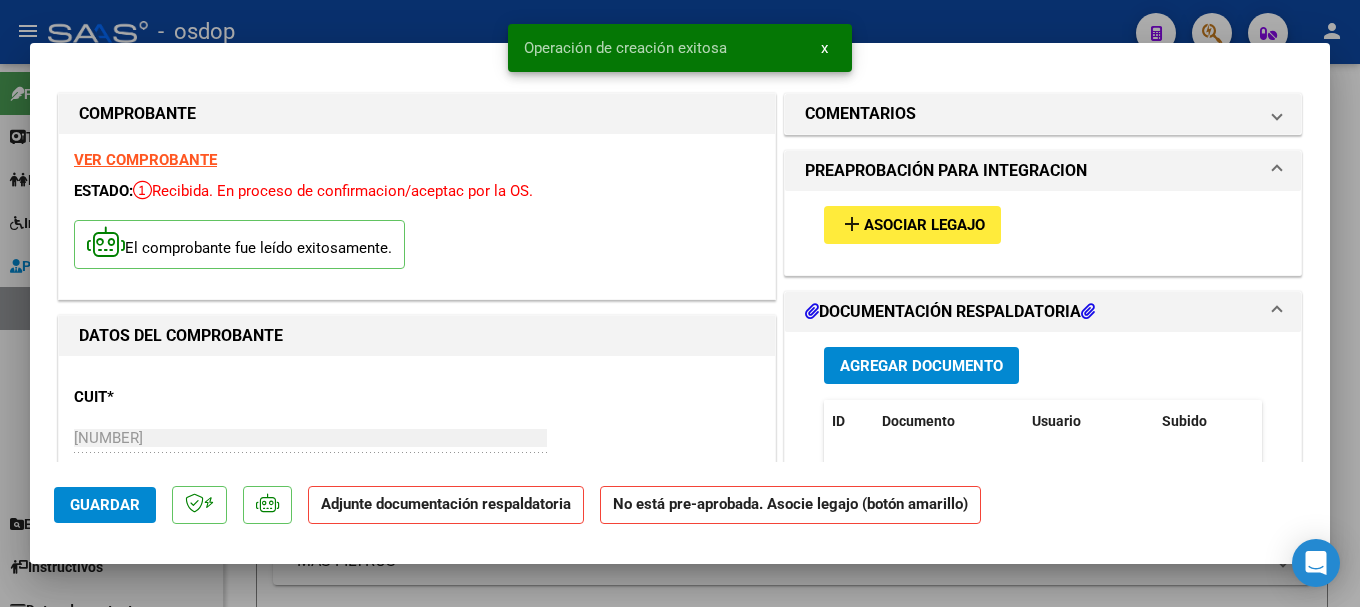 click on "Agregar Documento" at bounding box center (921, 366) 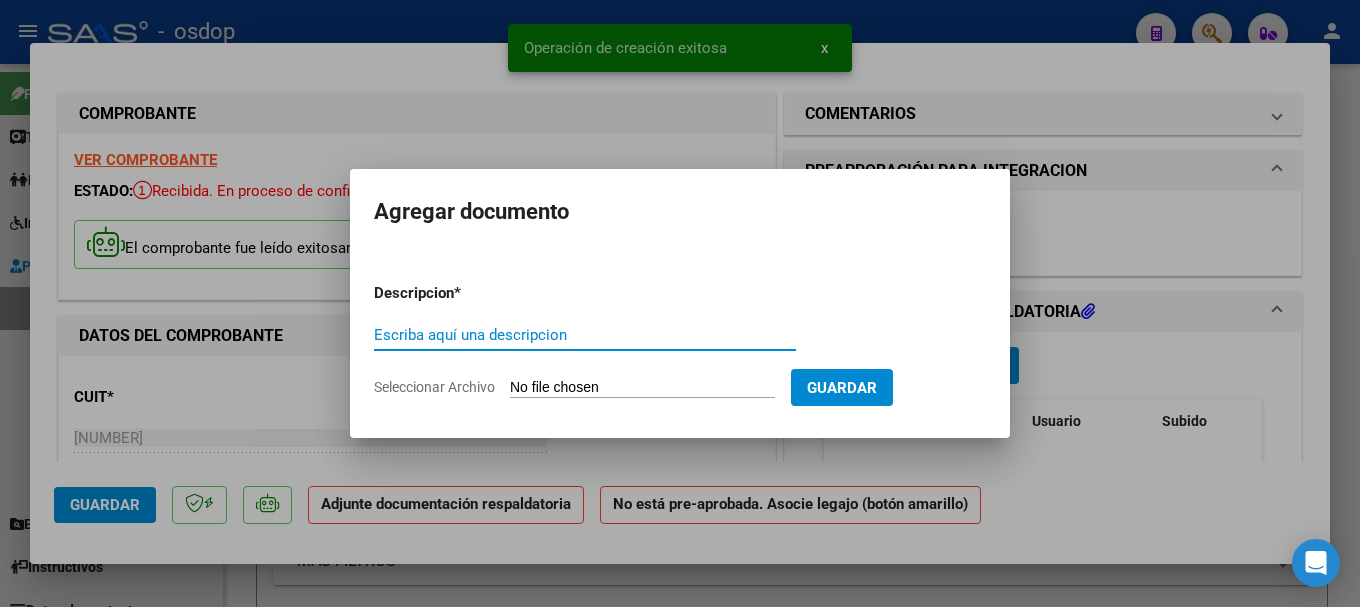 click on "Escriba aquí una descripcion" at bounding box center [585, 335] 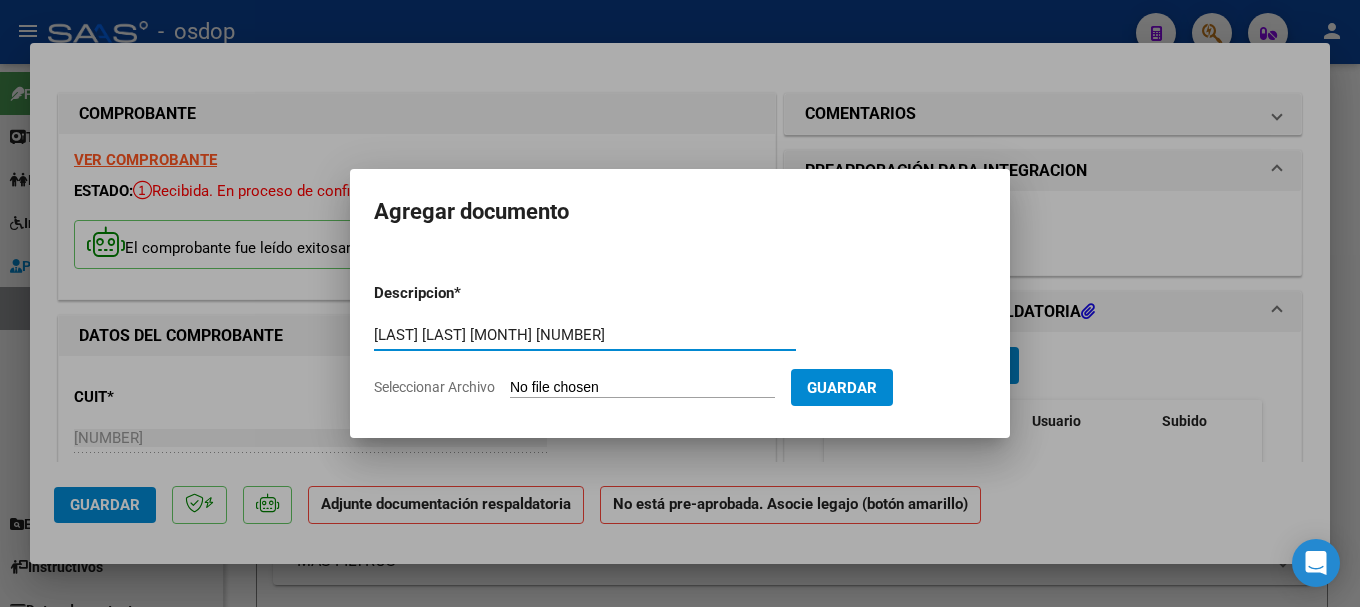 type on "[LAST] [LAST] [MONTH] [NUMBER]" 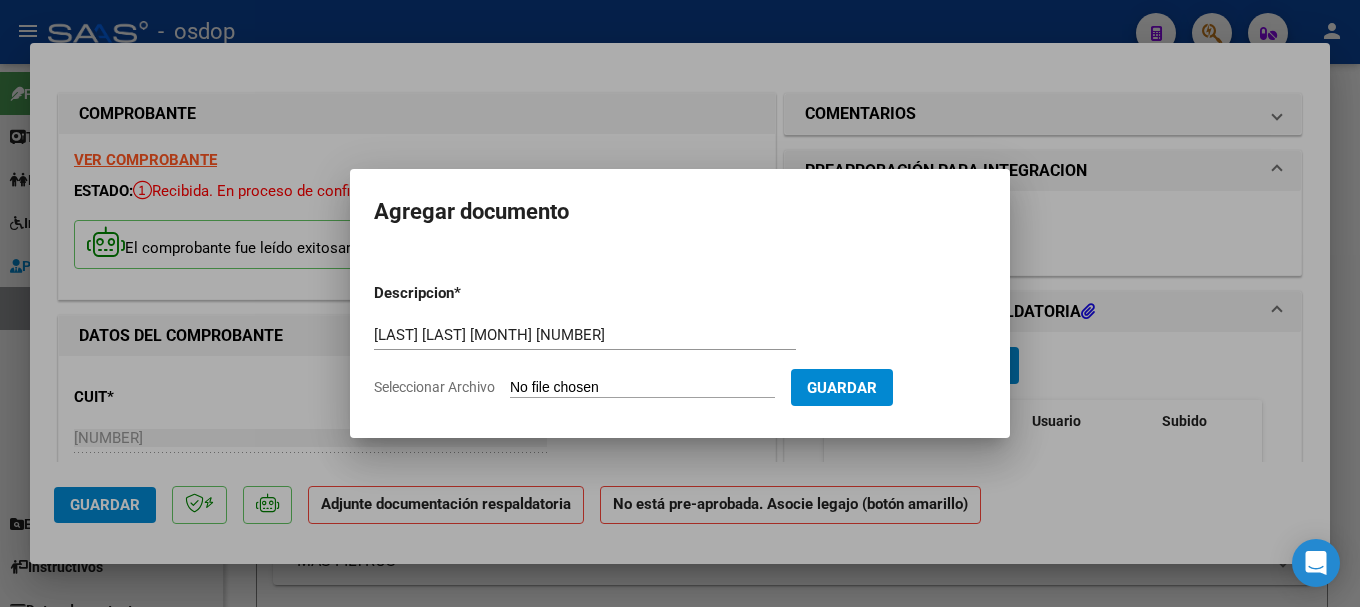 type on "C:\fakepath\[LAST] [LAST] [MONTH] [NUMBER].pdf" 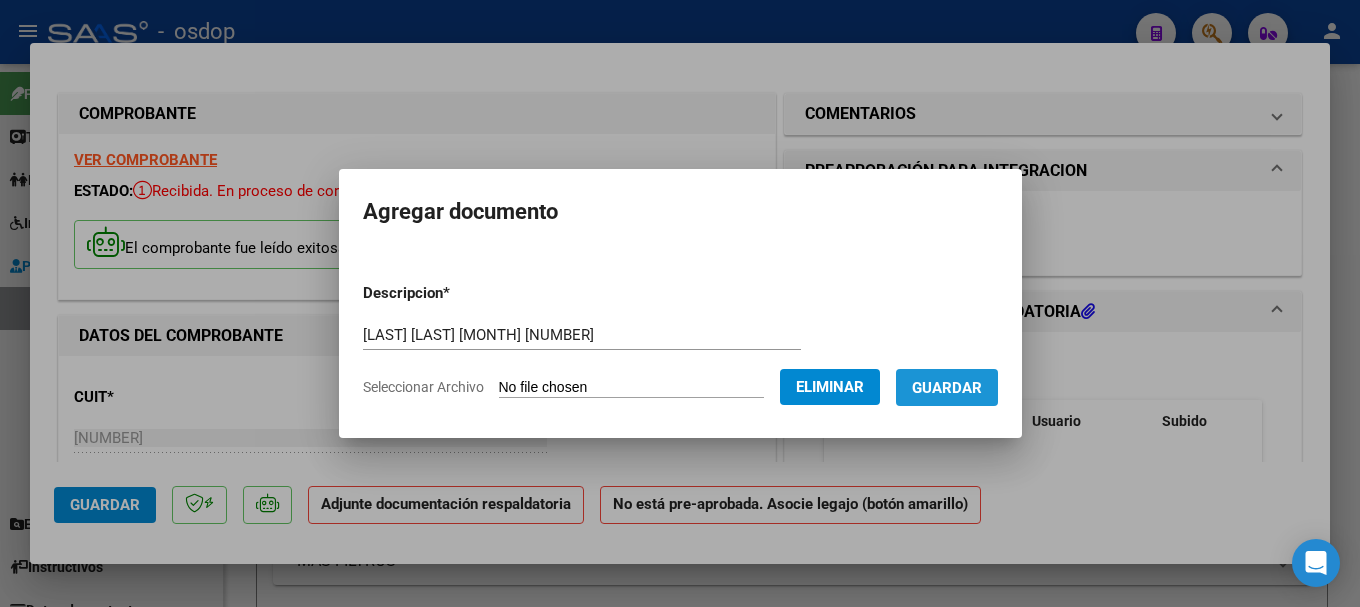 click on "Guardar" at bounding box center [947, 387] 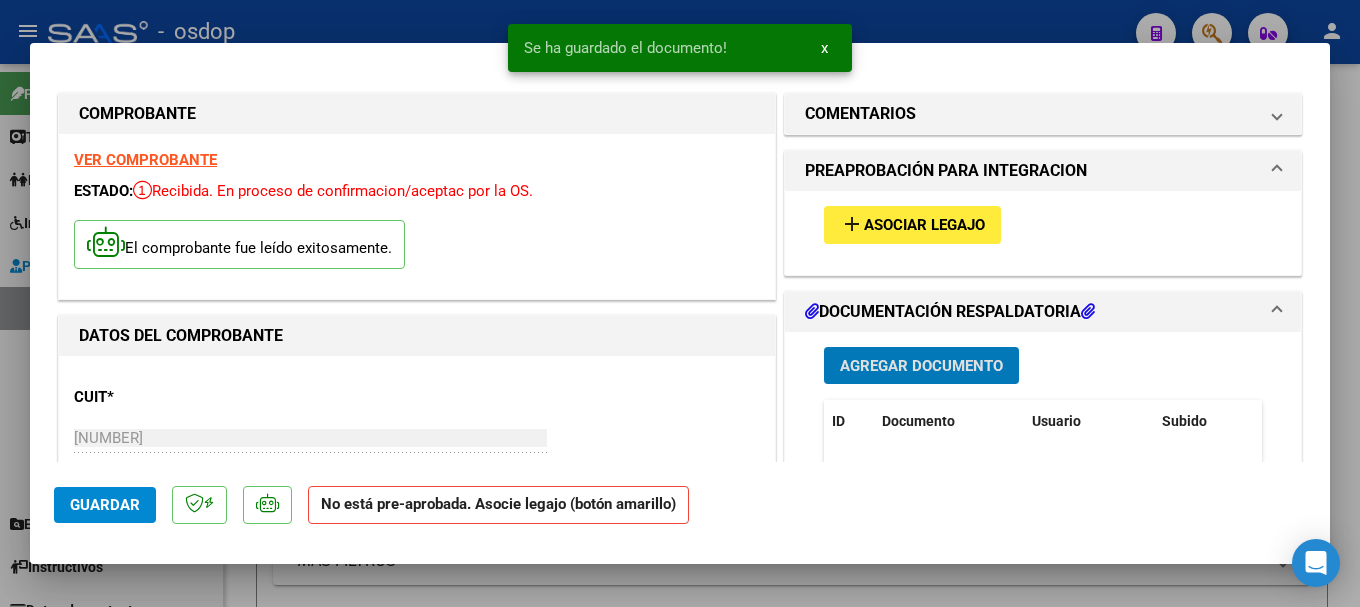 click on "Asociar Legajo" at bounding box center (924, 226) 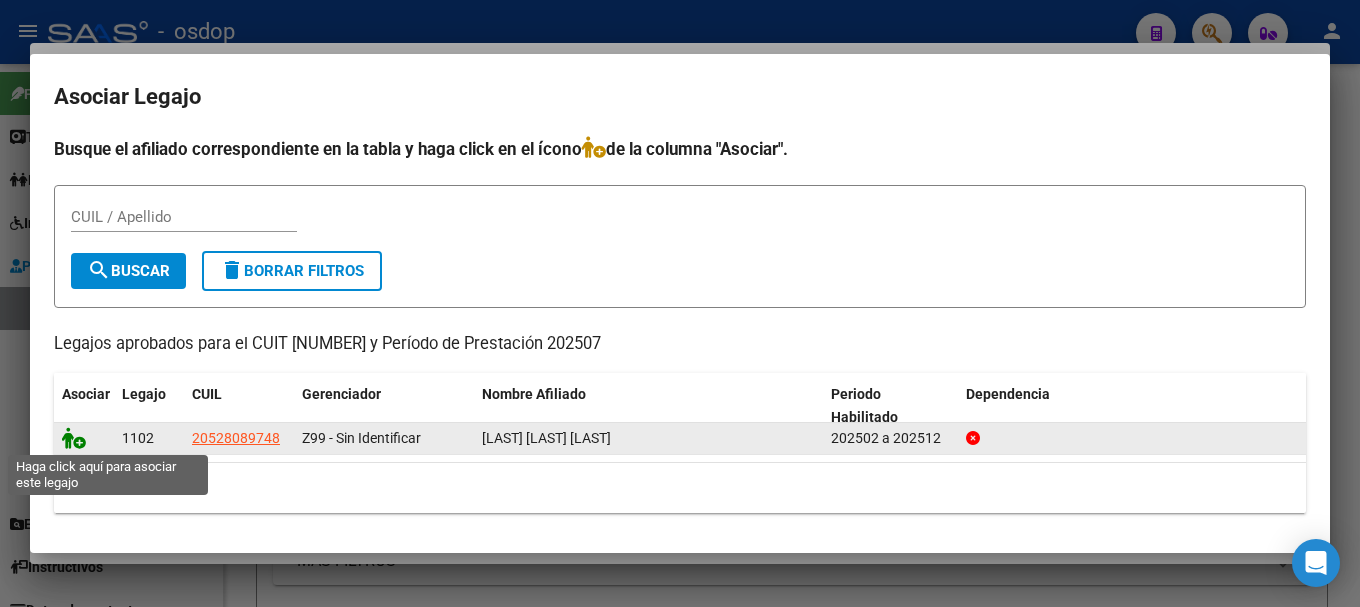 click 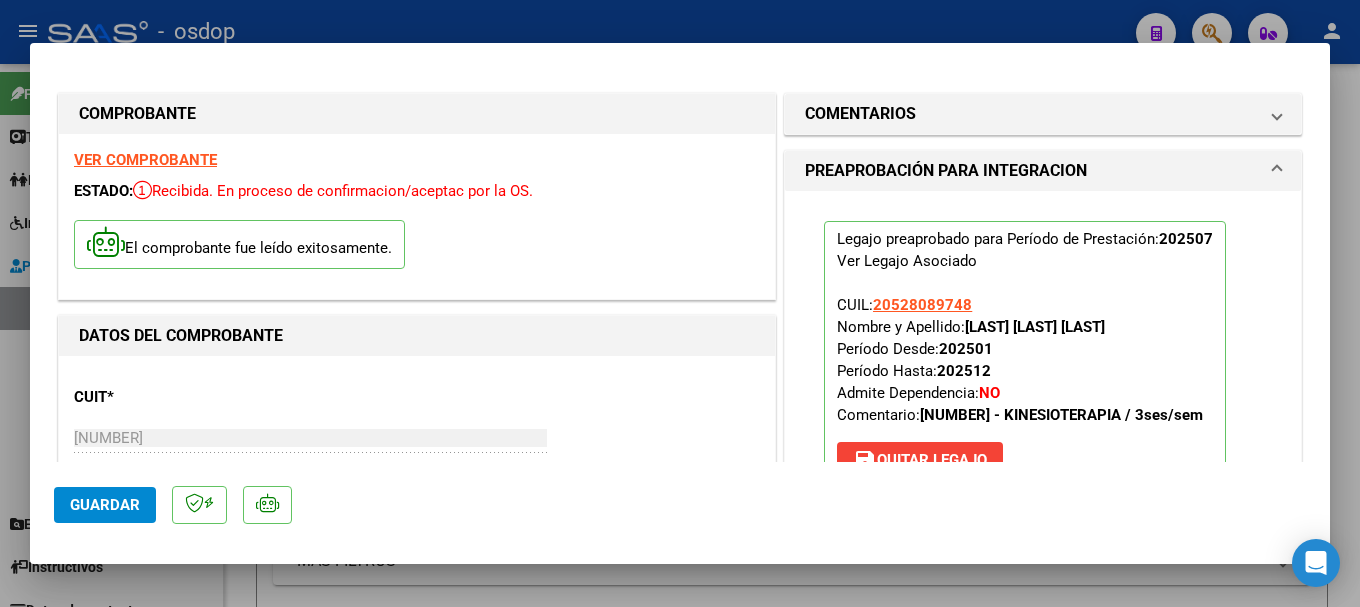 click on "Guardar" 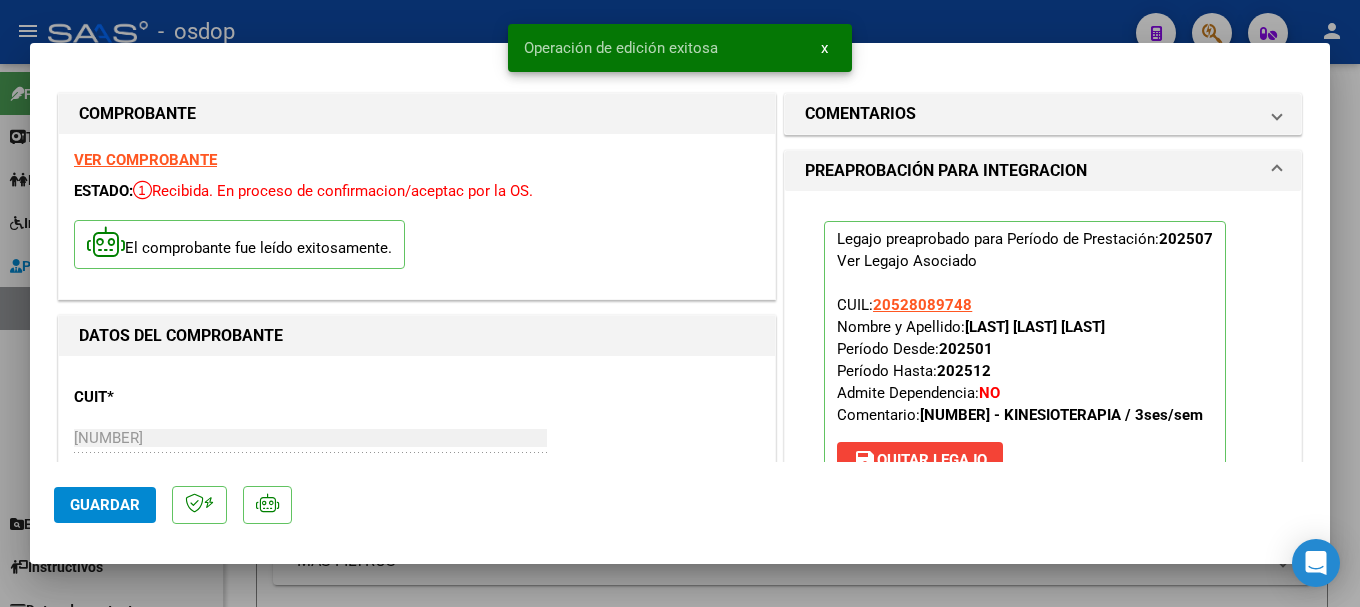 click at bounding box center [680, 303] 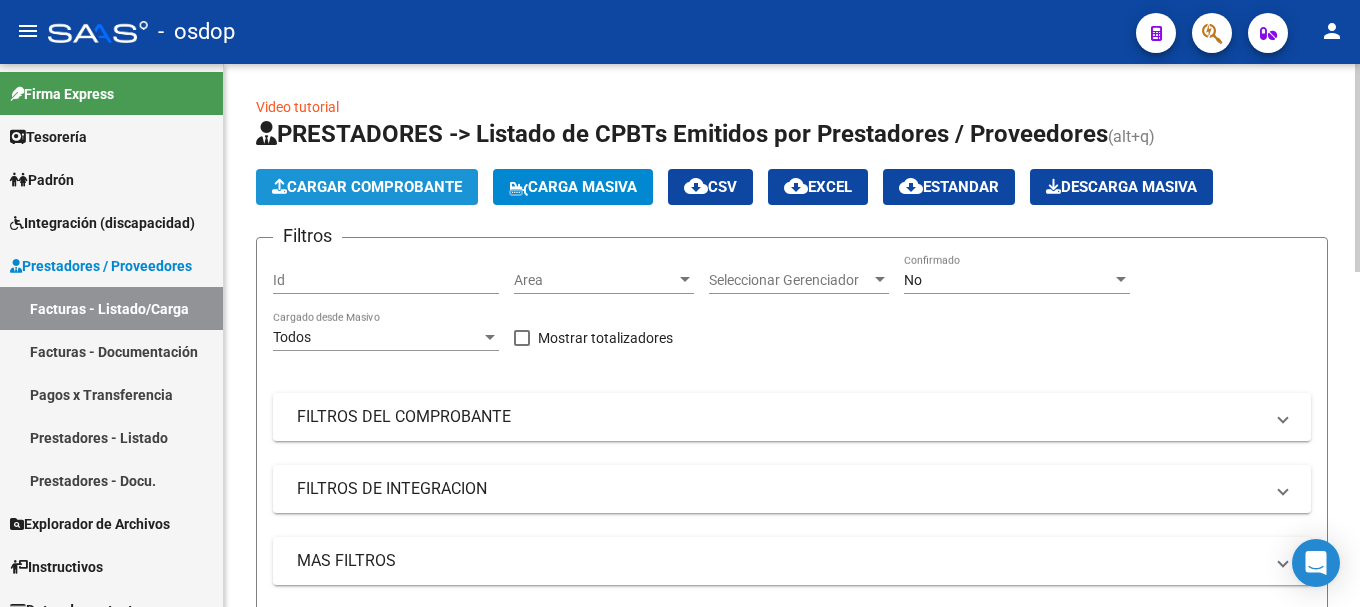 click on "Cargar Comprobante" 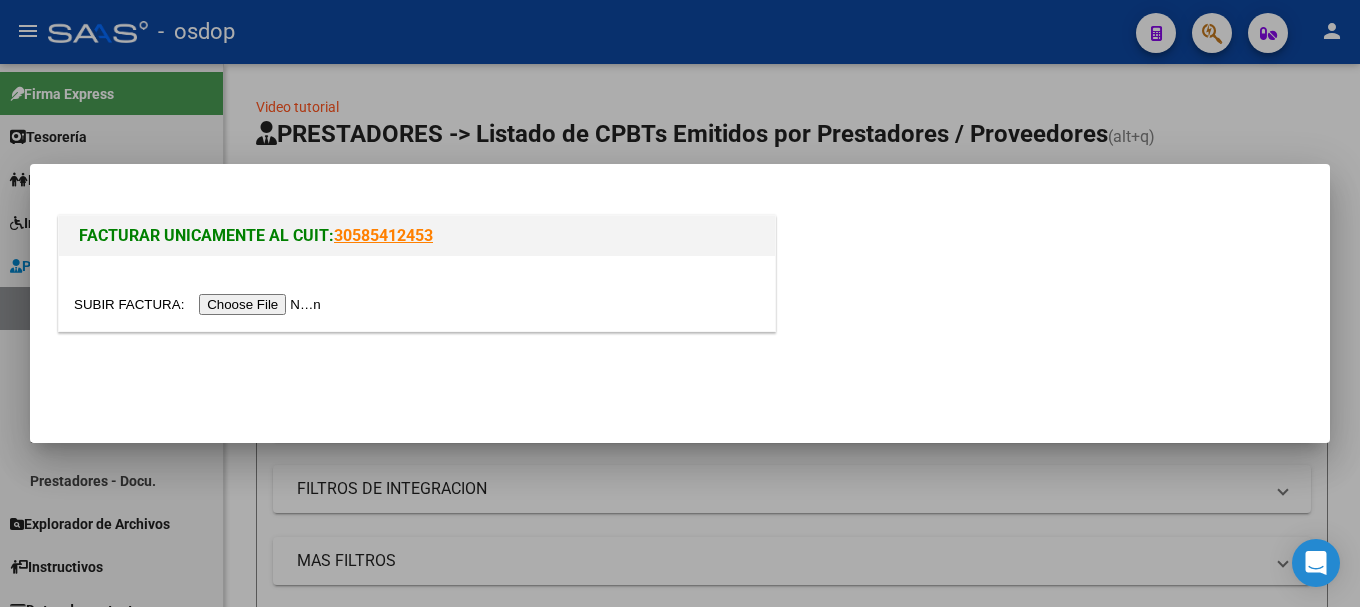 click at bounding box center [200, 304] 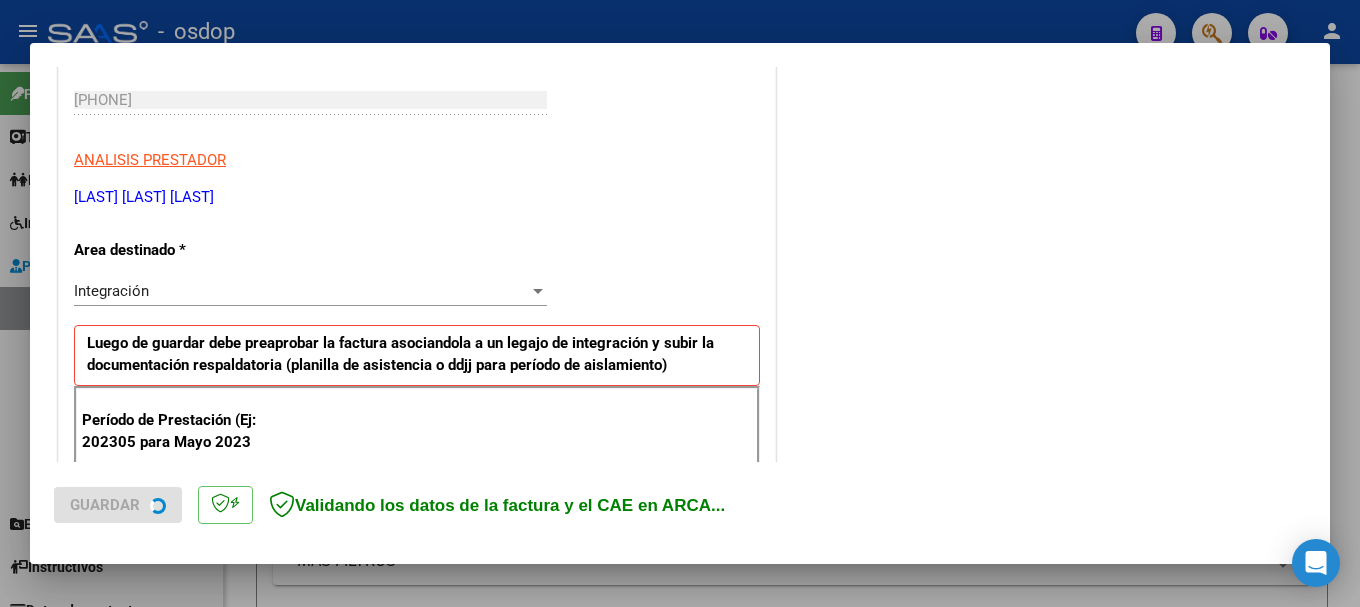 scroll, scrollTop: 500, scrollLeft: 0, axis: vertical 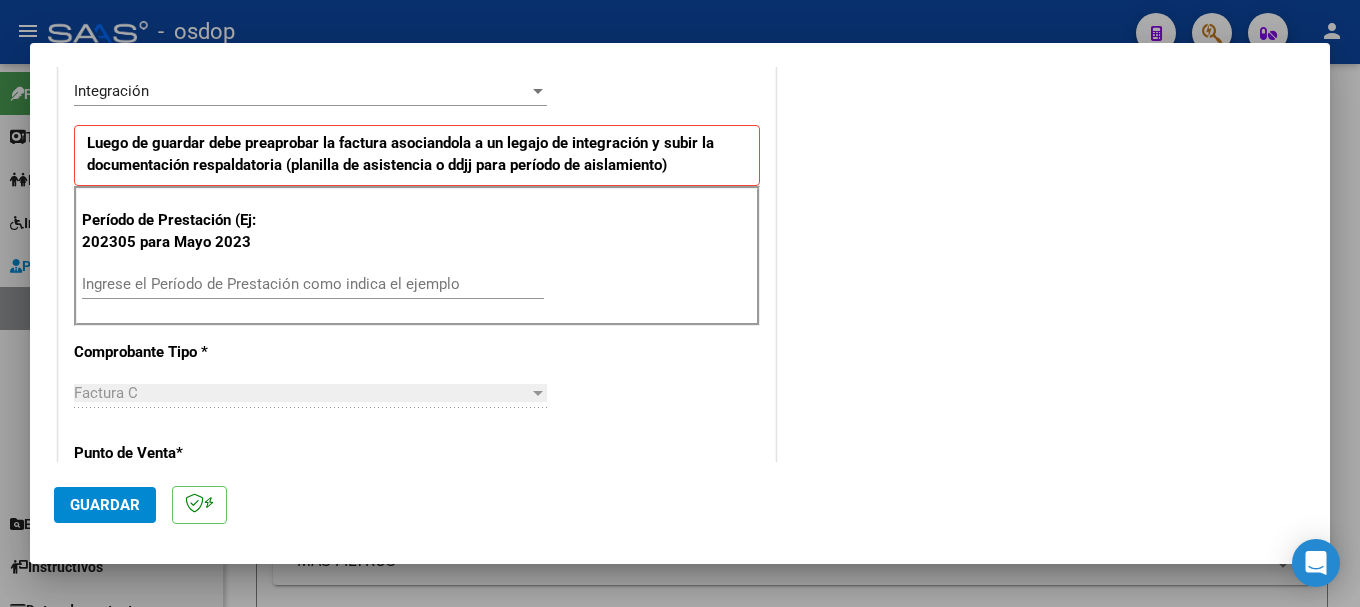 click on "Ingrese el Período de Prestación como indica el ejemplo" at bounding box center (313, 284) 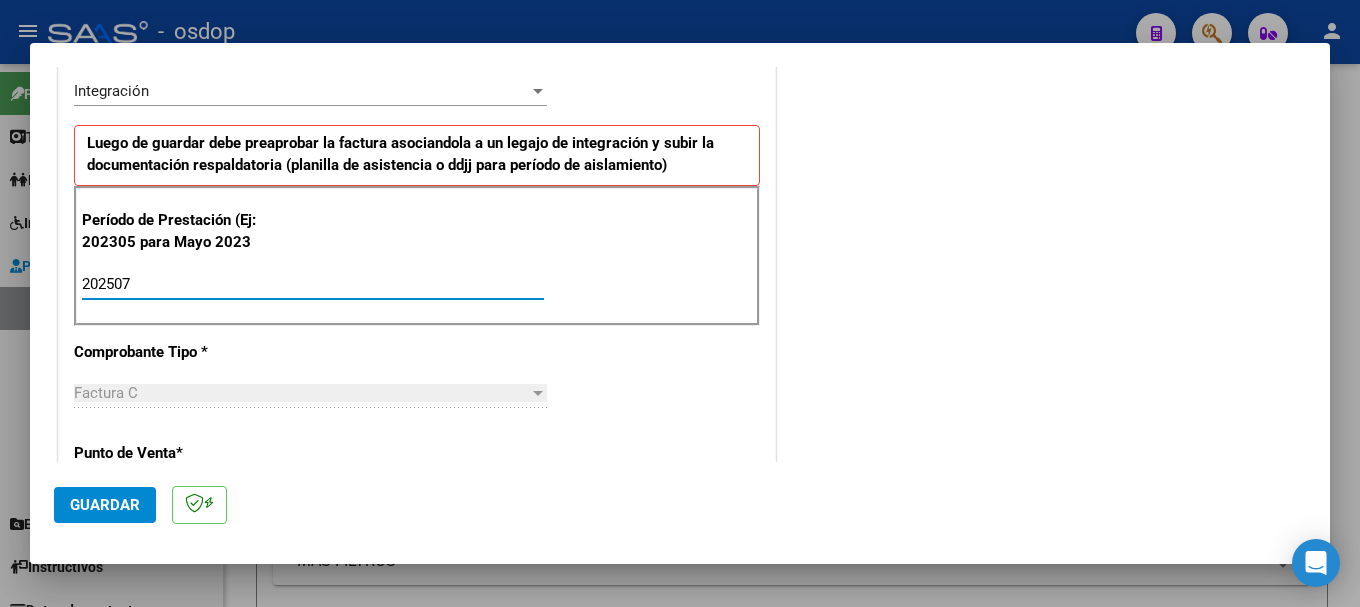 type on "202507" 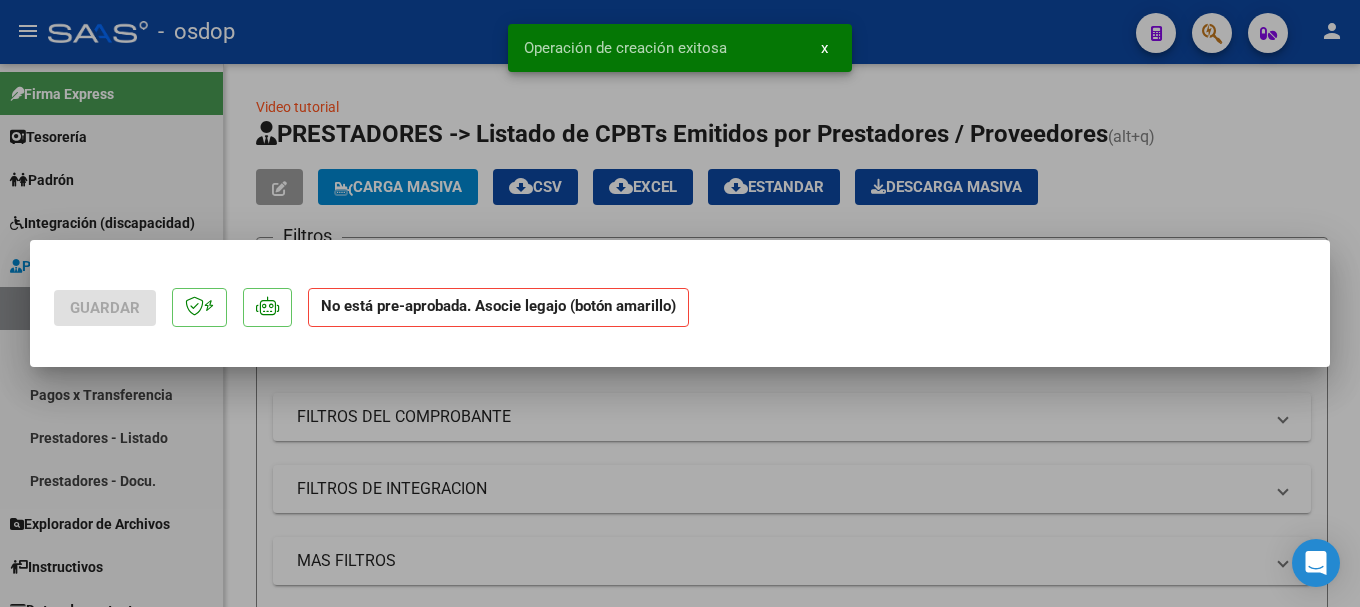 scroll, scrollTop: 0, scrollLeft: 0, axis: both 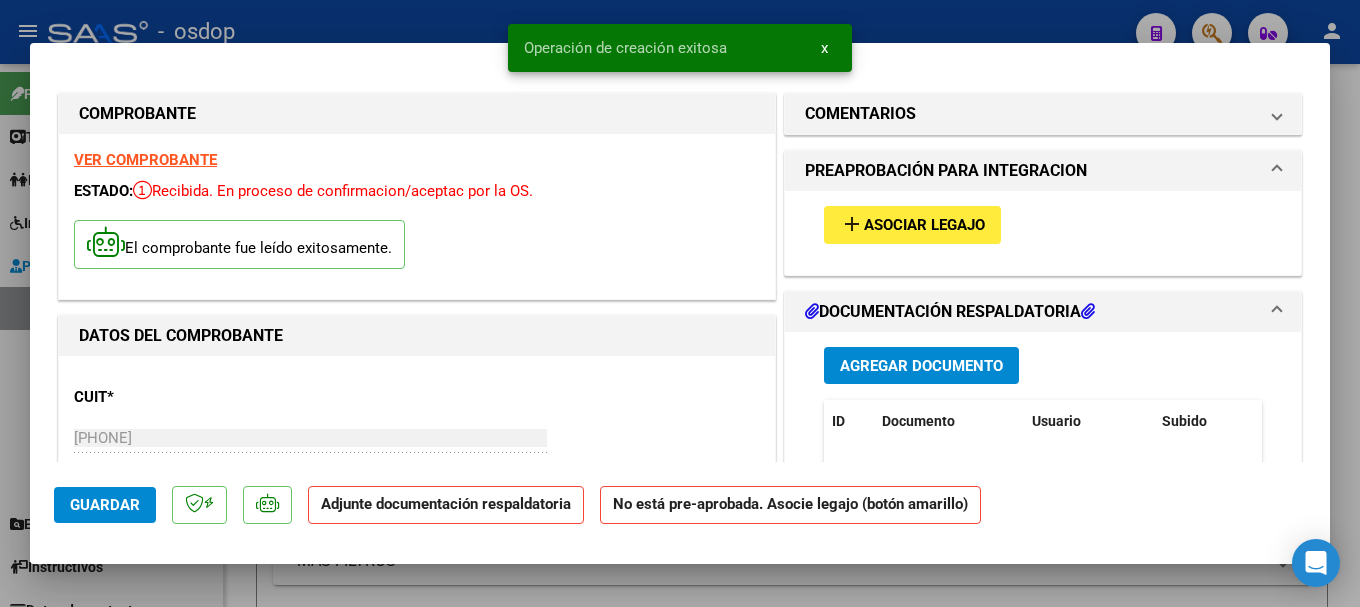 click on "Agregar Documento" at bounding box center [921, 366] 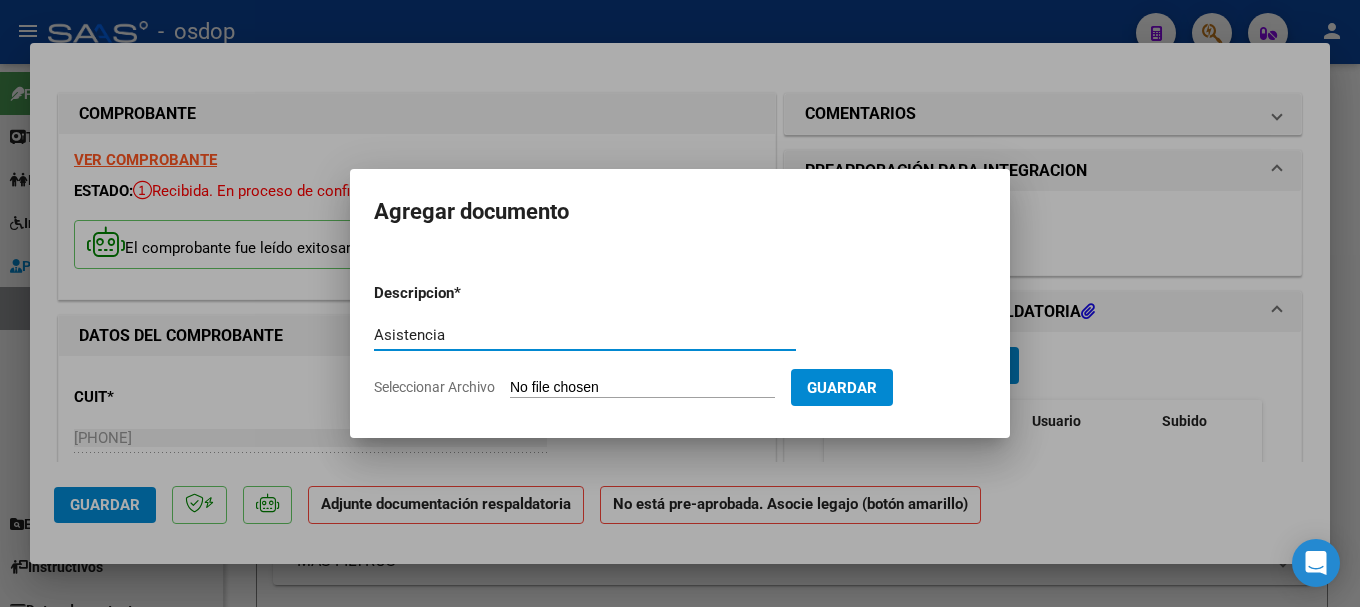 type on "Asistencia" 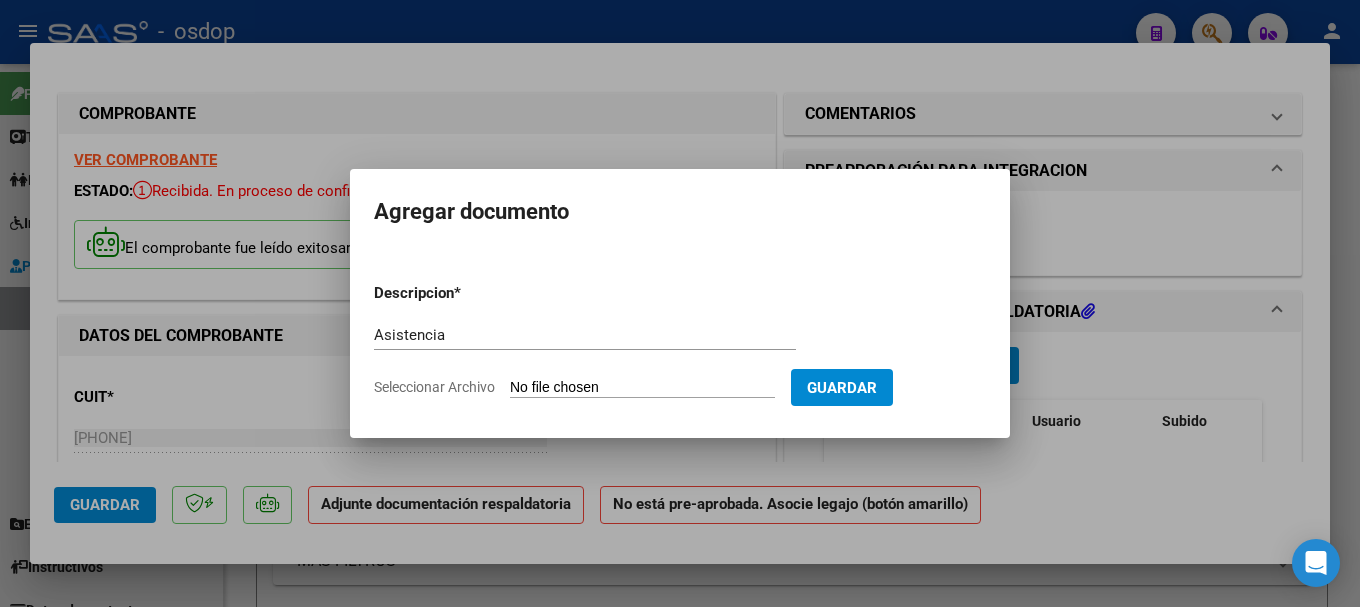 type on "C:\fakepath\[LAST] [LAST] Julio 25.pdf" 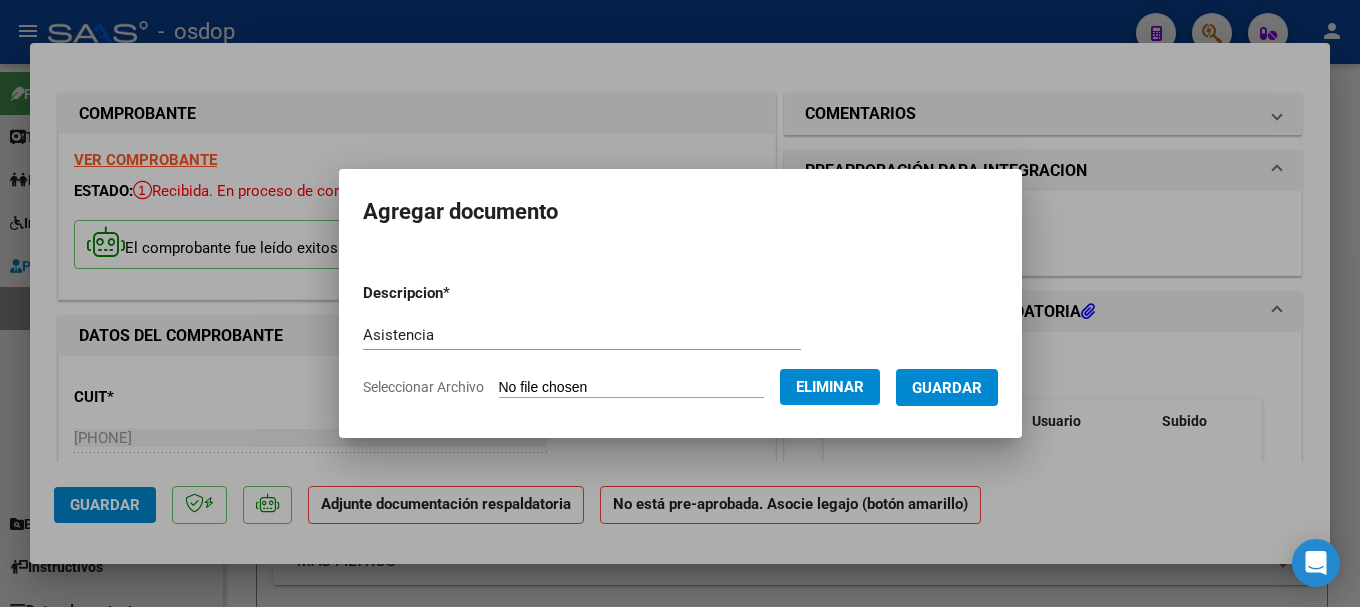 click on "Guardar" at bounding box center [947, 388] 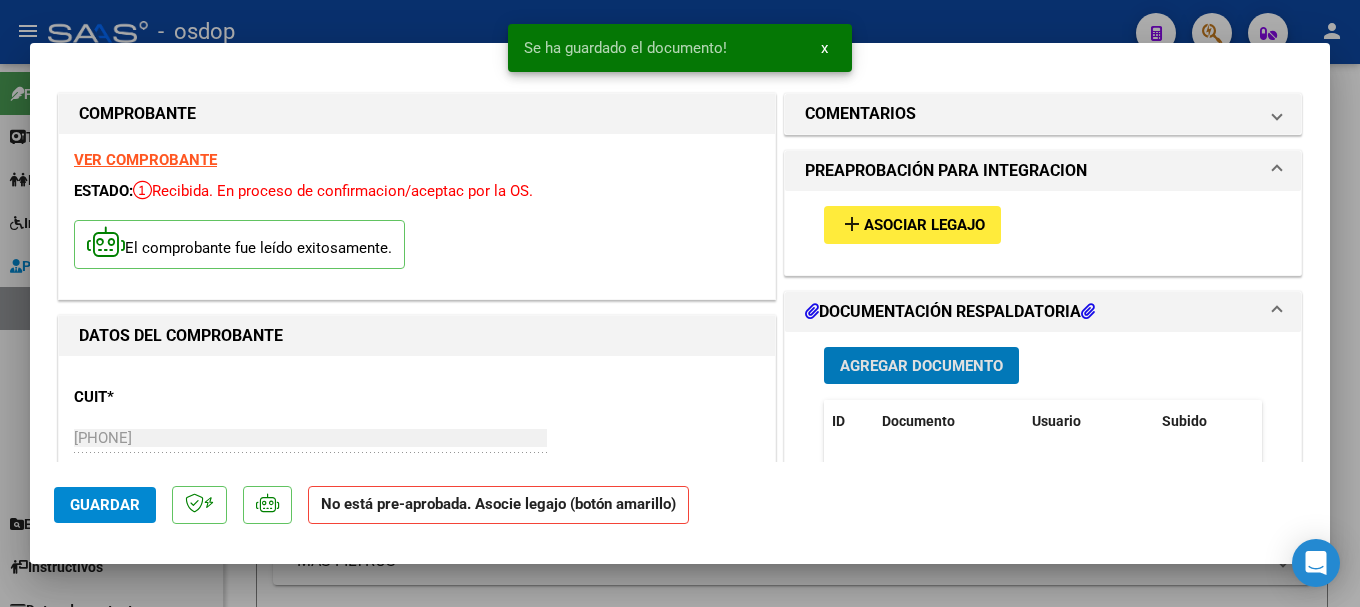 click on "Asociar Legajo" at bounding box center (924, 226) 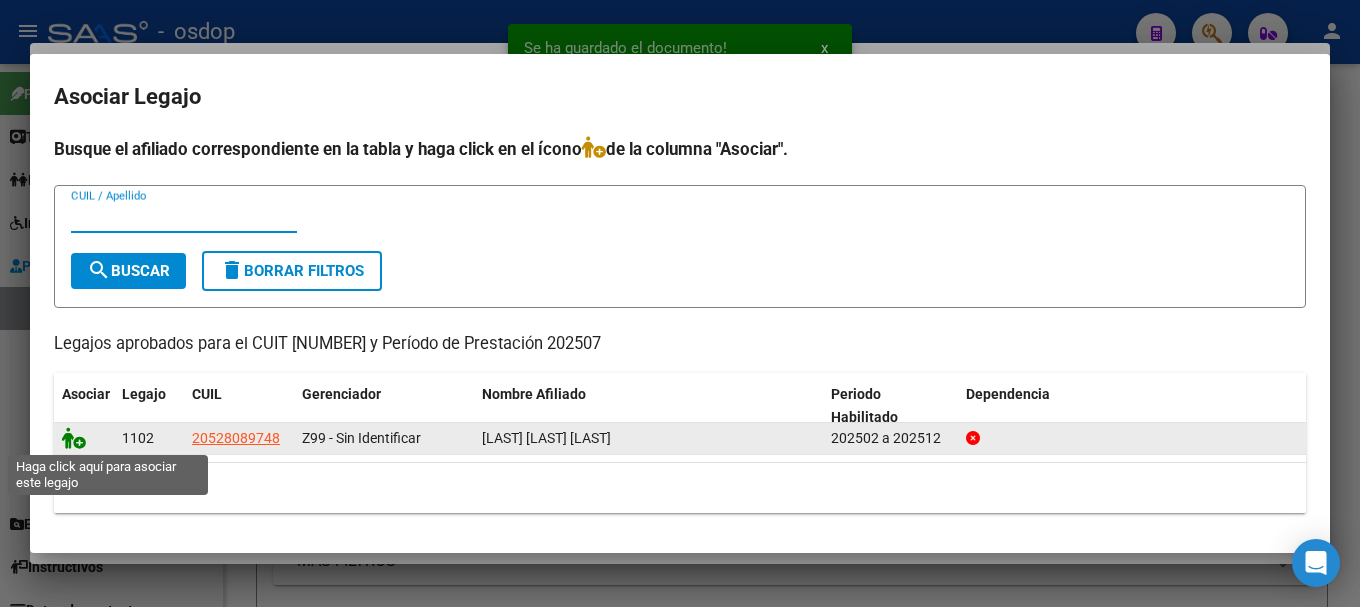 click 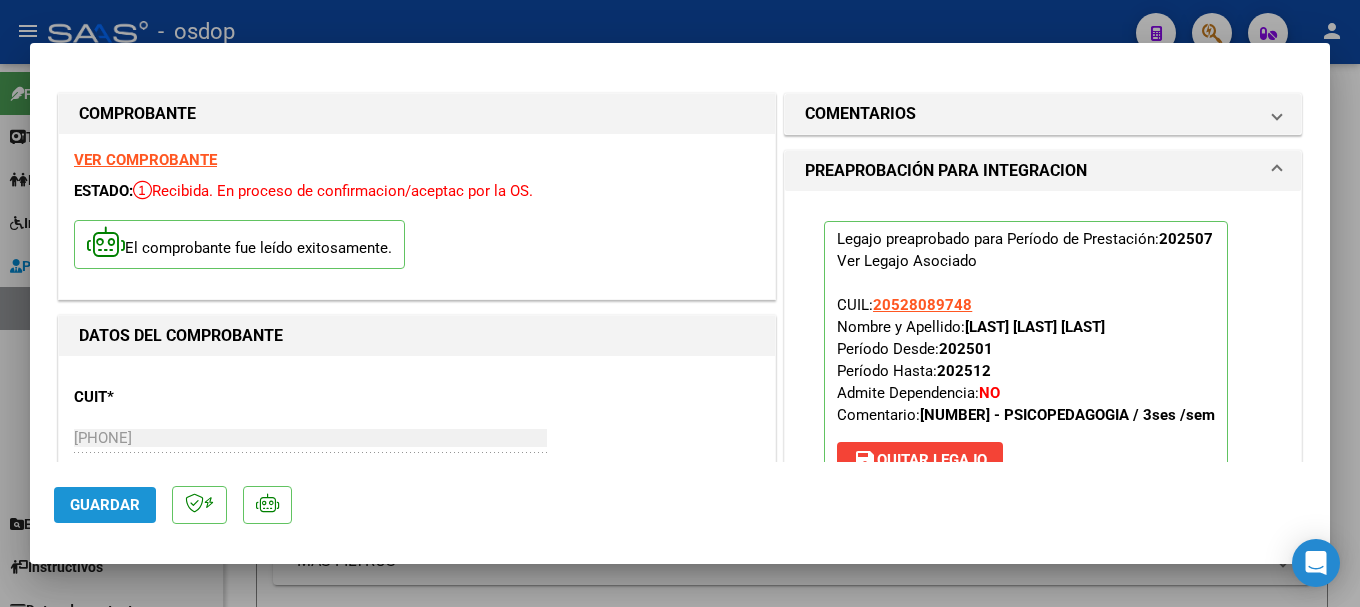 click on "Guardar" 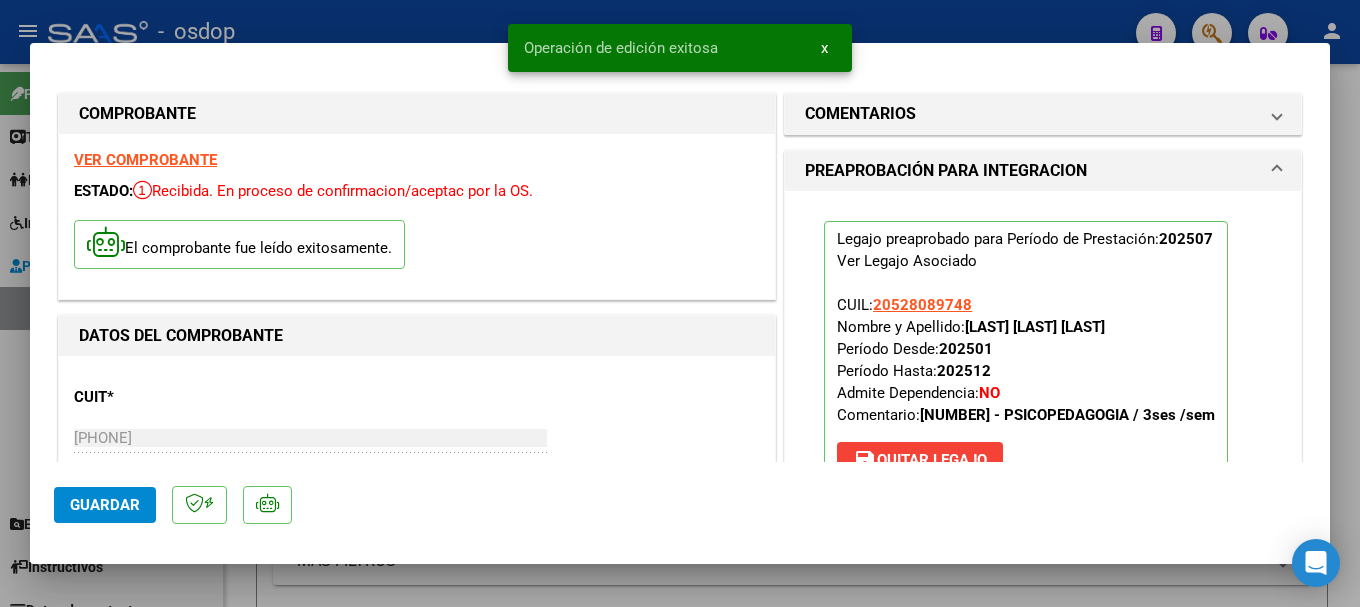 type 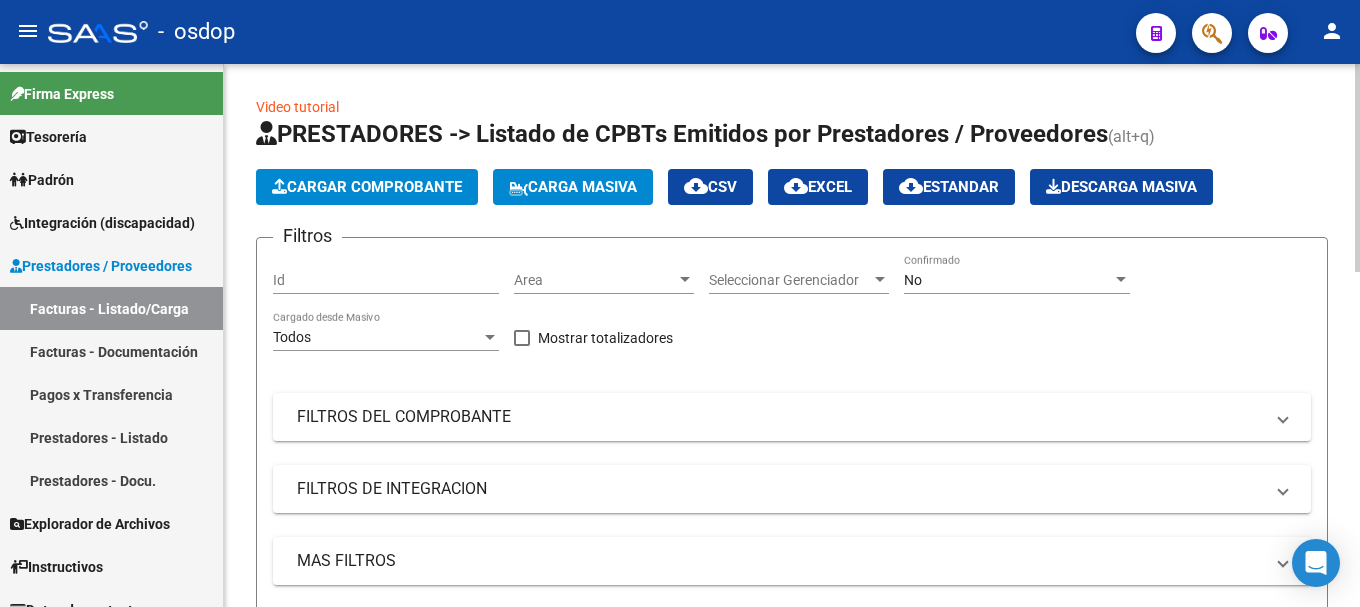 click on "Cargar Comprobante" 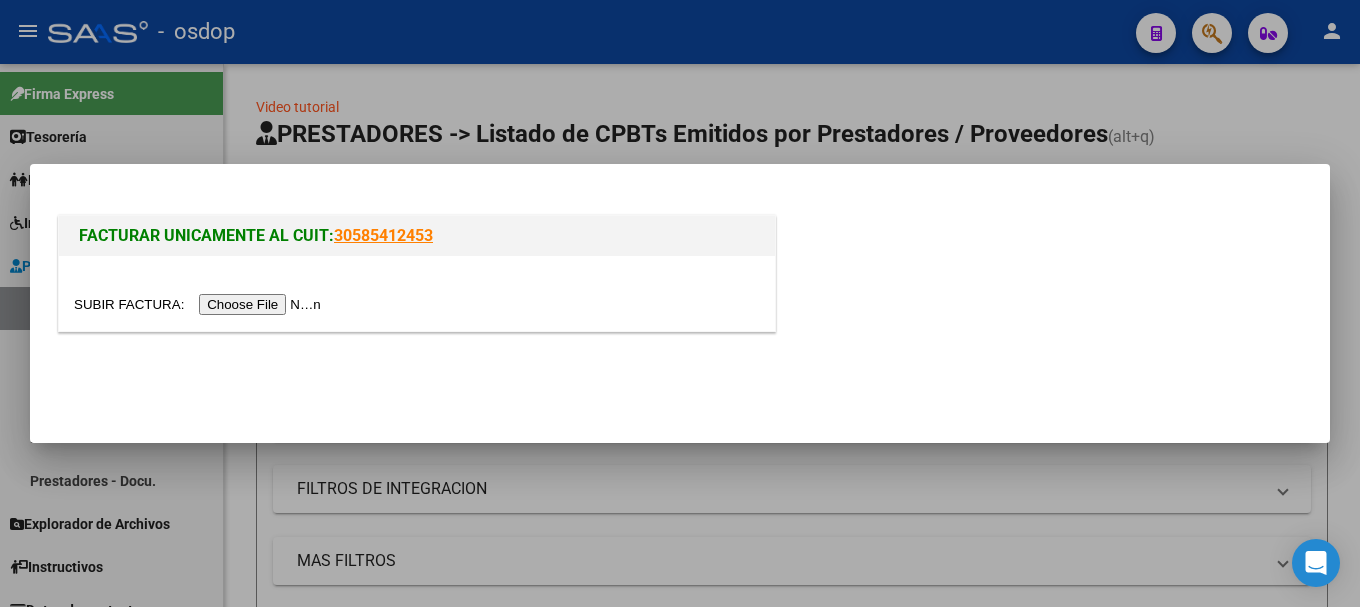 click at bounding box center [200, 304] 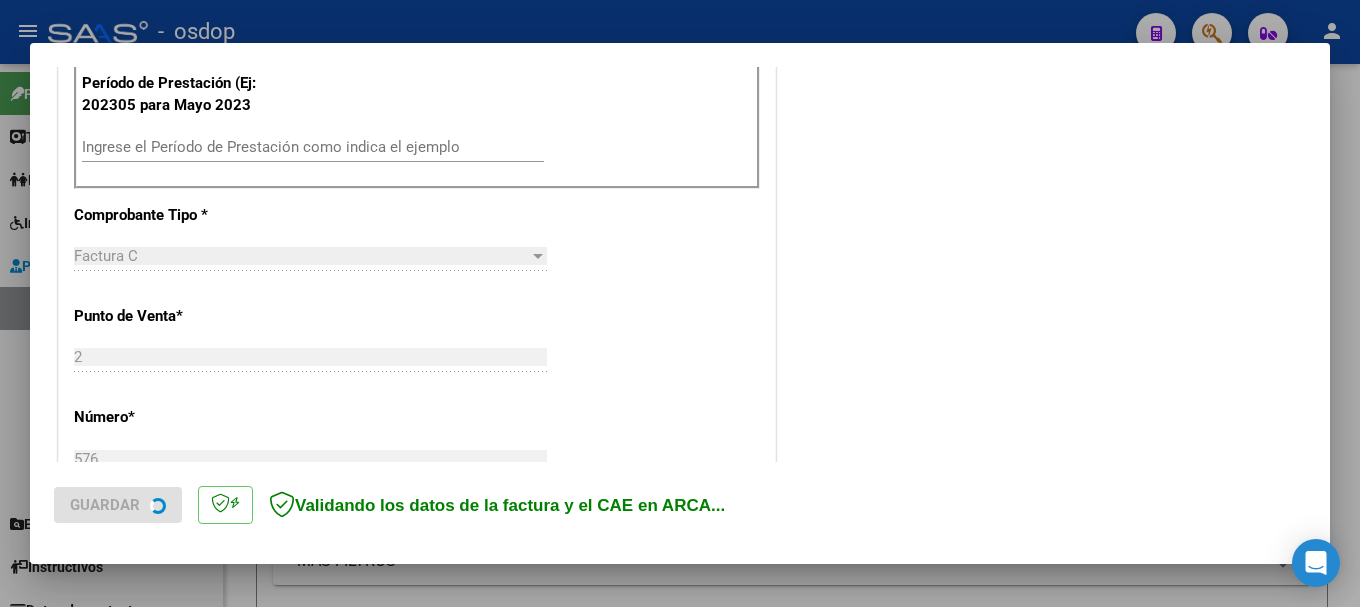 scroll, scrollTop: 537, scrollLeft: 0, axis: vertical 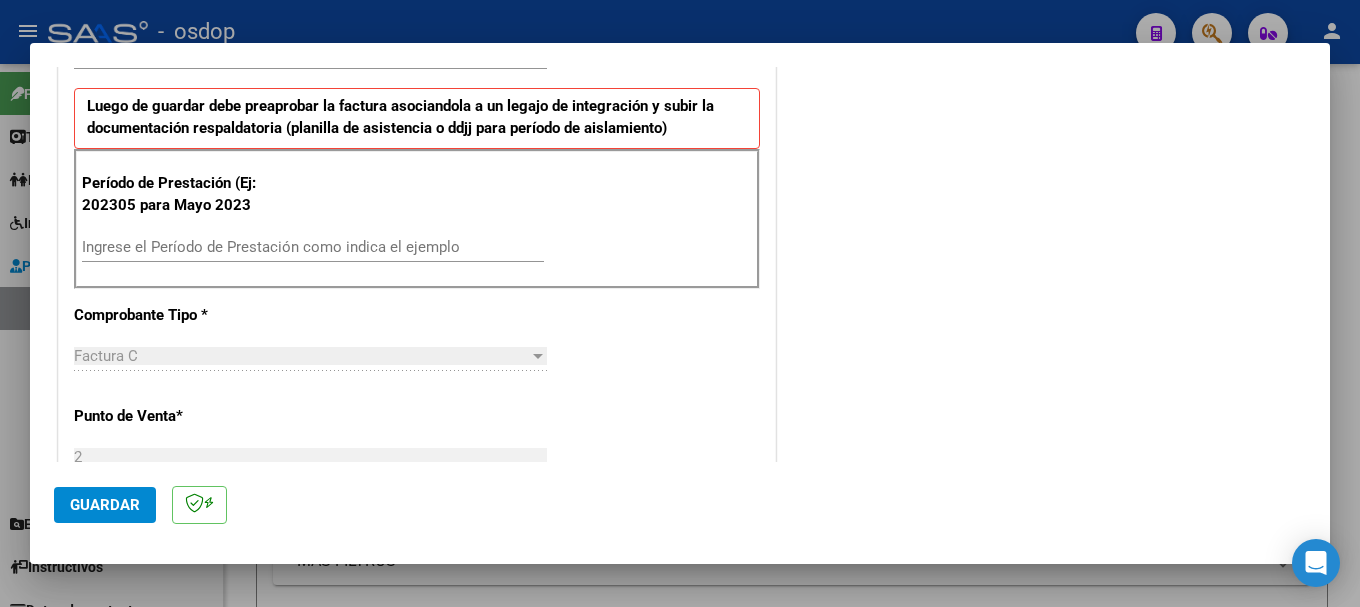 click on "Ingrese el Período de Prestación como indica el ejemplo" at bounding box center (313, 247) 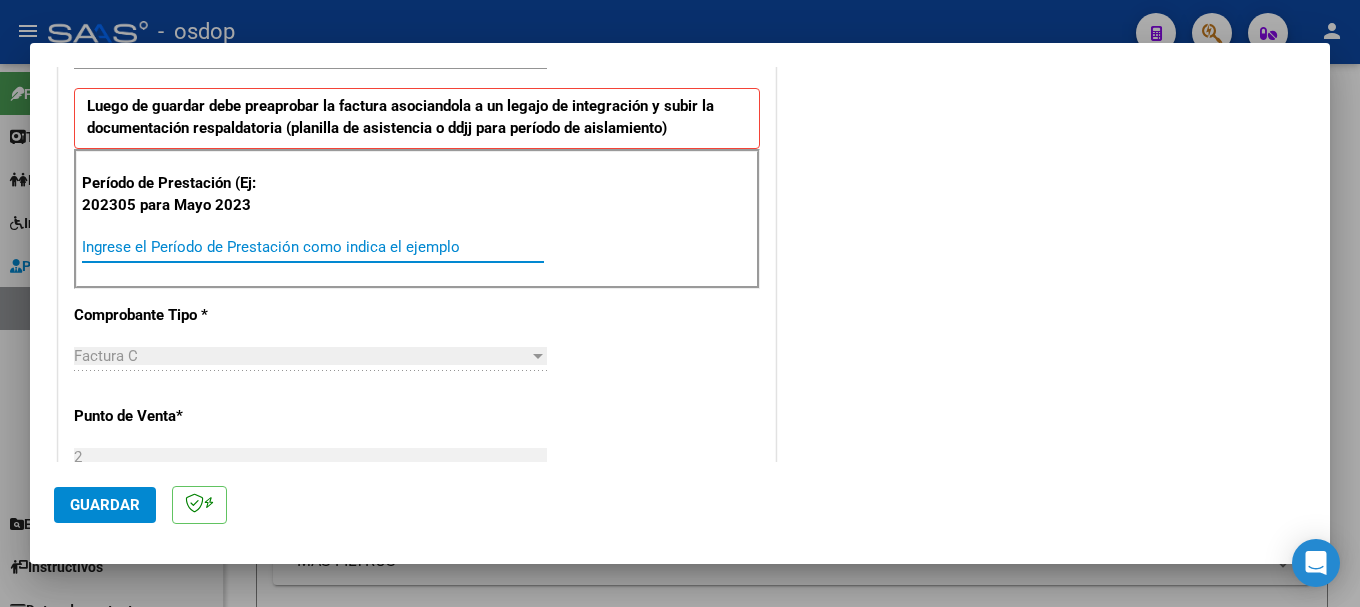 click on "Ingrese el Período de Prestación como indica el ejemplo" at bounding box center (313, 247) 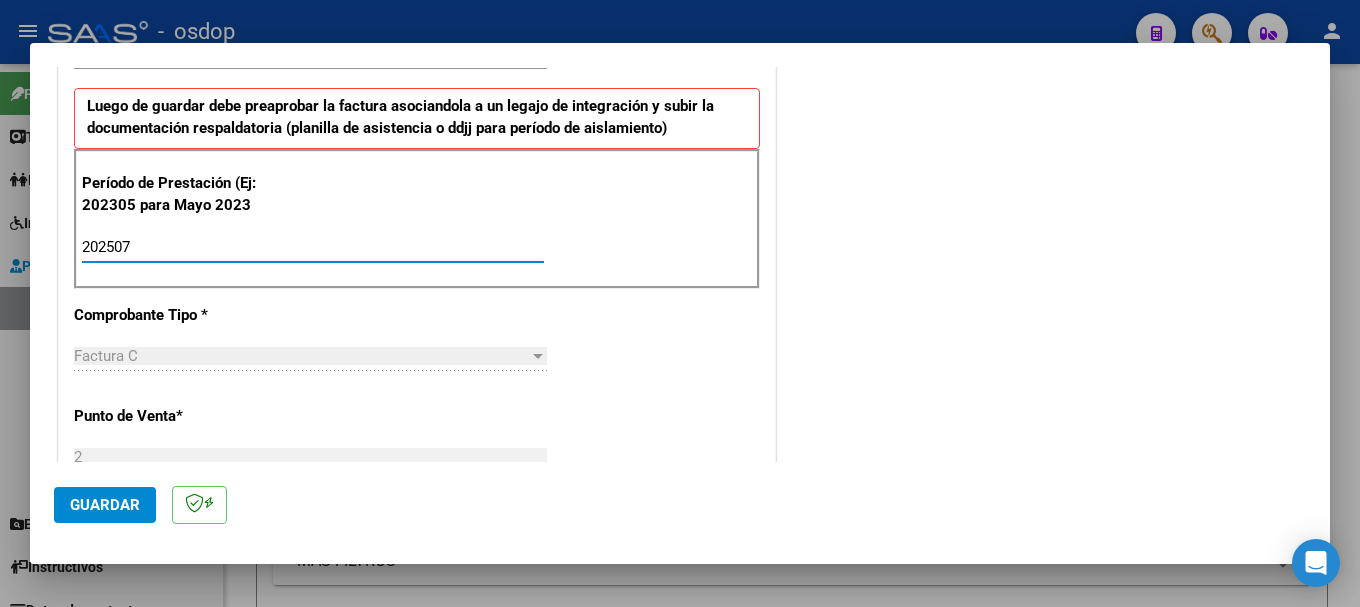 type on "202507" 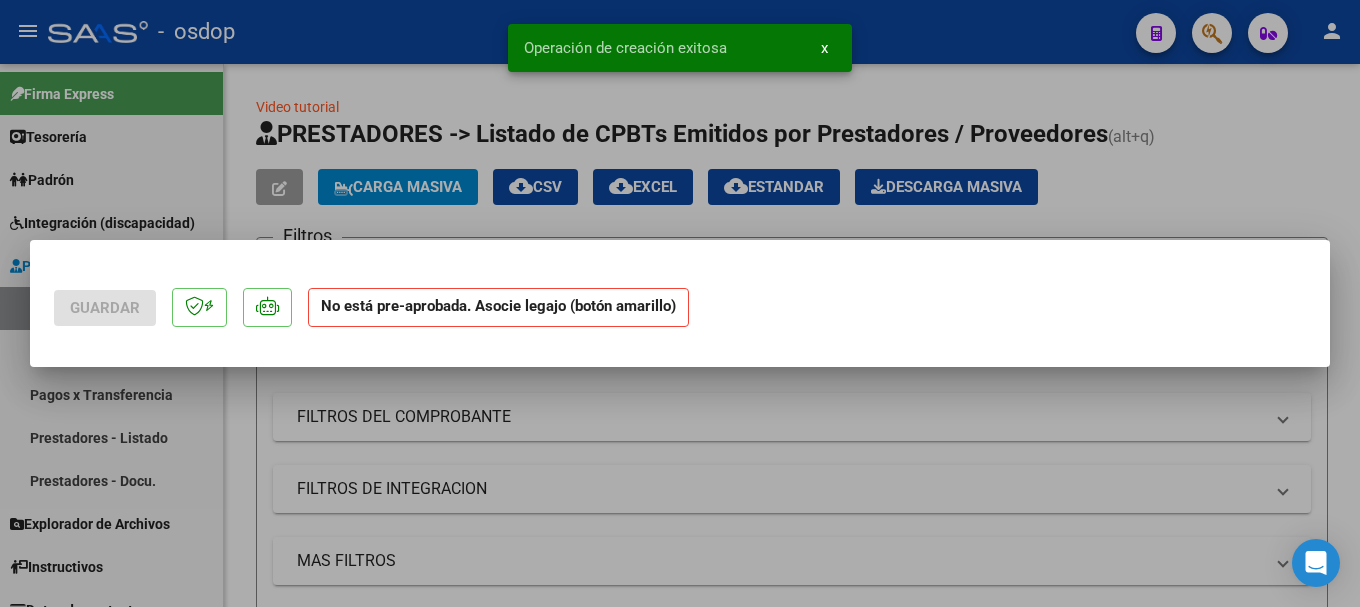 scroll, scrollTop: 0, scrollLeft: 0, axis: both 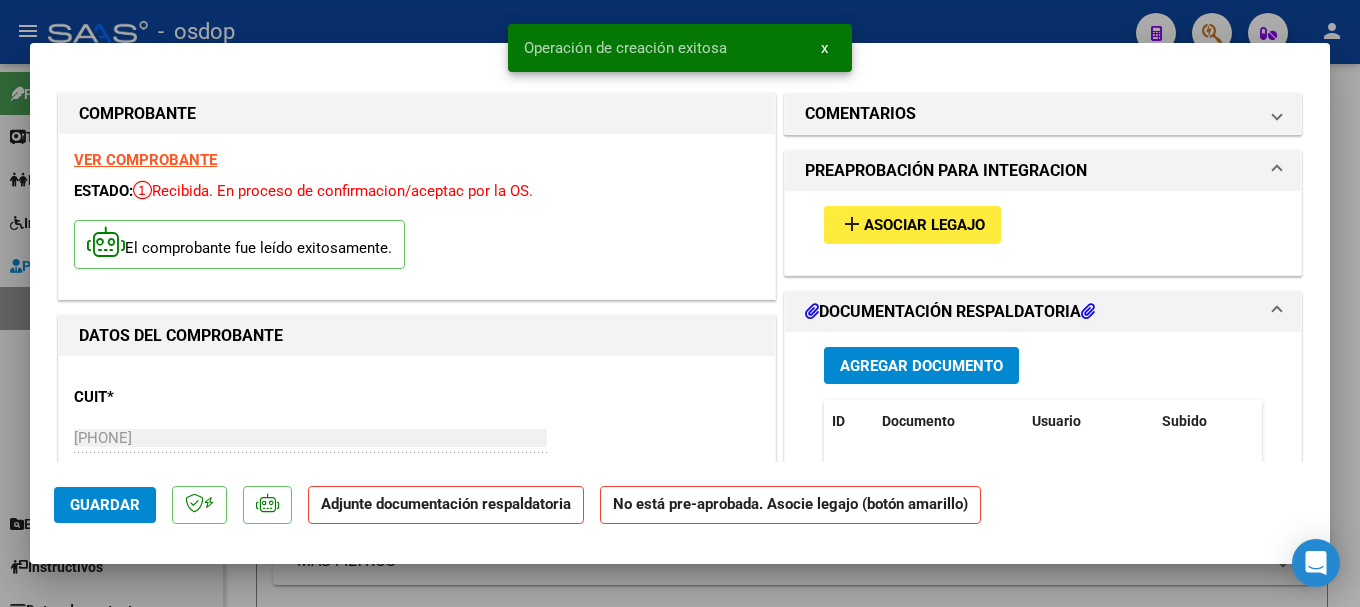 click on "Agregar Documento" at bounding box center [921, 366] 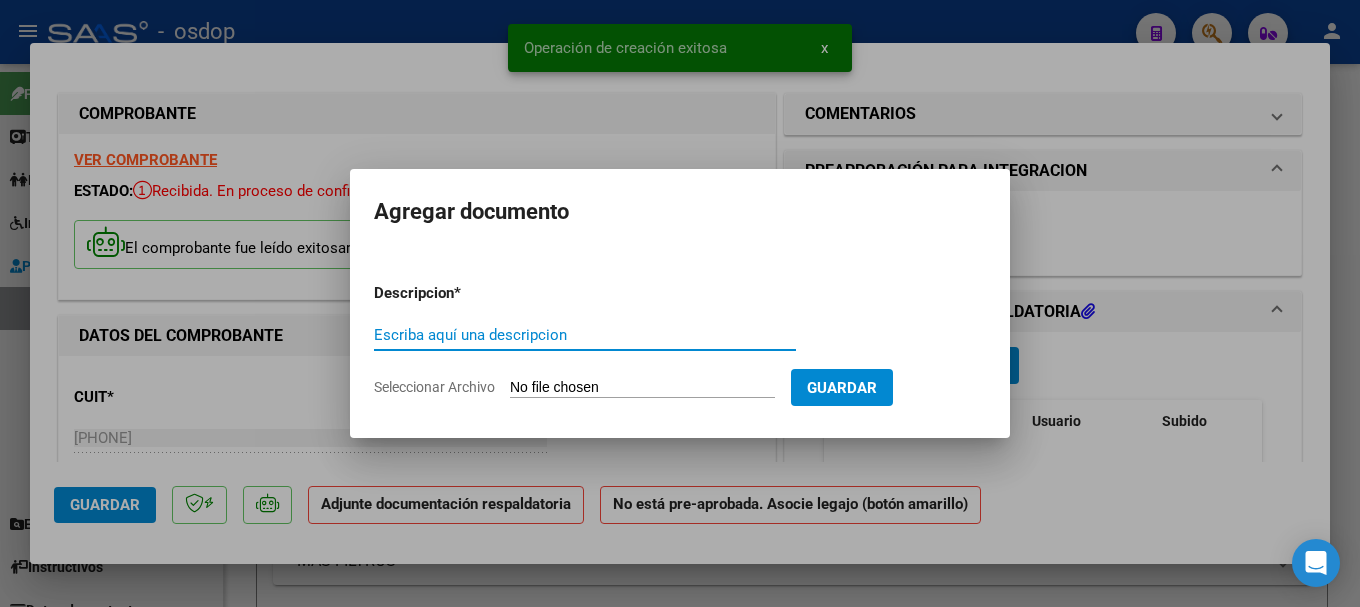 click on "Escriba aquí una descripcion" at bounding box center (585, 335) 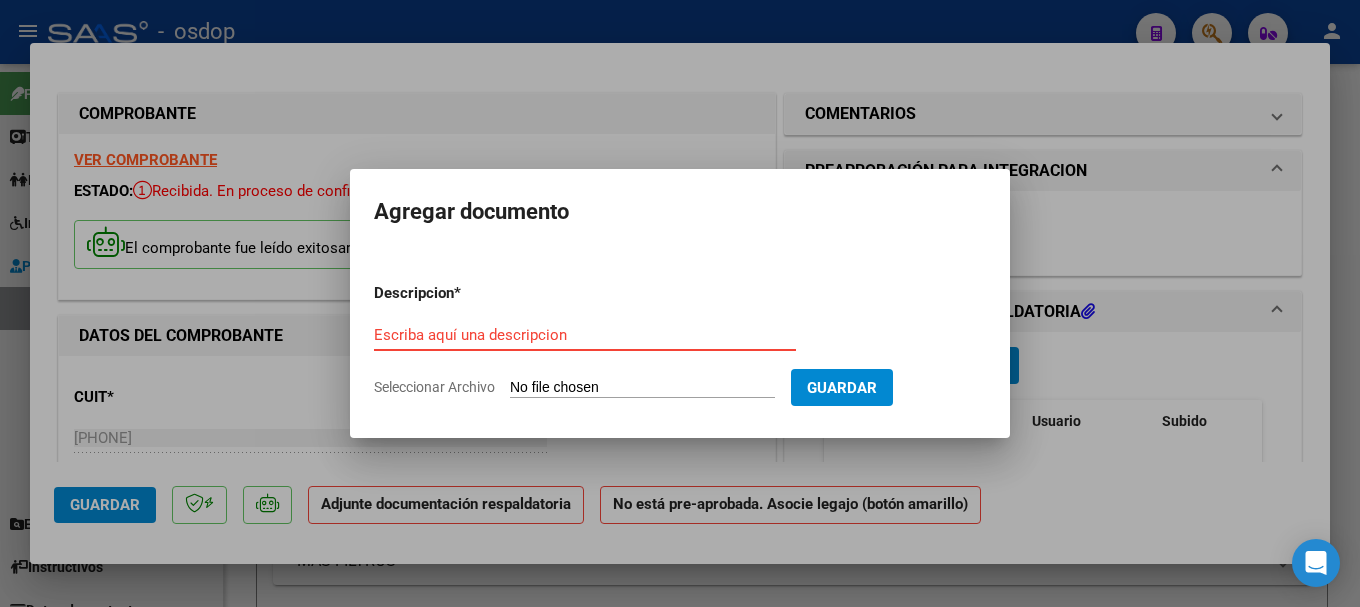 paste on "[LAST] [LAST] [MONTH] [NUMBER]" 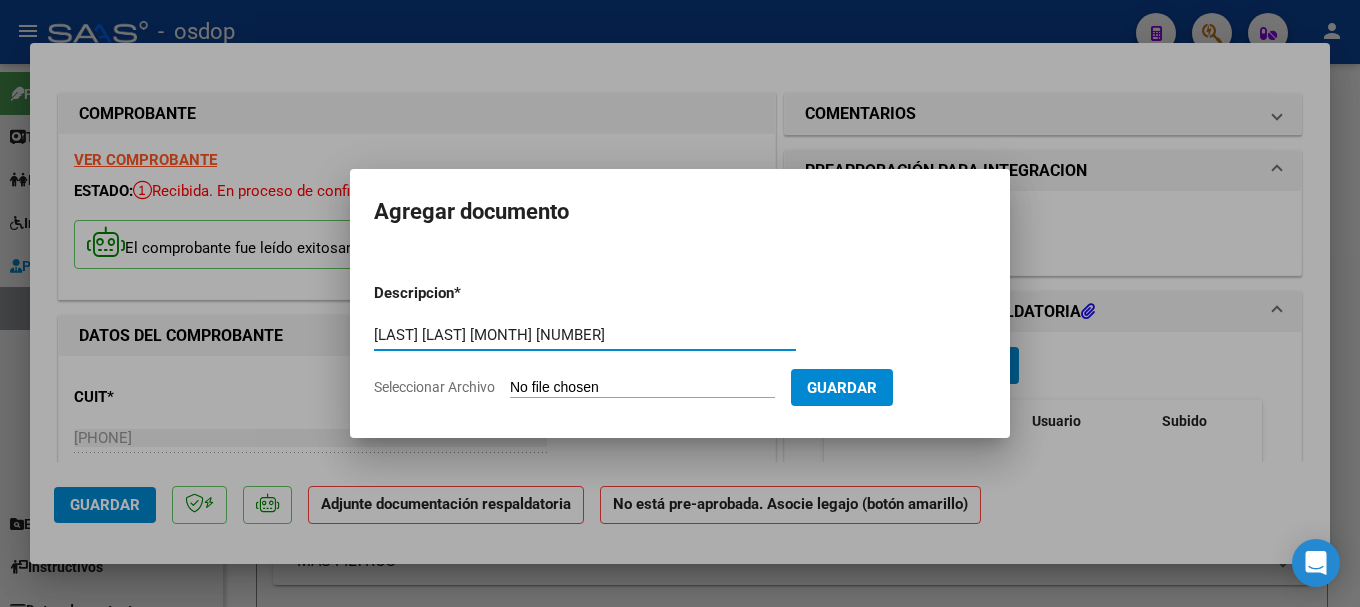type on "[LAST] [LAST] [MONTH] [NUMBER]" 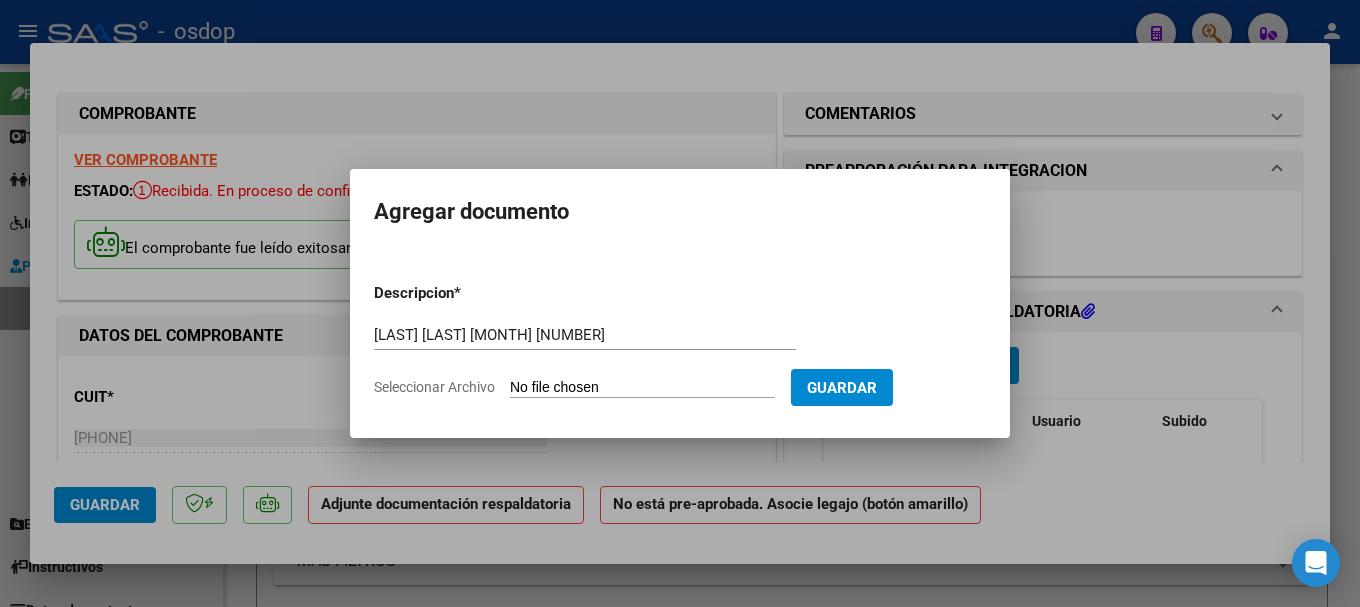 type on "C:\fakepath\[LAST] [LAST] [MONTH] [NUMBER].pdf" 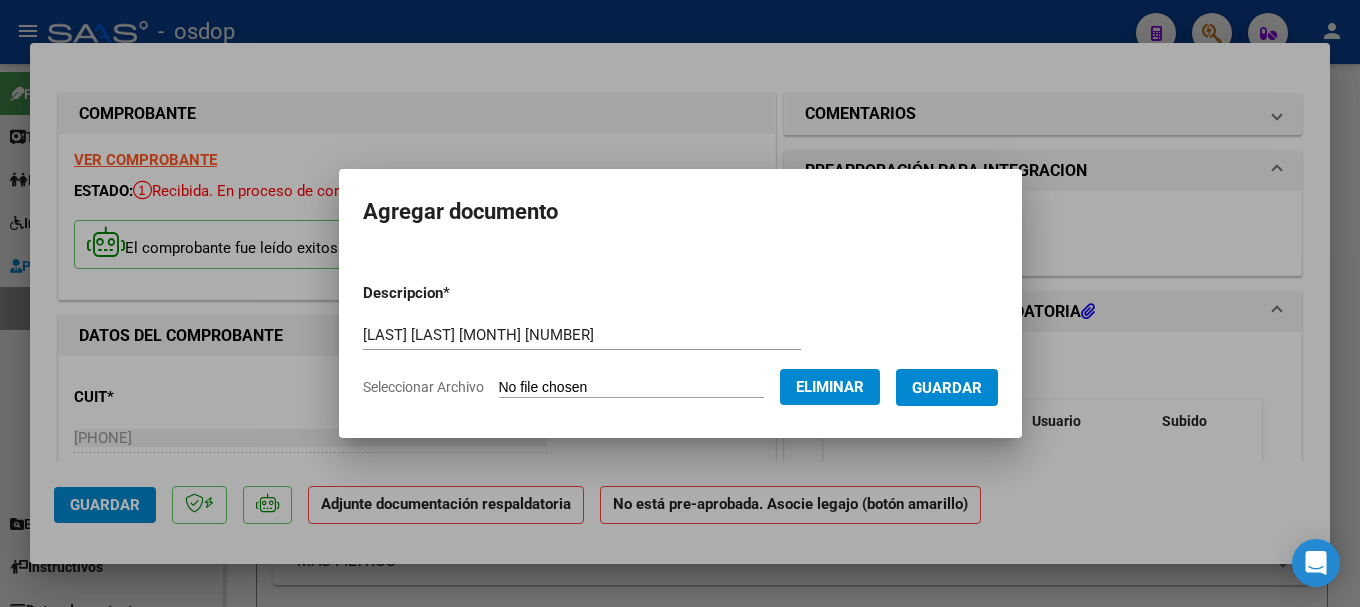 click on "Guardar" at bounding box center [947, 388] 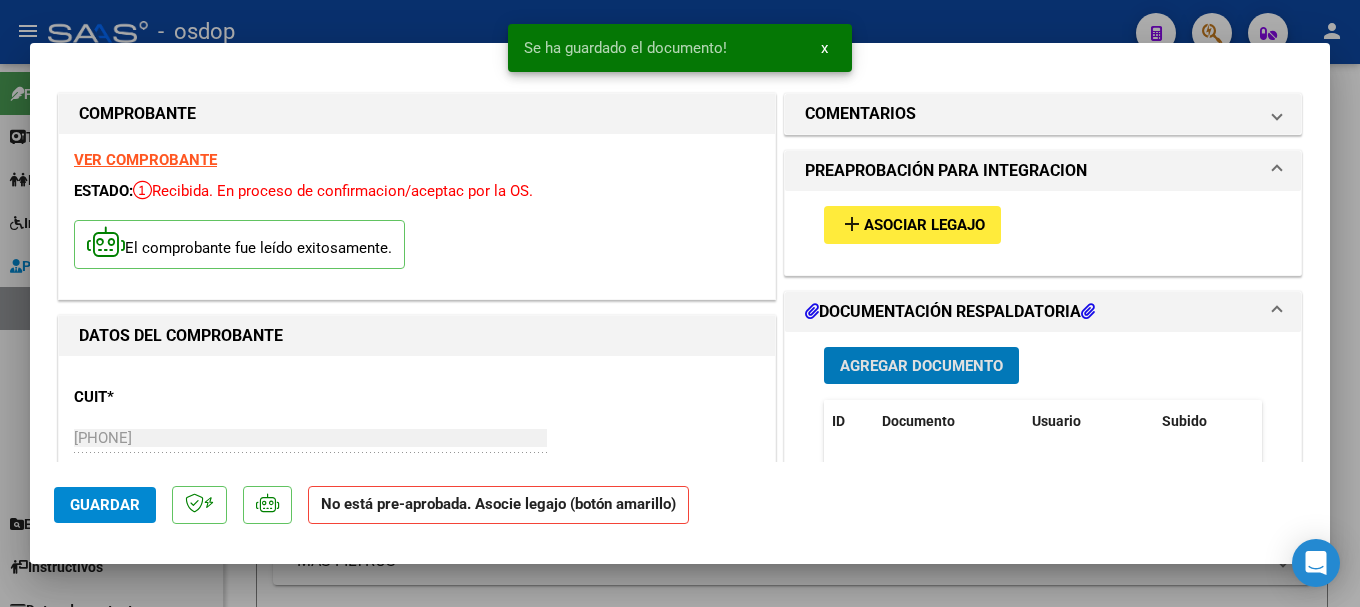click on "Asociar Legajo" at bounding box center (924, 226) 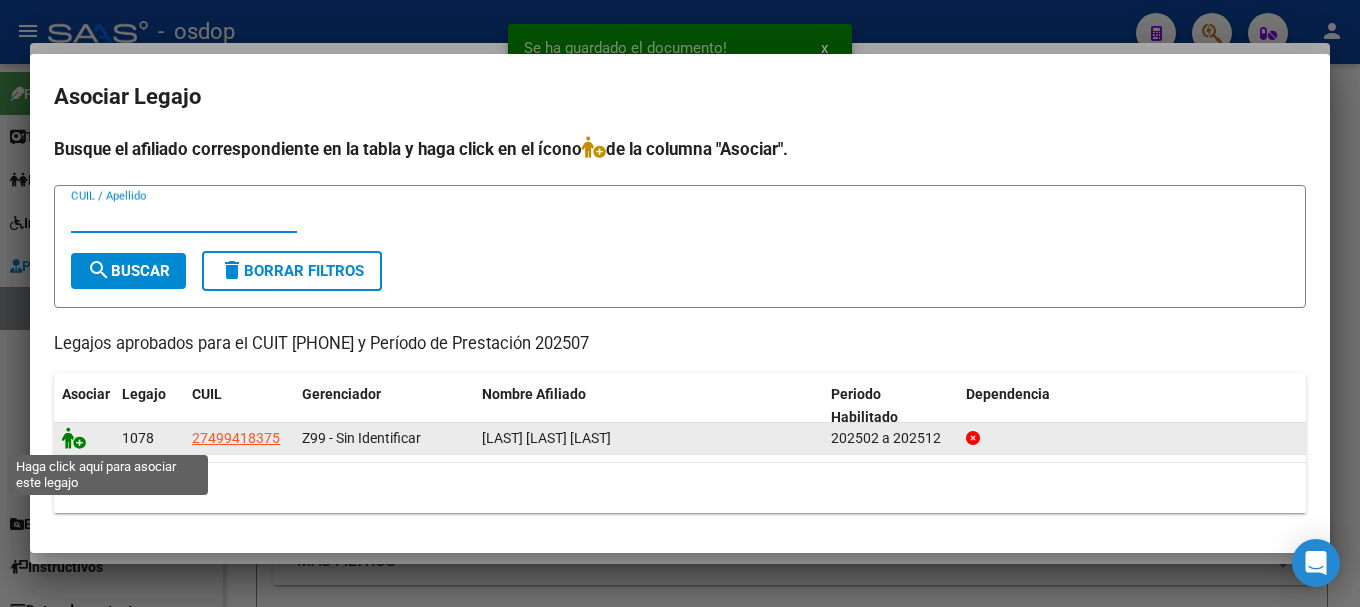 click 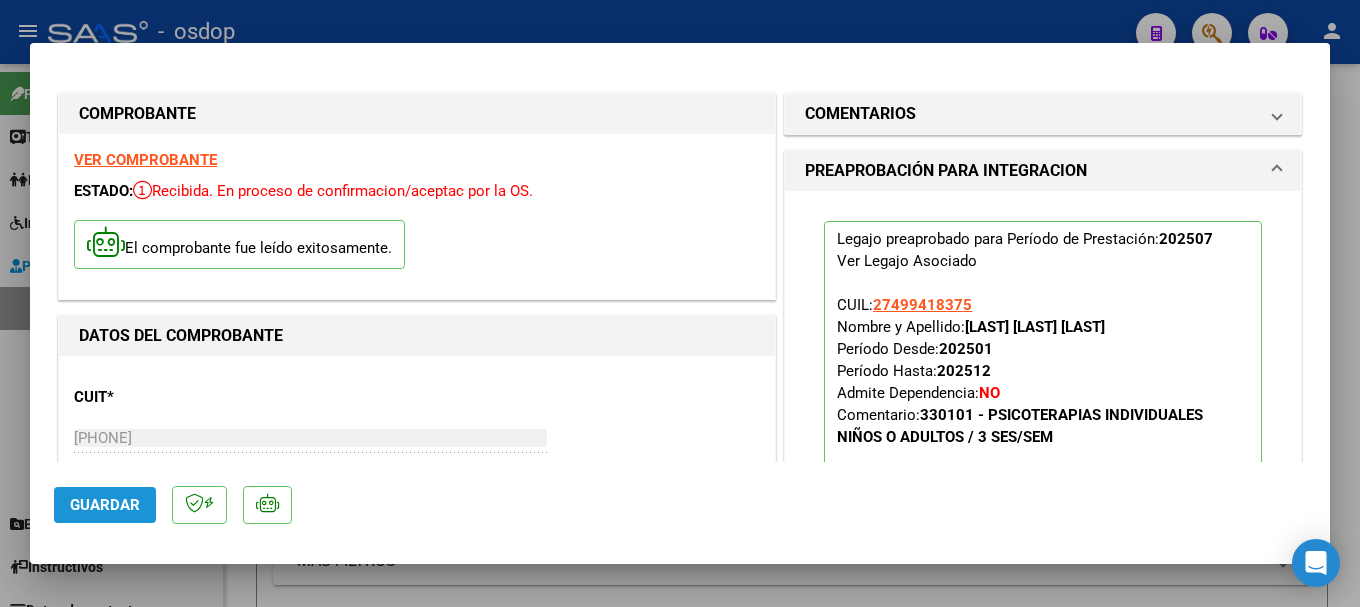 click on "Guardar" 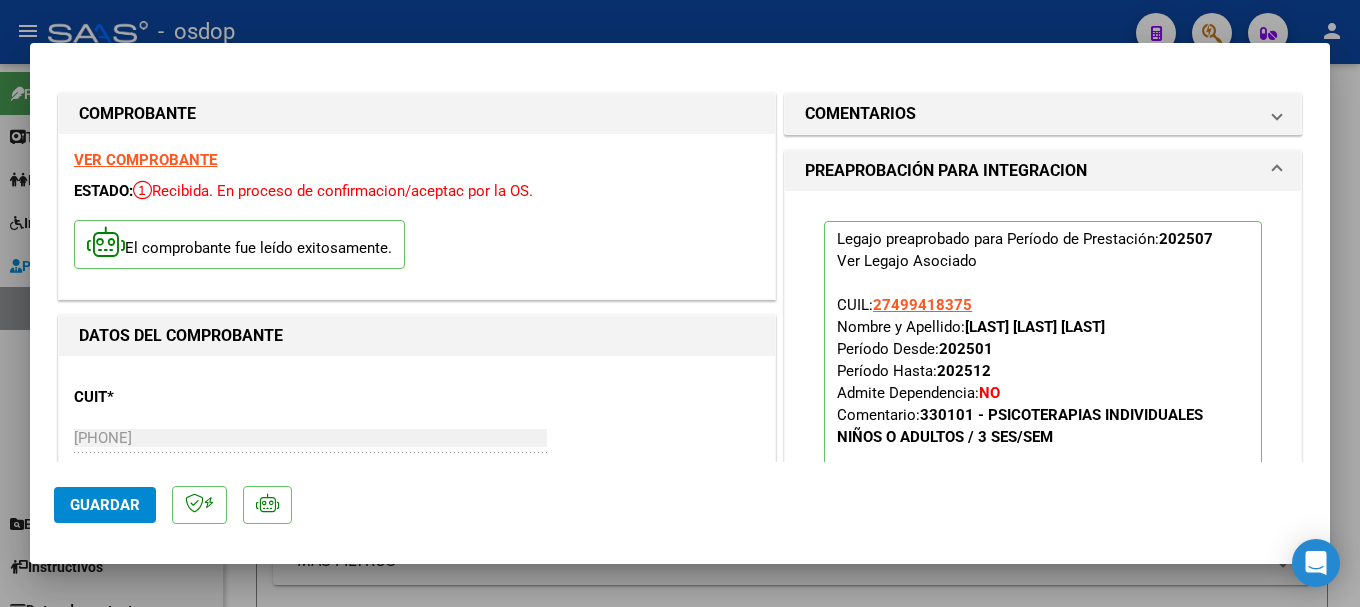click on "Guardar" 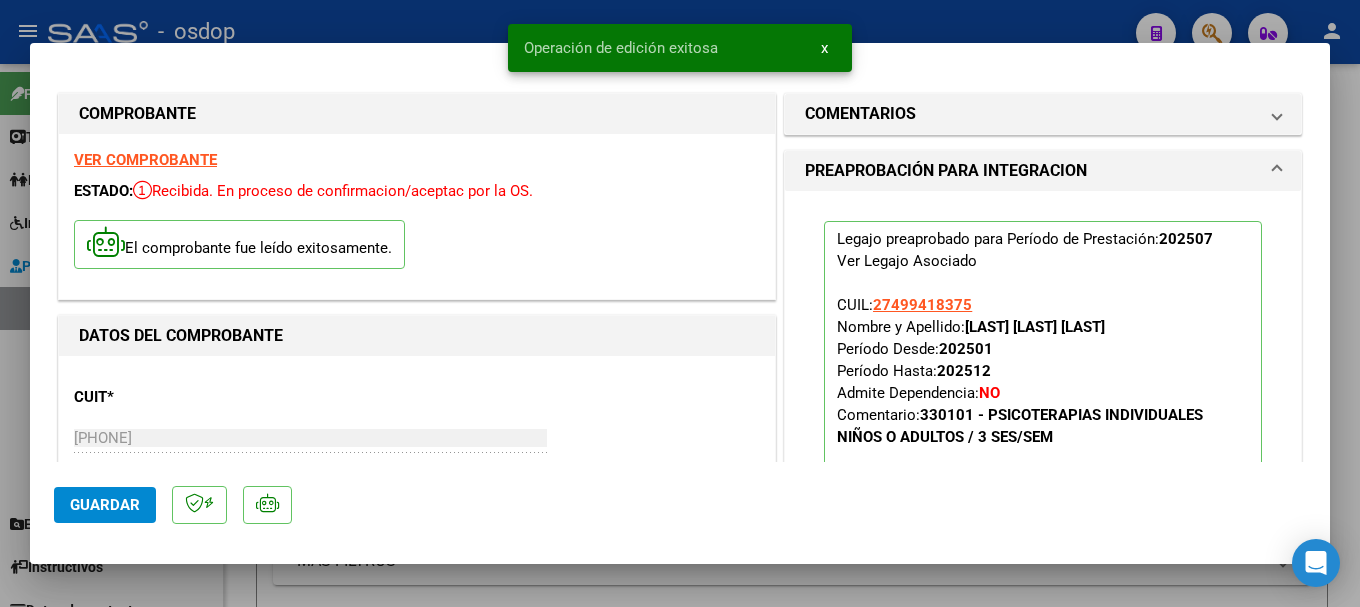 click at bounding box center [680, 303] 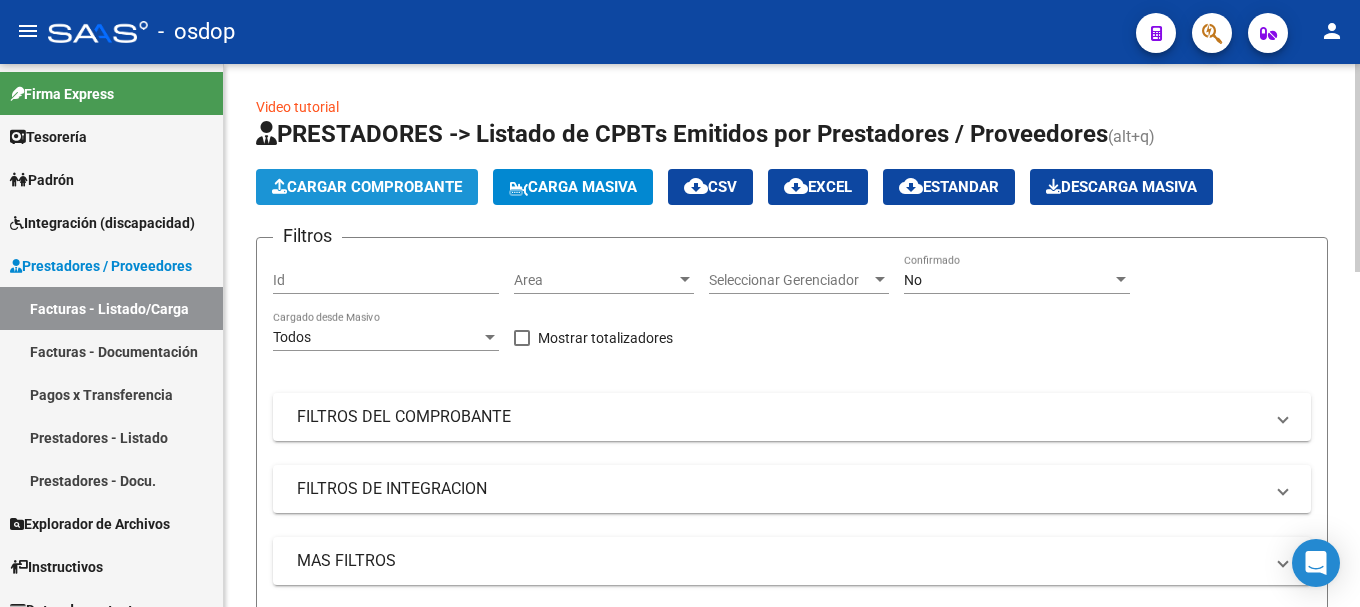 click on "Cargar Comprobante" 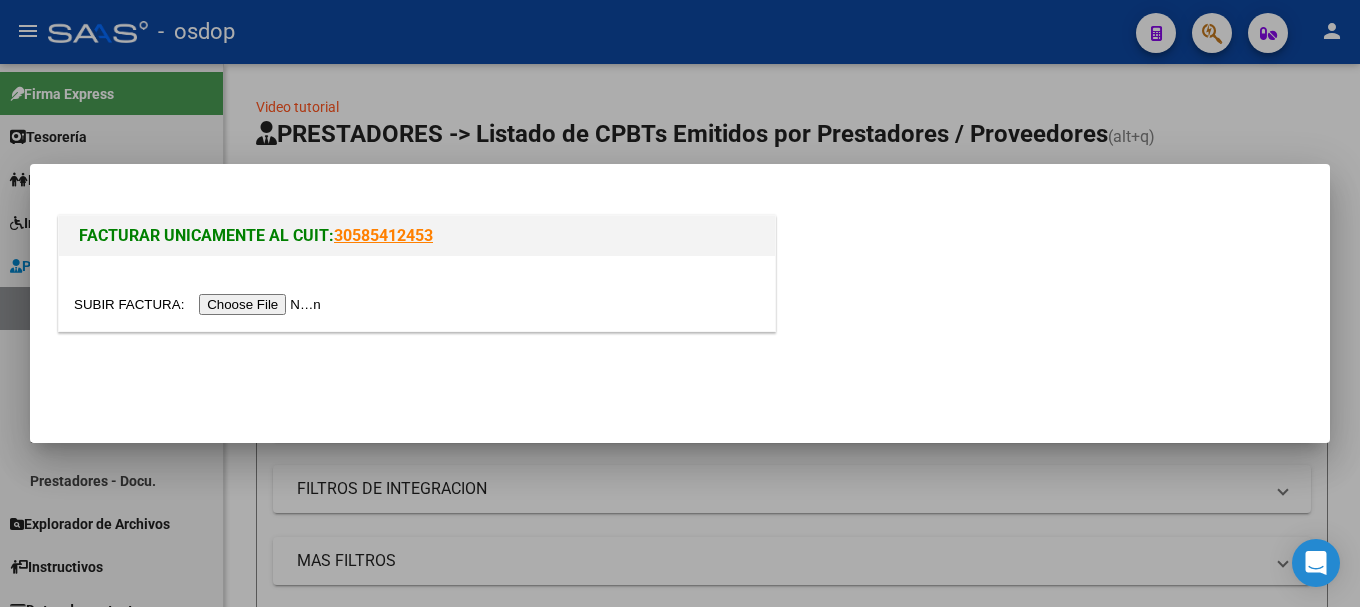 click at bounding box center [200, 304] 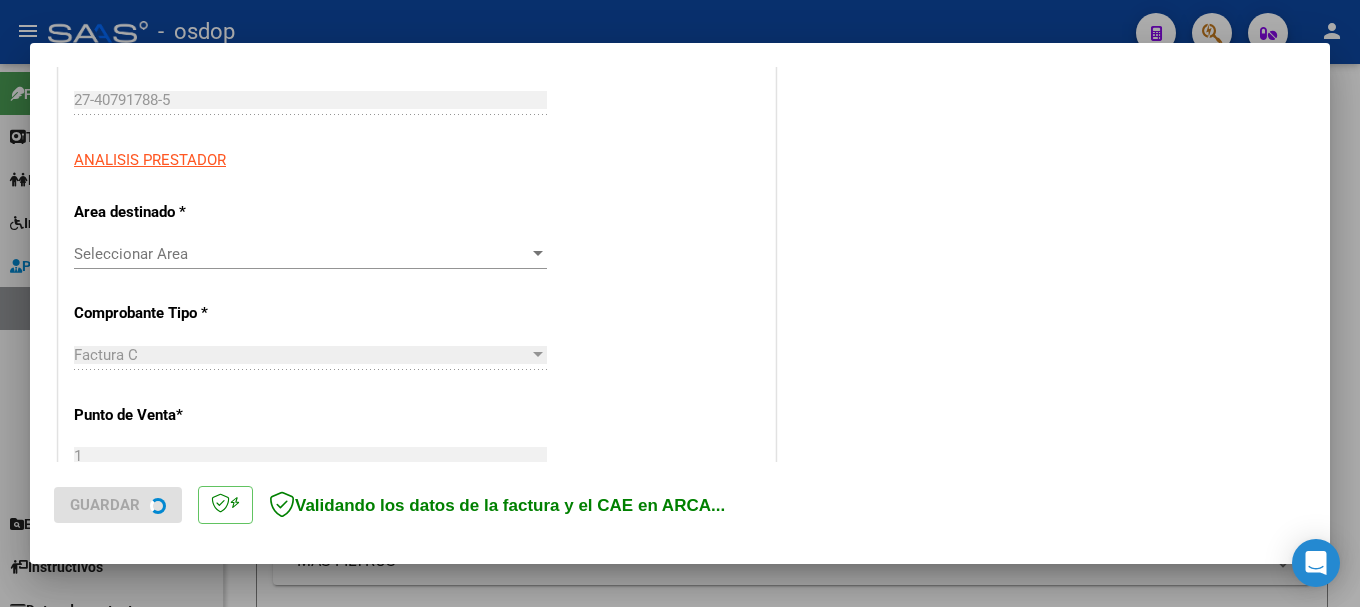 scroll, scrollTop: 400, scrollLeft: 0, axis: vertical 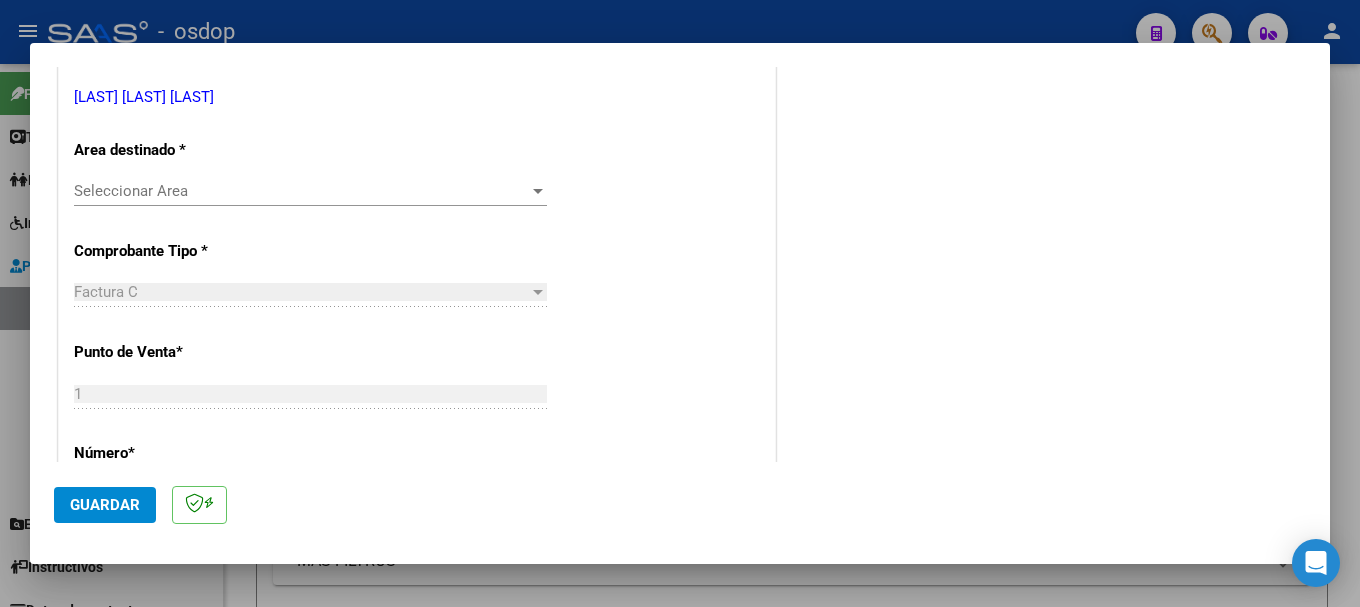 click on "Seleccionar Area" at bounding box center [301, 191] 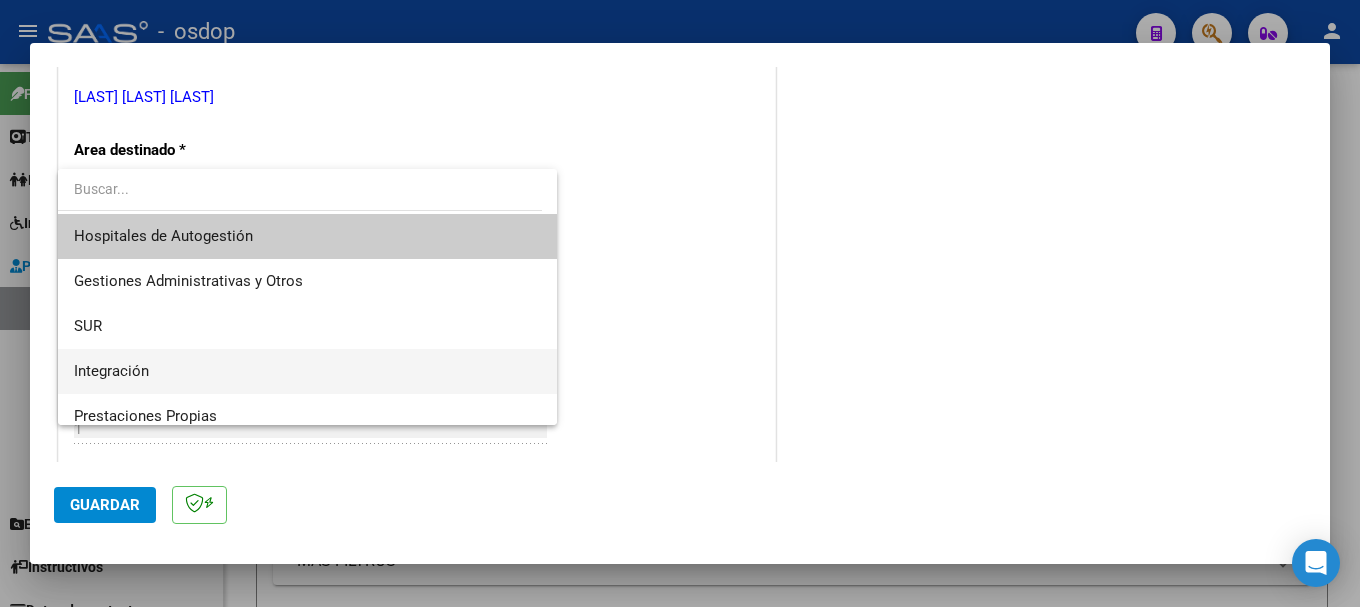 click on "Integración" at bounding box center (307, 371) 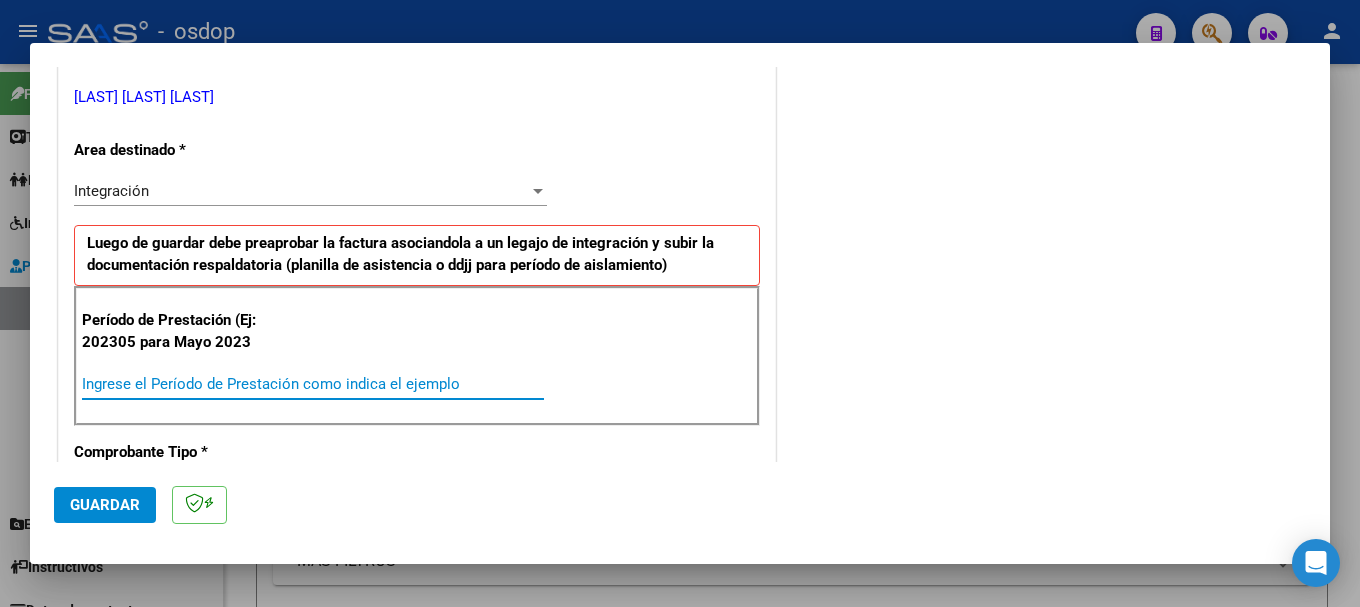 click on "Ingrese el Período de Prestación como indica el ejemplo" at bounding box center (313, 384) 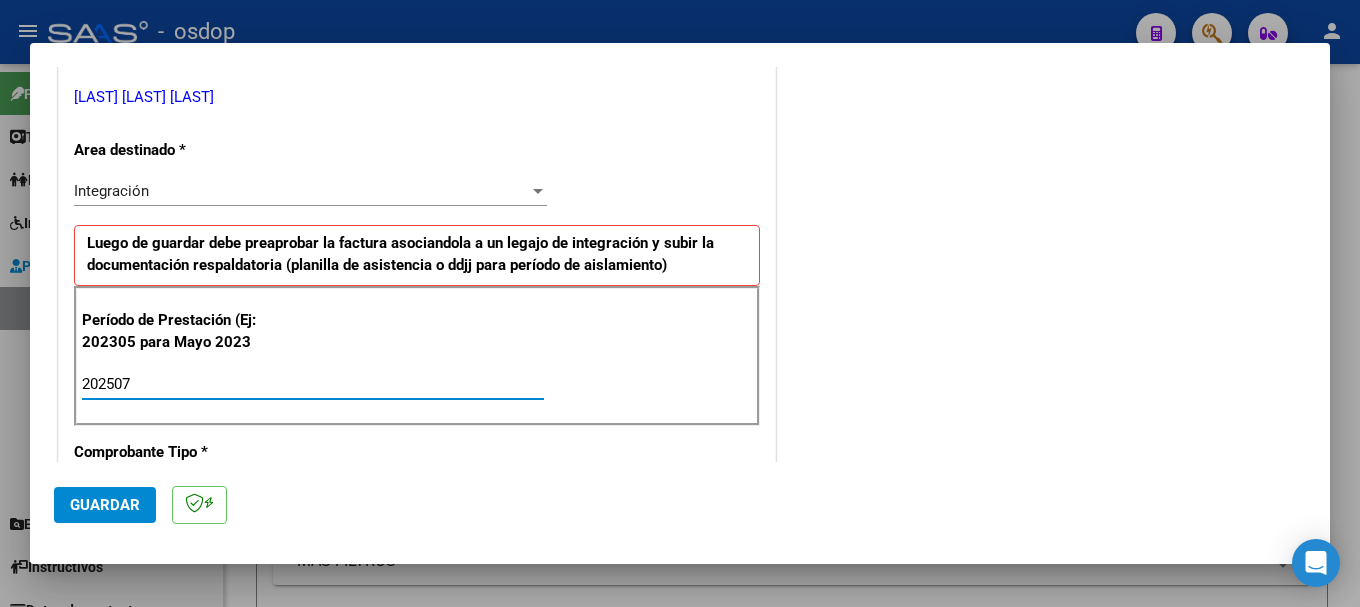 type on "202507" 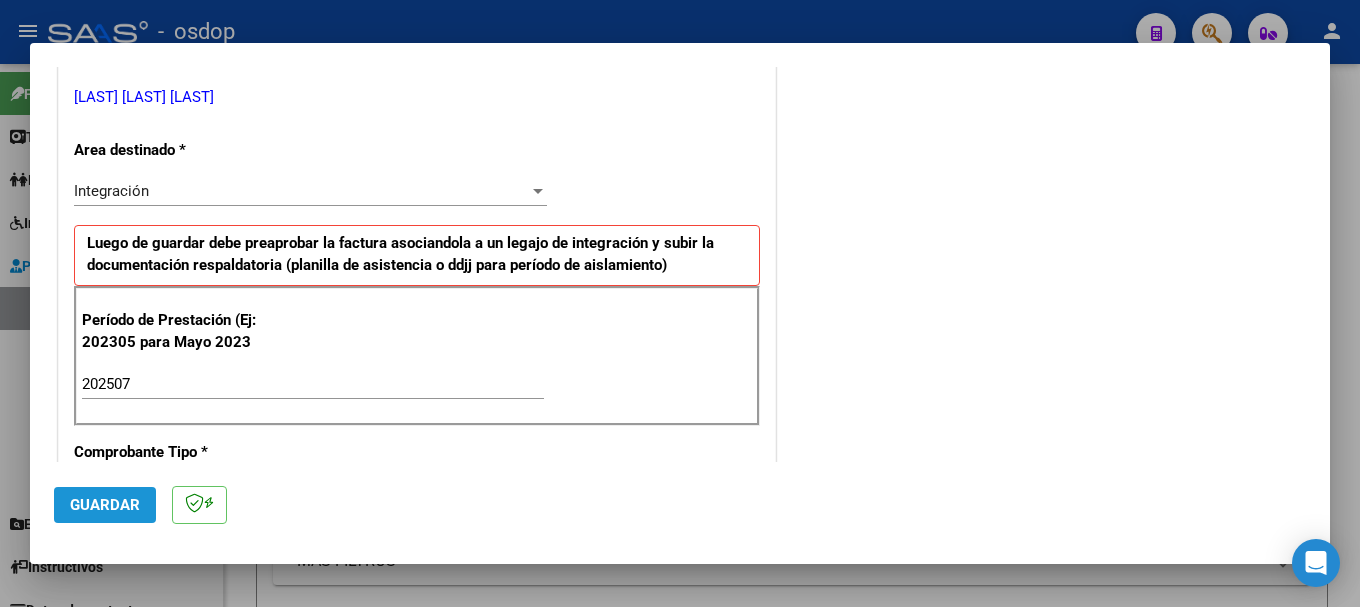 click on "Guardar" 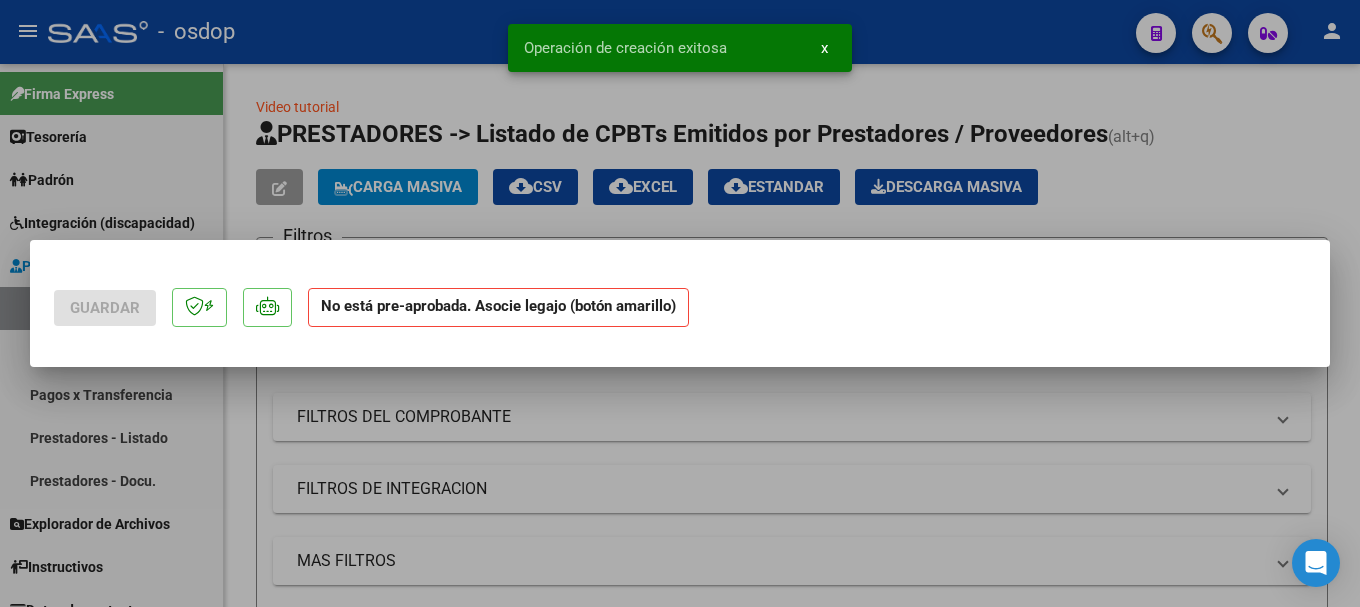 scroll, scrollTop: 0, scrollLeft: 0, axis: both 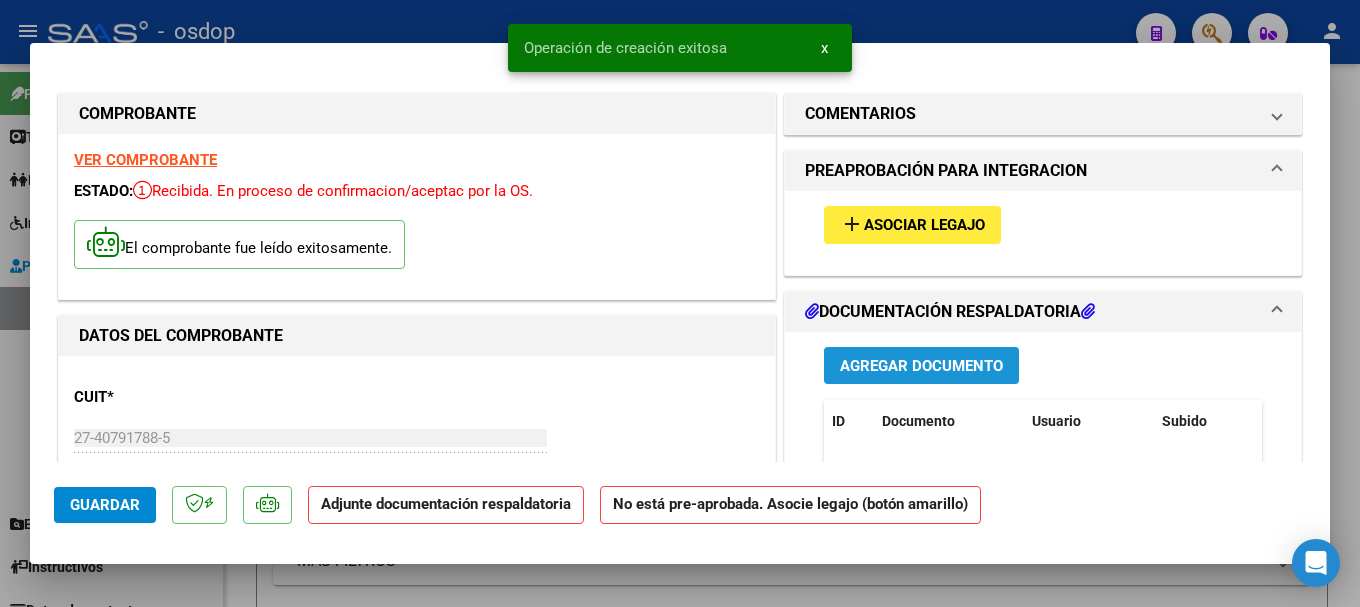 click on "Agregar Documento" at bounding box center (921, 366) 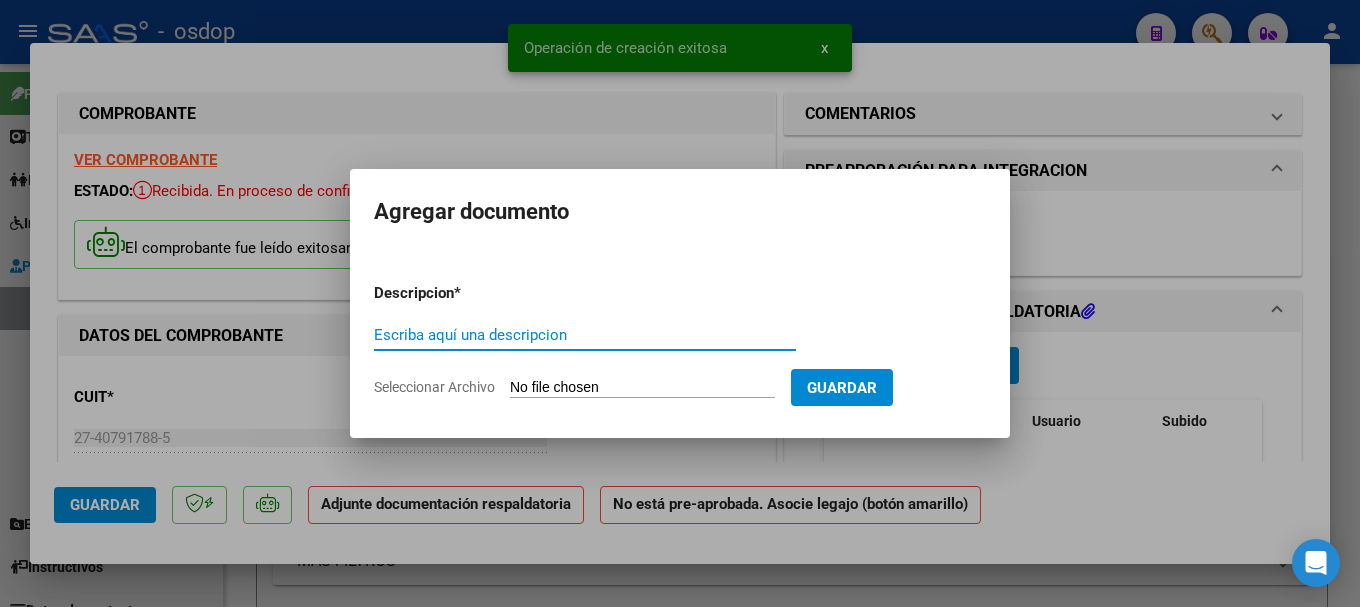 click on "Escriba aquí una descripcion" at bounding box center (585, 335) 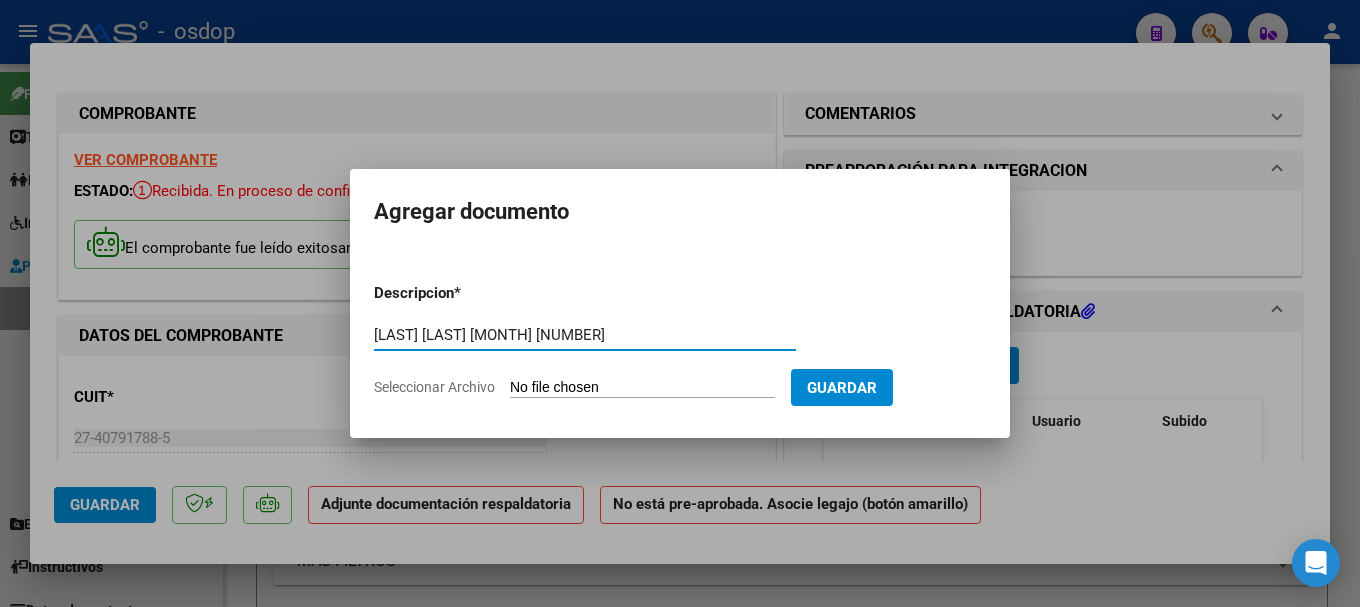 type on "[LAST] [LAST] [MONTH] [NUMBER]" 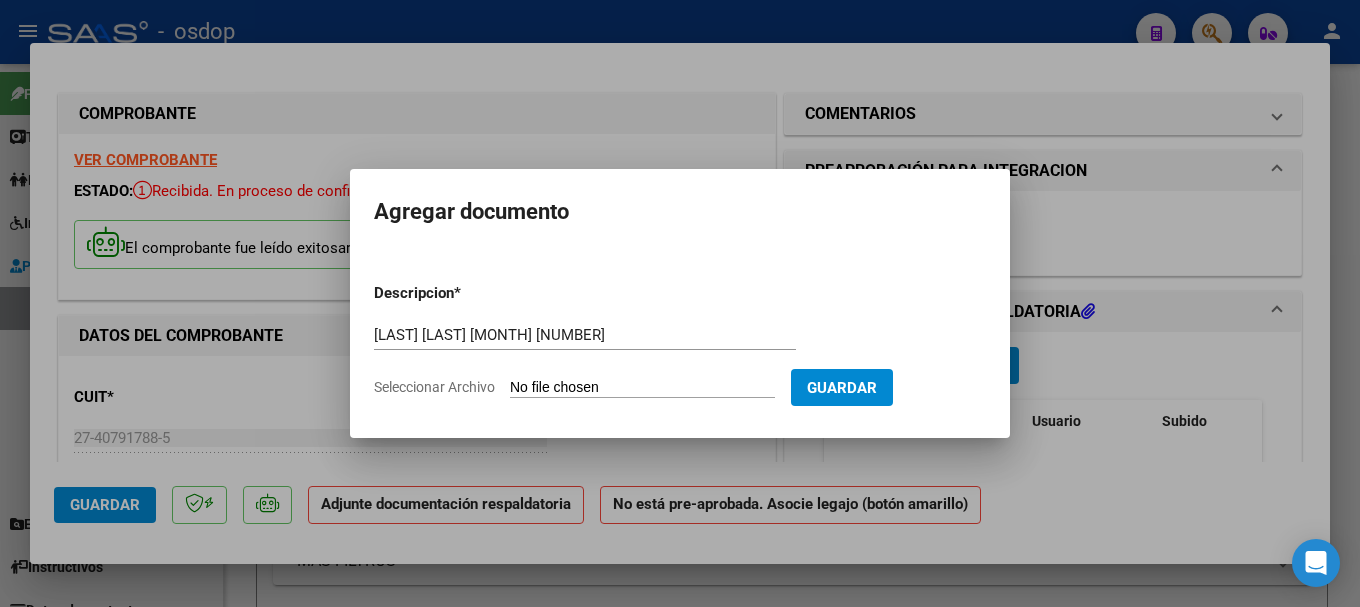 click on "Seleccionar Archivo" at bounding box center [642, 388] 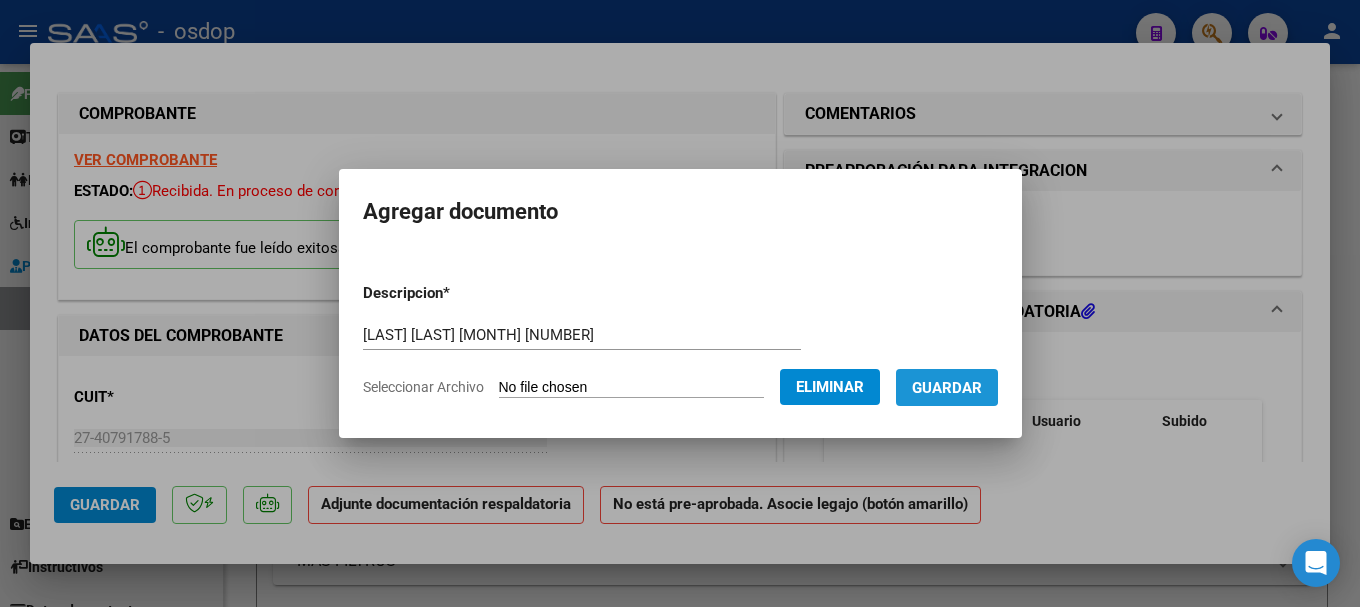 click on "Guardar" at bounding box center [947, 388] 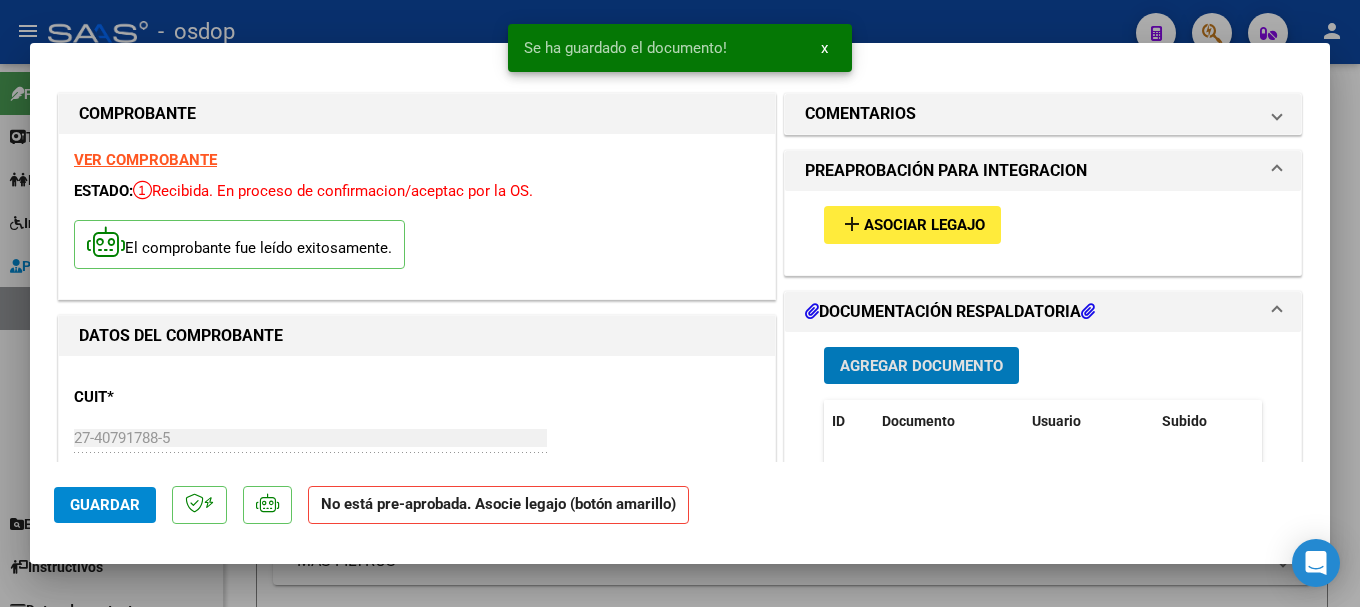 click on "Asociar Legajo" at bounding box center (924, 226) 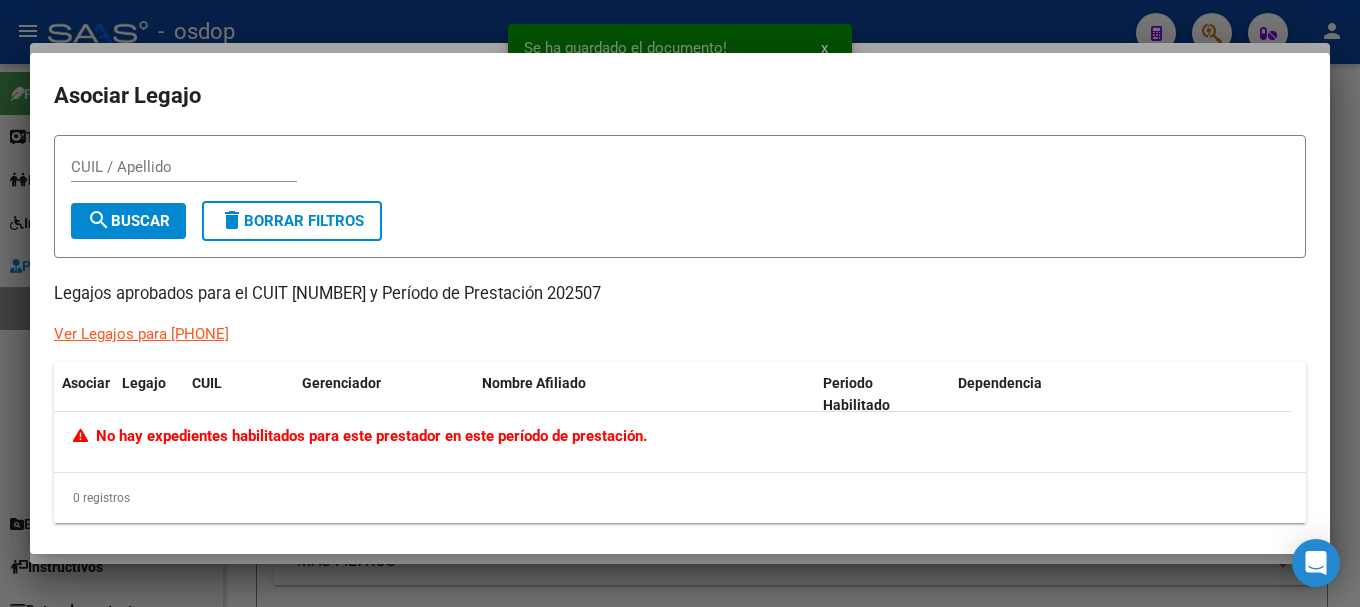 drag, startPoint x: 167, startPoint y: 327, endPoint x: 260, endPoint y: 338, distance: 93.64828 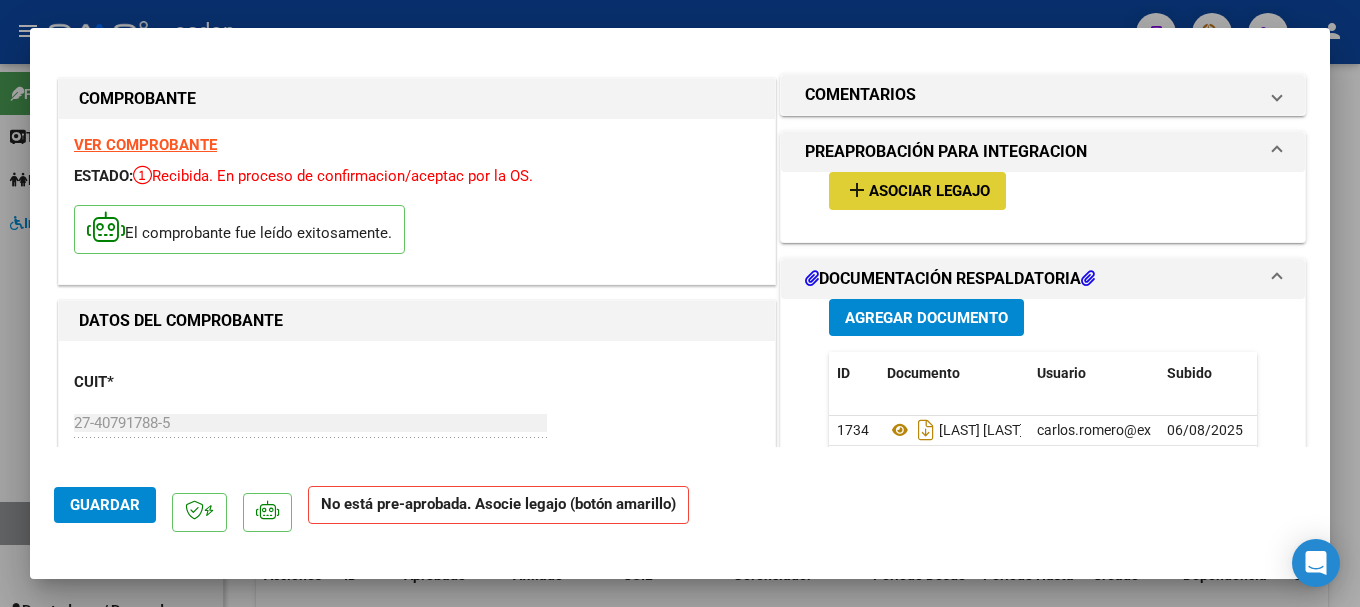 click on "Asociar Legajo" at bounding box center (929, 192) 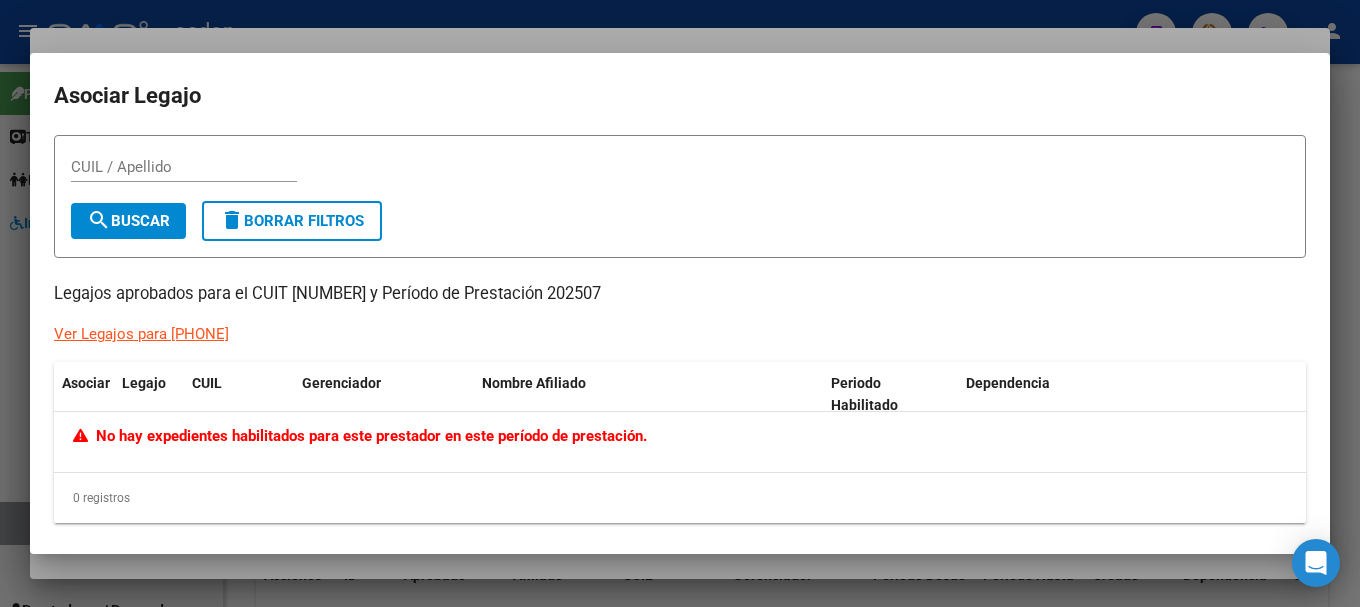 drag, startPoint x: 393, startPoint y: 294, endPoint x: 290, endPoint y: 290, distance: 103.077644 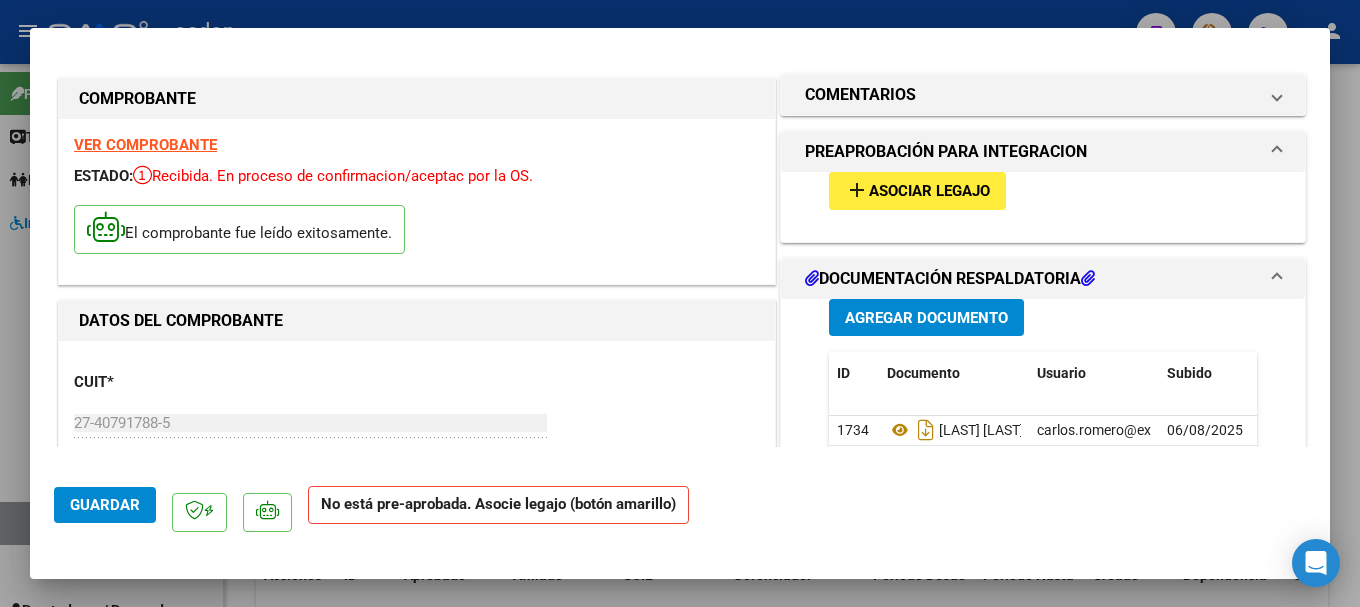 click at bounding box center [680, 303] 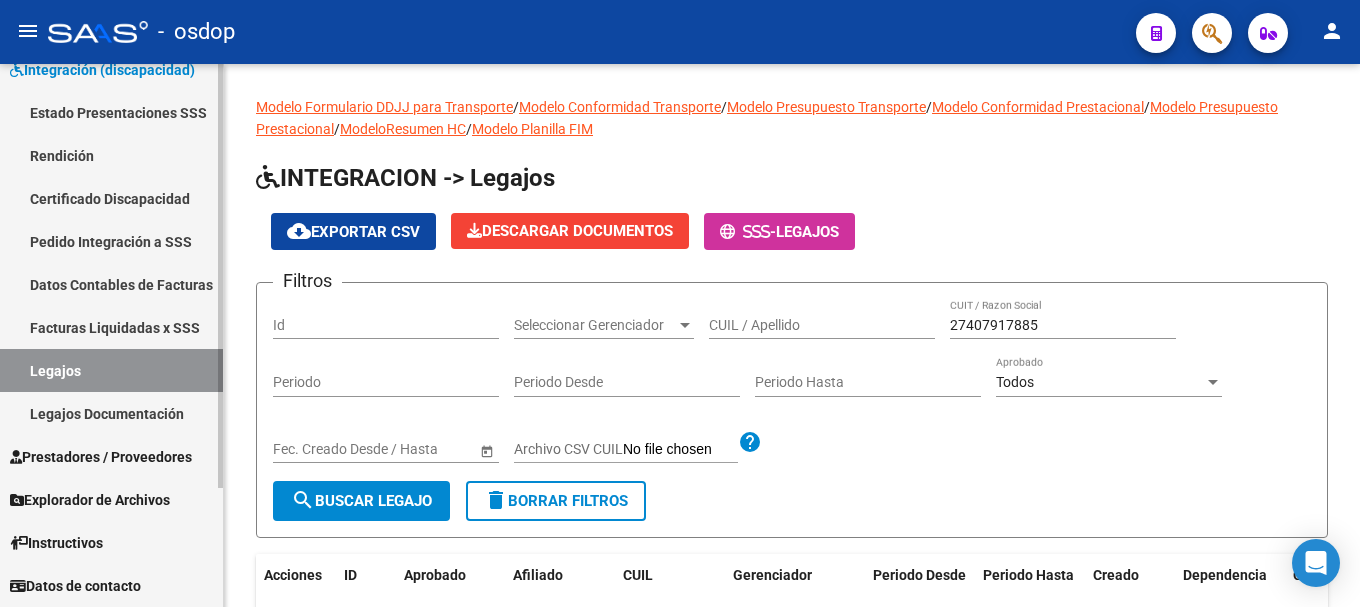 scroll, scrollTop: 0, scrollLeft: 0, axis: both 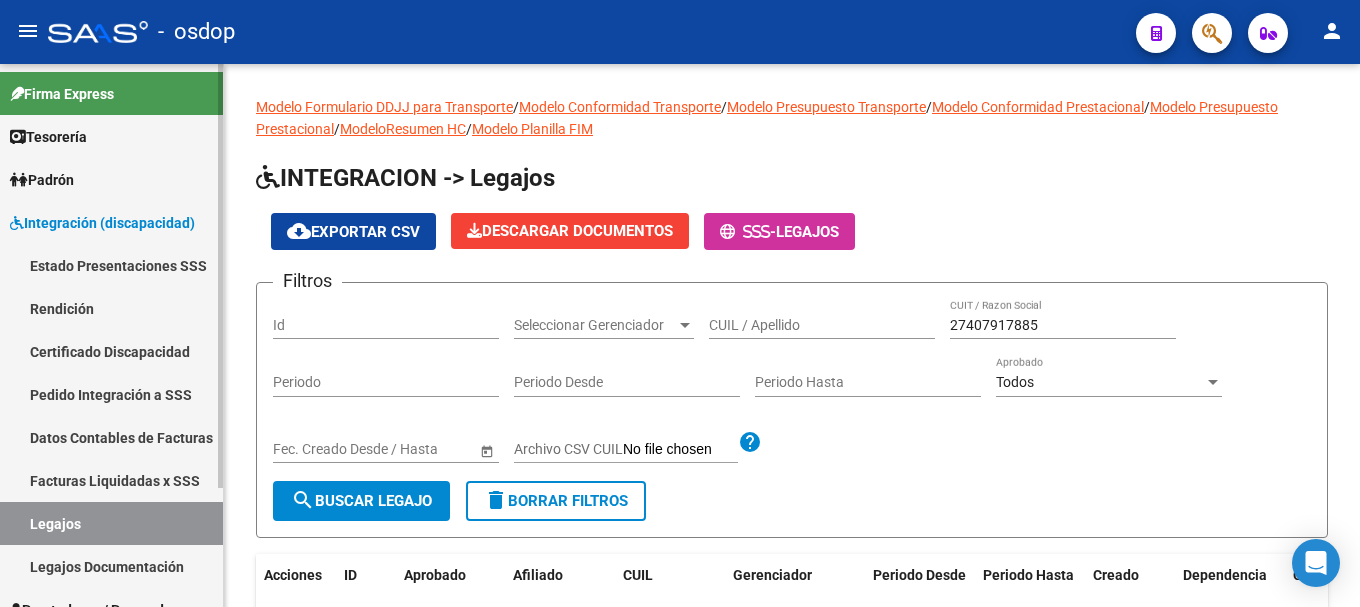 click on "Padrón" at bounding box center [42, 180] 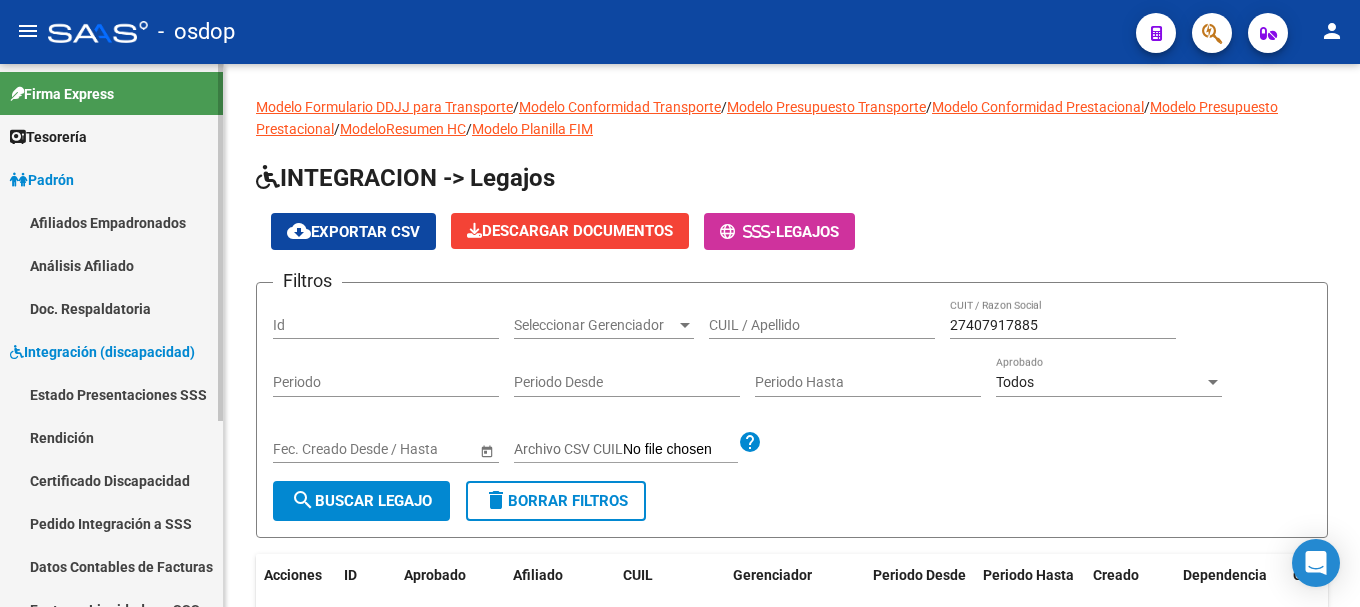 click on "Padrón" at bounding box center [42, 180] 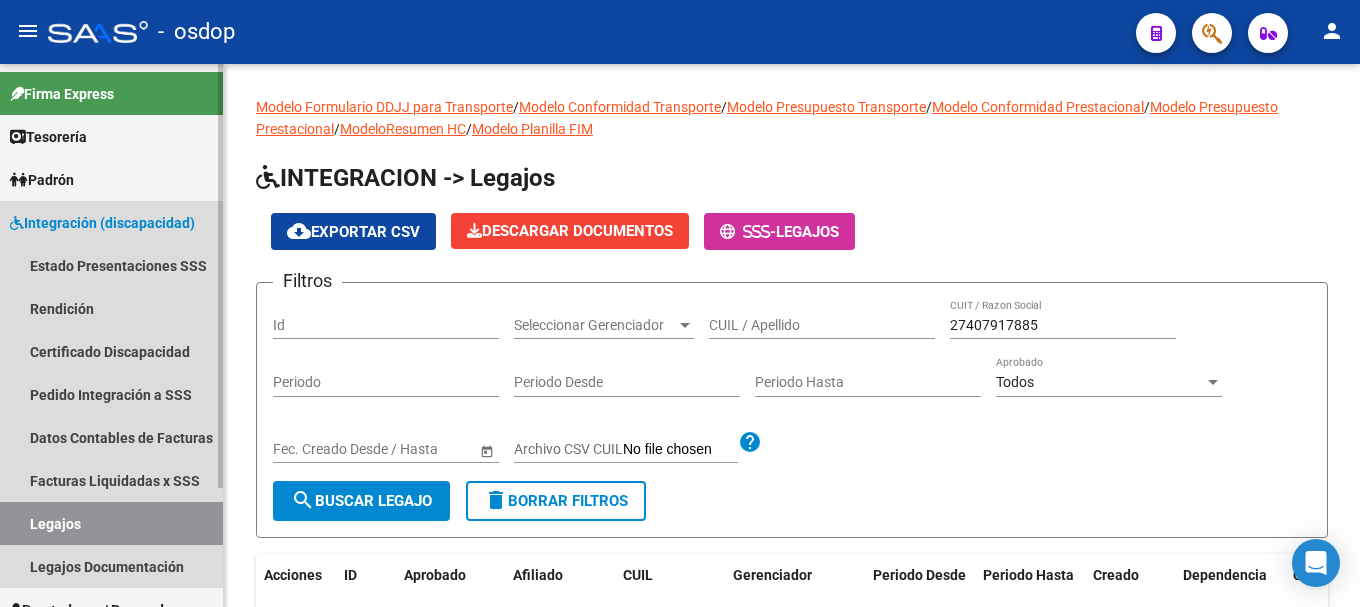 click on "Integración (discapacidad)" at bounding box center (102, 223) 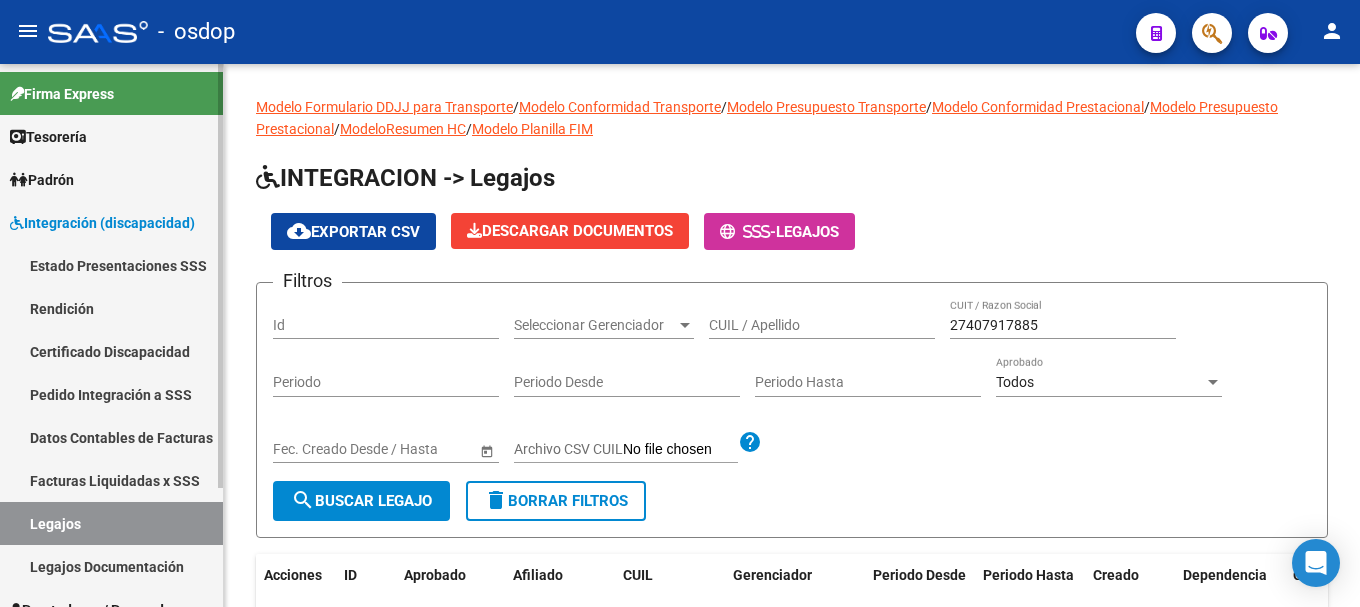 click on "Integración (discapacidad)" at bounding box center (102, 223) 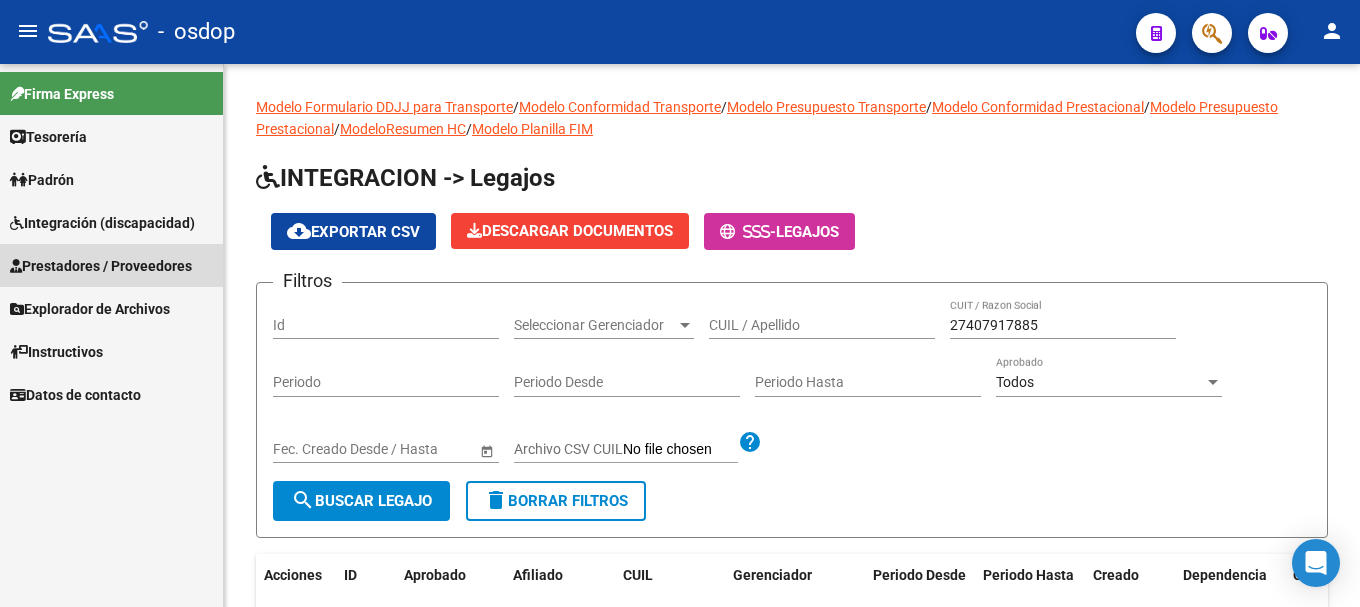 click on "Prestadores / Proveedores" at bounding box center [101, 266] 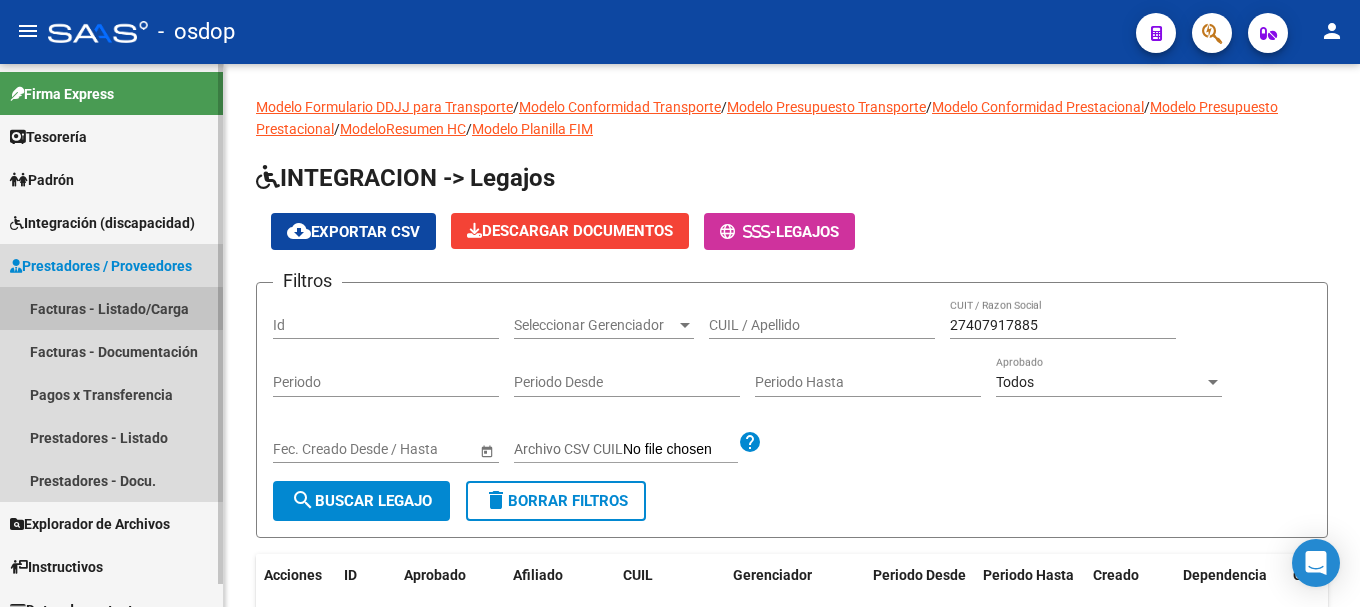 click on "Facturas - Listado/Carga" at bounding box center [111, 308] 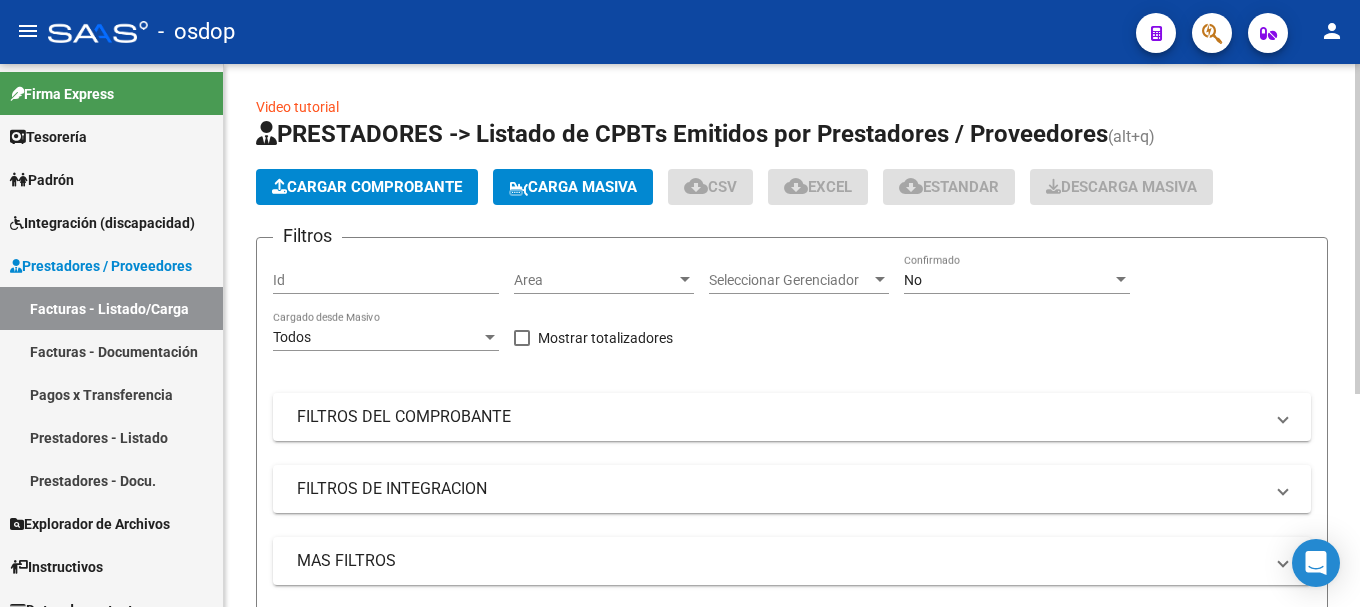 click on "Cargar Comprobante" 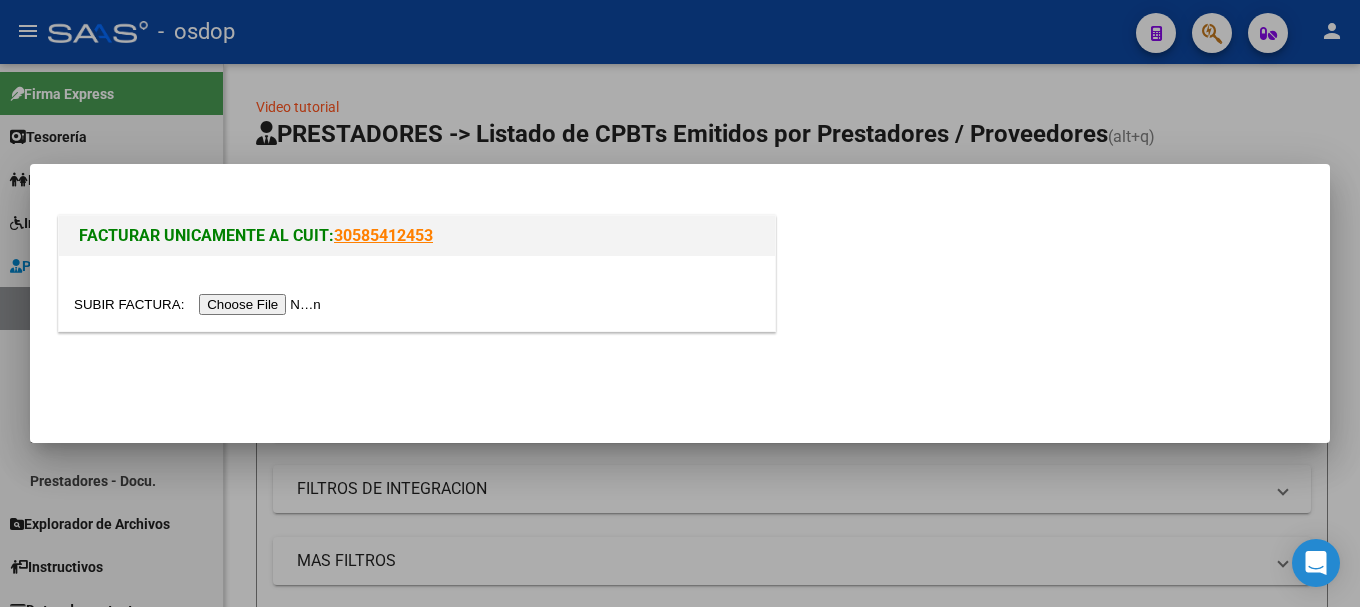 click at bounding box center [200, 304] 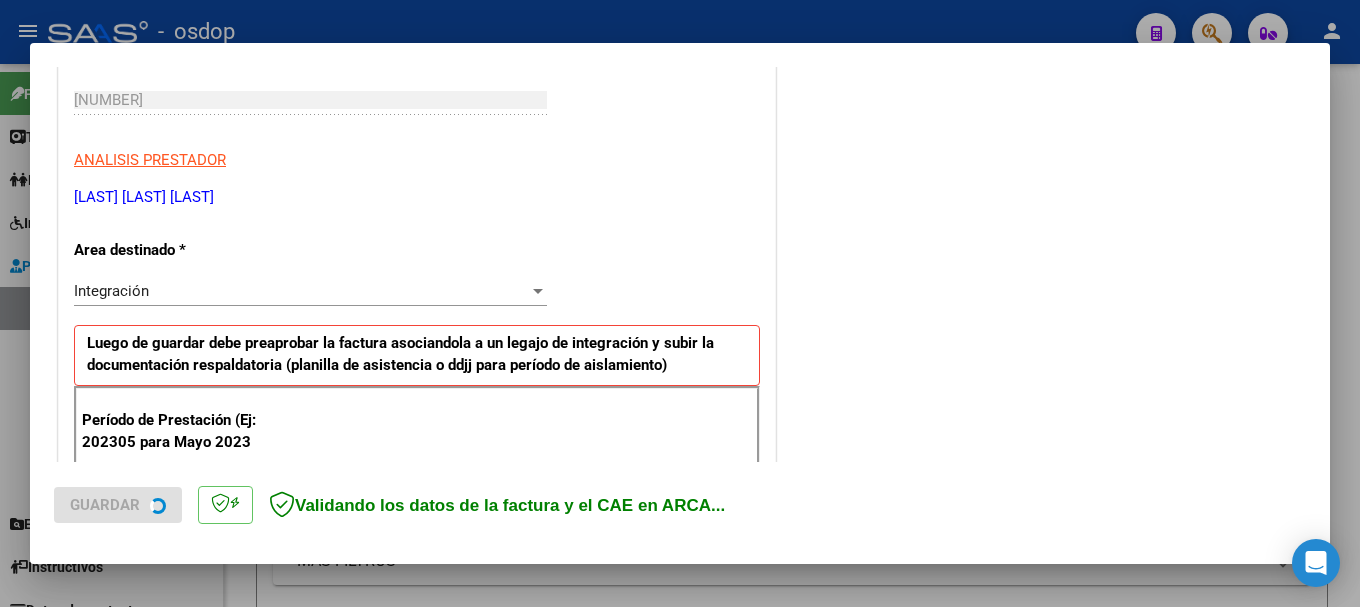 scroll, scrollTop: 500, scrollLeft: 0, axis: vertical 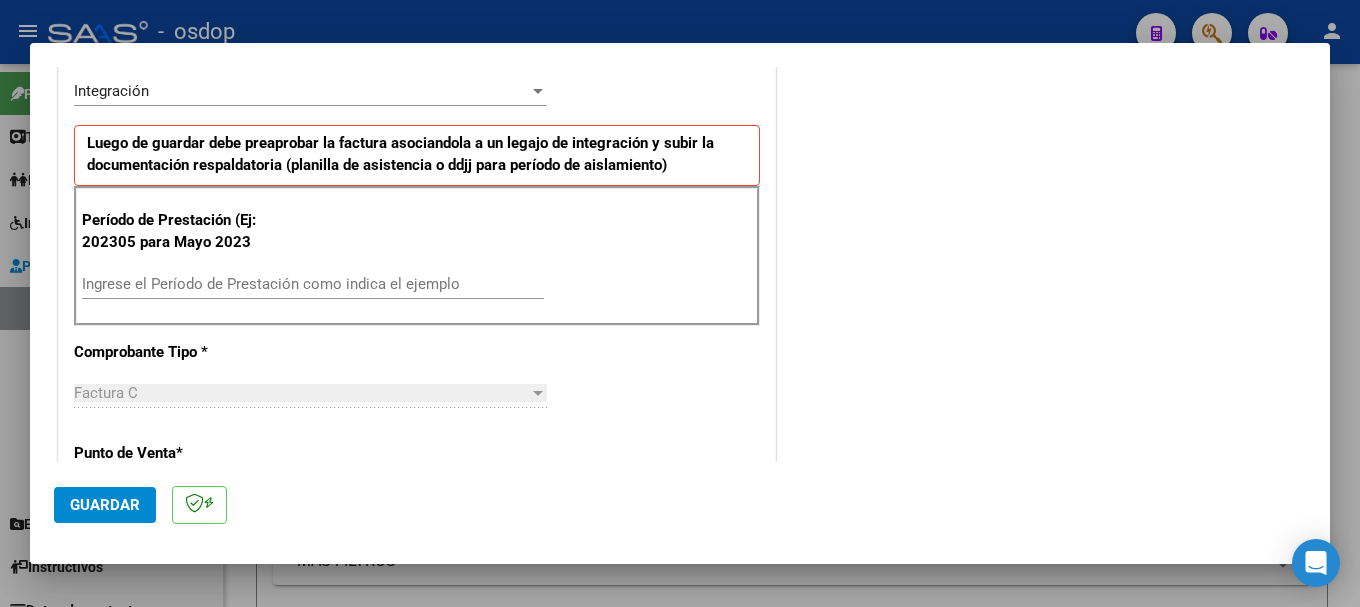 click on "Ingrese el Período de Prestación como indica el ejemplo" at bounding box center [313, 284] 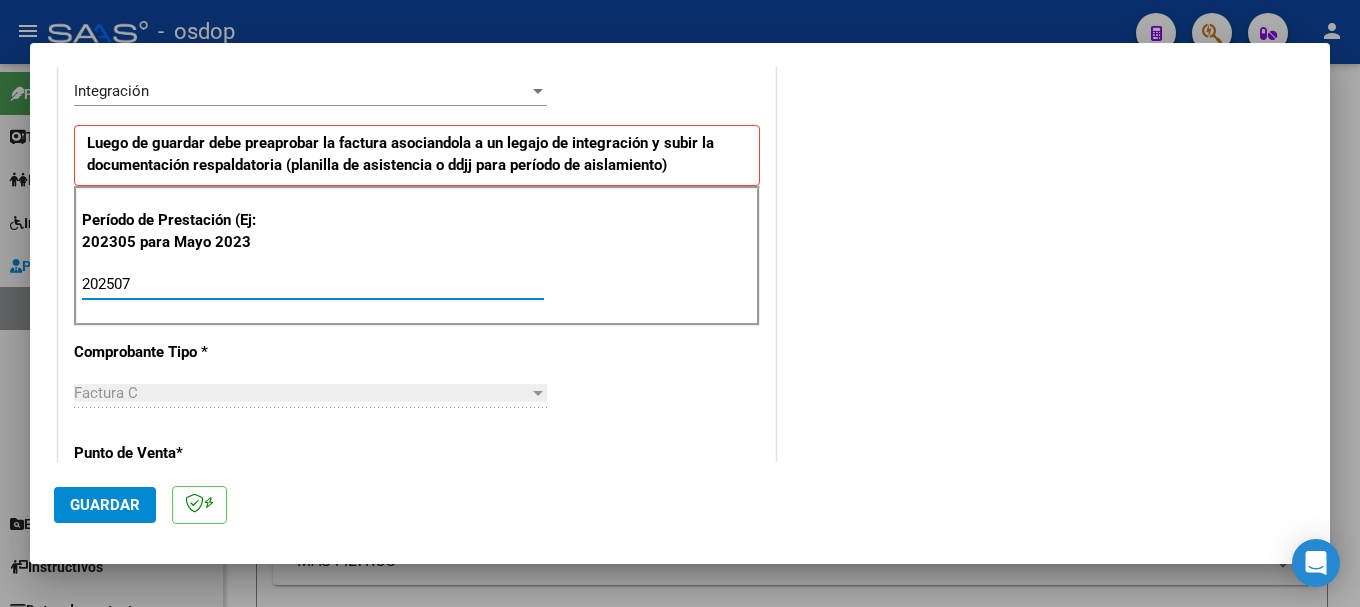 type on "202507" 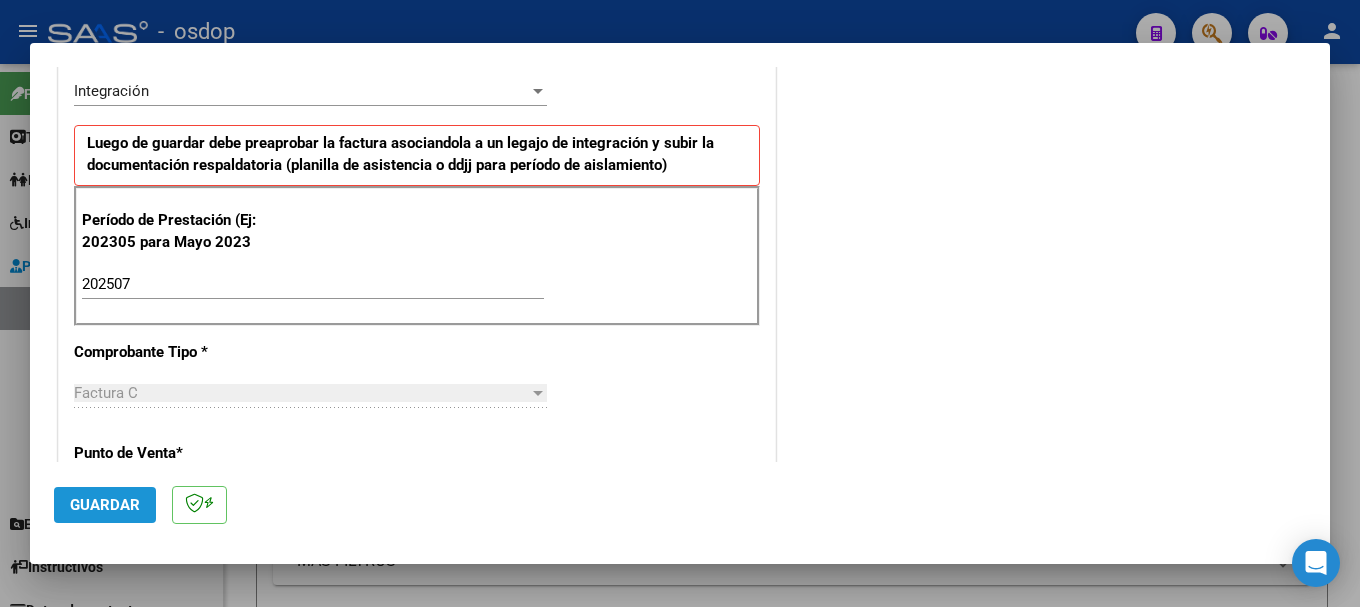 click on "Guardar" 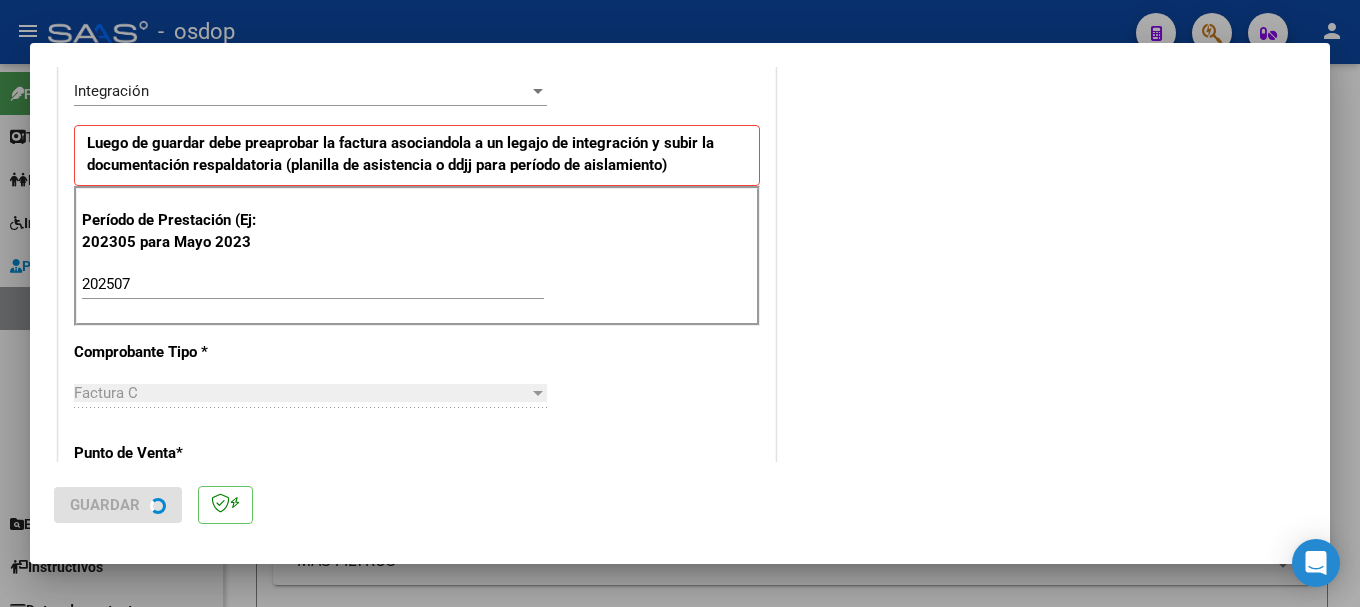 scroll, scrollTop: 0, scrollLeft: 0, axis: both 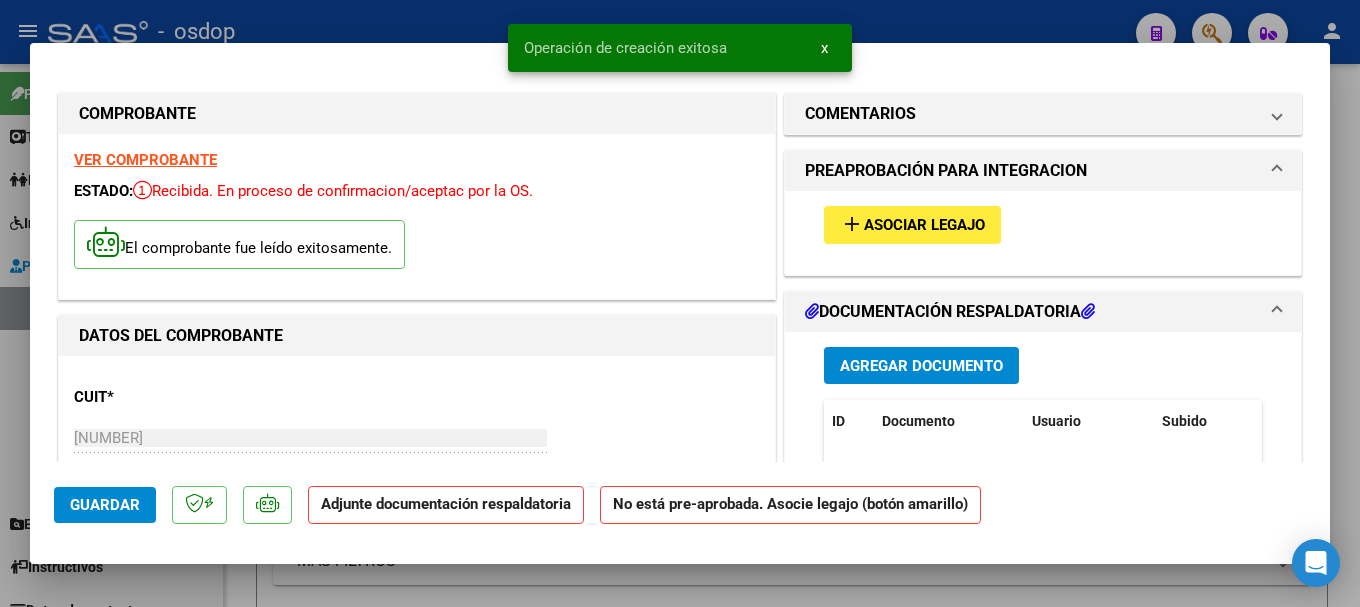 click on "Agregar Documento" at bounding box center (921, 366) 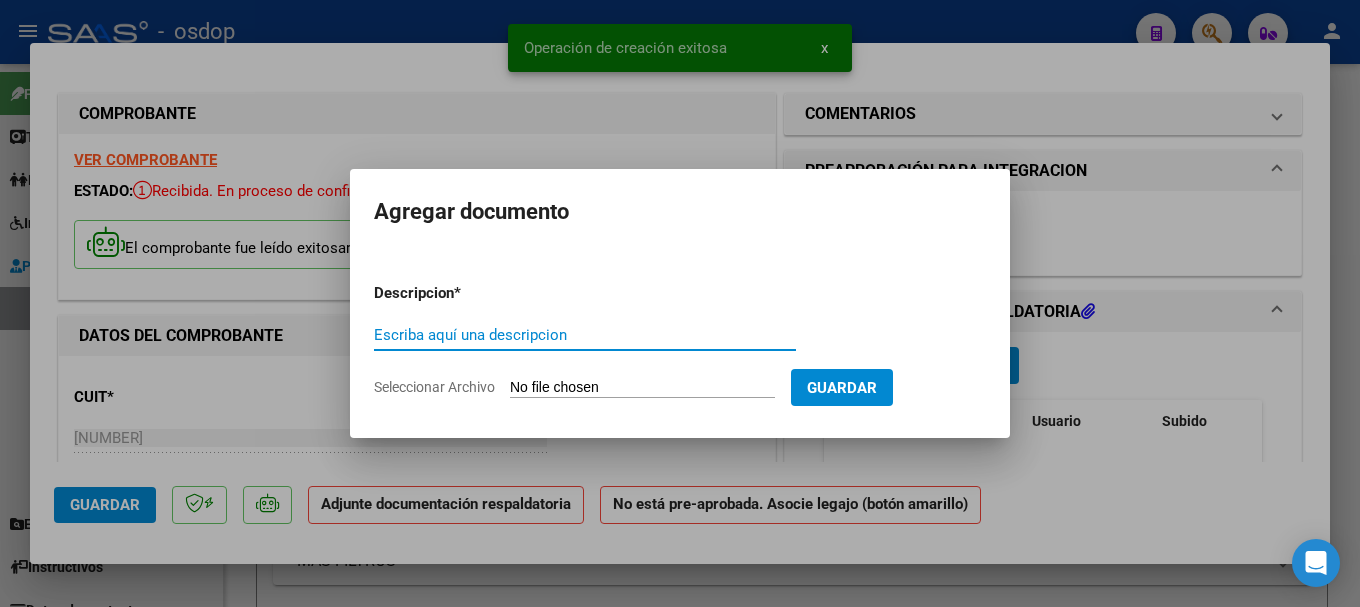 paste on "[NAME] [NUMBER]" 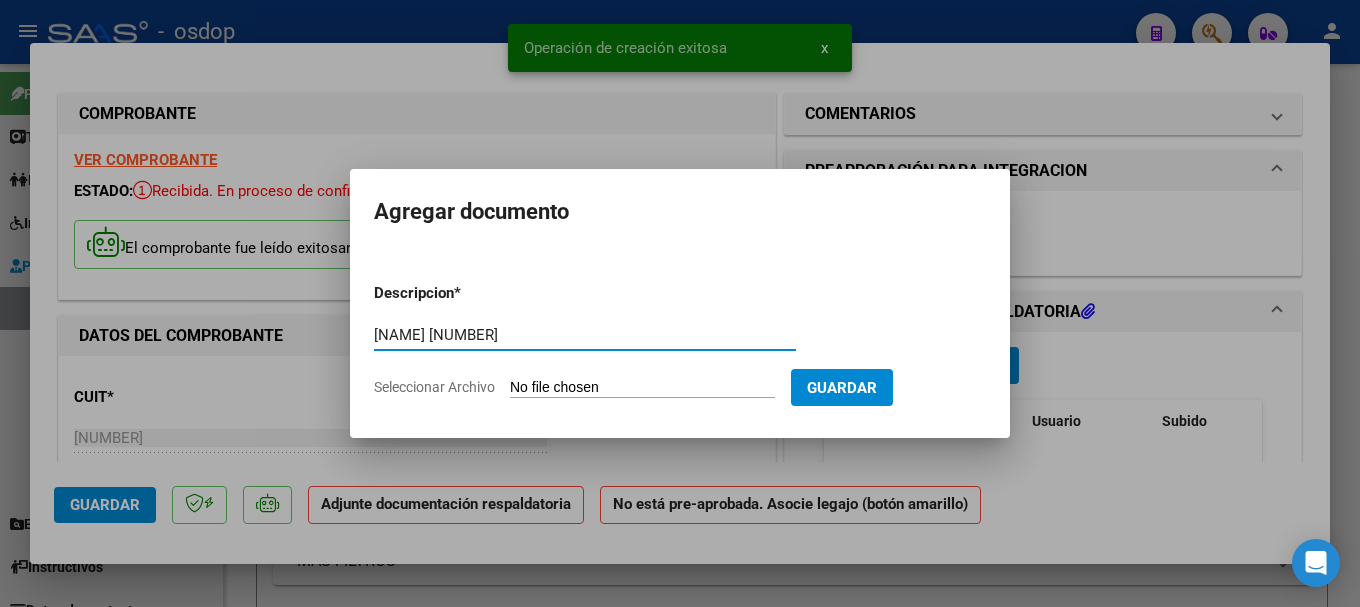 type on "[NAME] [NUMBER]" 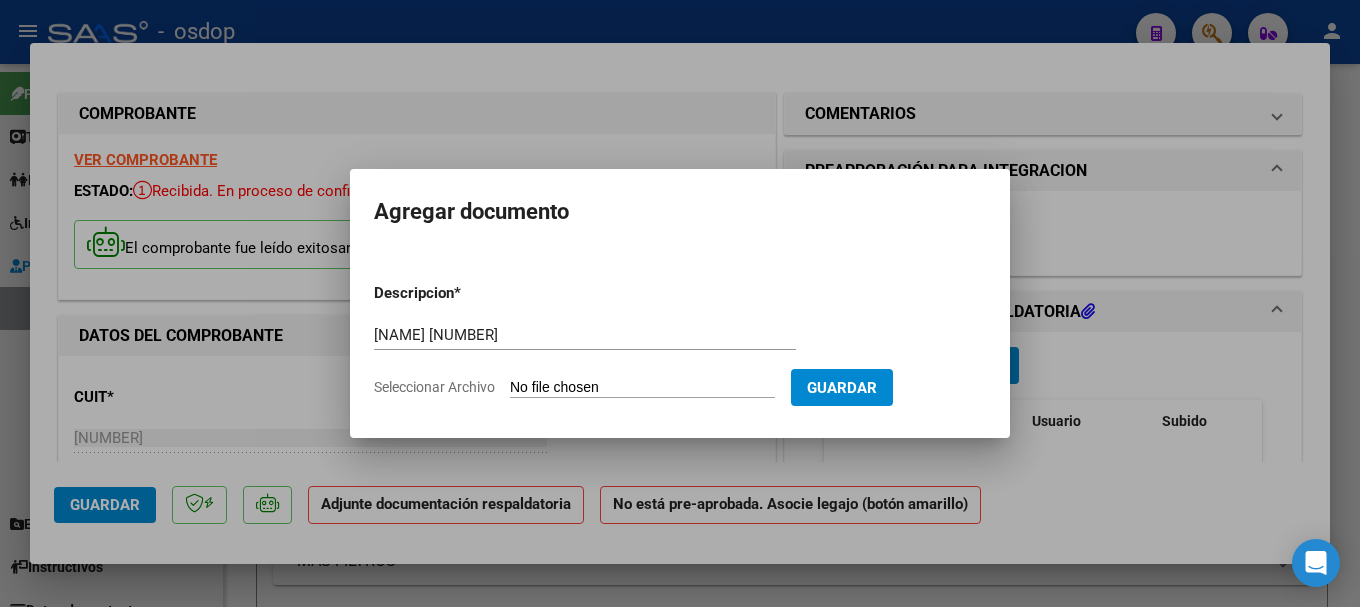 type on "C:\fakepath\[LAST] [LAST] [MONTH] [NUMBER].pdf" 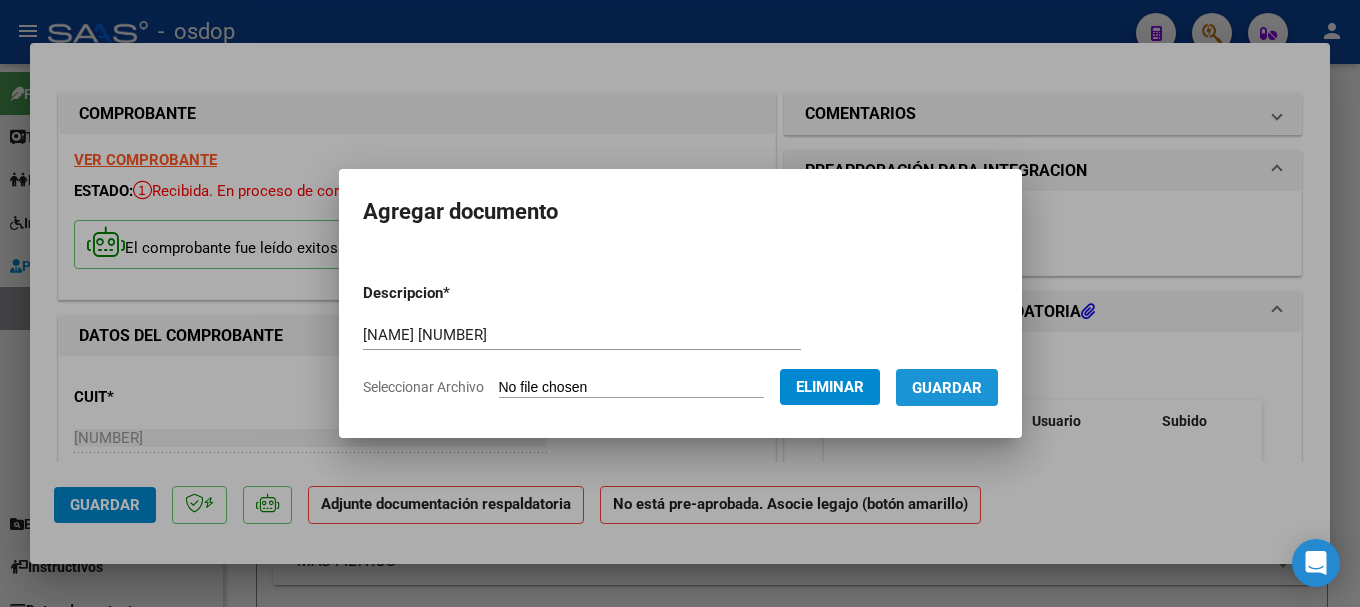 click on "Guardar" at bounding box center (947, 387) 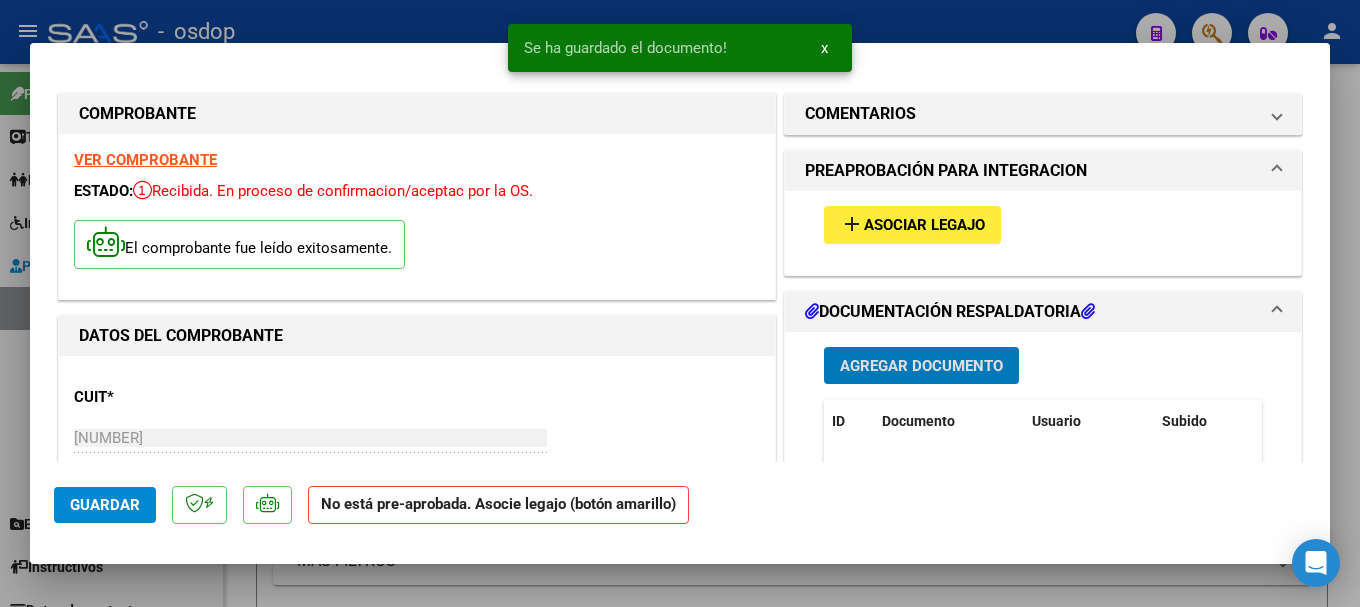 click on "Asociar Legajo" at bounding box center [924, 226] 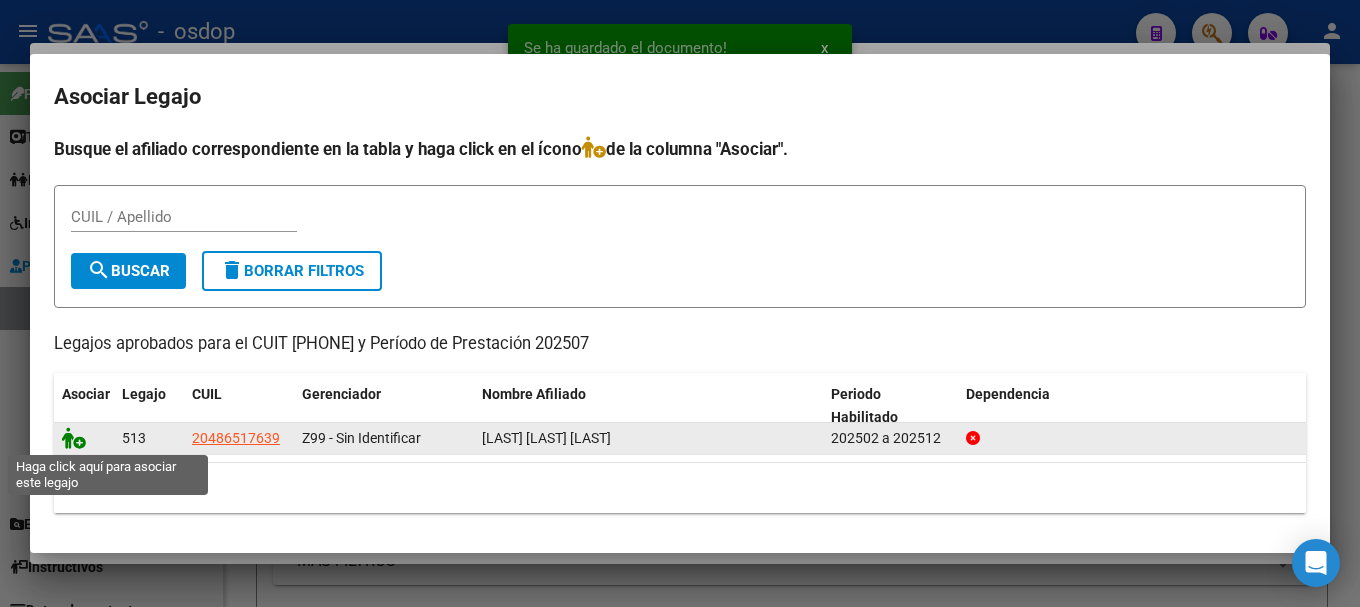 click 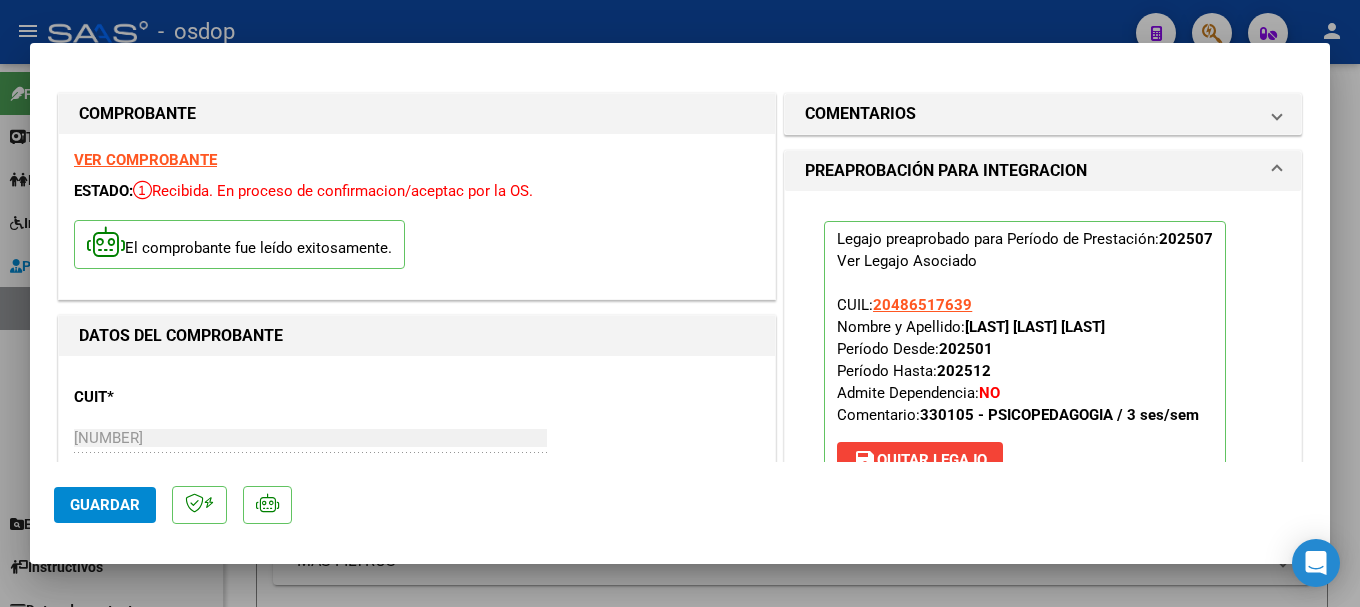 click on "Guardar" 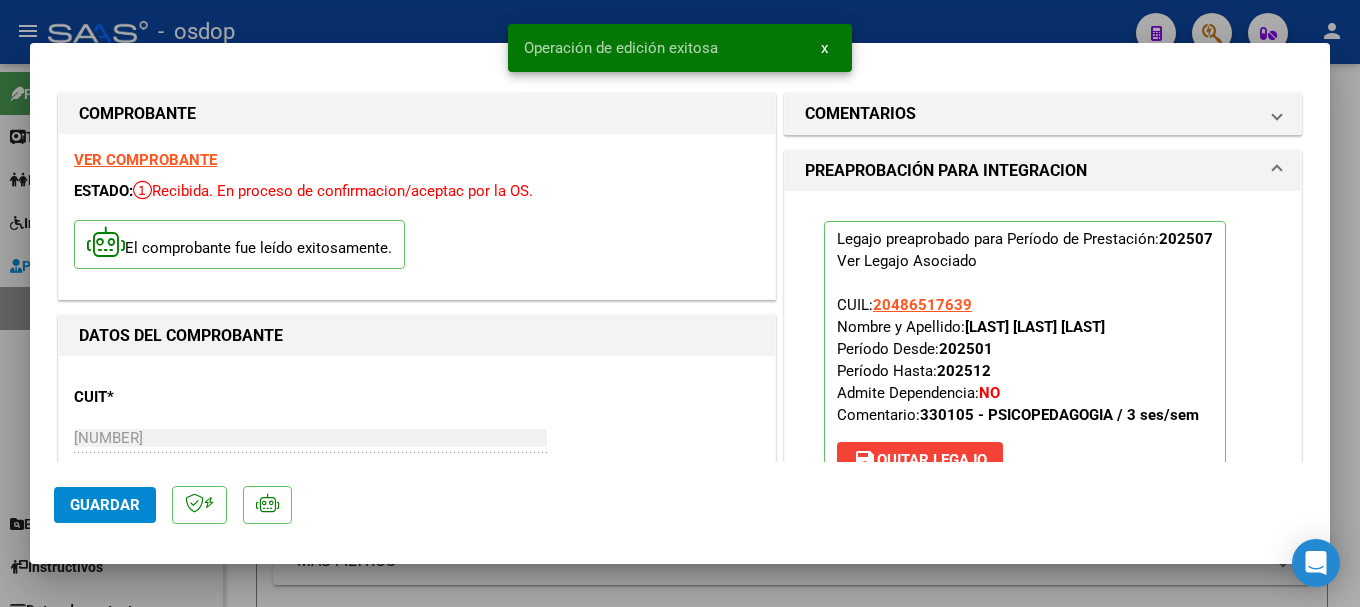 click at bounding box center [680, 303] 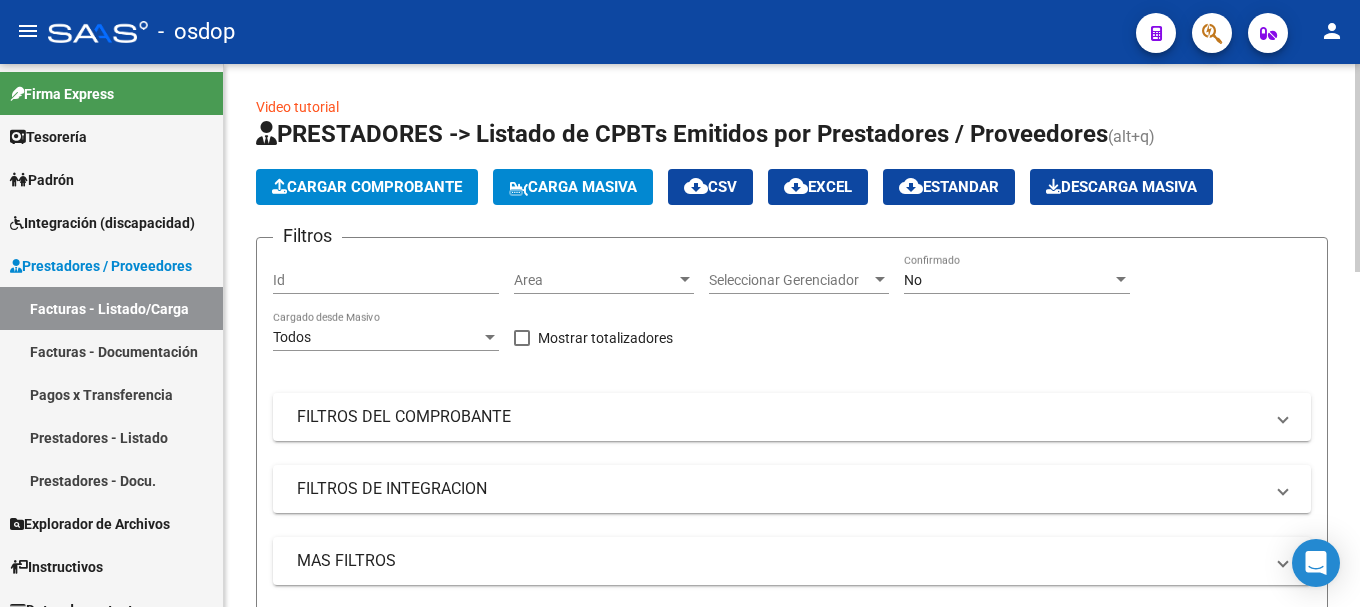click on "Cargar Comprobante" 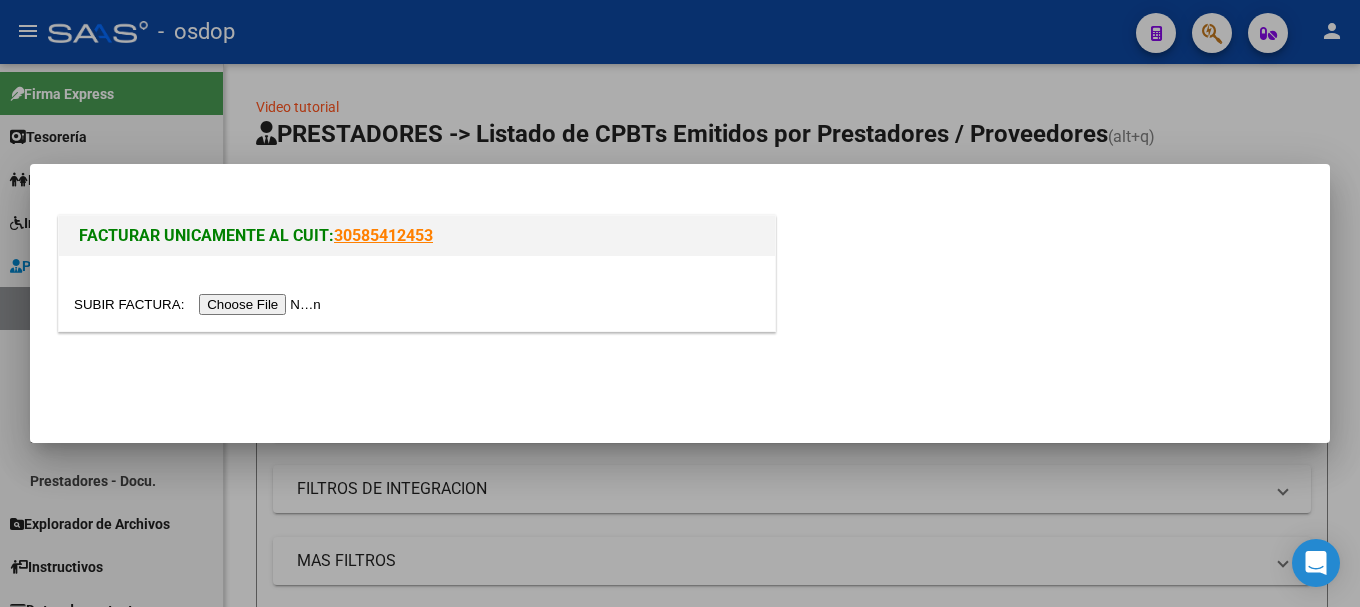 click at bounding box center [200, 304] 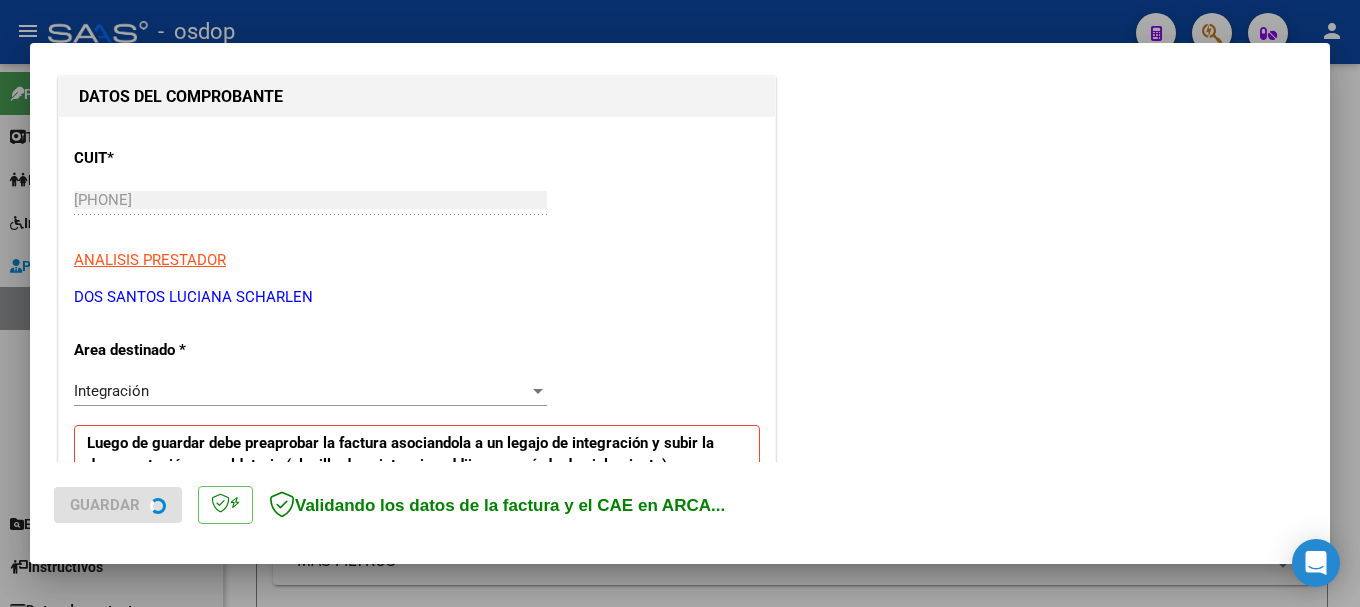 scroll, scrollTop: 500, scrollLeft: 0, axis: vertical 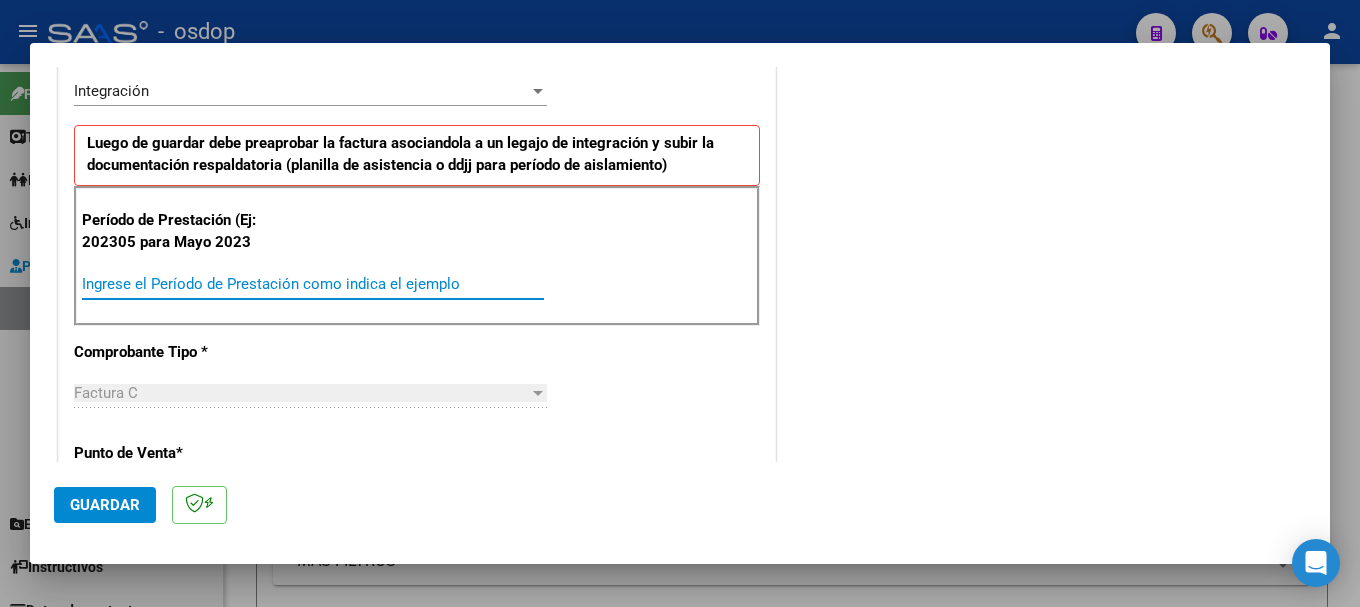 click on "Ingrese el Período de Prestación como indica el ejemplo" at bounding box center [313, 284] 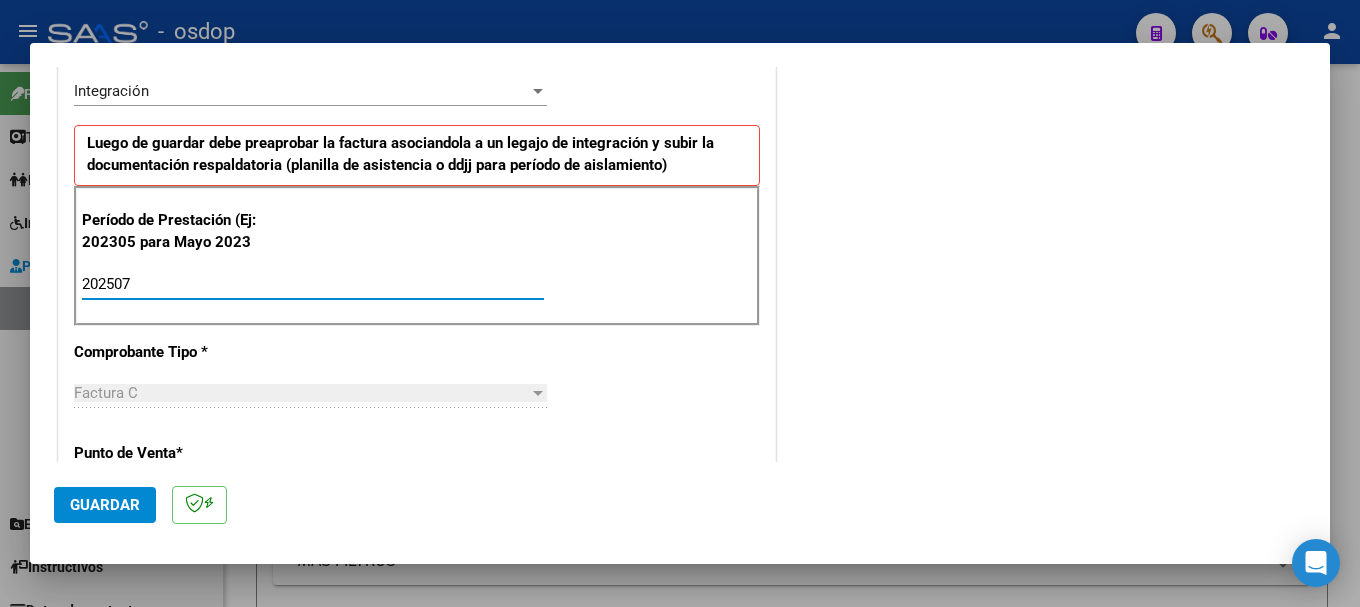 type on "202507" 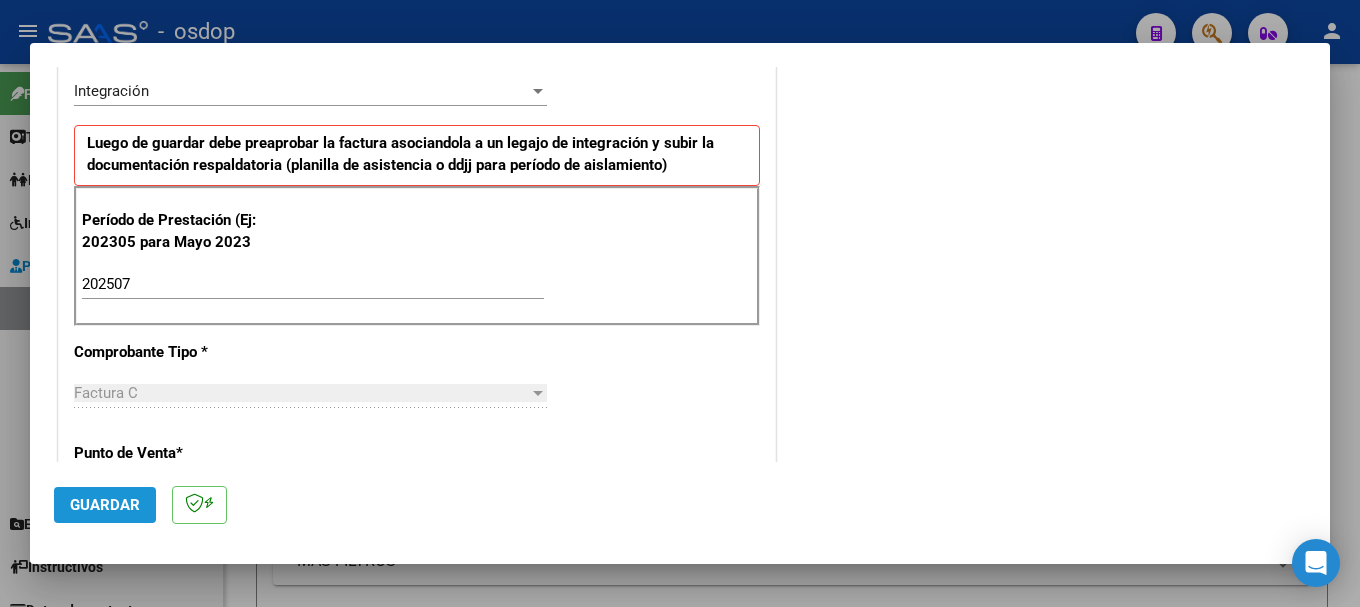 click on "Guardar" 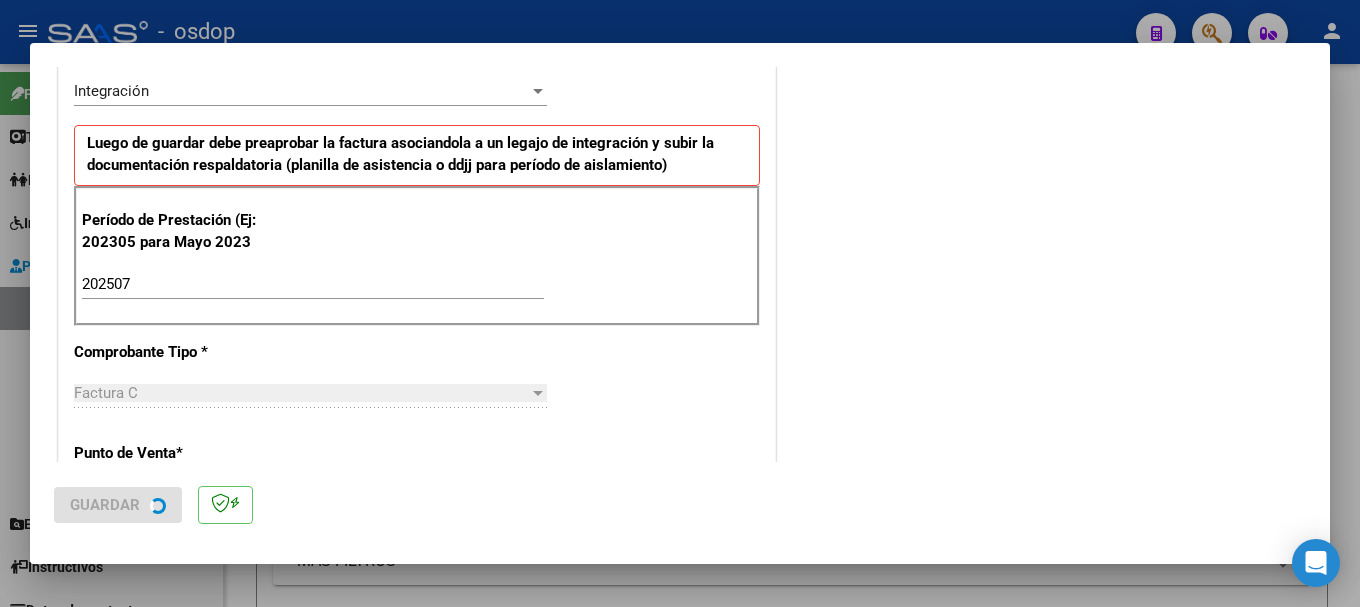 click on "COMENTARIOS Comentarios De la Obra Social: Comentarios de la Obra Social (no visibles para el prestador/gerenciador):" at bounding box center [1043, 514] 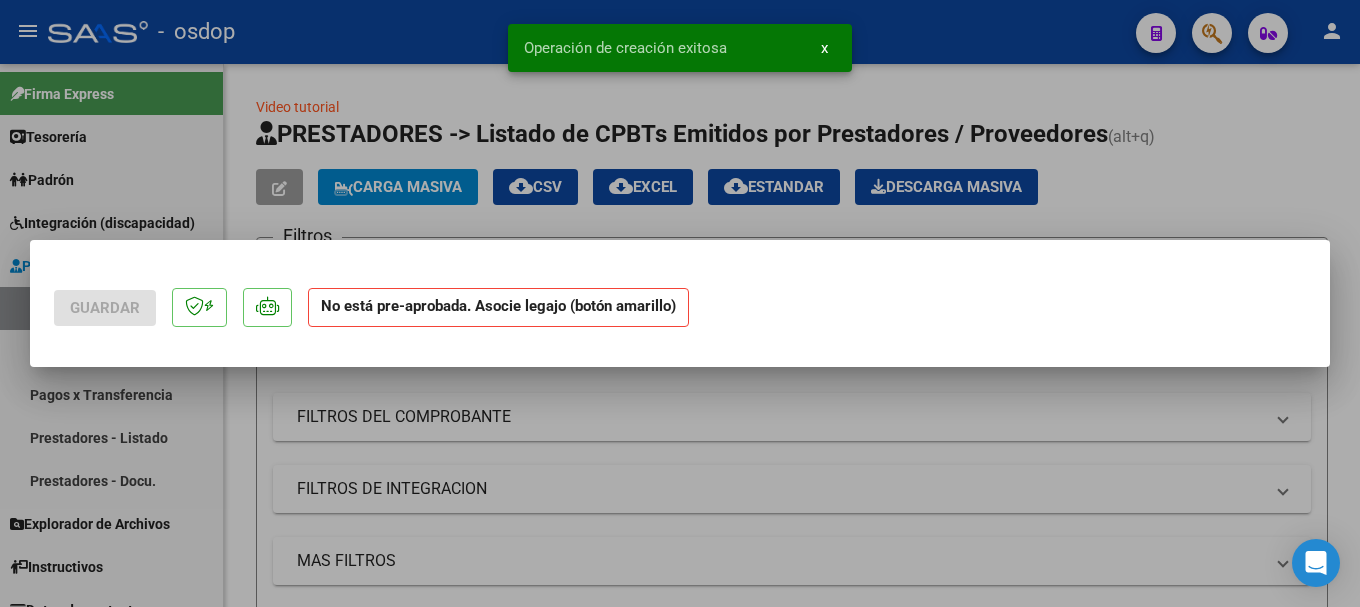 scroll, scrollTop: 0, scrollLeft: 0, axis: both 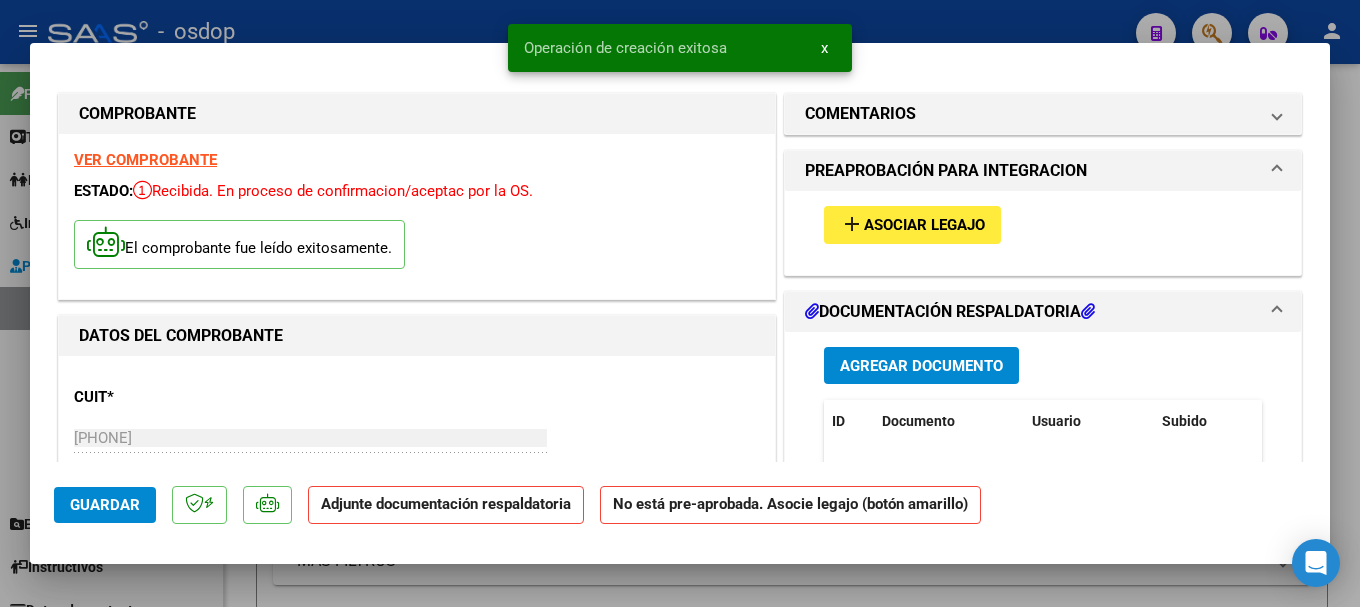 click on "Agregar Documento" at bounding box center (921, 366) 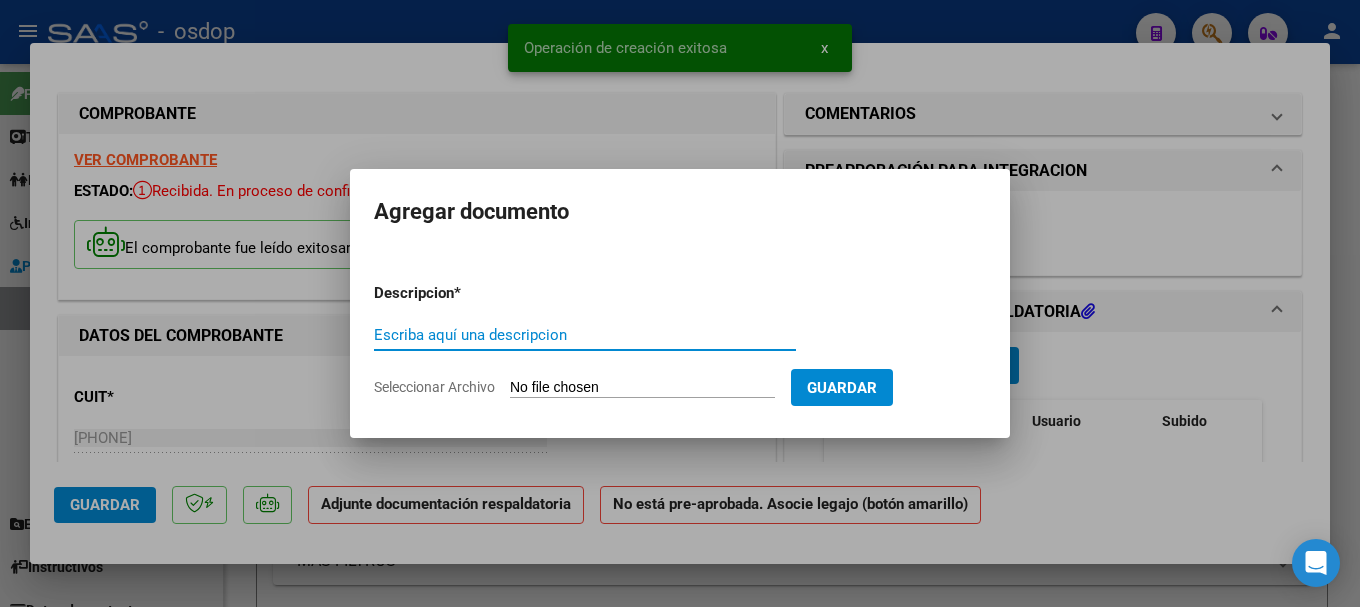 paste on "[NAME] [NUMBER]" 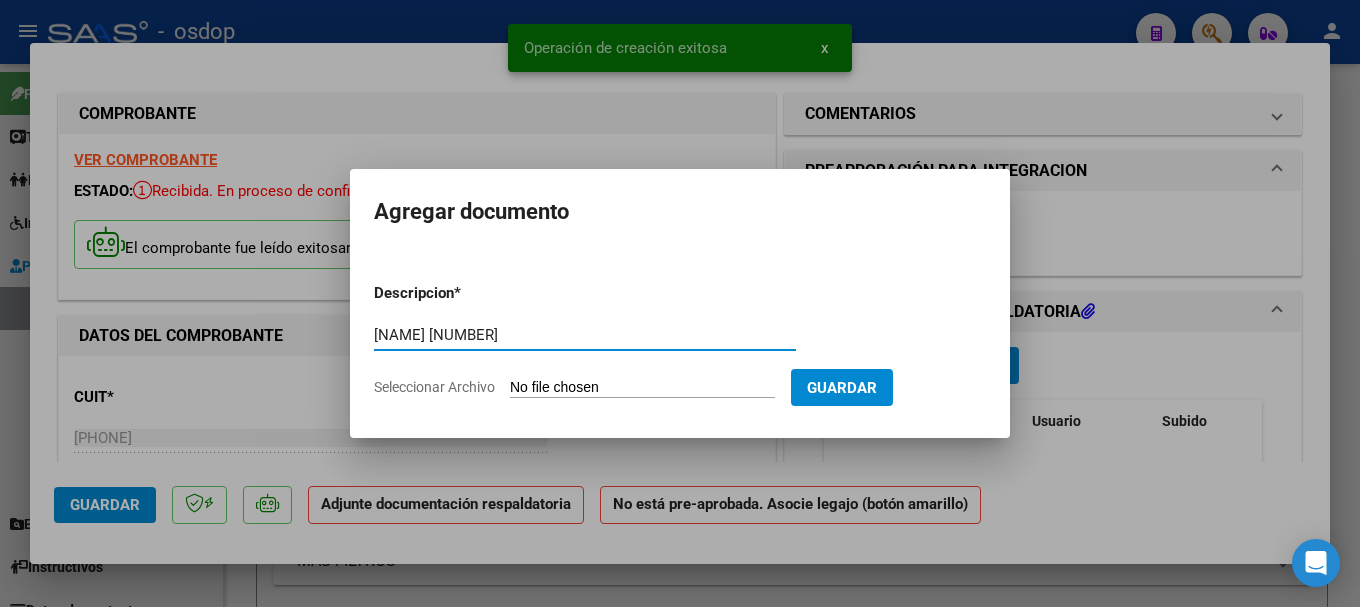 drag, startPoint x: 536, startPoint y: 338, endPoint x: 0, endPoint y: 271, distance: 540.17126 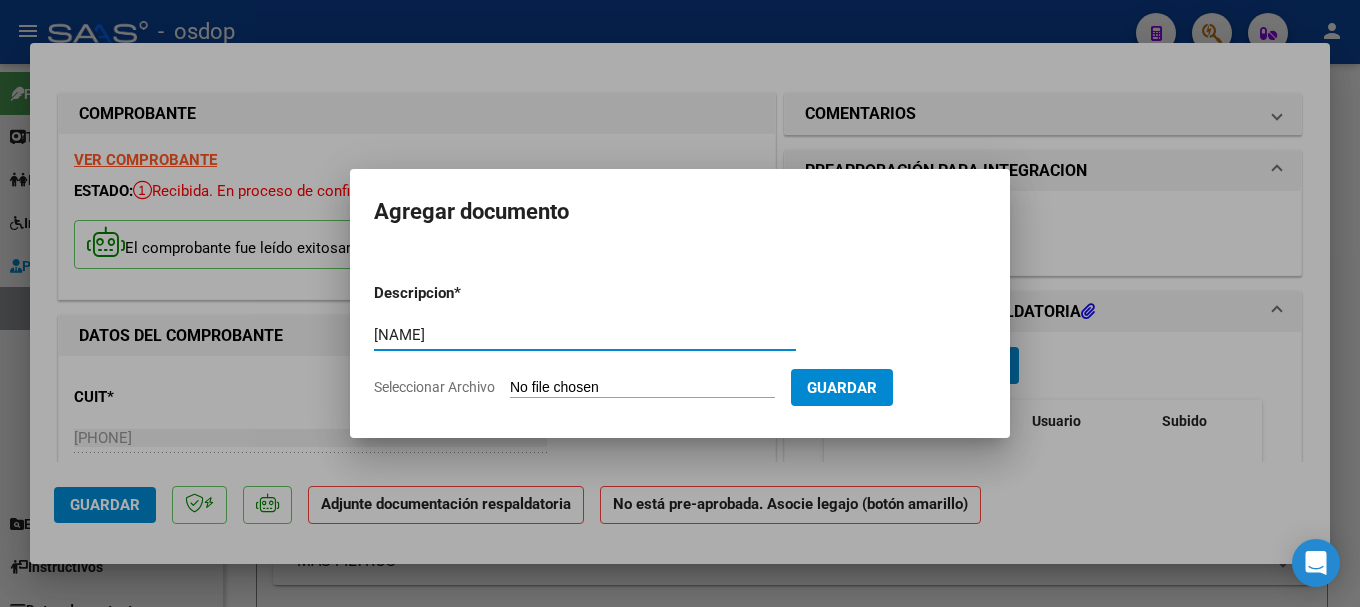 type on "[NAME]" 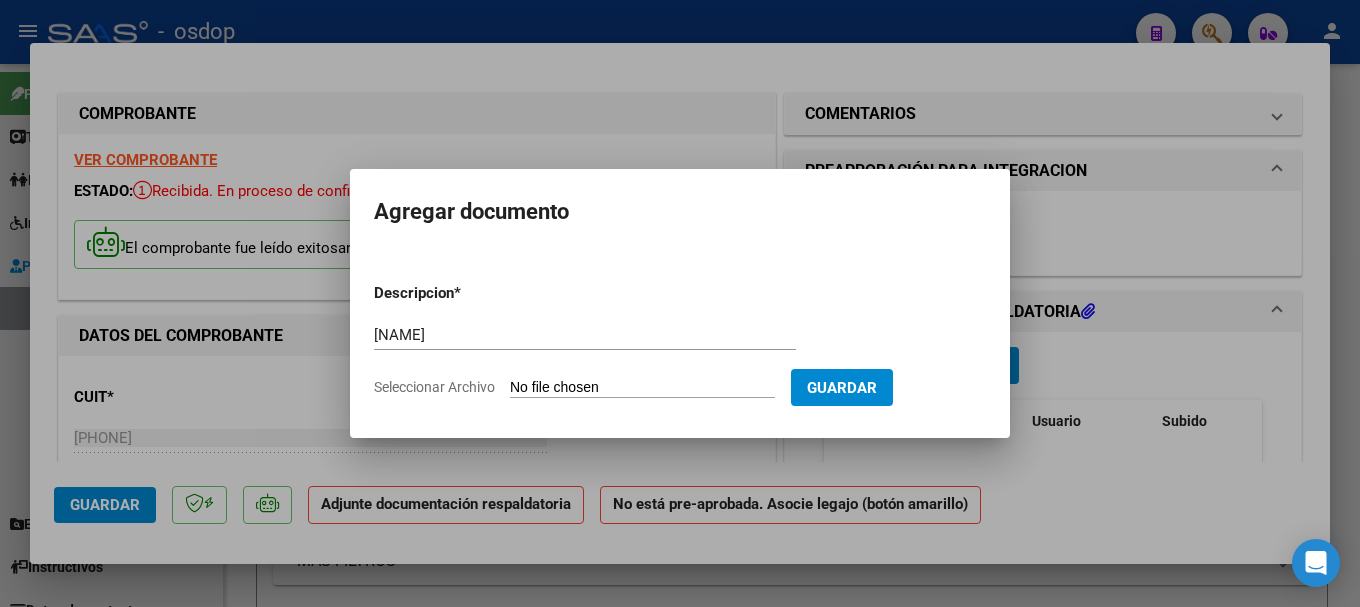 click on "Seleccionar Archivo" at bounding box center [642, 388] 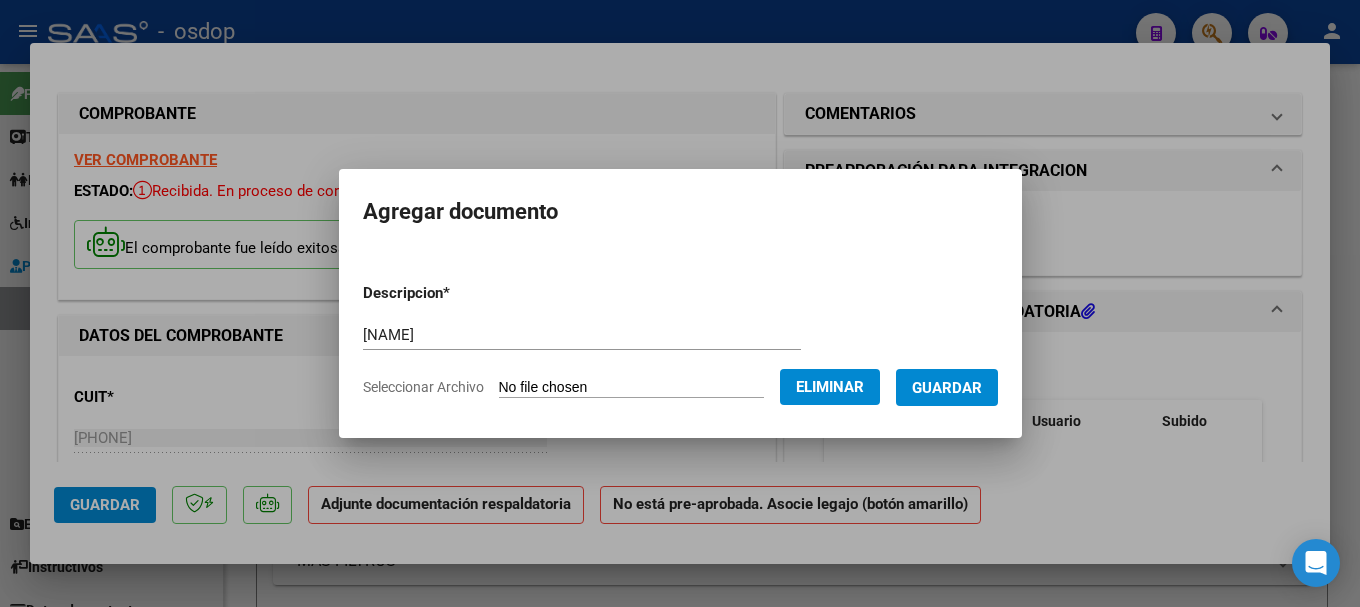 click on "Guardar" at bounding box center [947, 388] 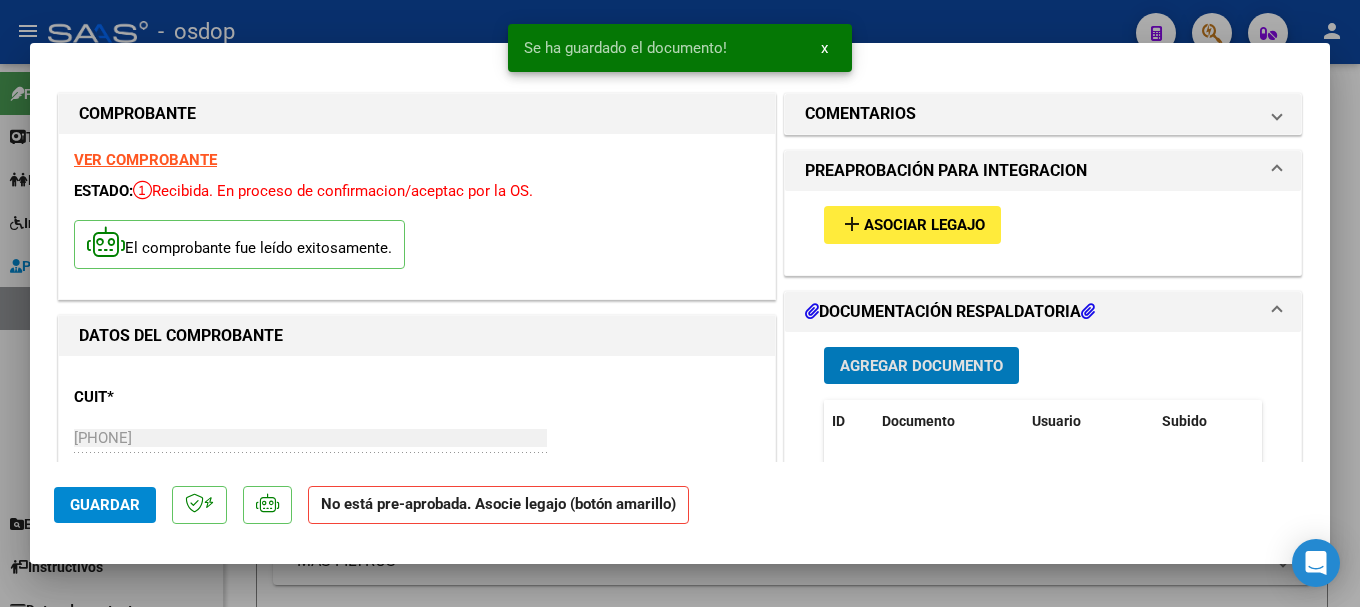 click on "add Asociar Legajo" at bounding box center (912, 224) 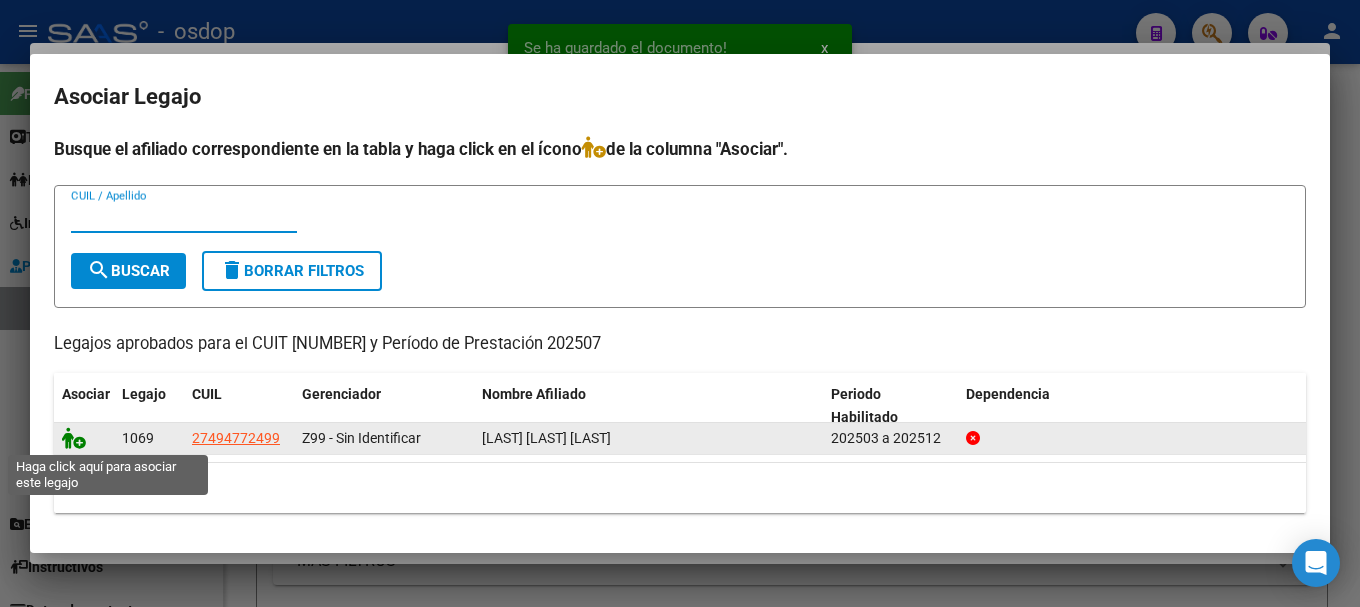 click 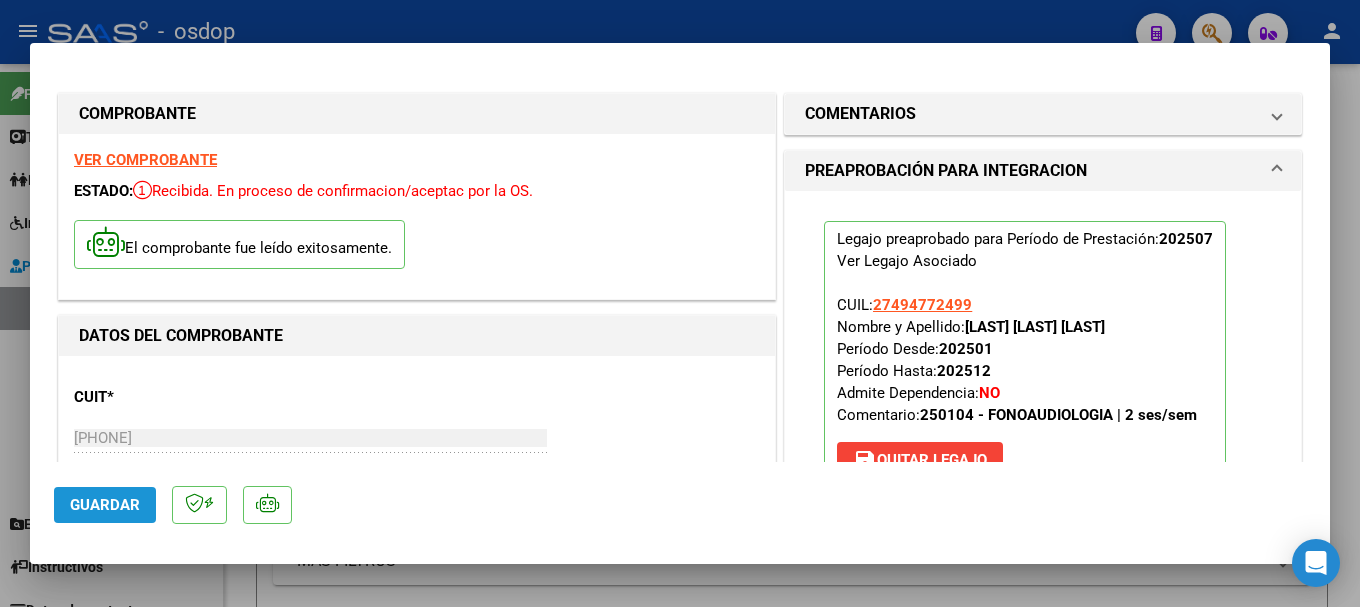 click on "Guardar" 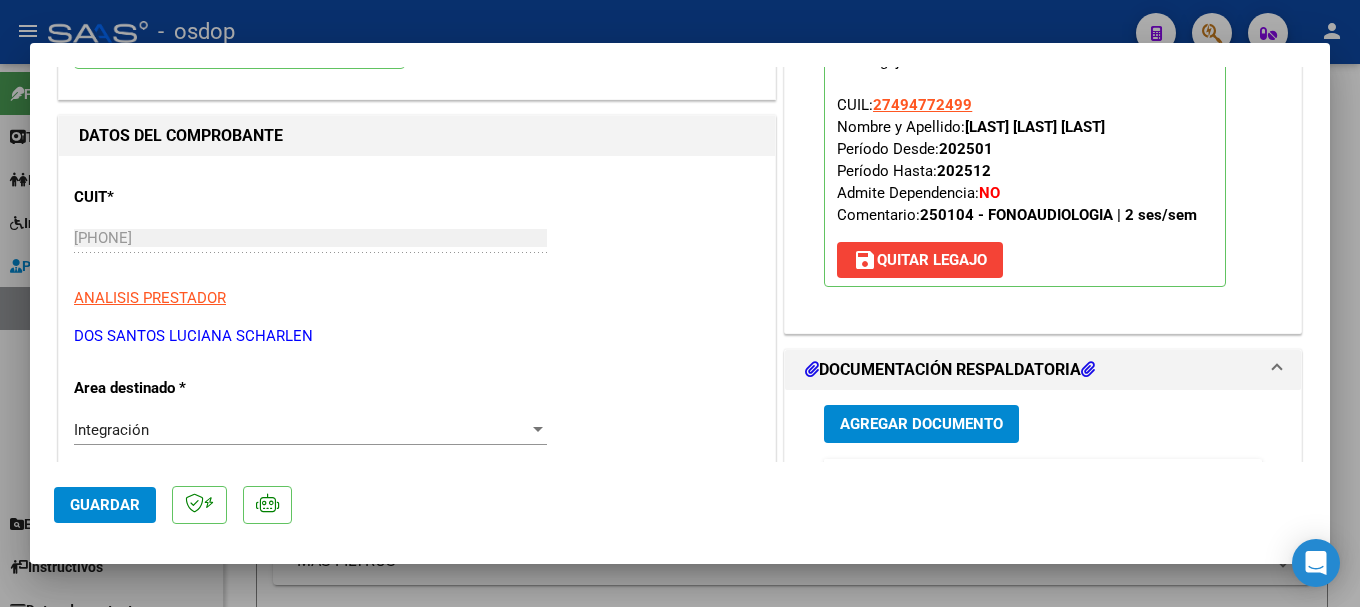 scroll, scrollTop: 500, scrollLeft: 0, axis: vertical 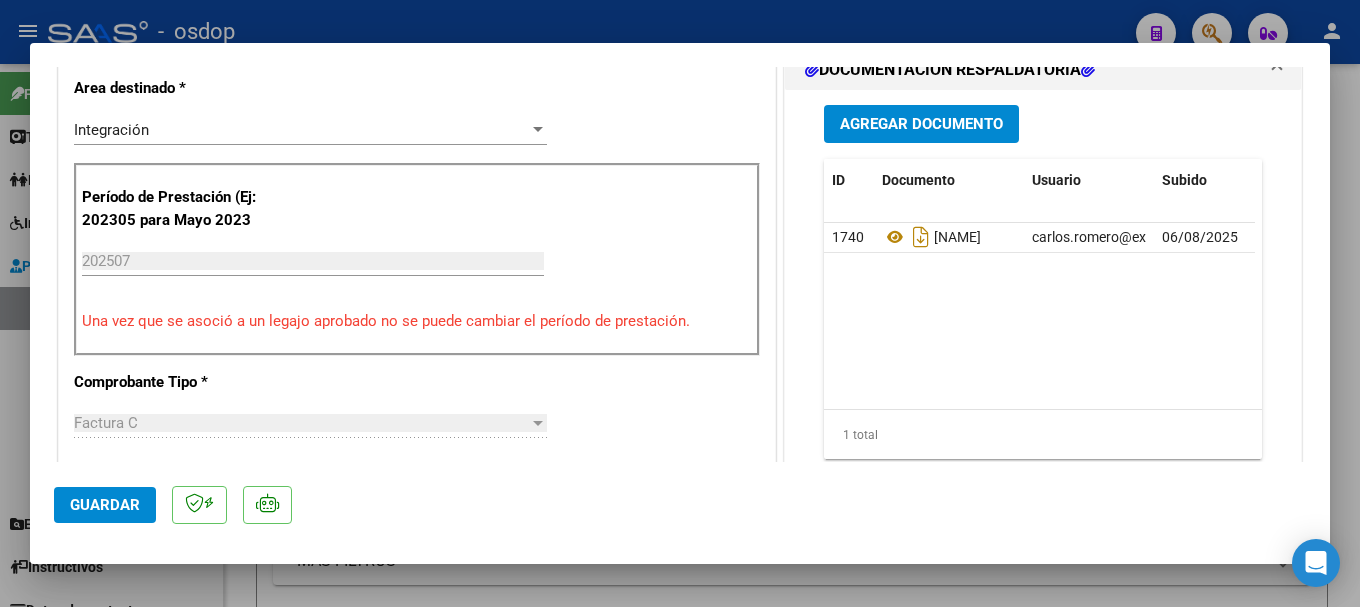 click on "Guardar" 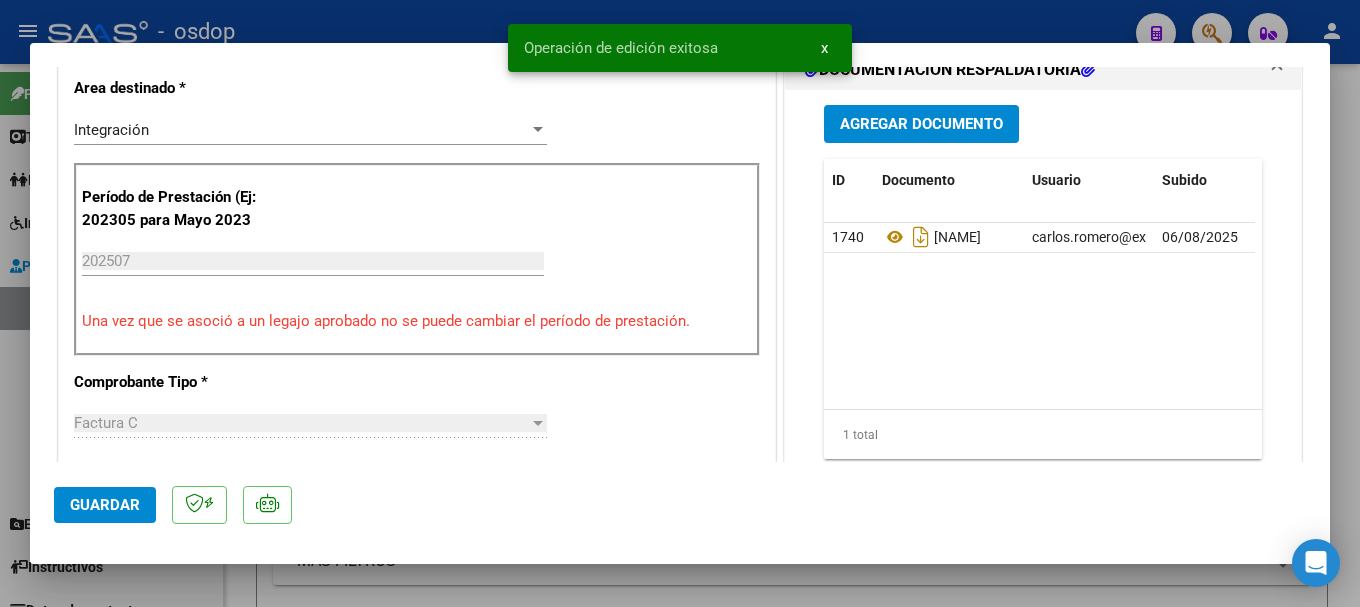 click at bounding box center [680, 303] 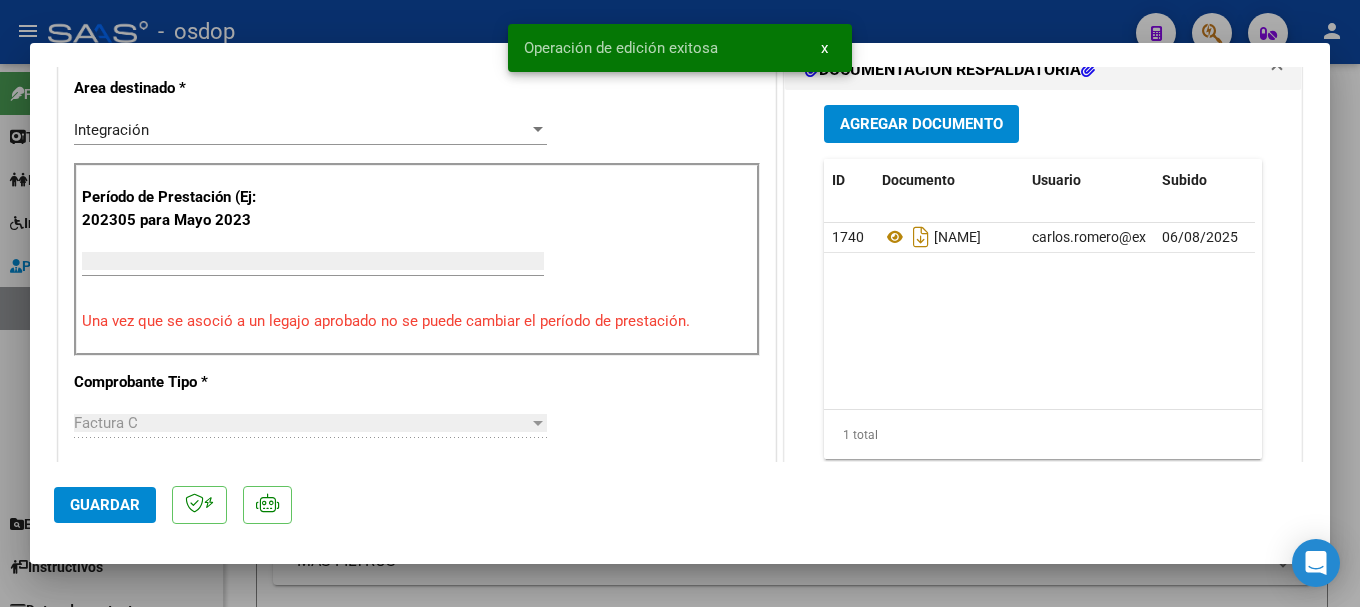 scroll, scrollTop: 414, scrollLeft: 0, axis: vertical 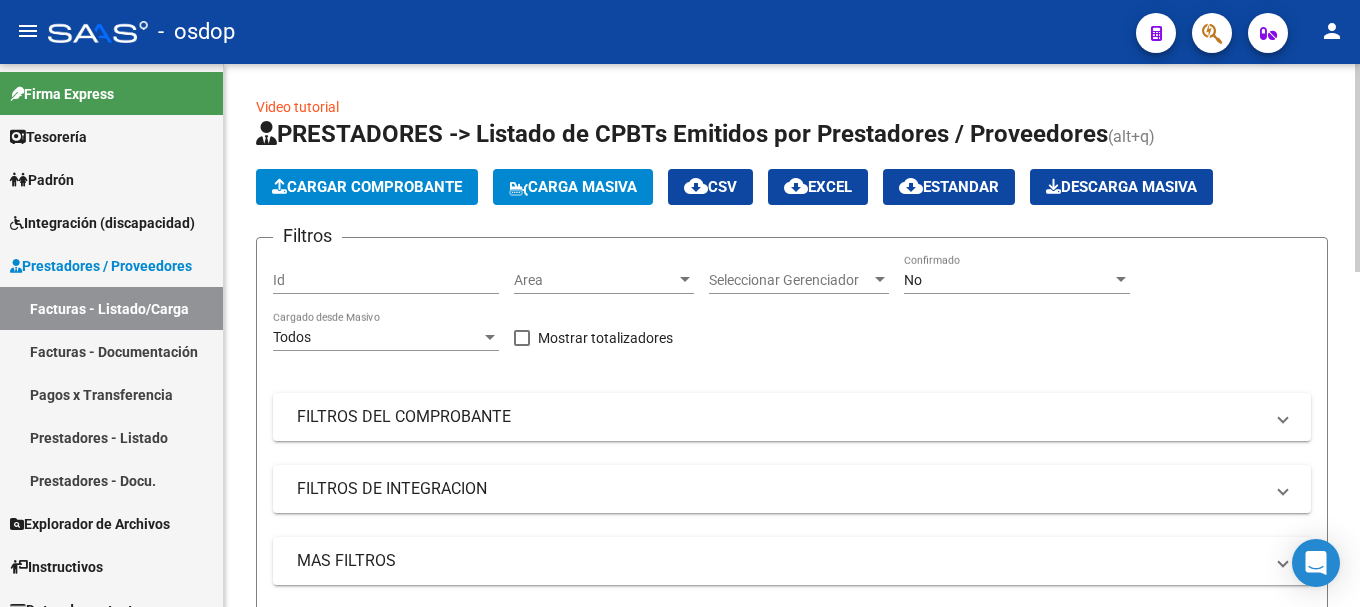 click on "Cargar Comprobante" 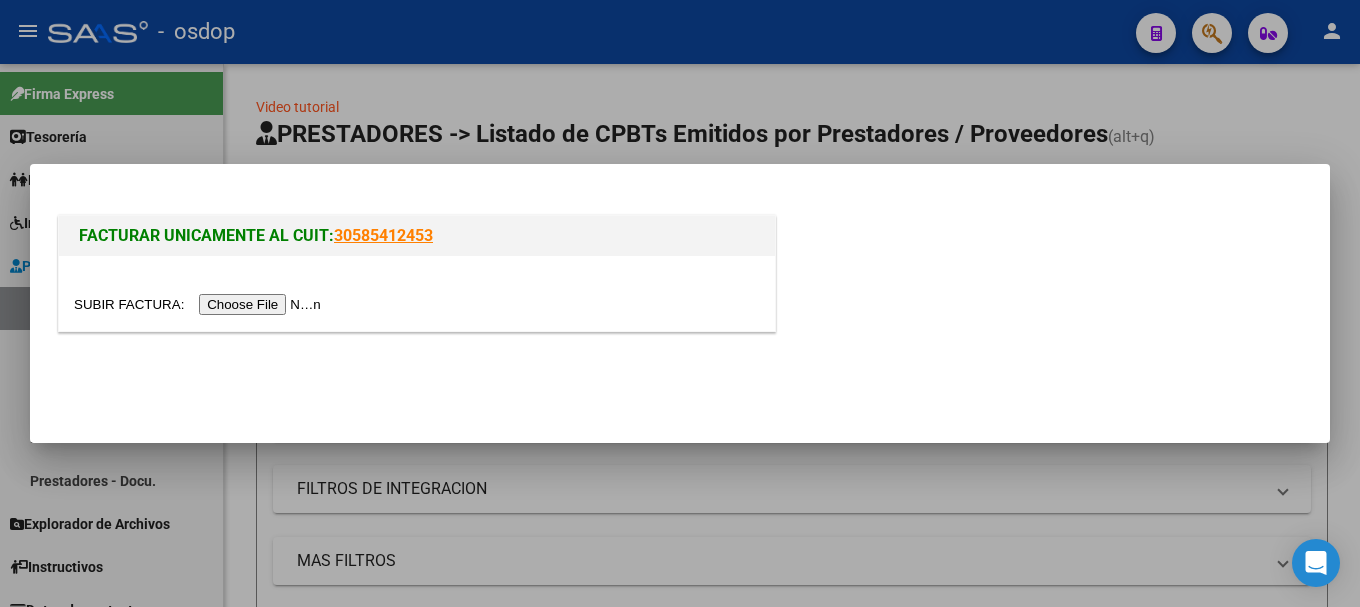 click at bounding box center (200, 304) 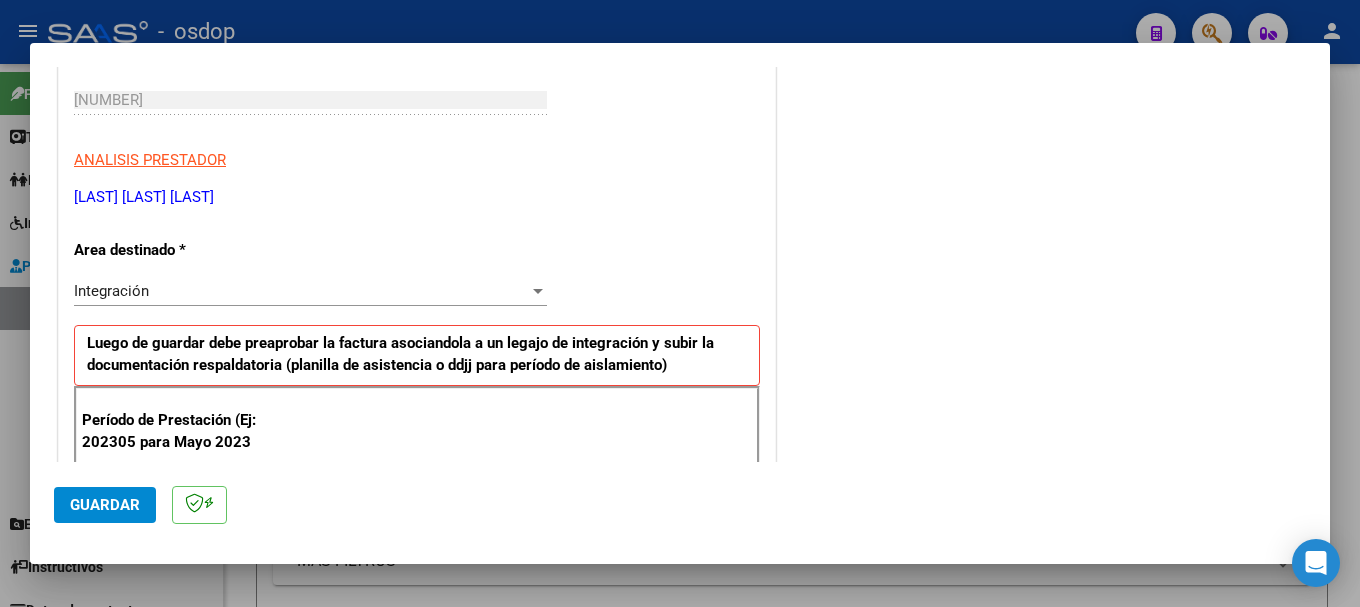scroll, scrollTop: 500, scrollLeft: 0, axis: vertical 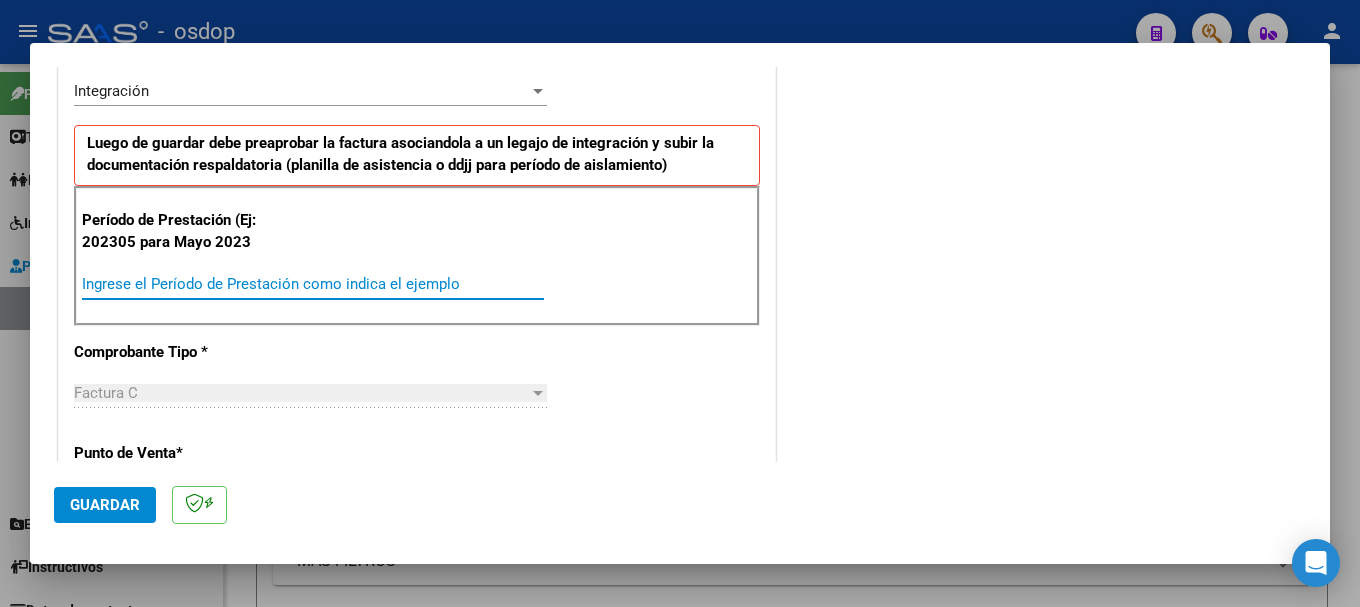 click on "Ingrese el Período de Prestación como indica el ejemplo" at bounding box center [313, 284] 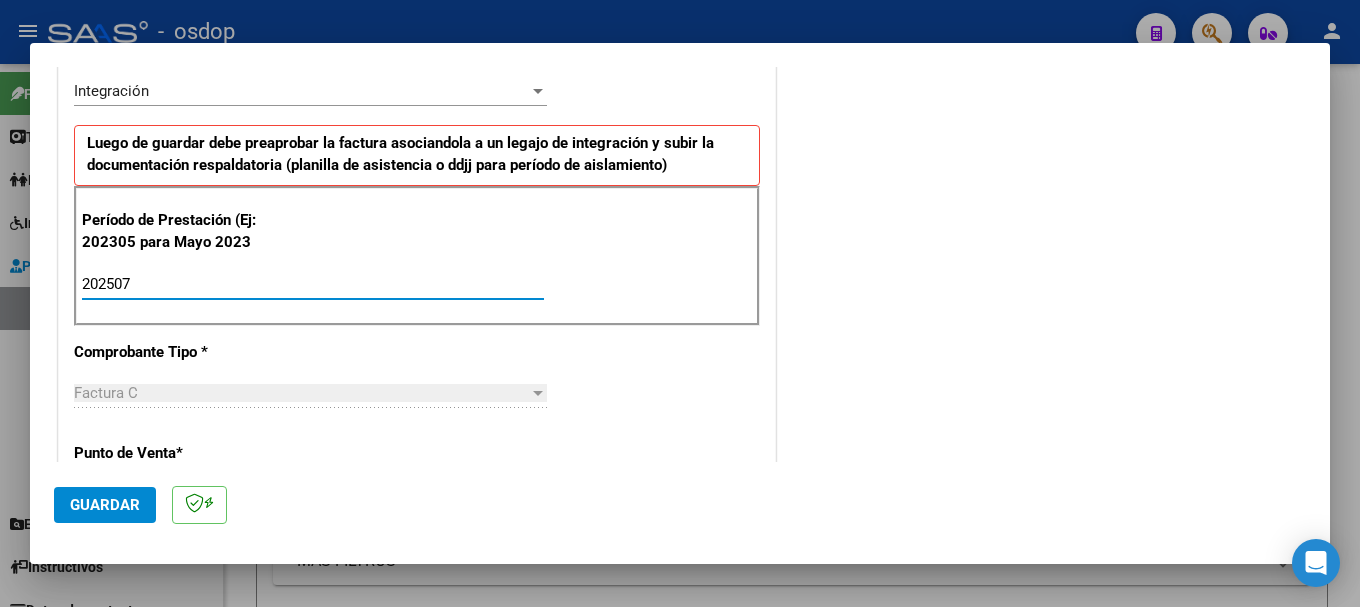 type on "202507" 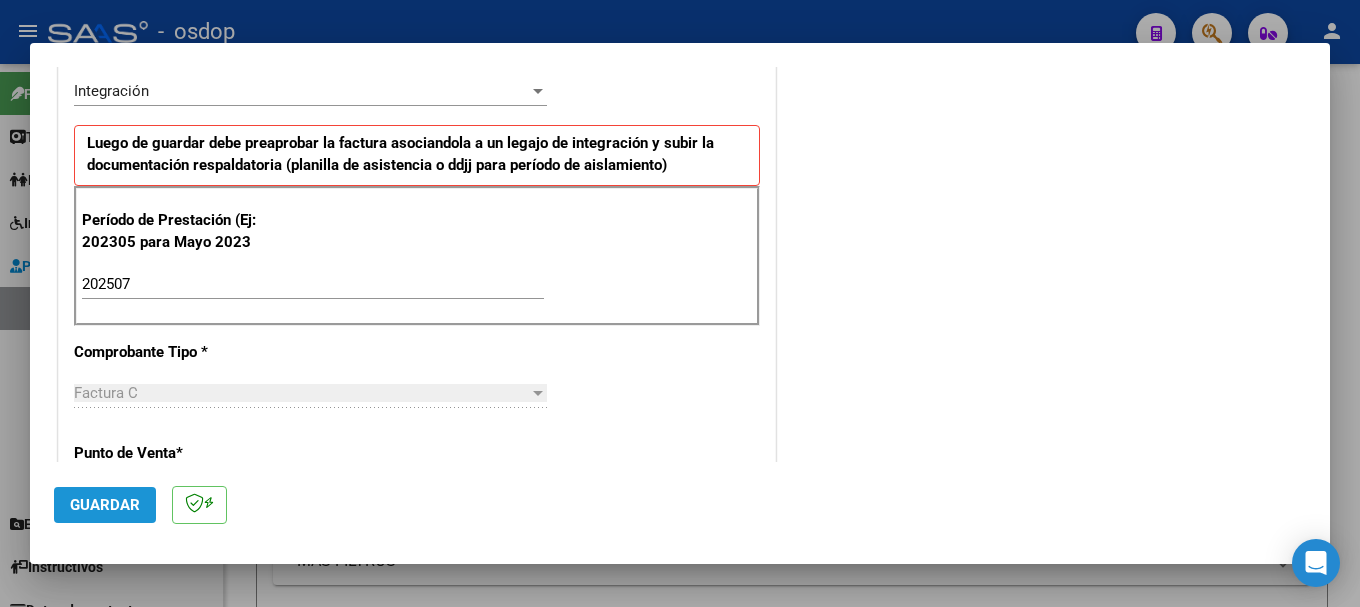 click on "Guardar" 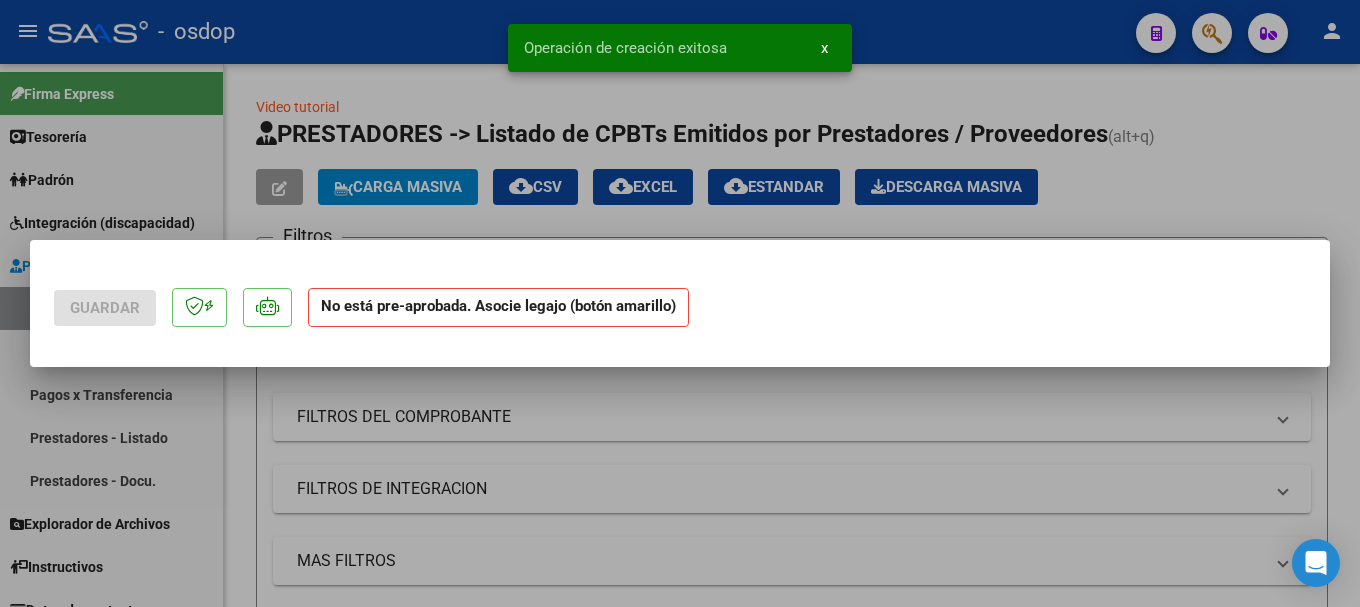 scroll, scrollTop: 0, scrollLeft: 0, axis: both 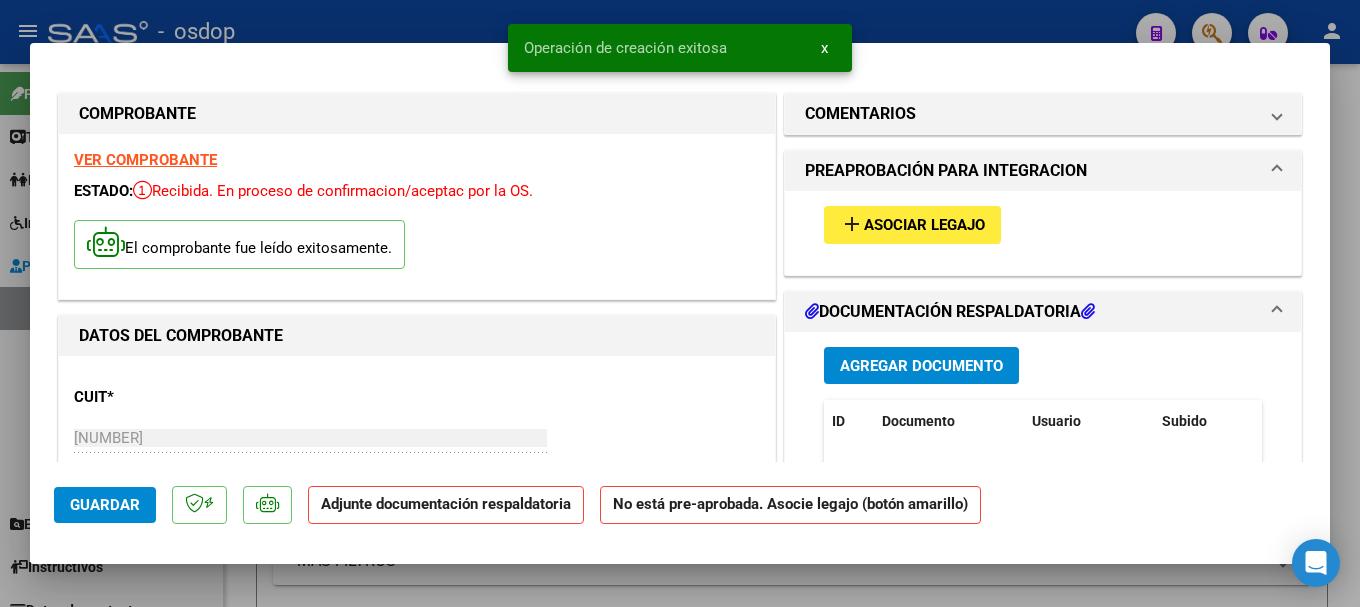 click on "Agregar Documento" at bounding box center [921, 365] 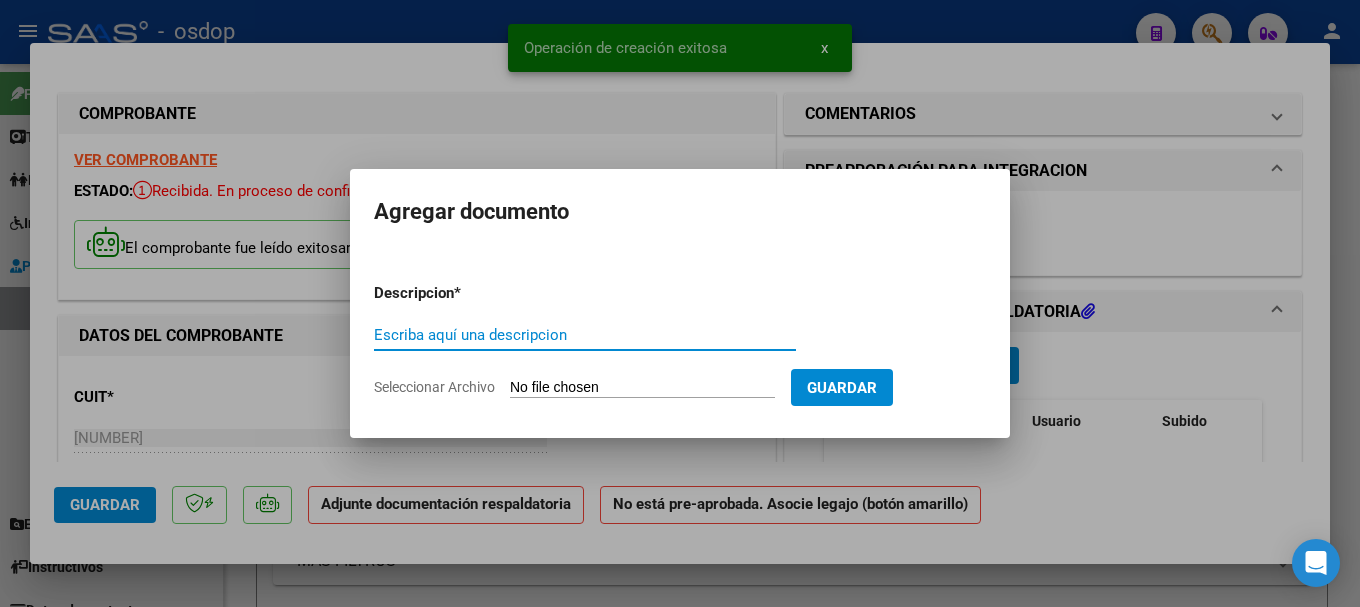 paste on "[LAST] [LAST] Julio 25" 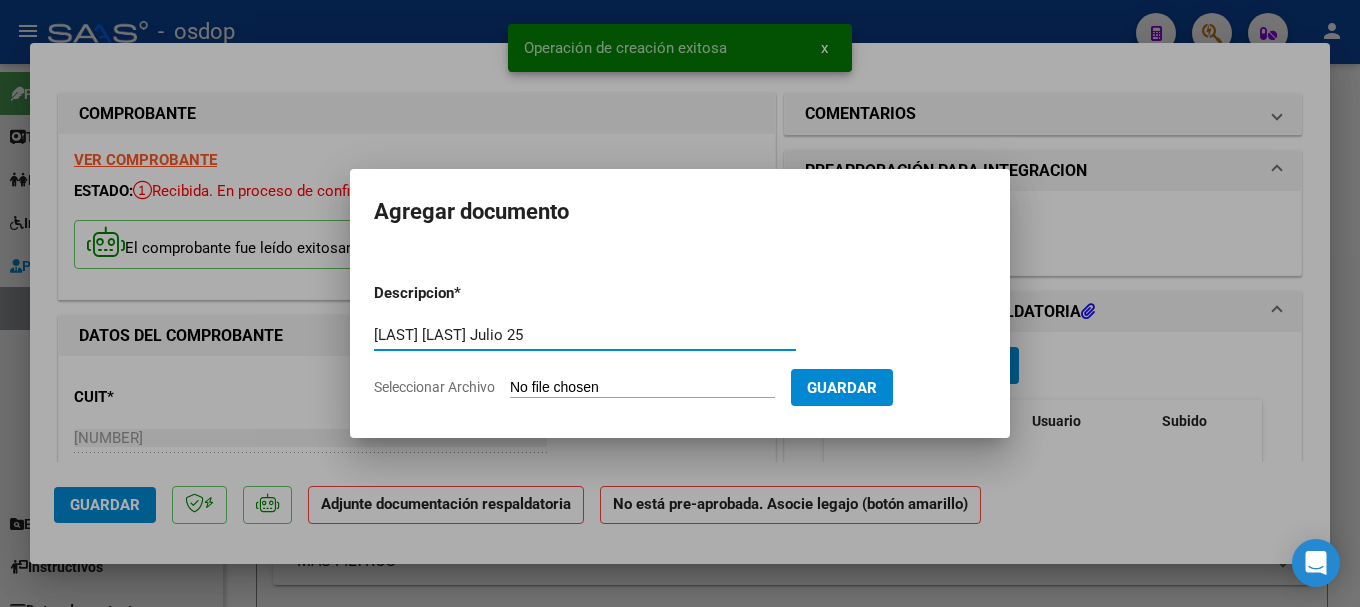 type on "[LAST] [LAST] Julio 25" 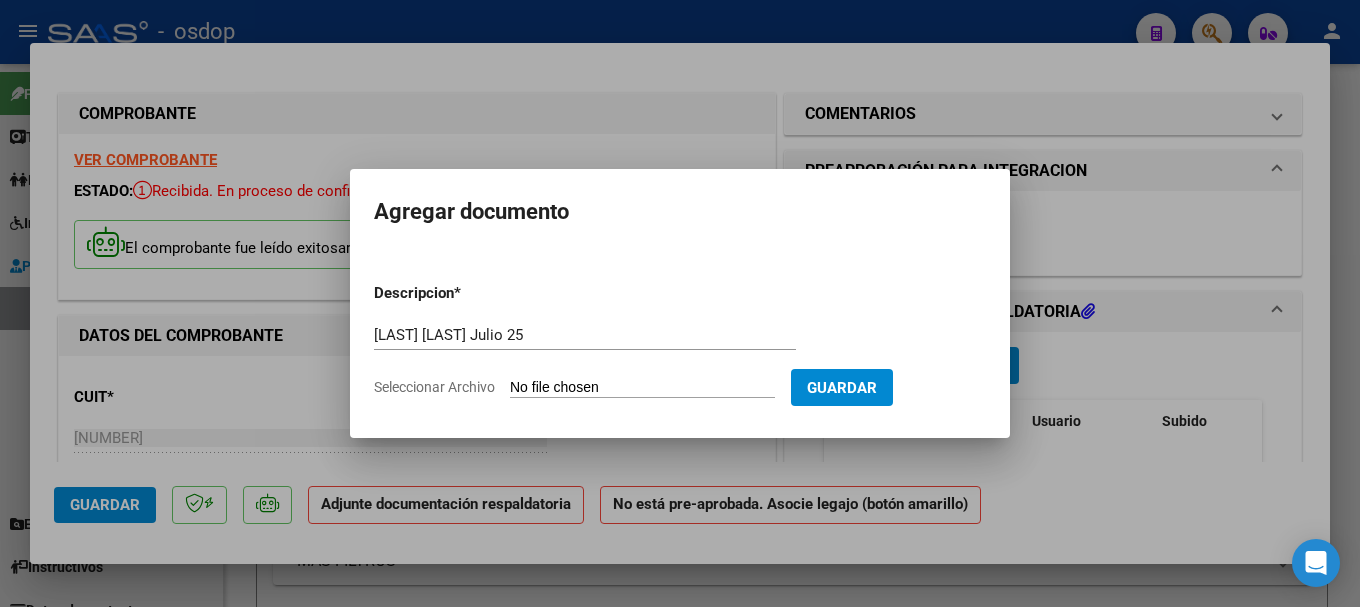 type on "C:\fakepath\[LAST] [LAST] [MONTH] [NUMBER].pdf" 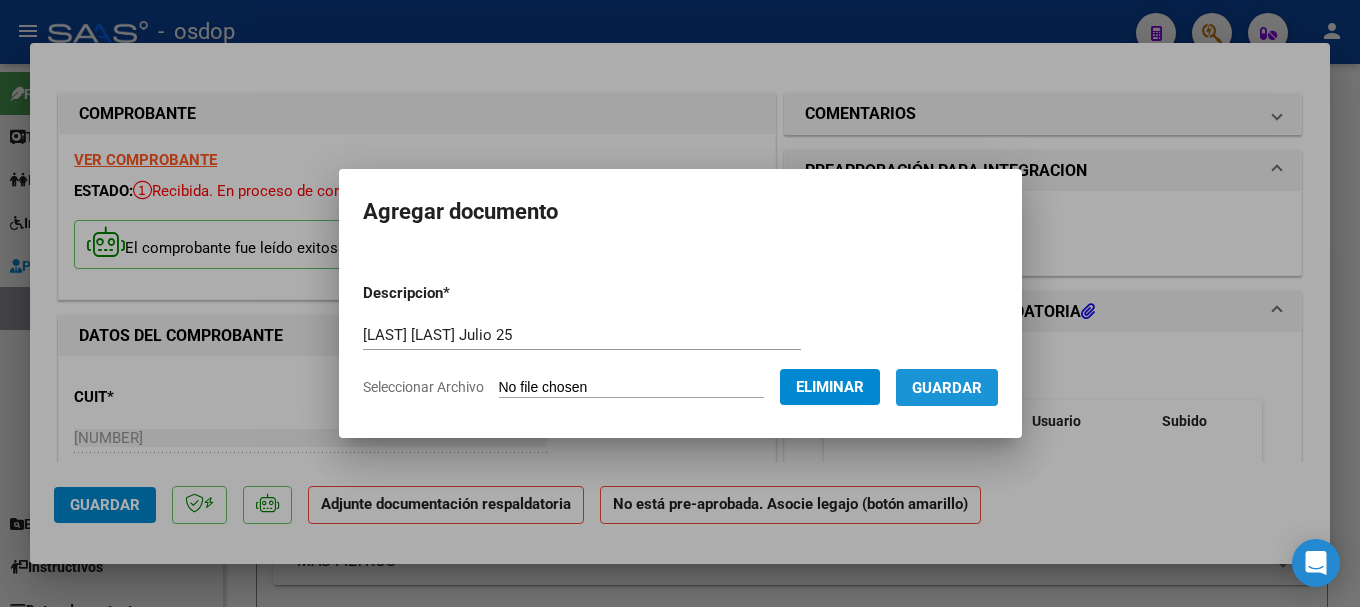 click on "Guardar" at bounding box center [947, 388] 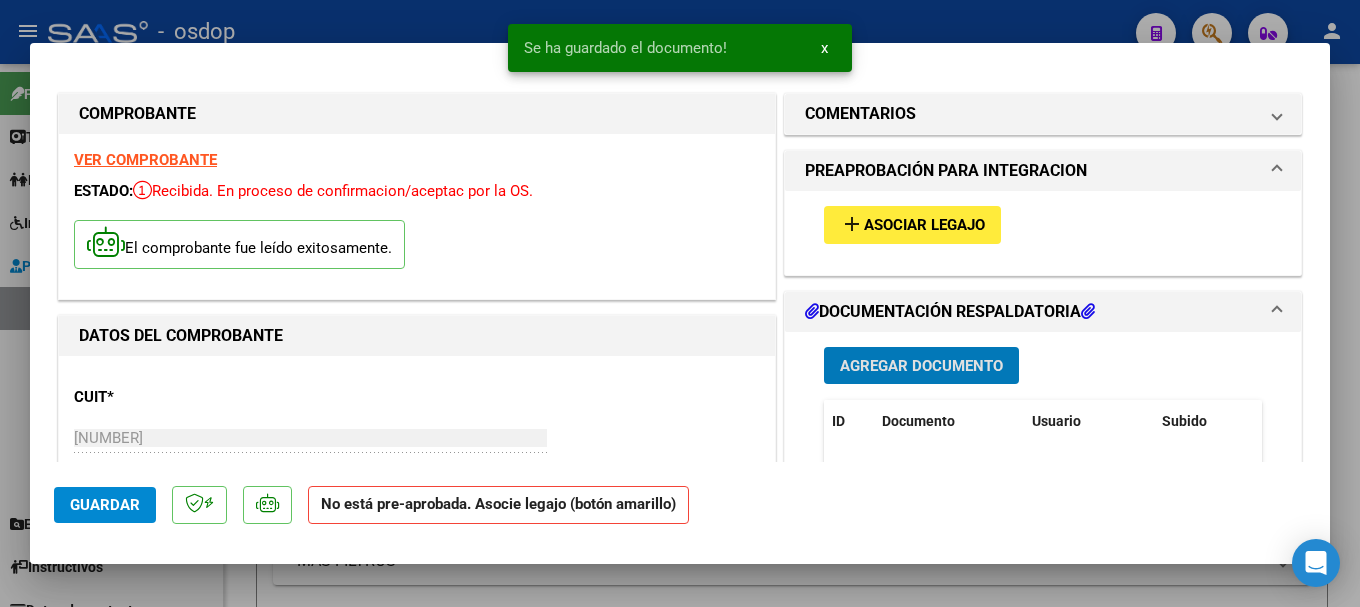 click on "Asociar Legajo" at bounding box center (924, 226) 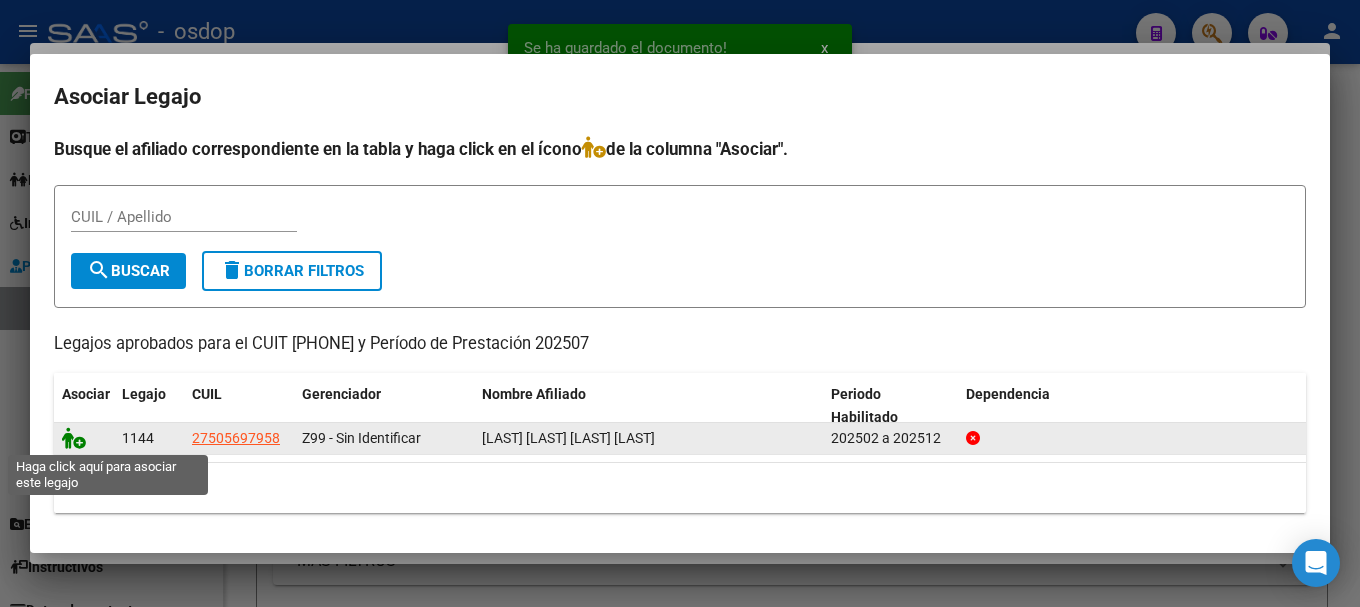 click 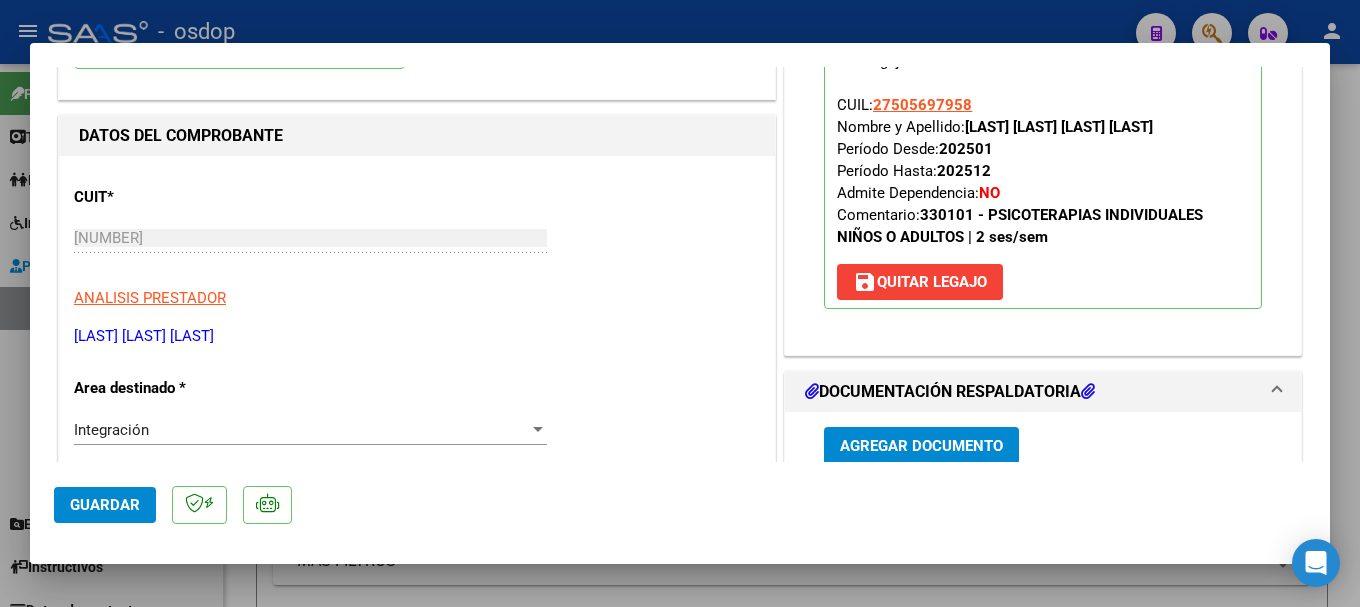 scroll, scrollTop: 500, scrollLeft: 0, axis: vertical 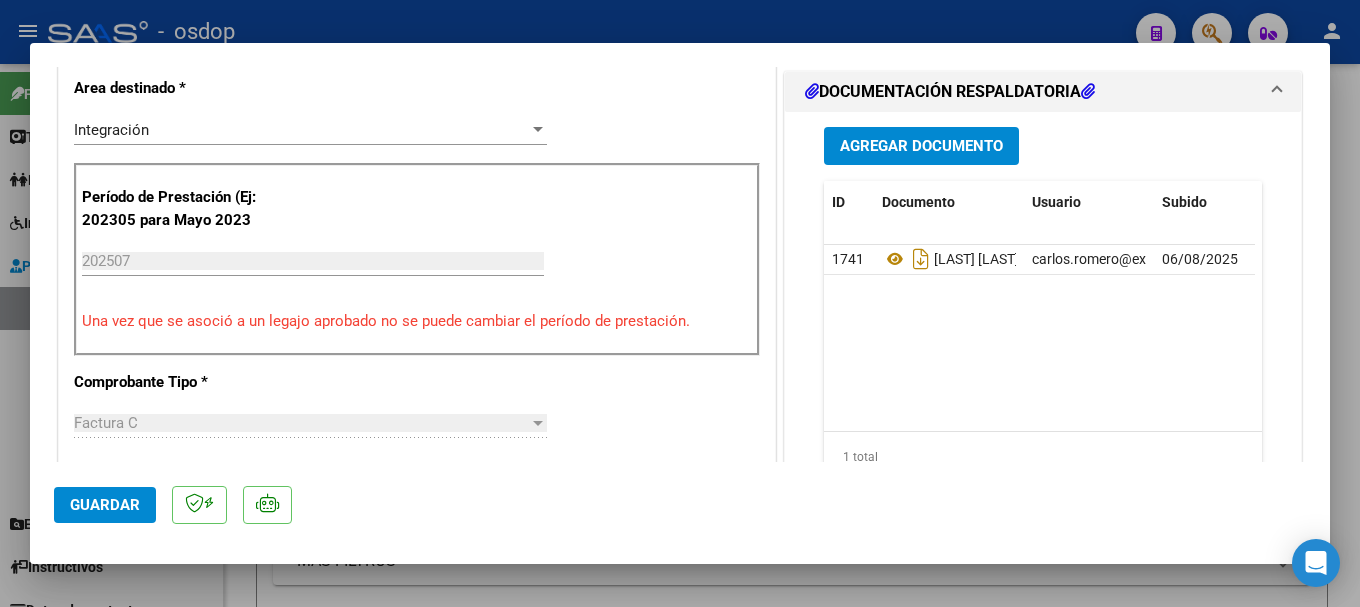 click on "Guardar" 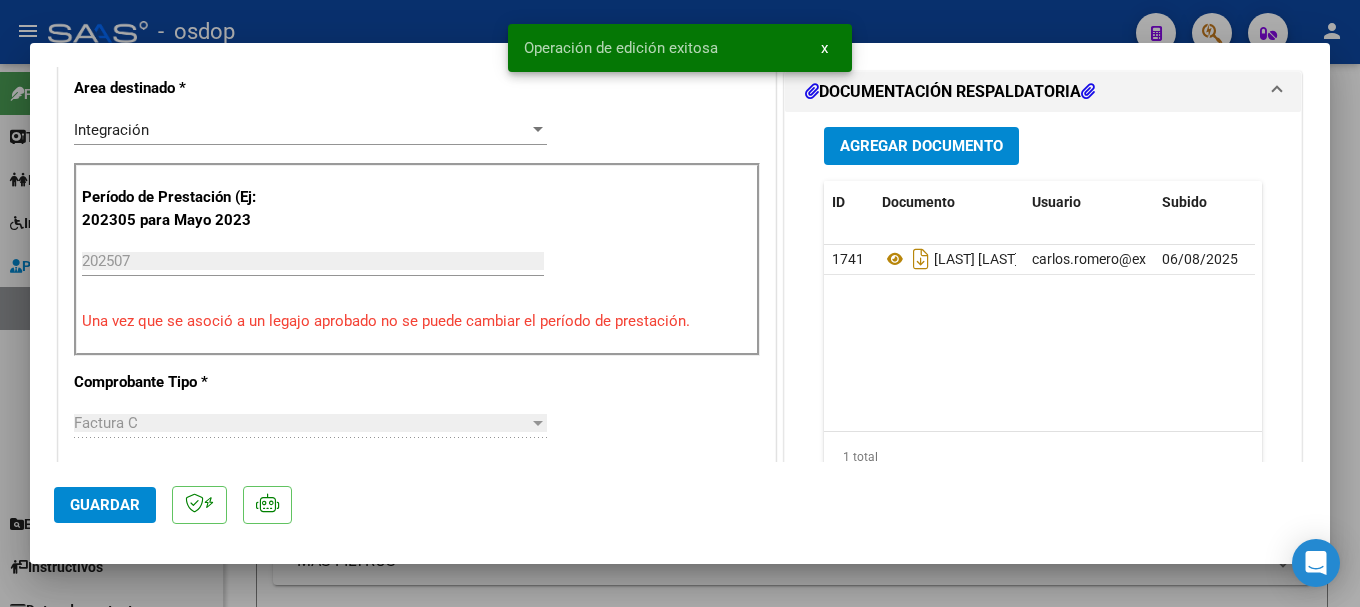 click at bounding box center [680, 303] 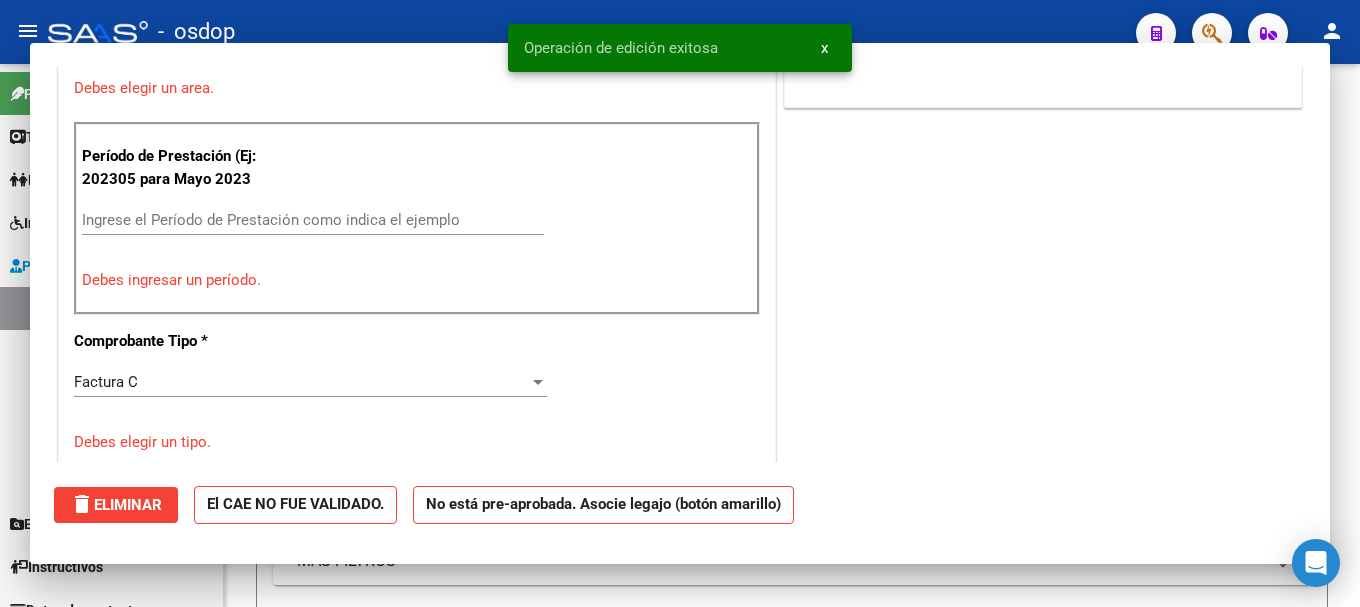 scroll, scrollTop: 414, scrollLeft: 0, axis: vertical 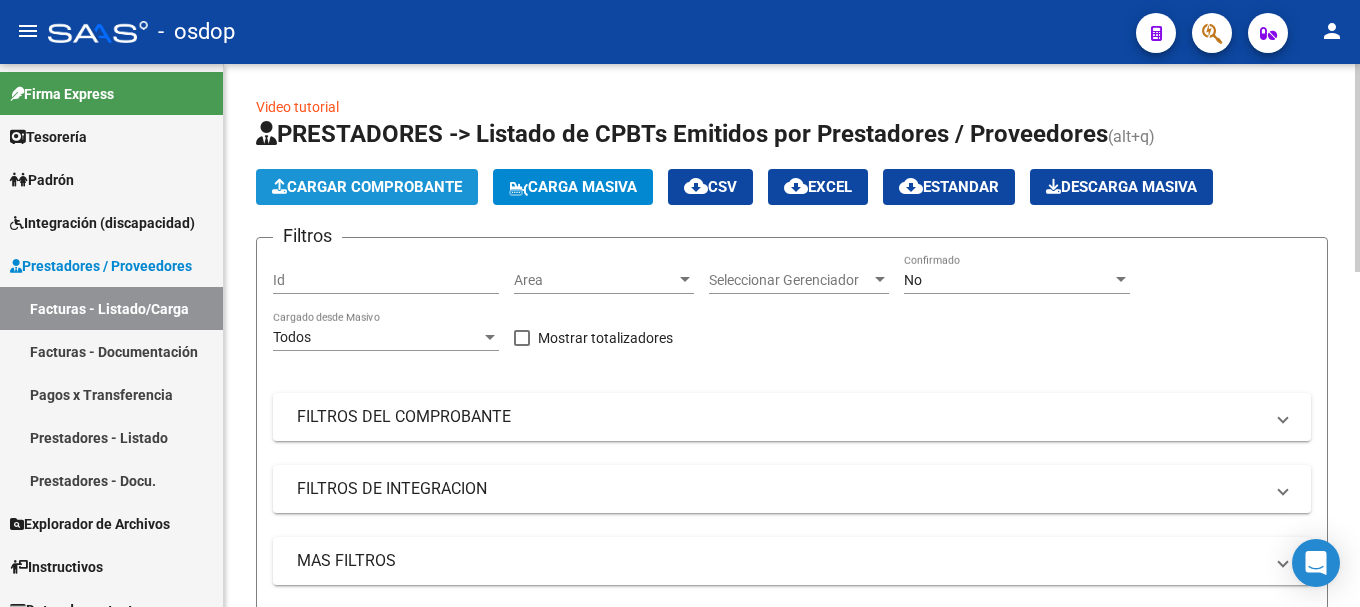 click on "Cargar Comprobante" 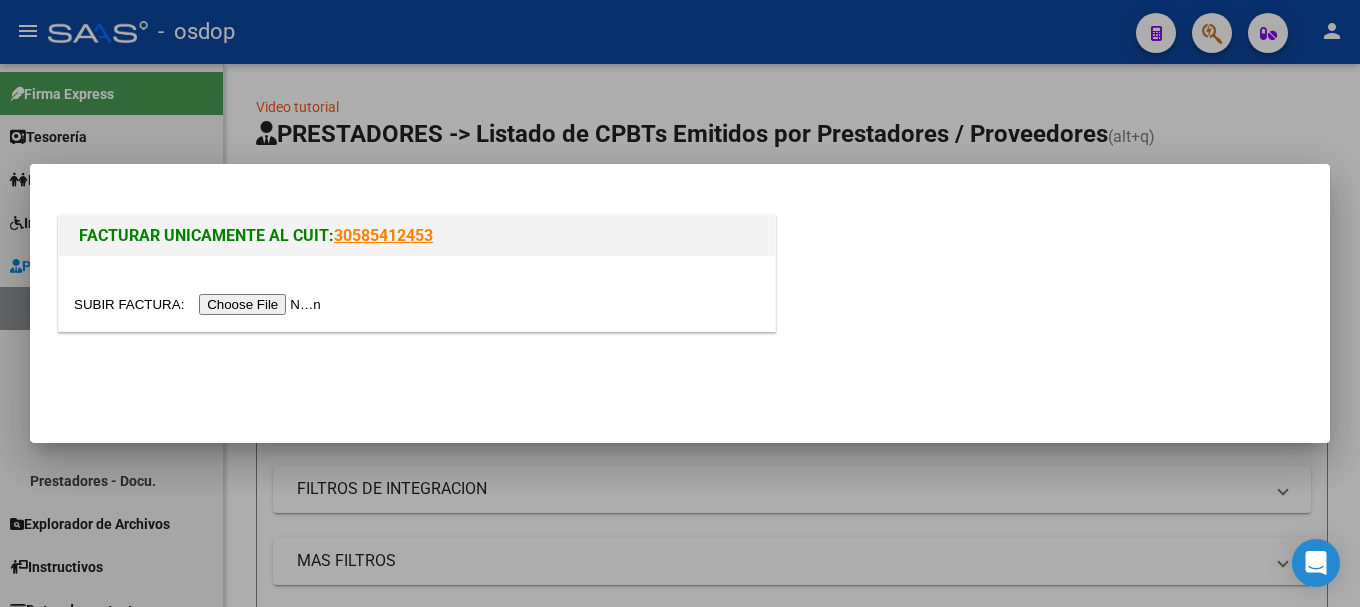 click at bounding box center (200, 304) 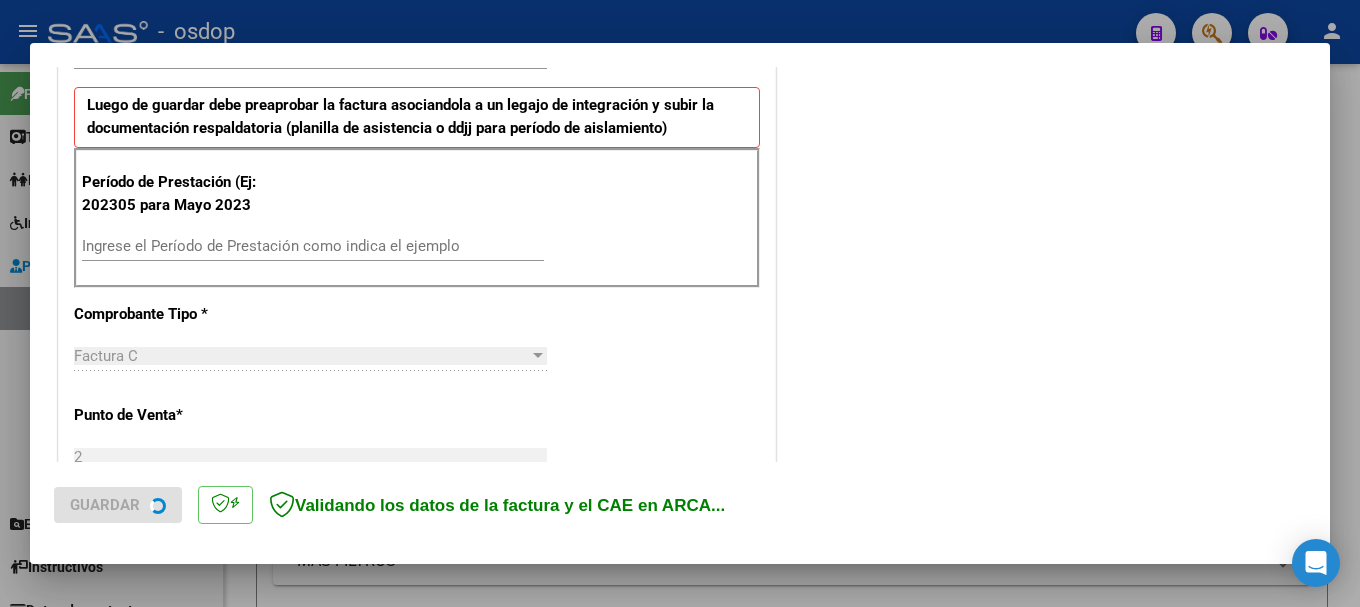 scroll, scrollTop: 538, scrollLeft: 0, axis: vertical 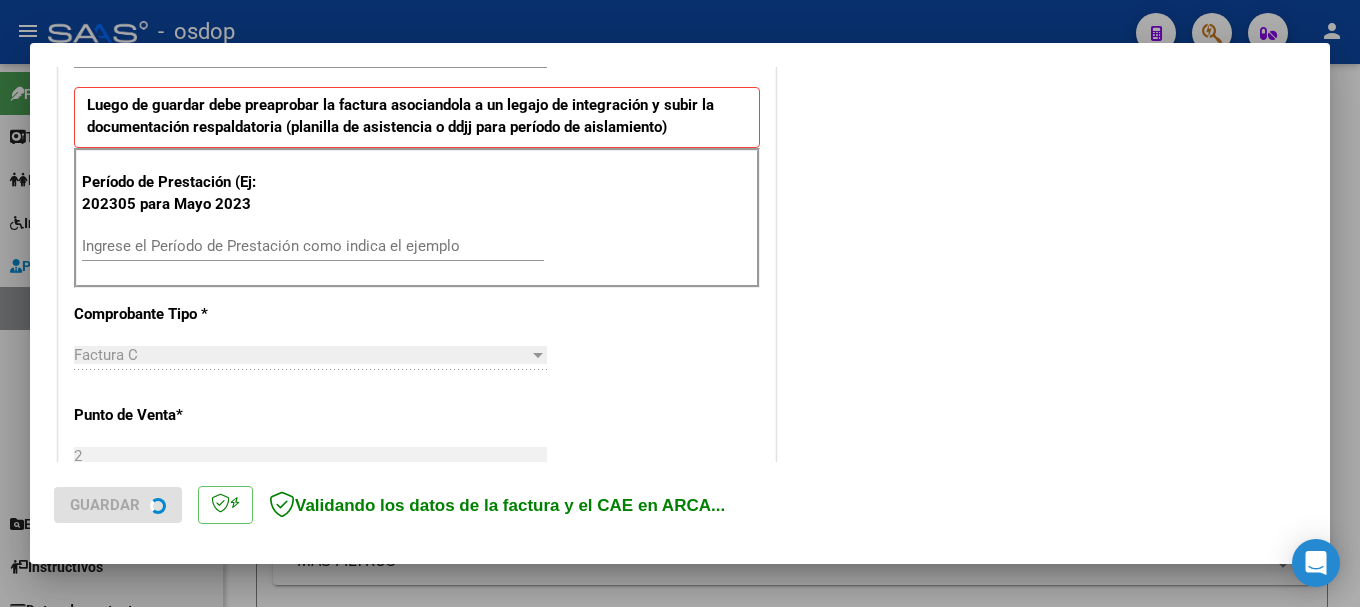 click on "Ingrese el Período de Prestación como indica el ejemplo" at bounding box center [313, 246] 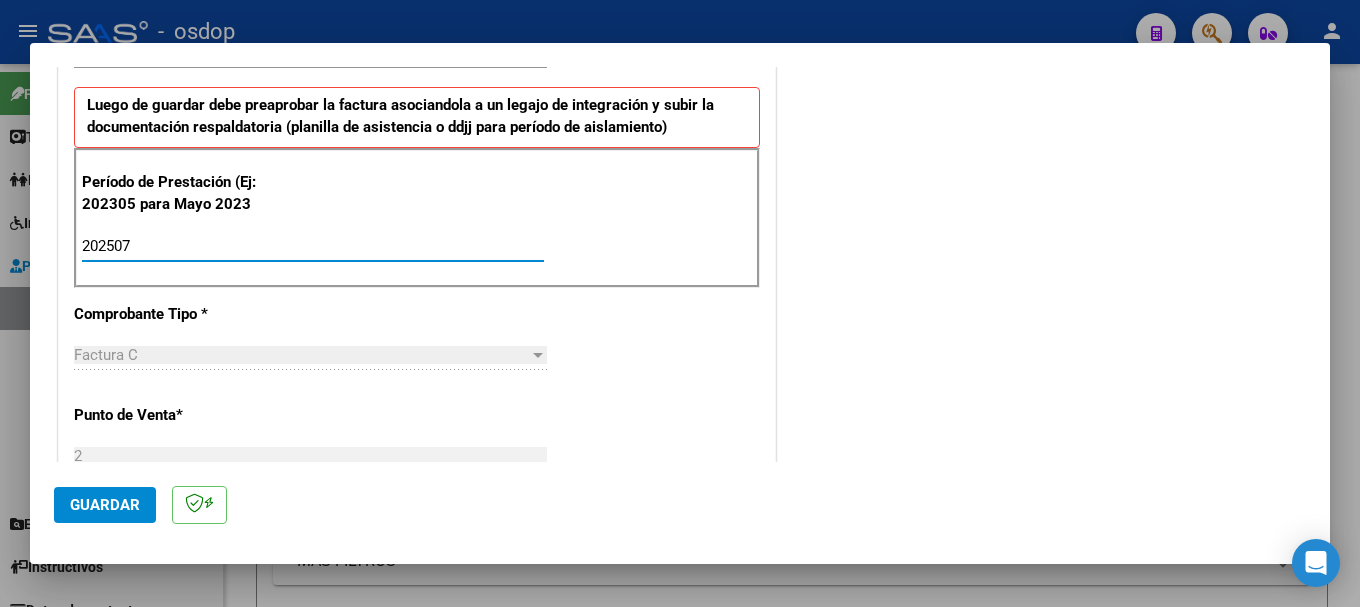 type on "202507" 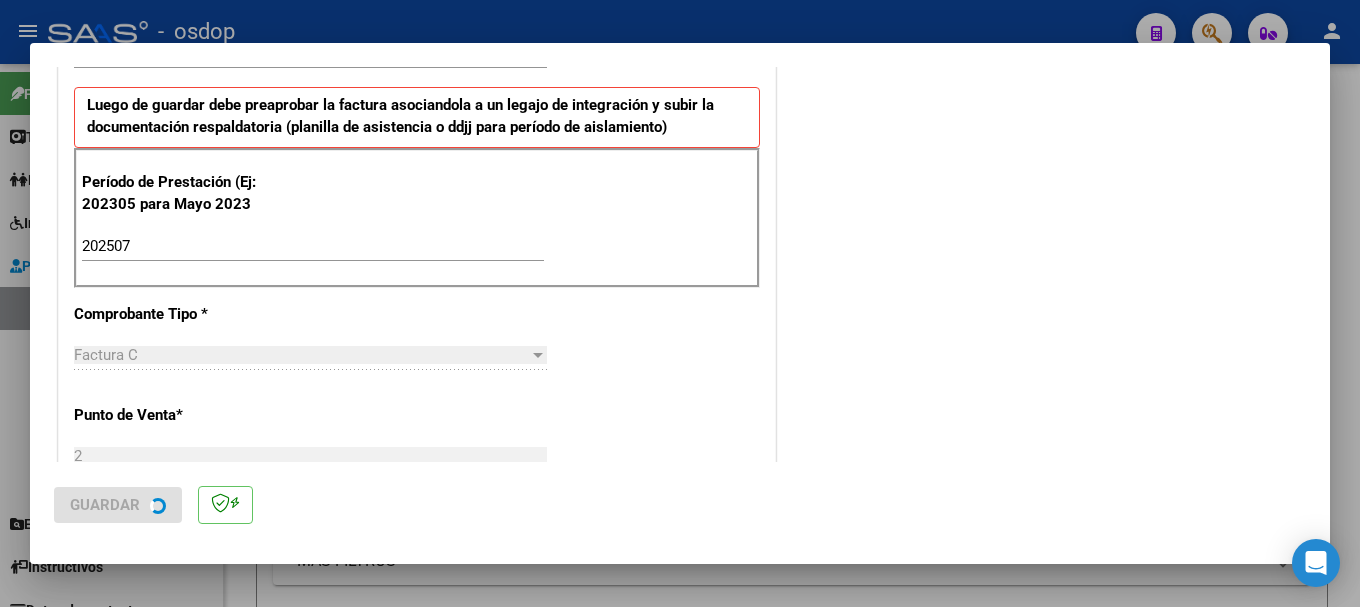 scroll, scrollTop: 0, scrollLeft: 0, axis: both 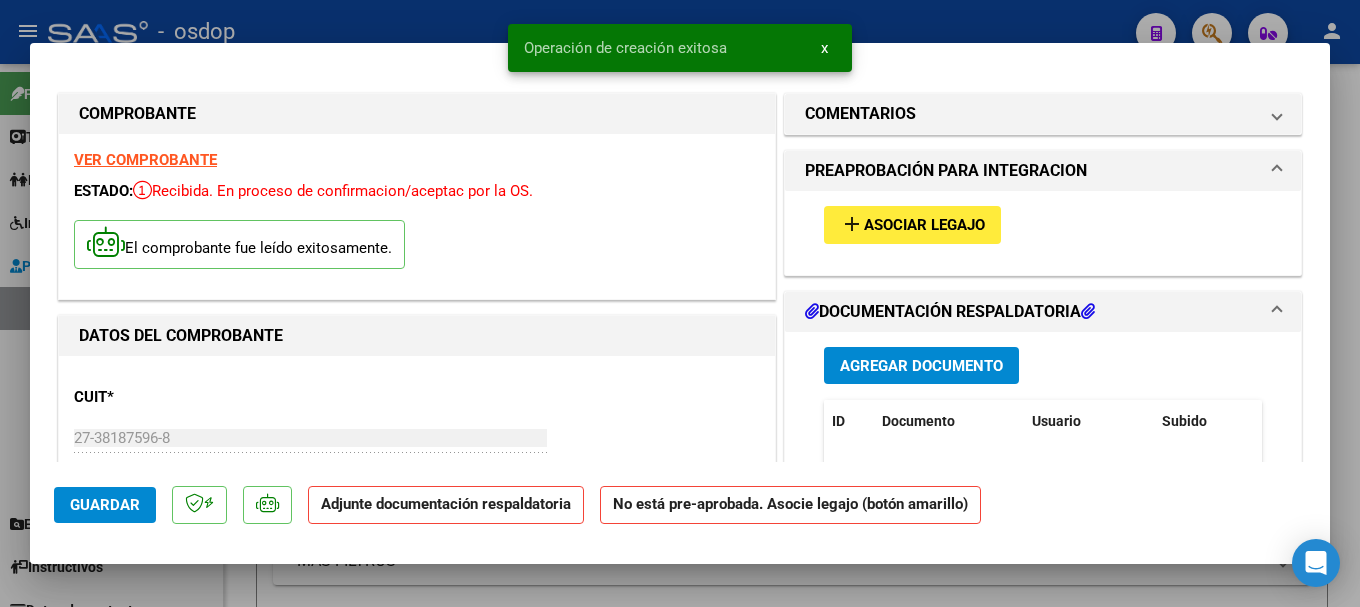 click on "Agregar Documento" at bounding box center [921, 365] 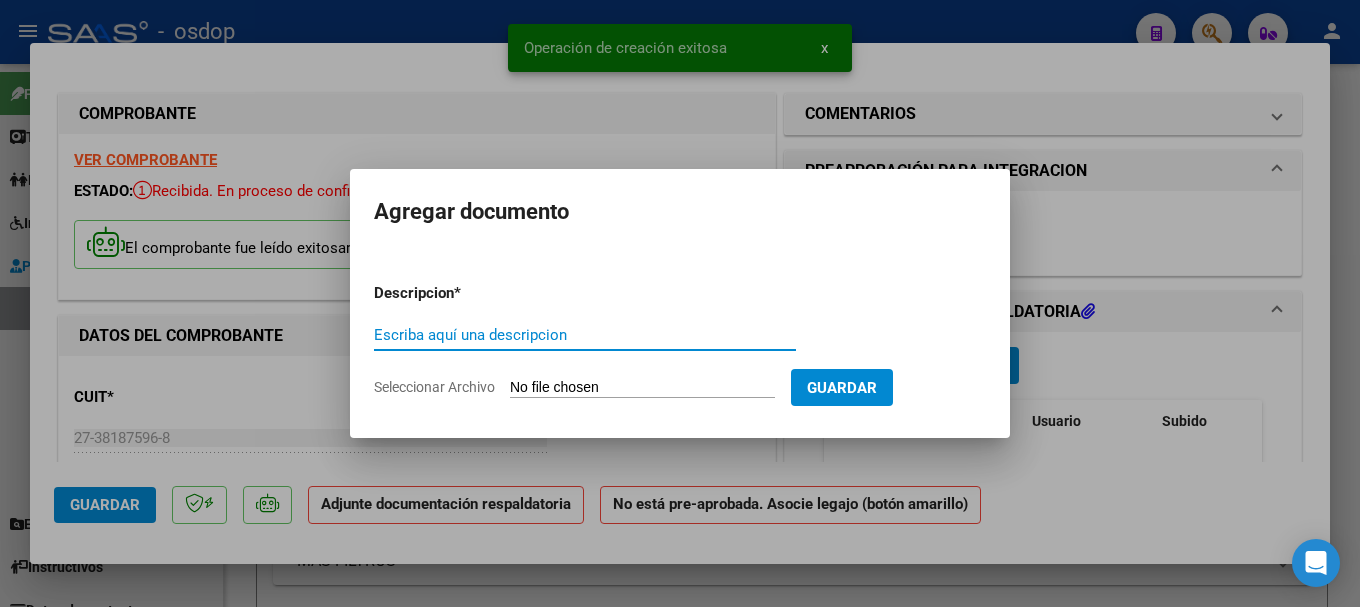 paste on "[LAST] [LAST] Julio 25" 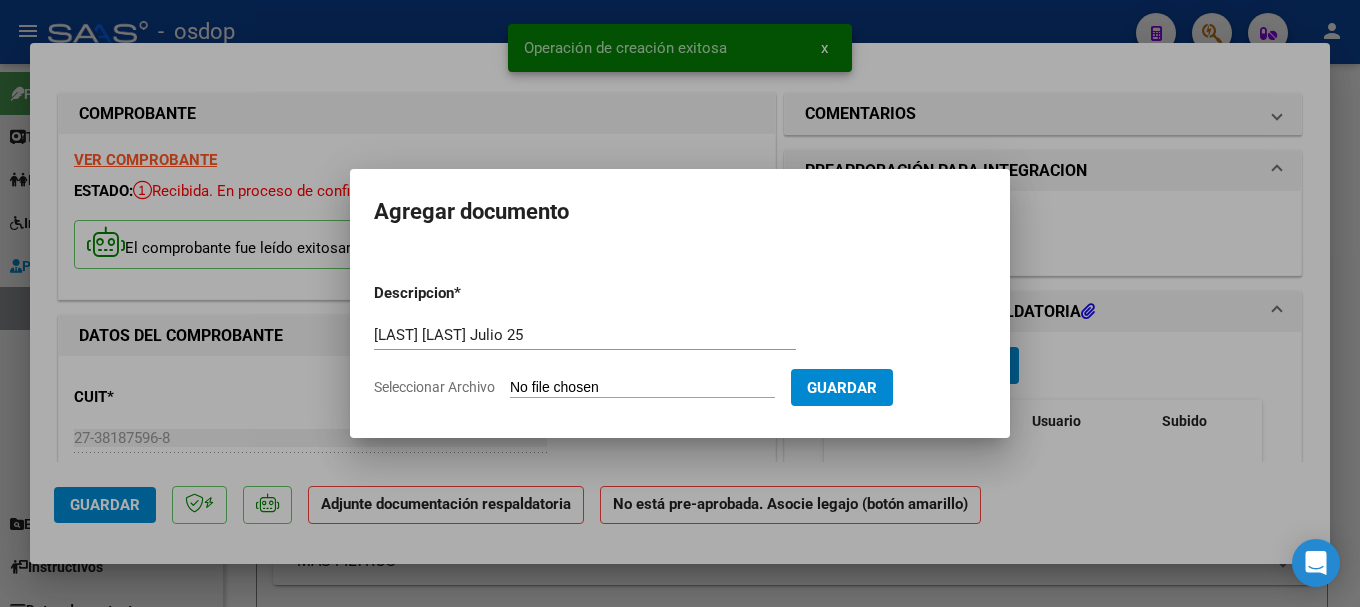 drag, startPoint x: 596, startPoint y: 316, endPoint x: 579, endPoint y: 325, distance: 19.235384 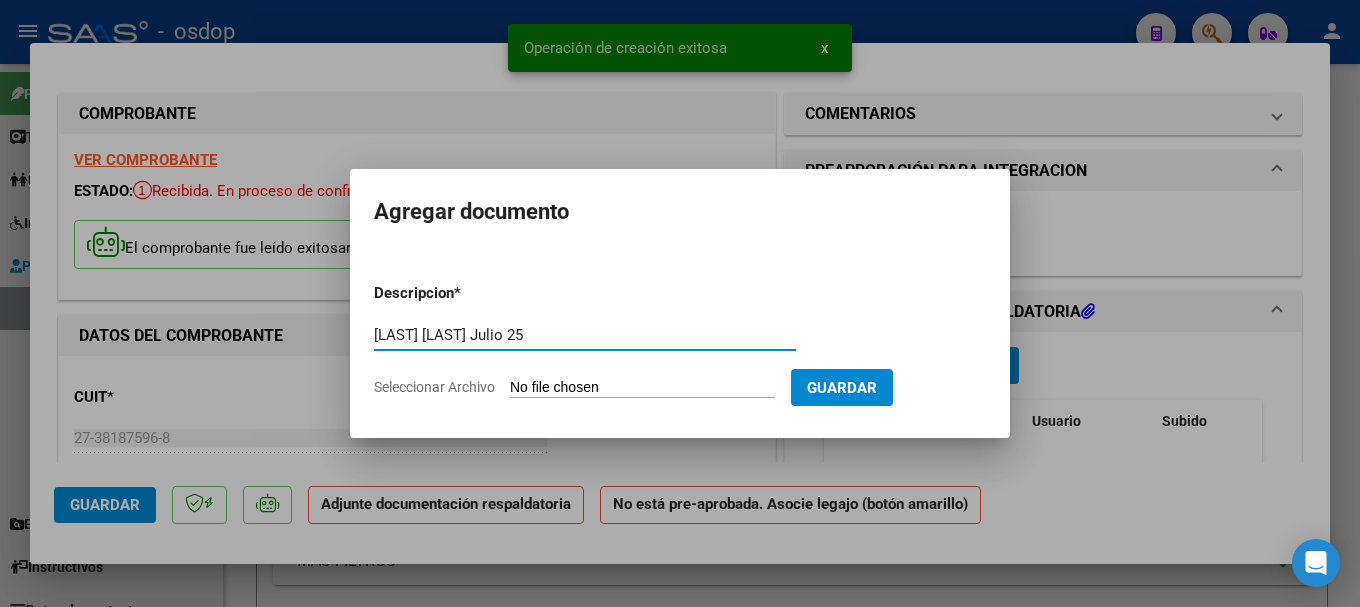 drag, startPoint x: 582, startPoint y: 330, endPoint x: 141, endPoint y: 321, distance: 441.09183 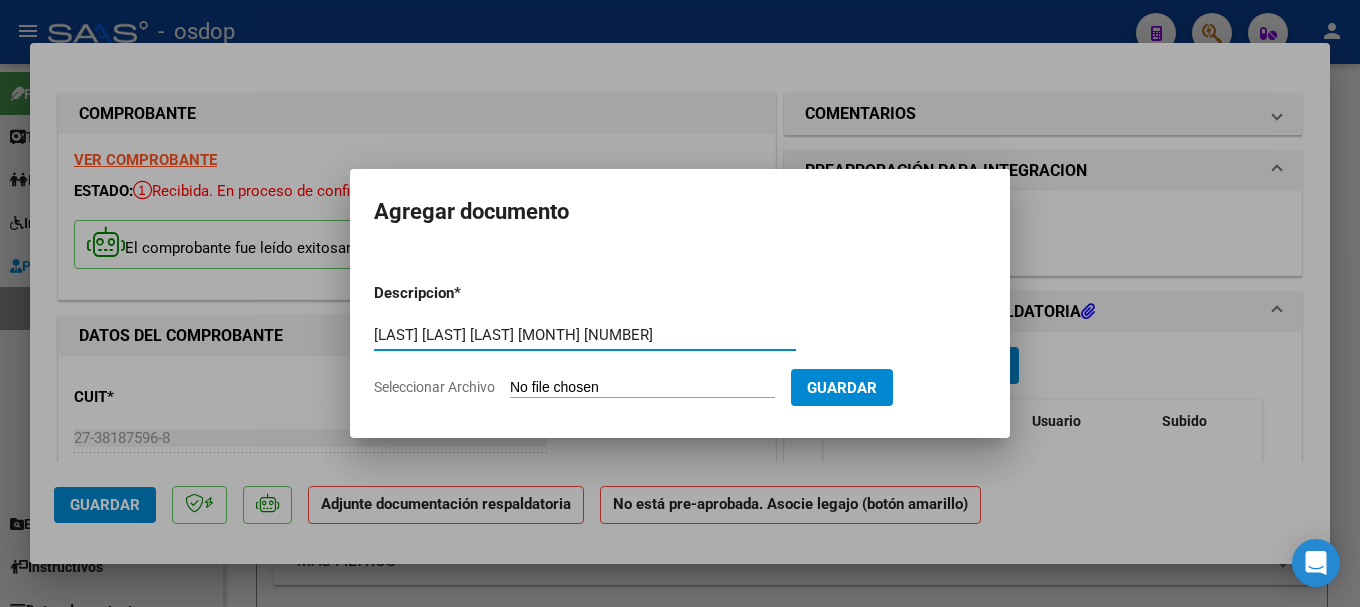 type on "[LAST] [LAST] [LAST] [MONTH] [NUMBER]" 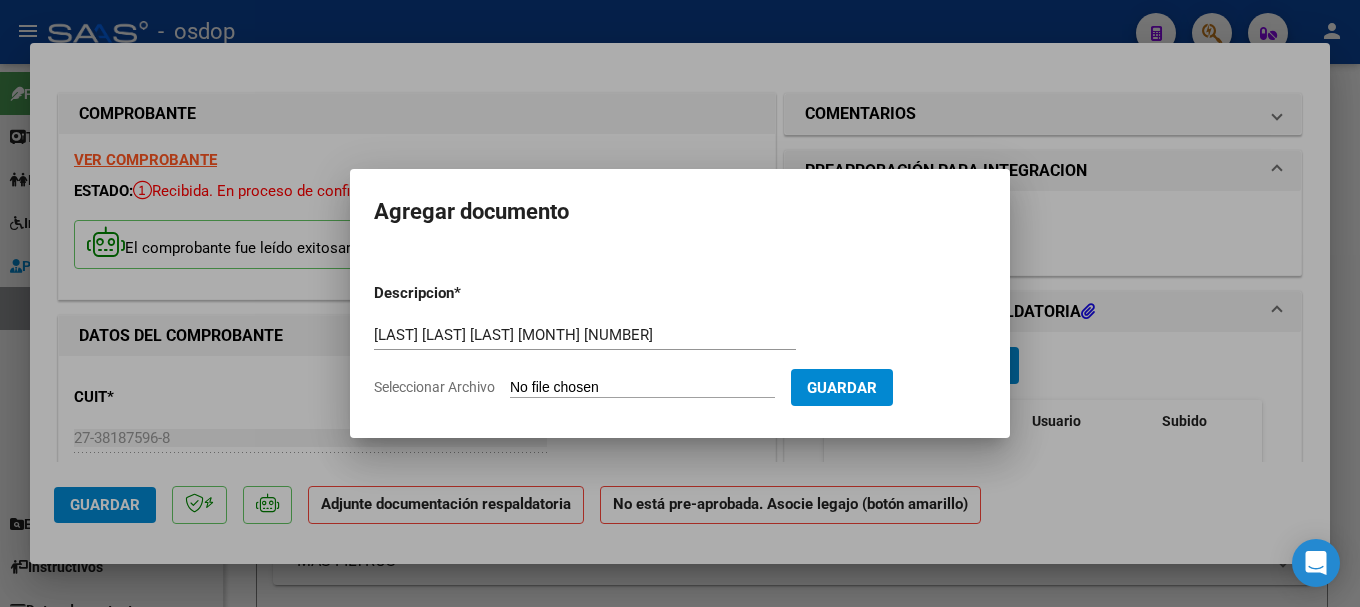 type on "C:\fakepath\[LAST] [LAST] Julio 25.pdf" 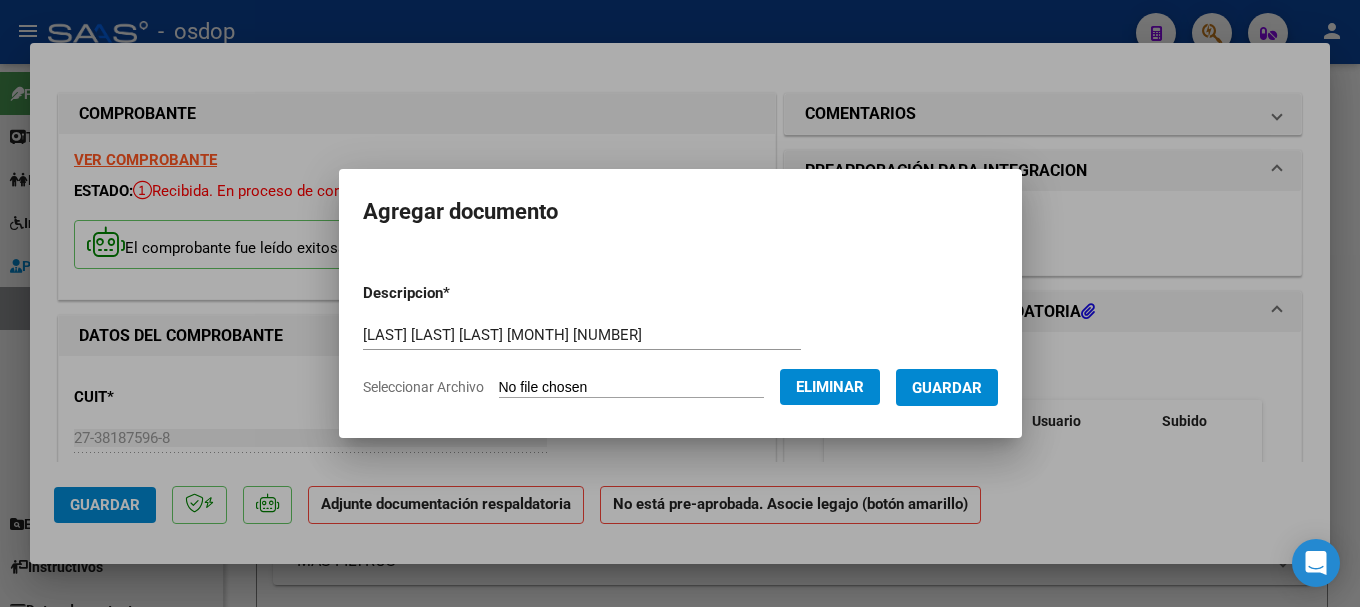 click on "Guardar" at bounding box center [947, 388] 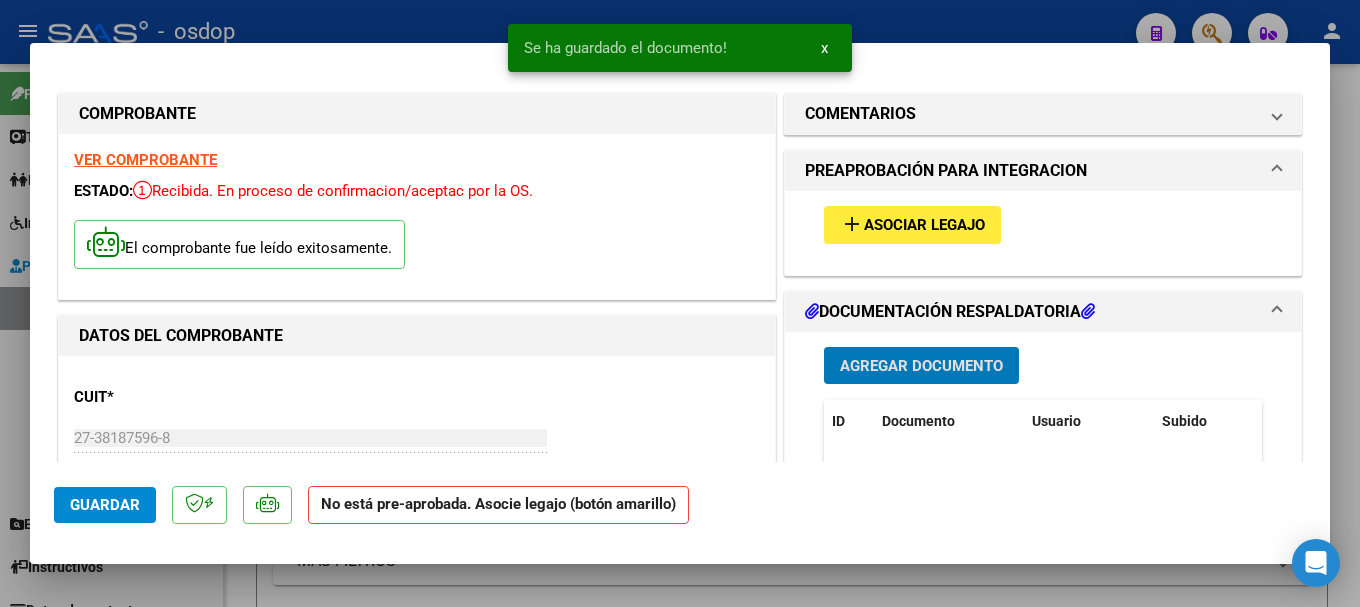 click on "Asociar Legajo" at bounding box center (924, 226) 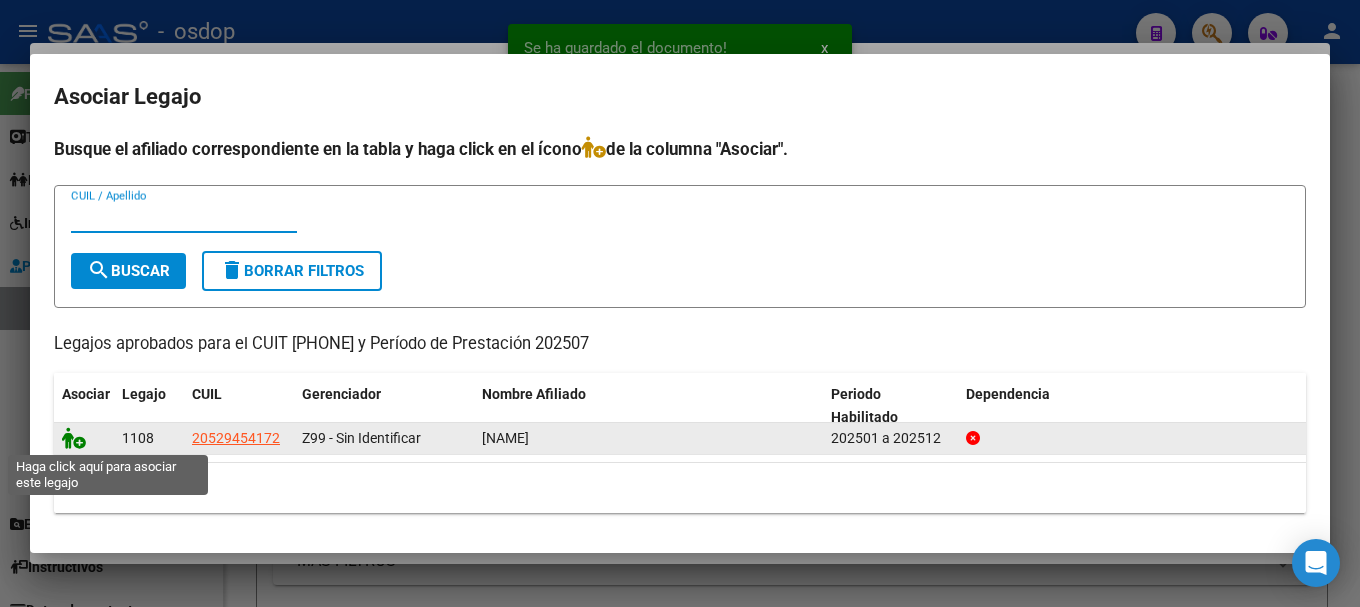 click 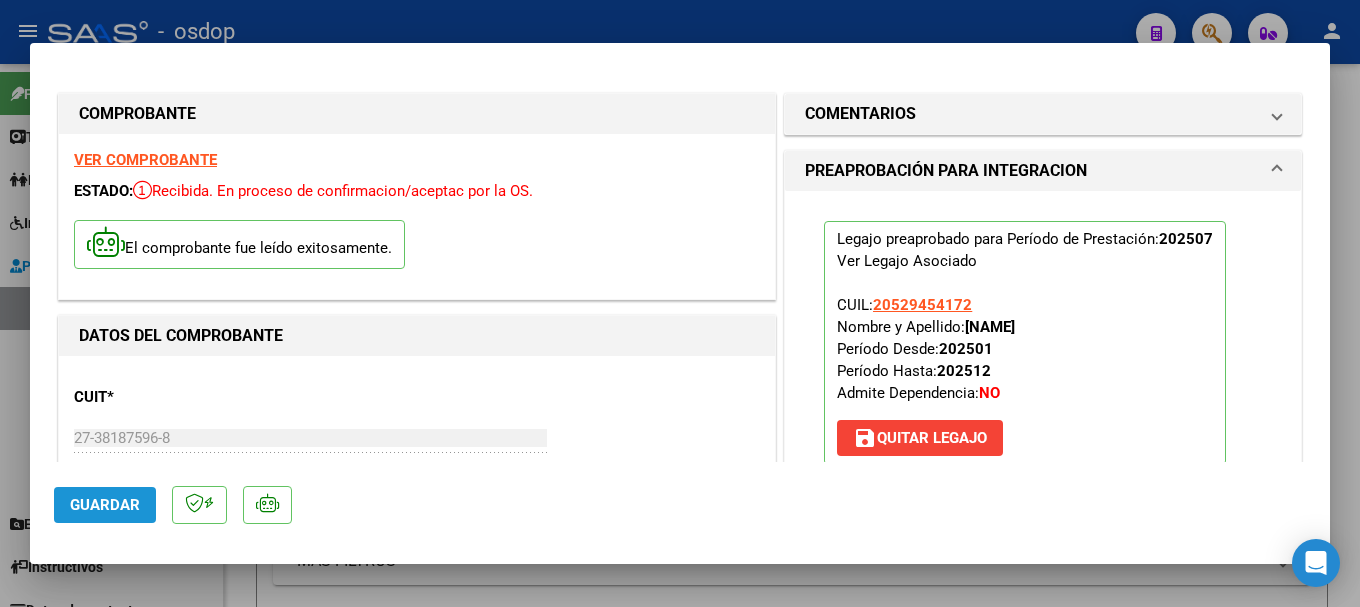 click on "Guardar" 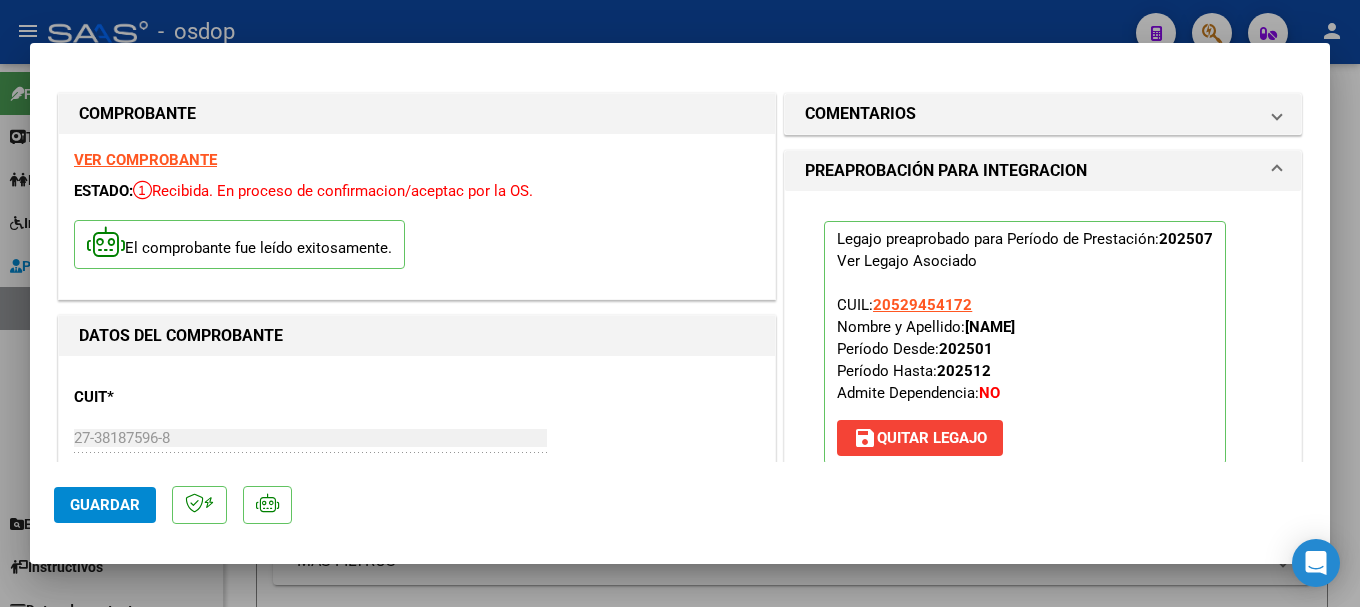 click on "Guardar" 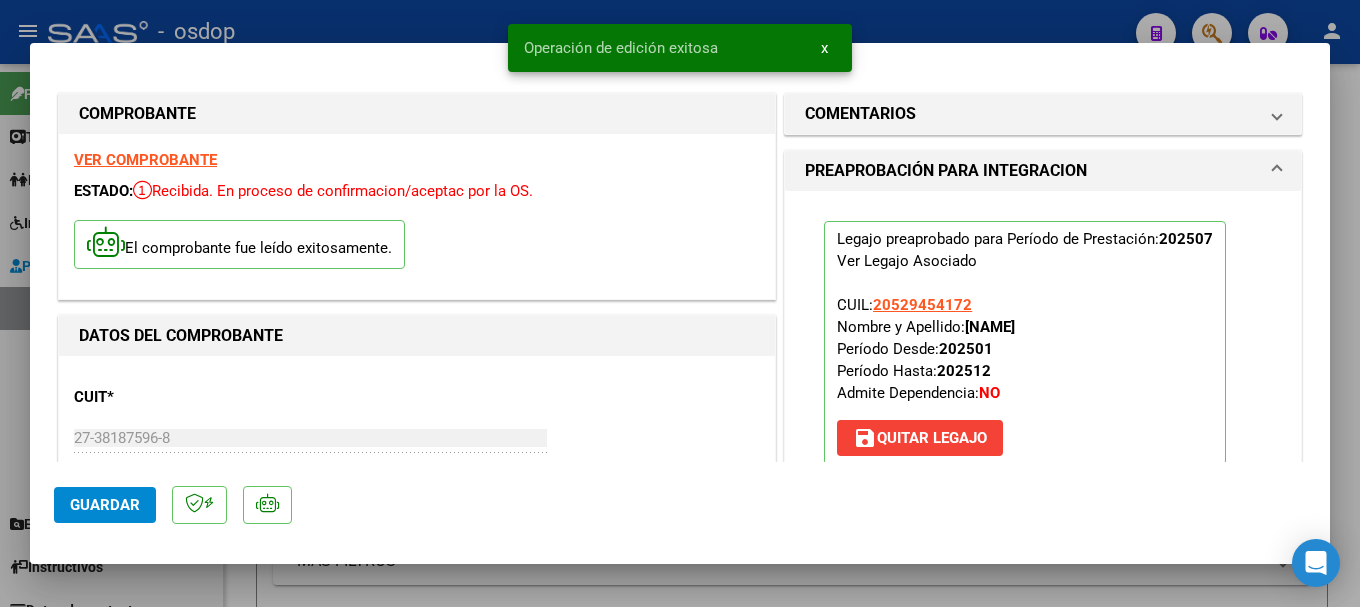 click at bounding box center [680, 303] 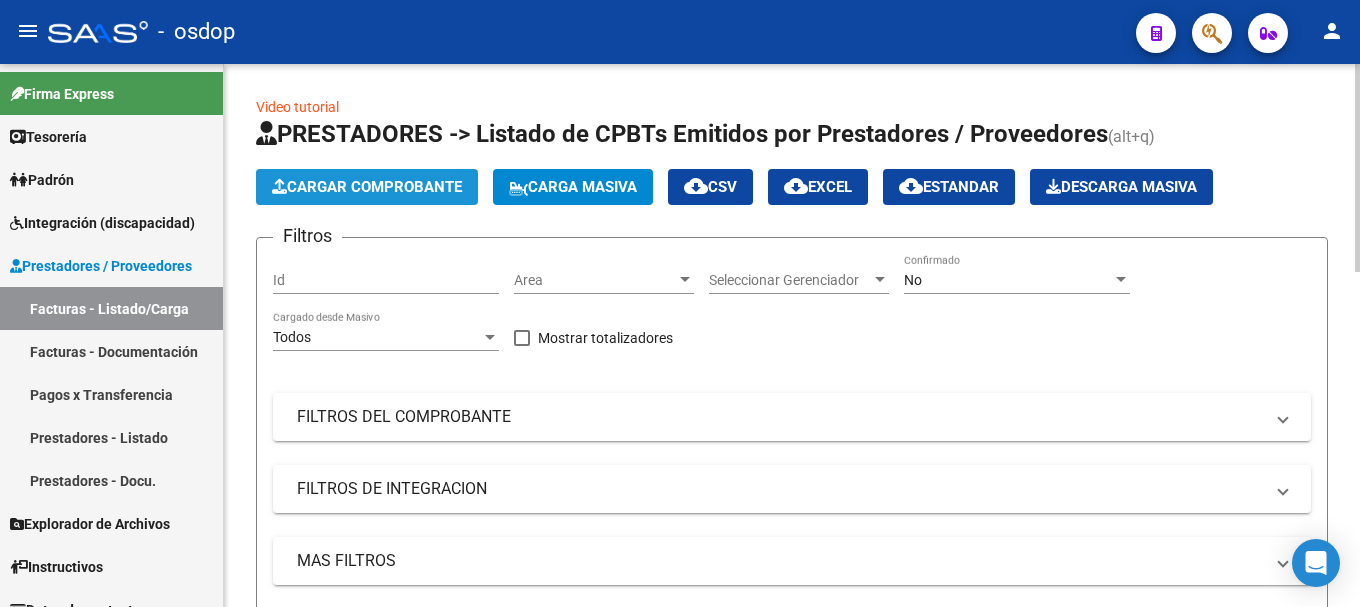 click on "Cargar Comprobante" 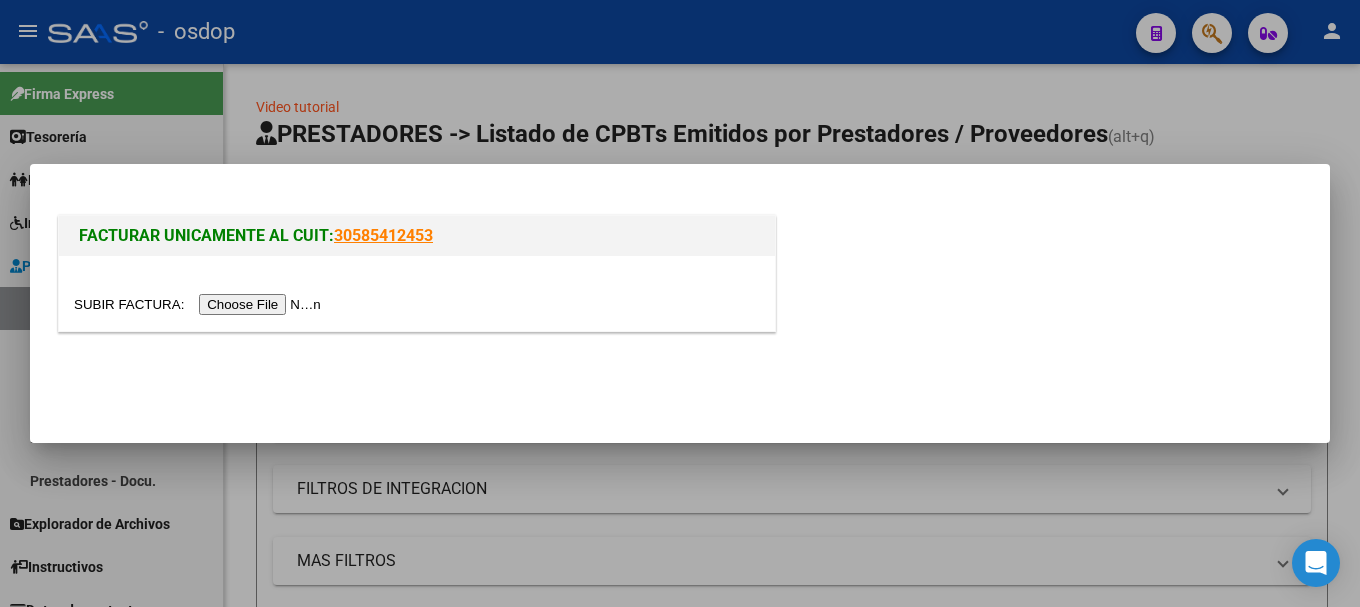 click at bounding box center [200, 304] 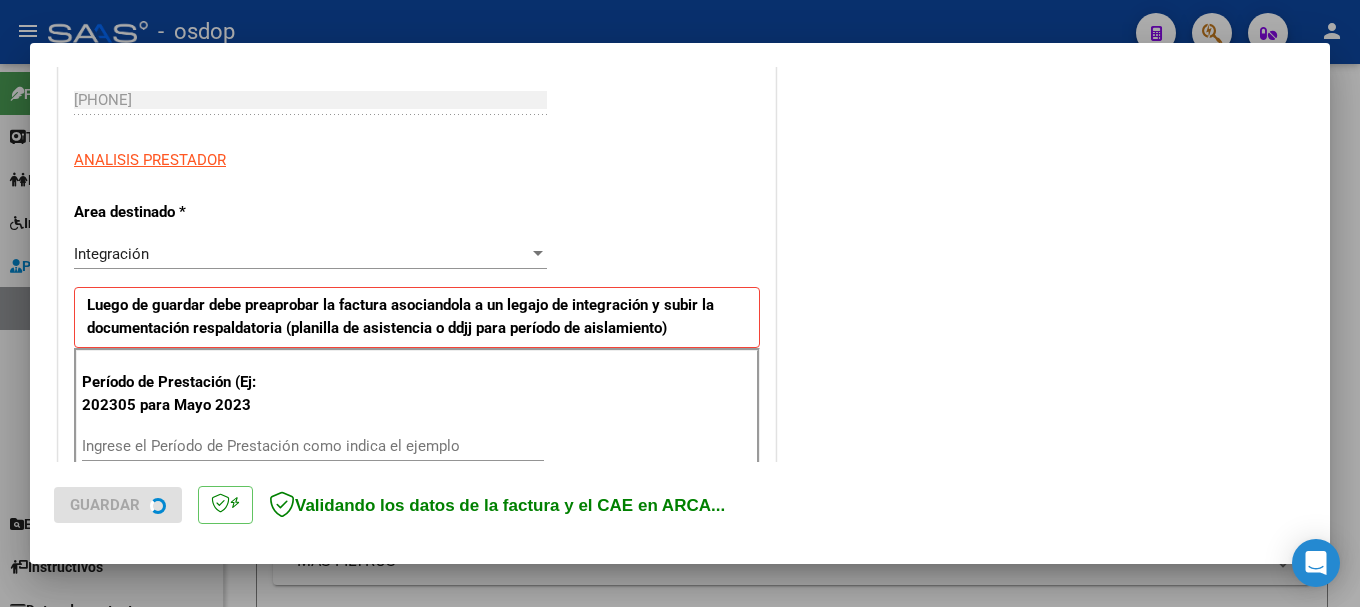scroll, scrollTop: 400, scrollLeft: 0, axis: vertical 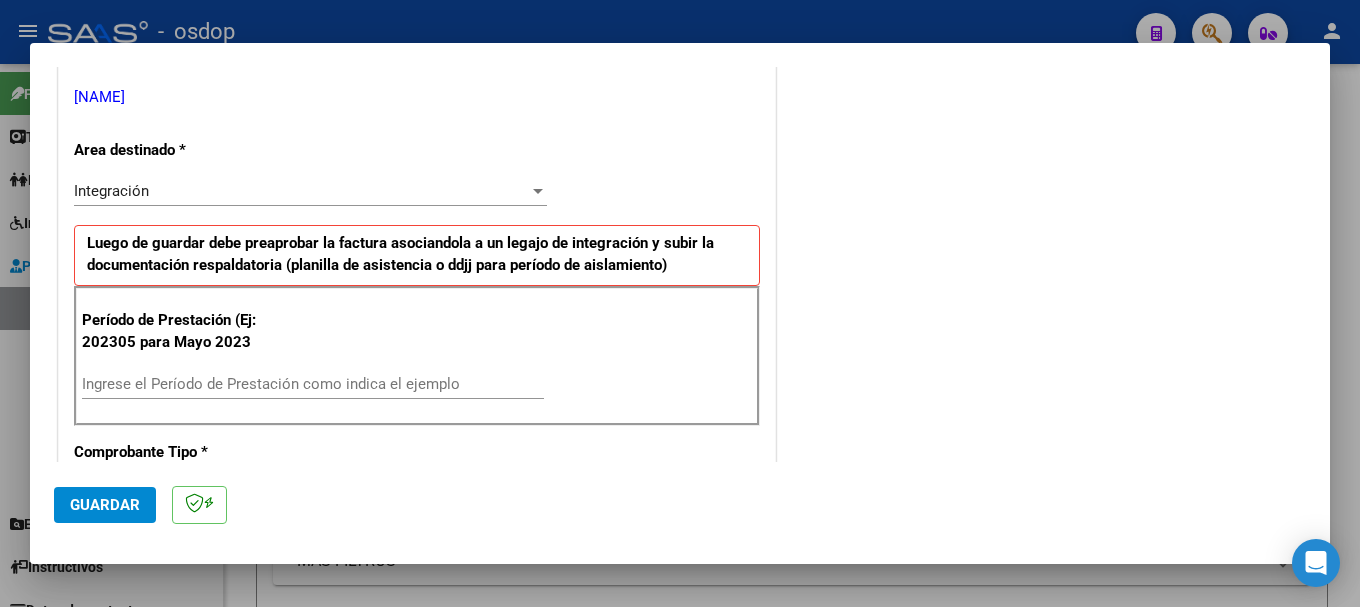 click on "Ingrese el Período de Prestación como indica el ejemplo" at bounding box center (313, 384) 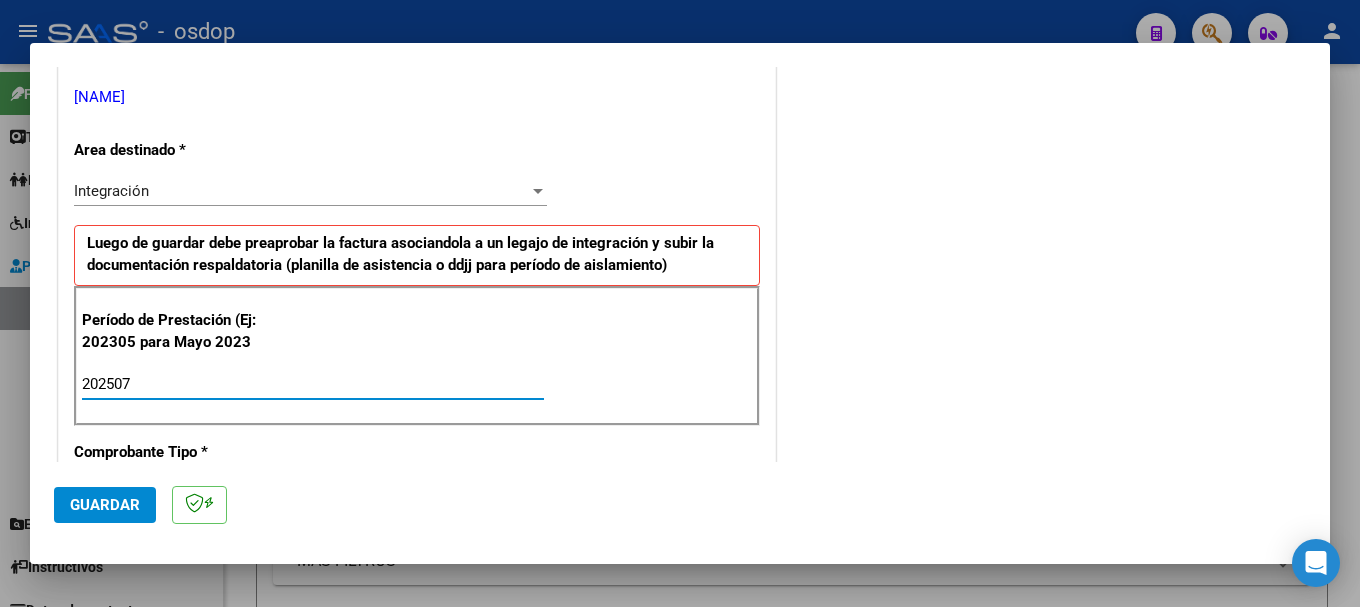 type on "202507" 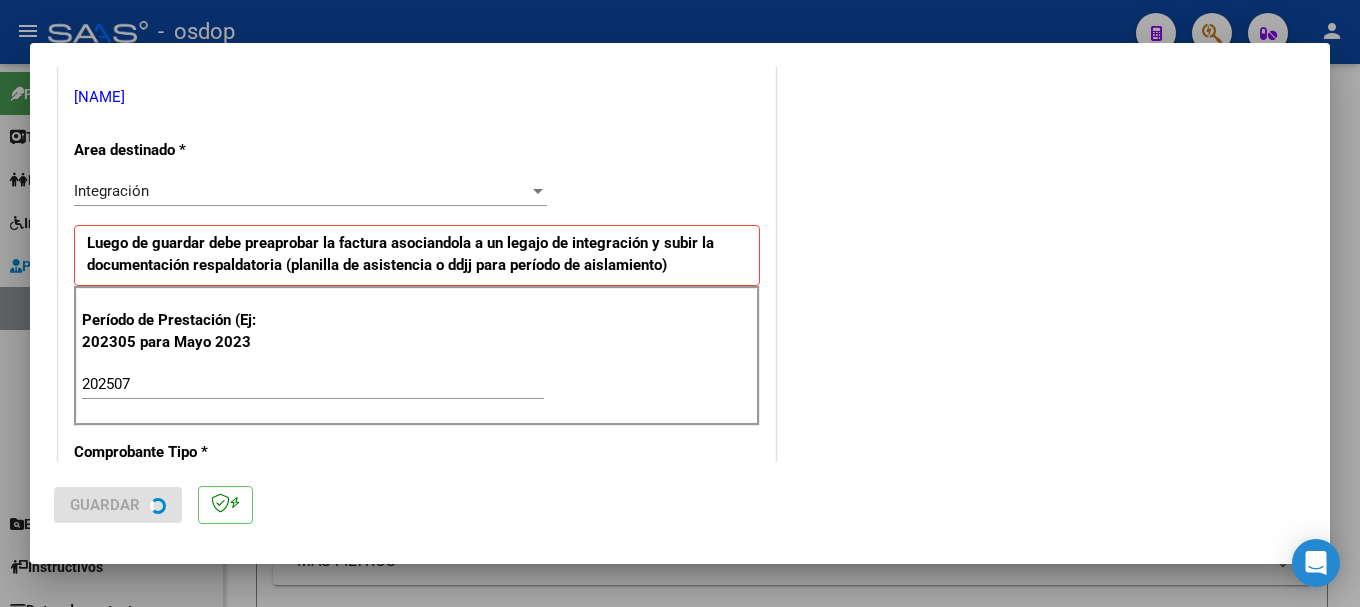 scroll, scrollTop: 0, scrollLeft: 0, axis: both 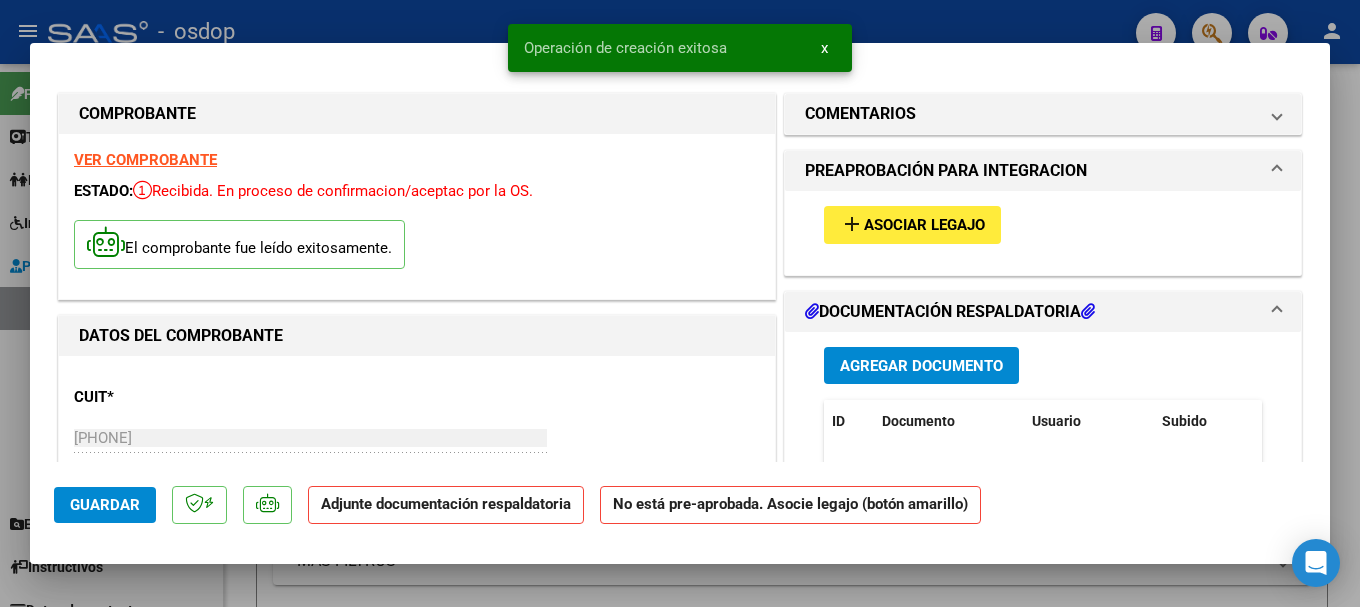 click on "Agregar Documento" at bounding box center (921, 366) 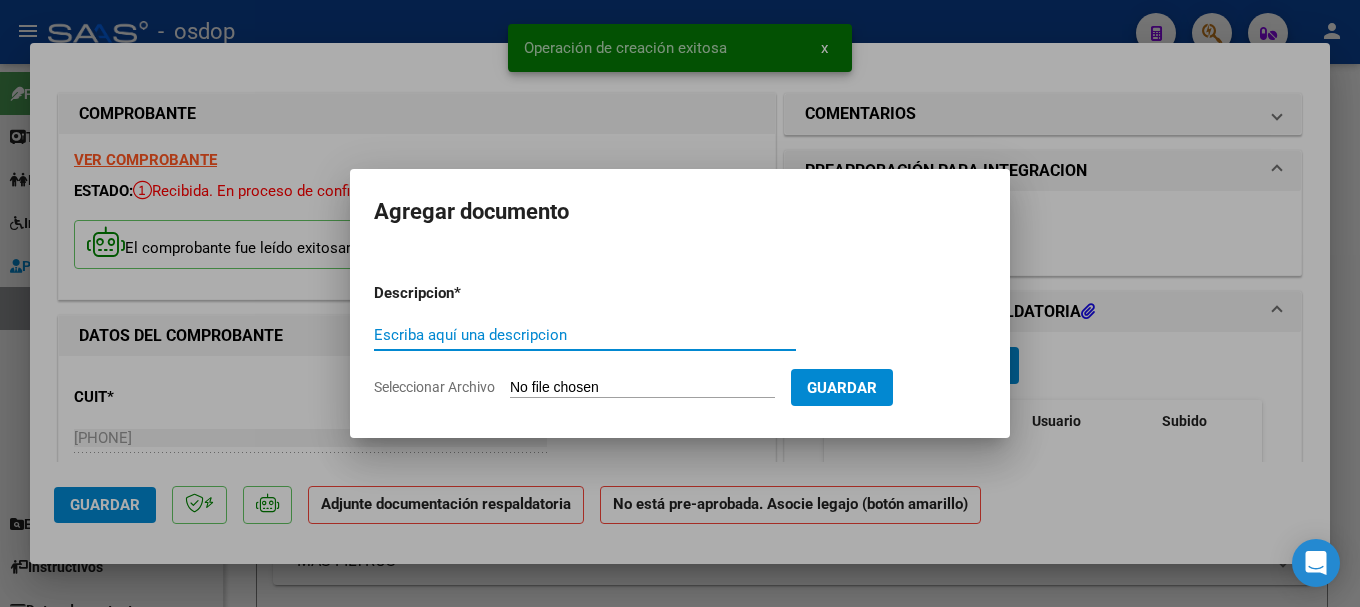 click on "Escriba aquí una descripcion" at bounding box center [585, 335] 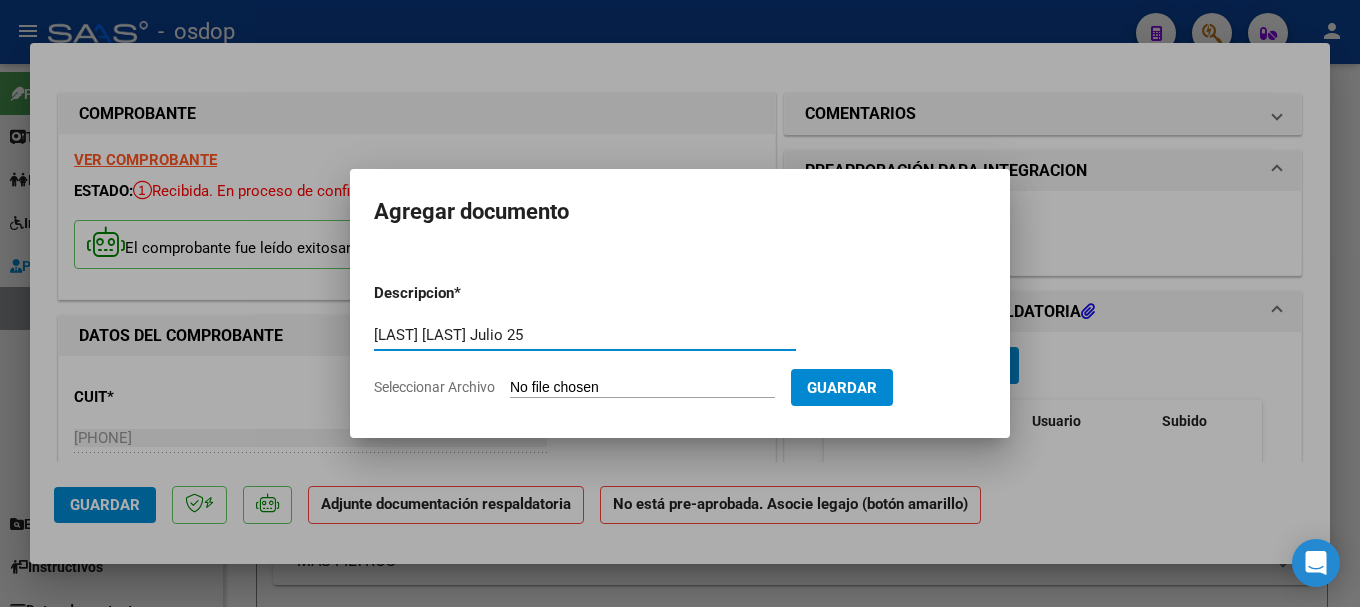 type on "[LAST] [LAST] Julio 25" 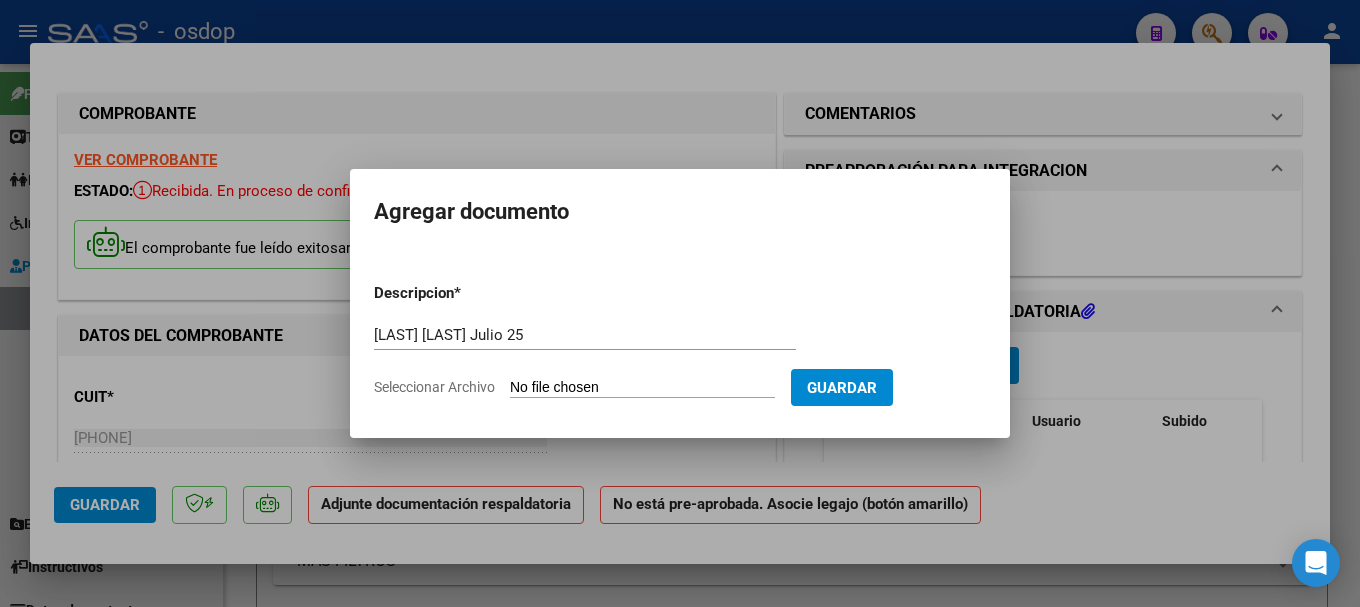 click on "Seleccionar Archivo" at bounding box center (642, 388) 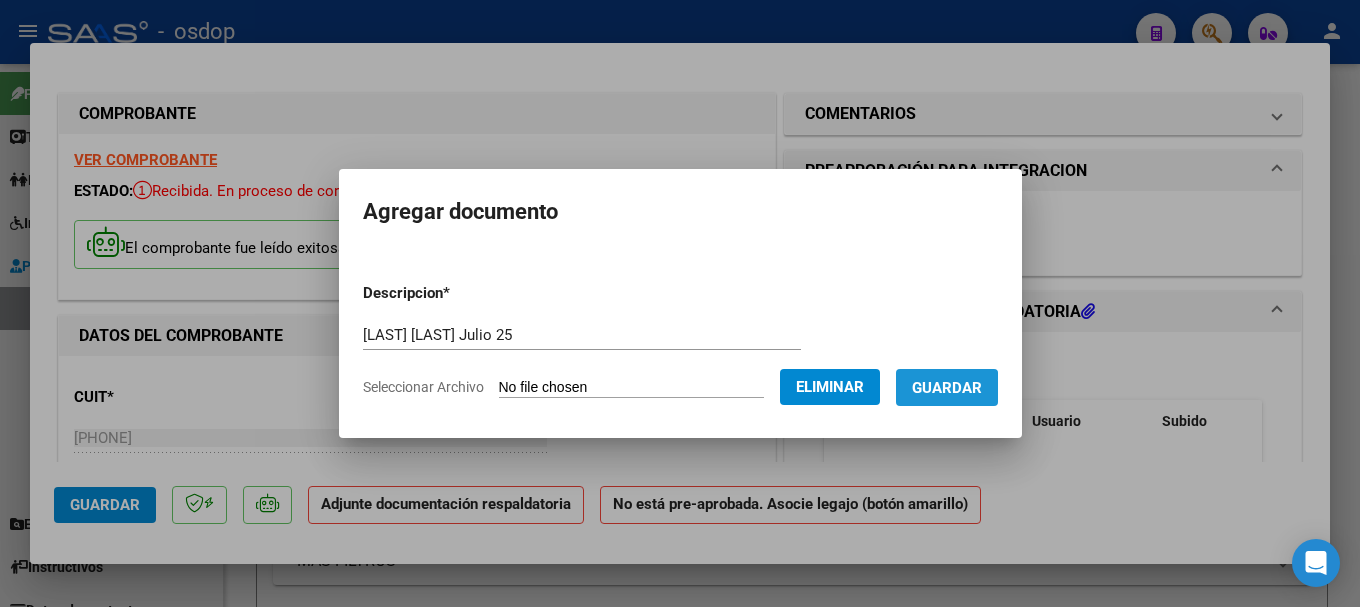 click on "Guardar" at bounding box center (947, 388) 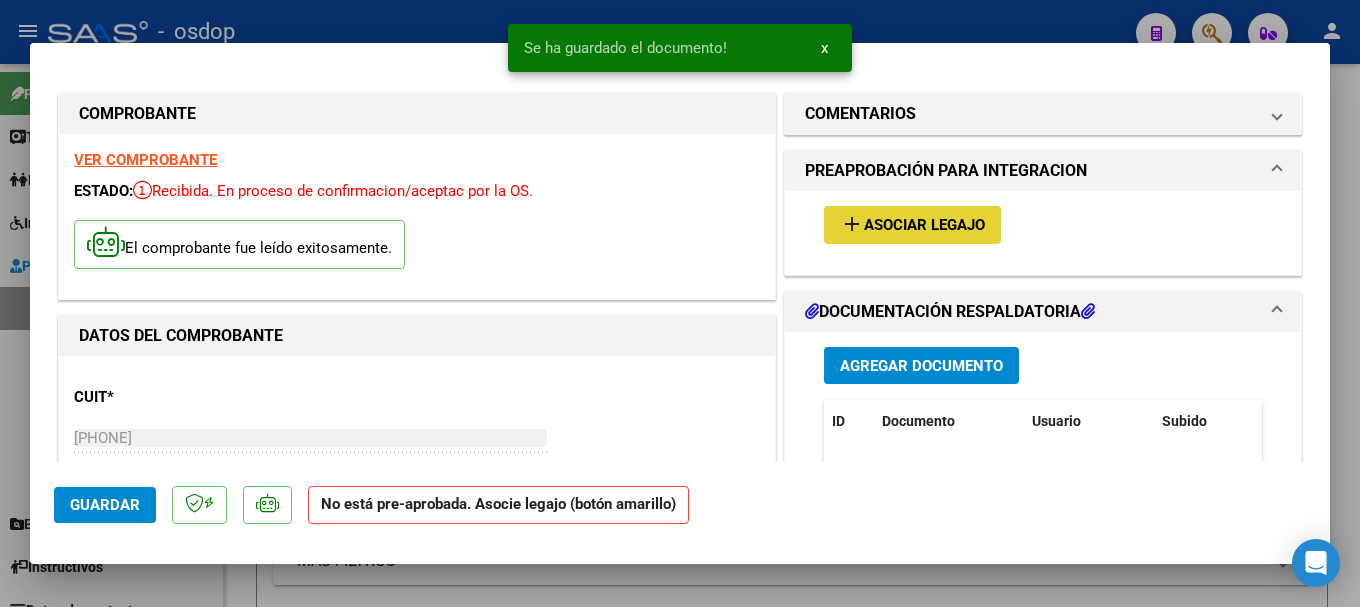 click on "add" at bounding box center [852, 224] 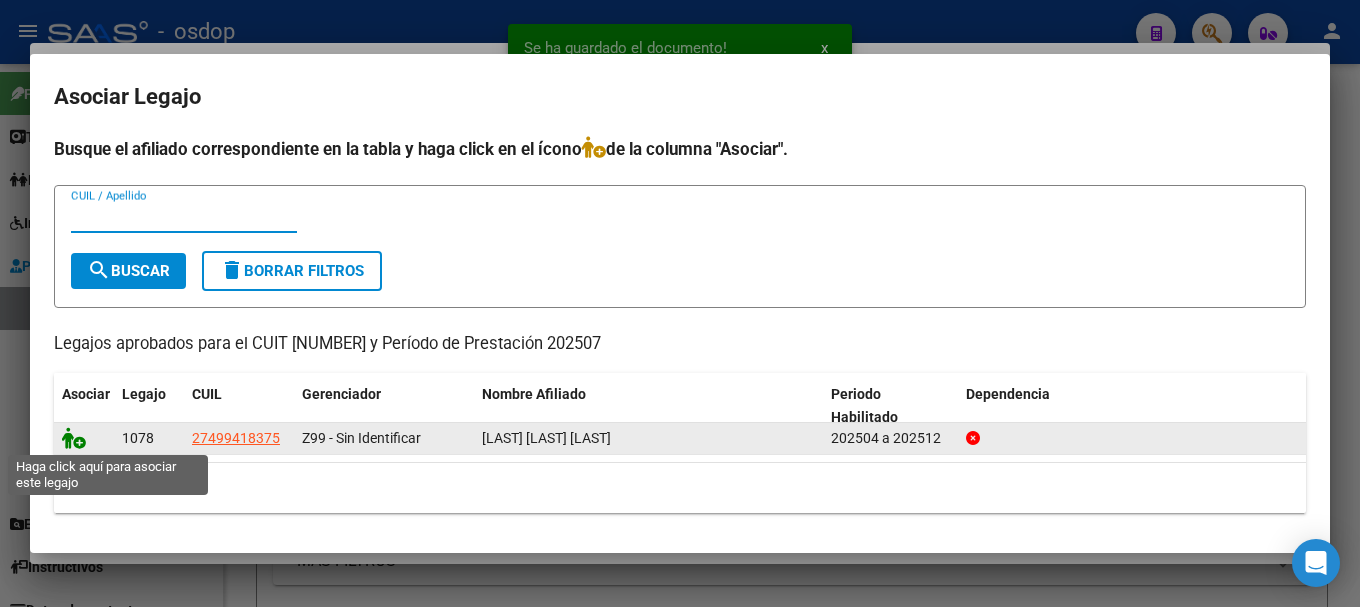 click 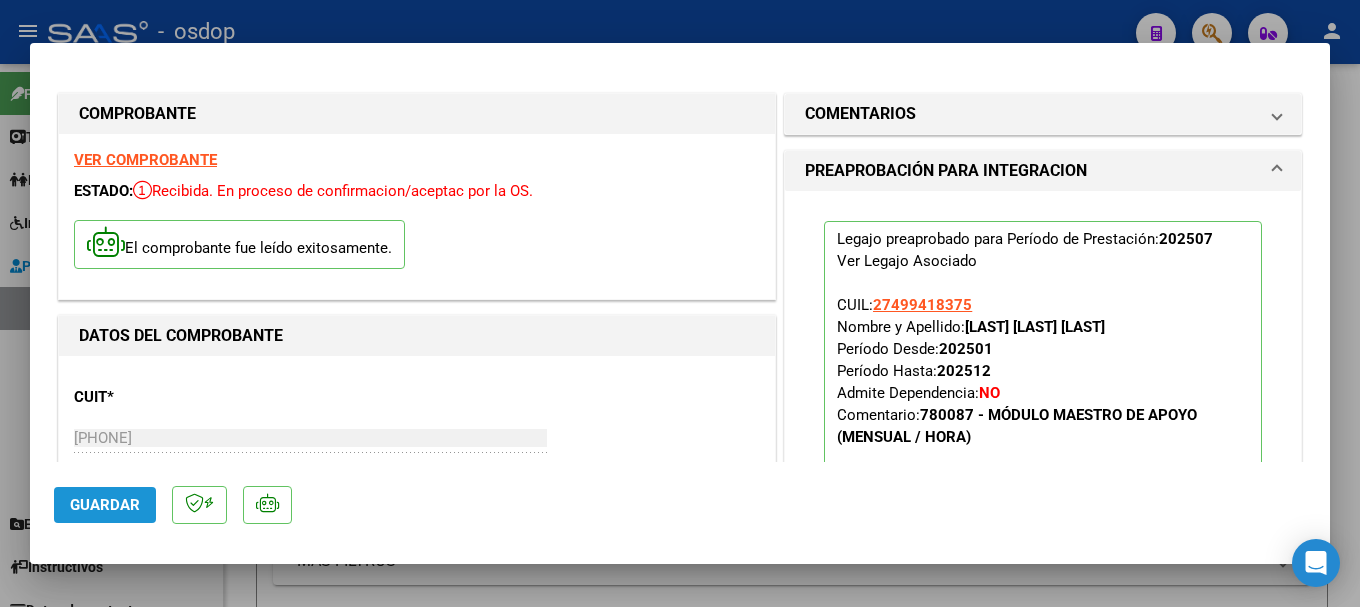 click on "Guardar" 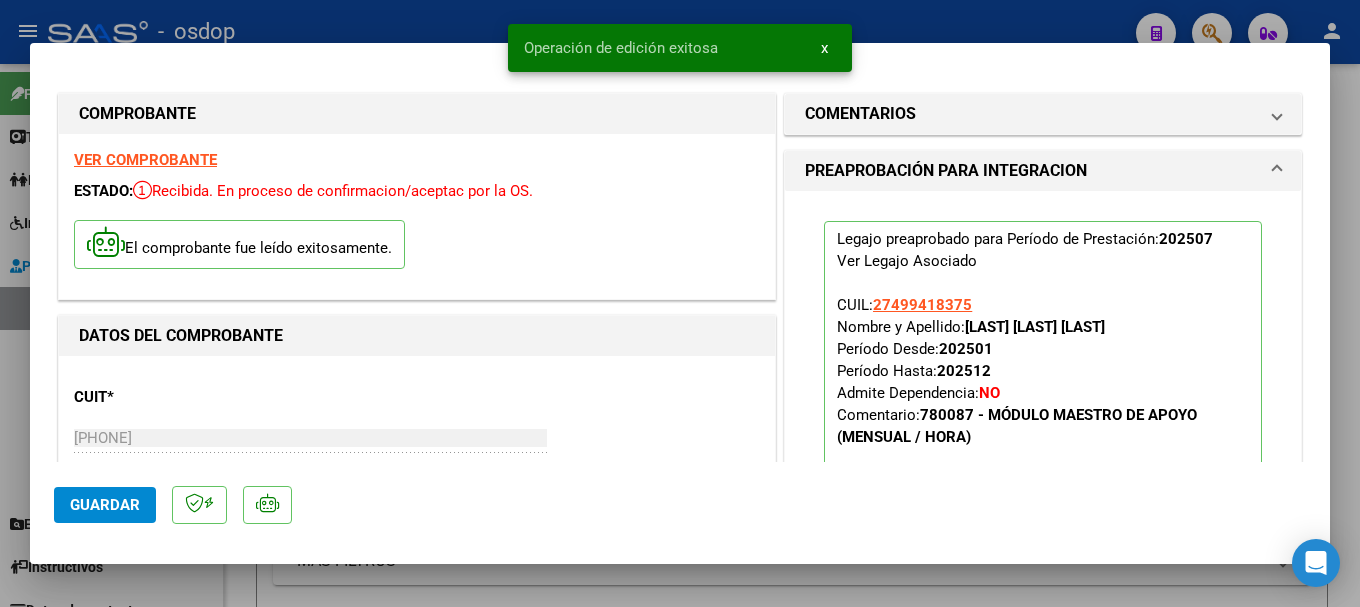 click at bounding box center [680, 303] 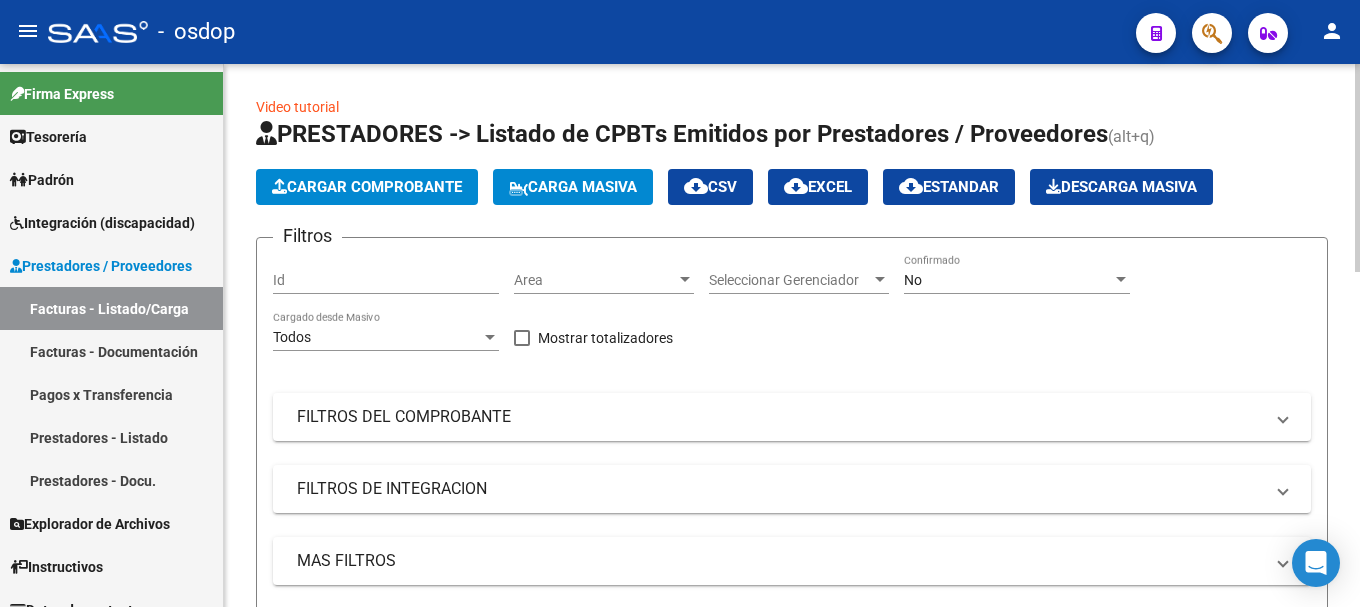 click on "Cargar Comprobante" 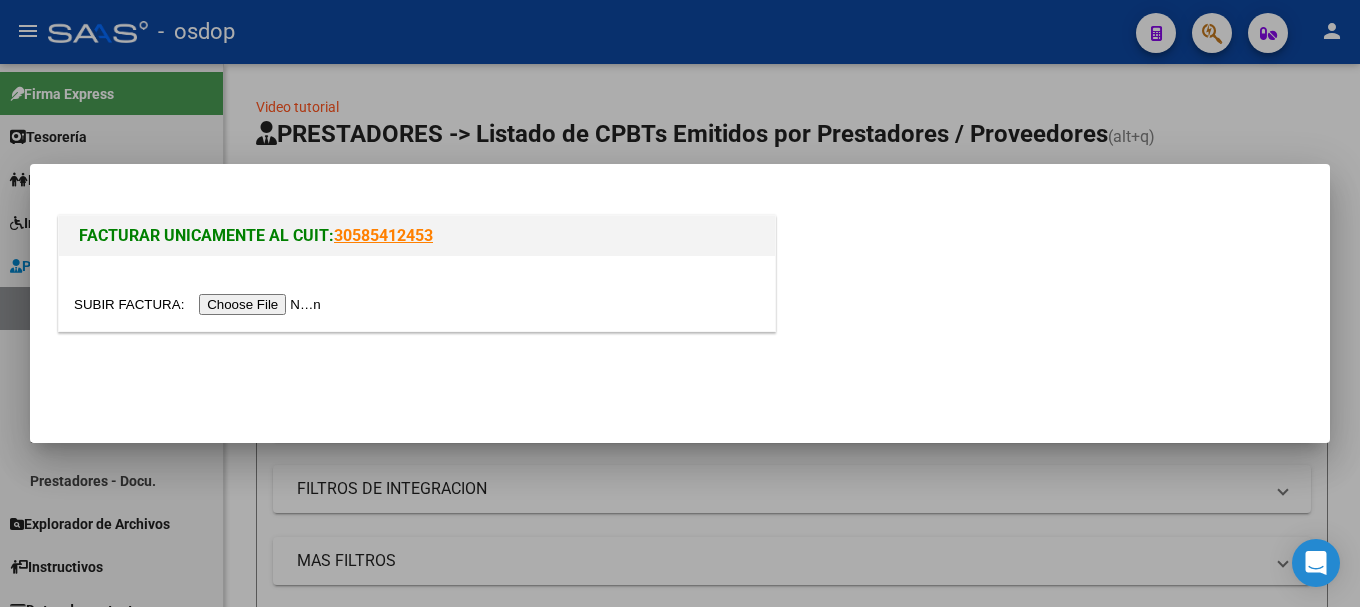 click at bounding box center [200, 304] 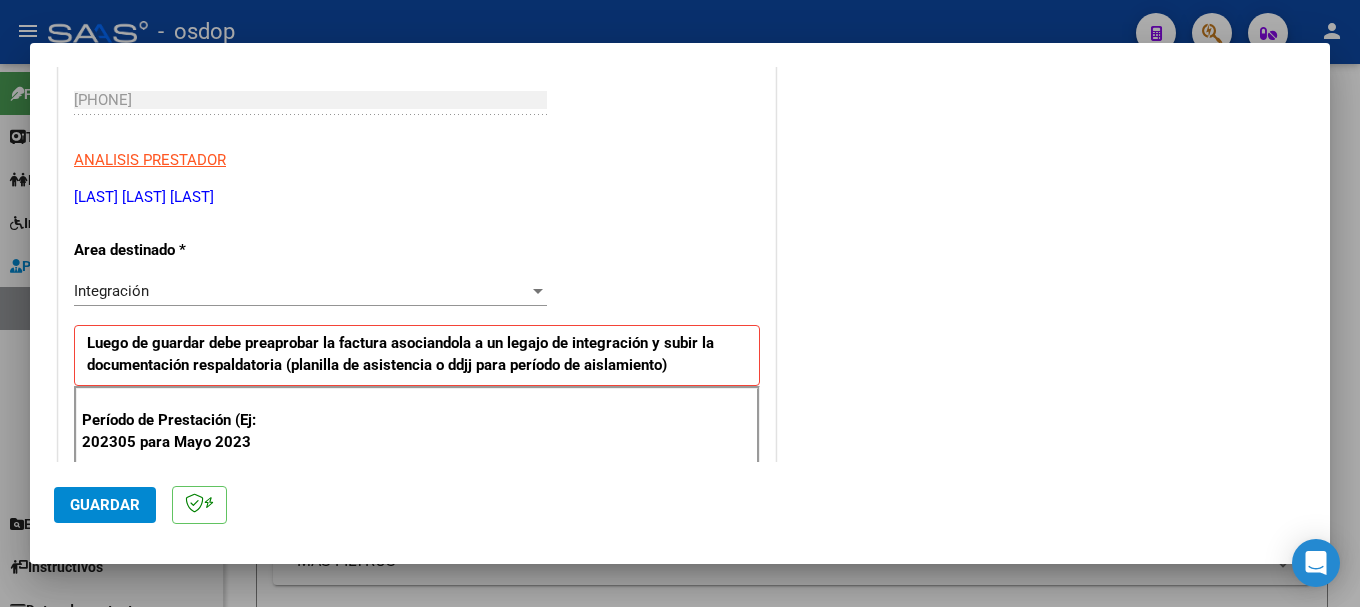 scroll, scrollTop: 500, scrollLeft: 0, axis: vertical 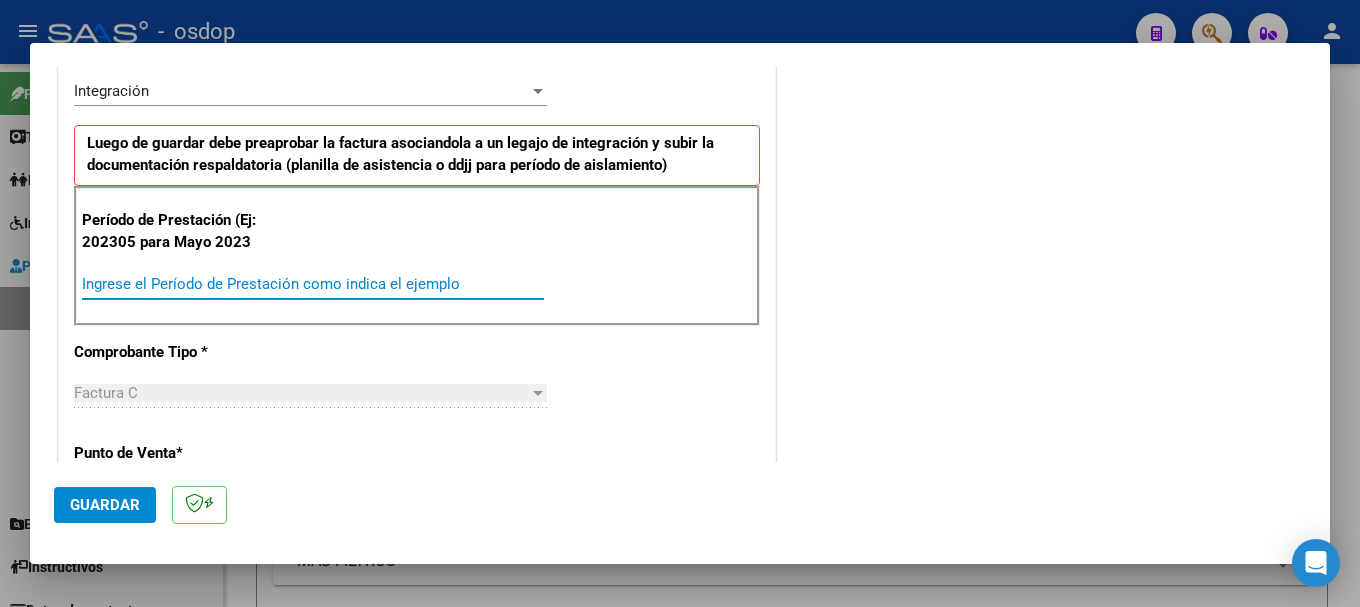 click on "Ingrese el Período de Prestación como indica el ejemplo" at bounding box center (313, 284) 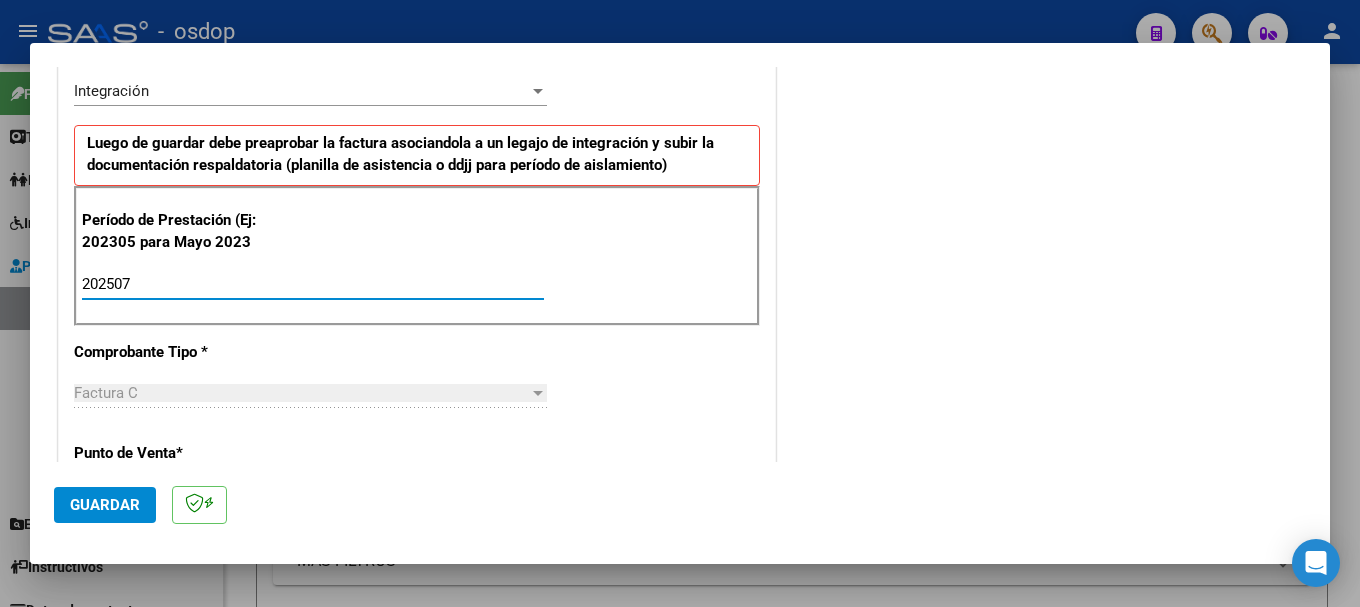type on "202507" 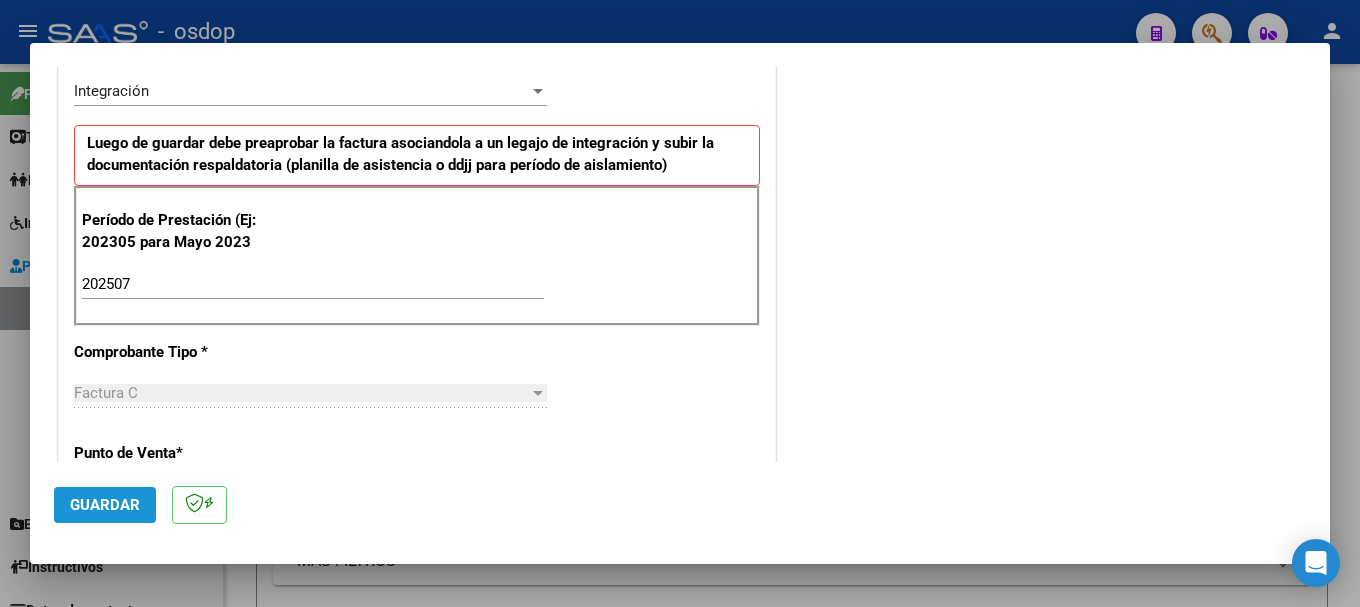 click on "Guardar" 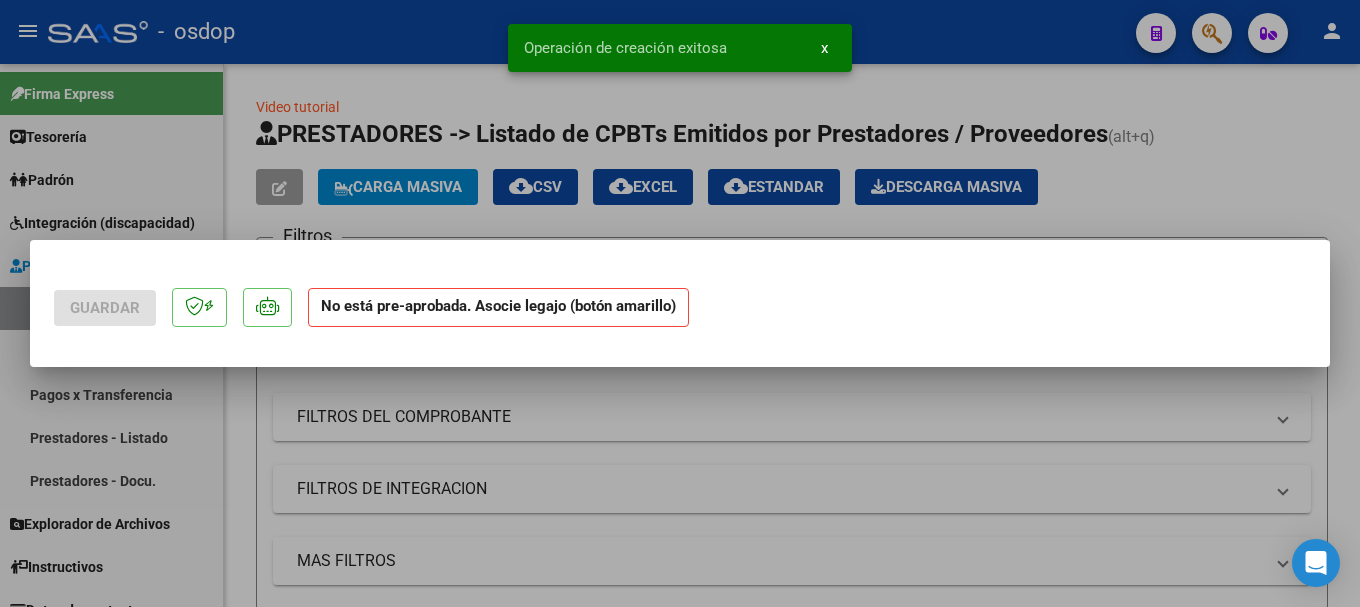 scroll, scrollTop: 0, scrollLeft: 0, axis: both 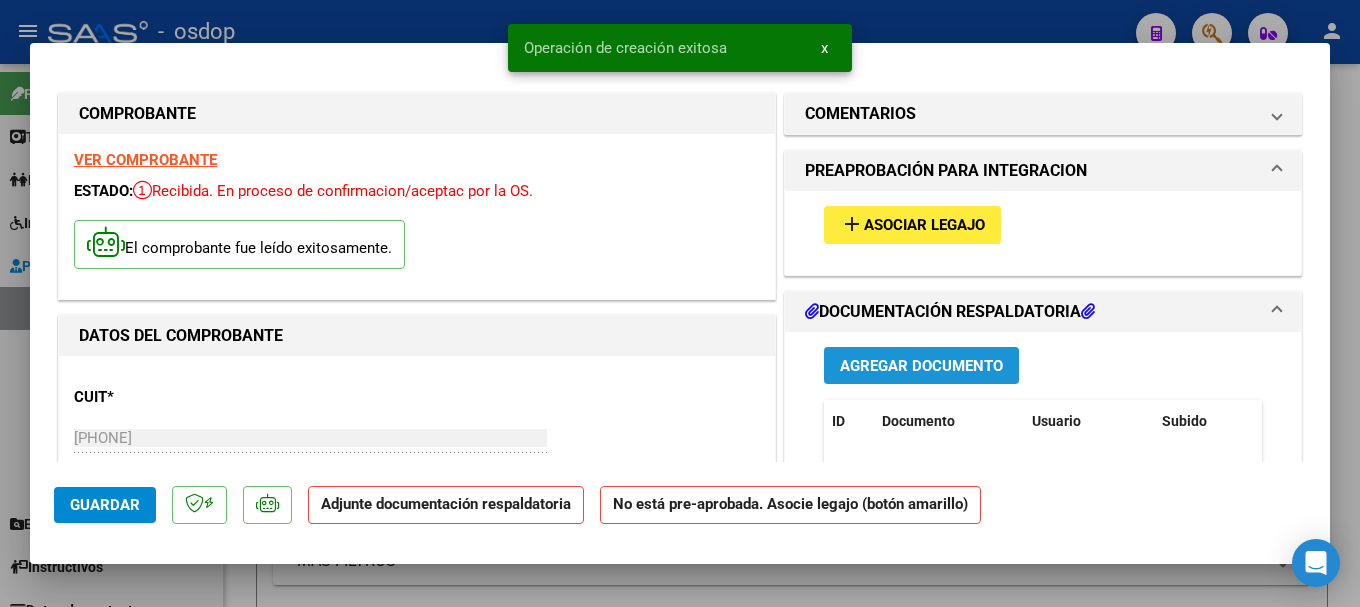 click on "Agregar Documento" at bounding box center [921, 366] 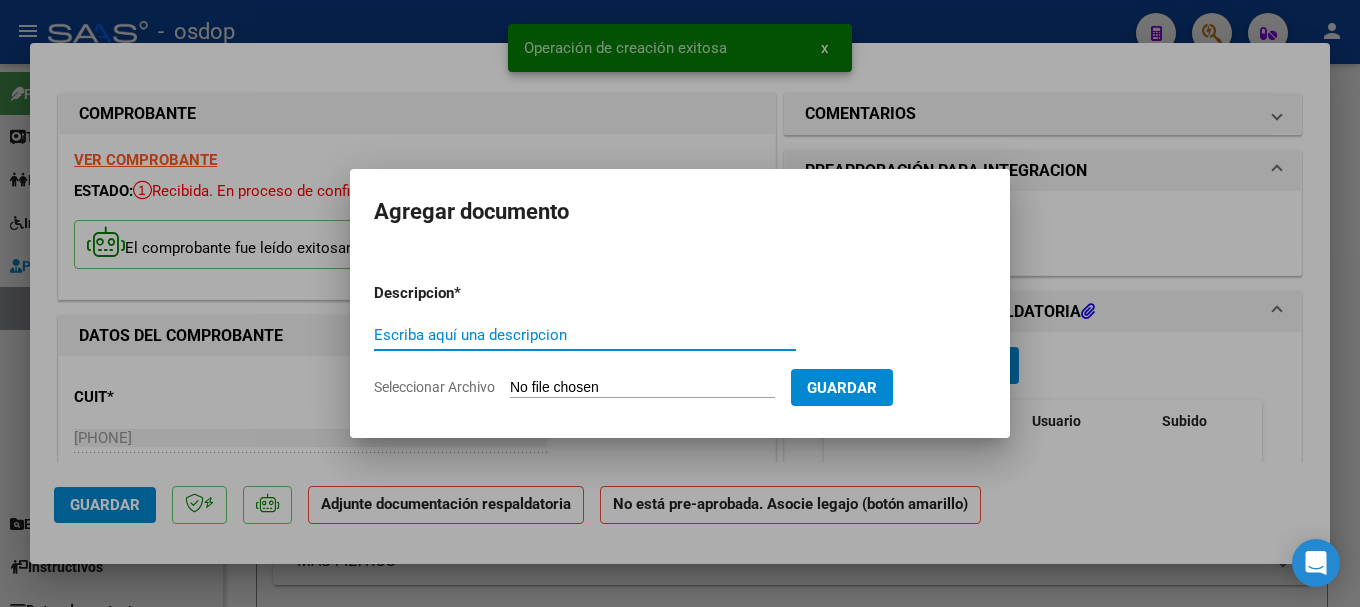 click on "Escriba aquí una descripcion" at bounding box center (585, 335) 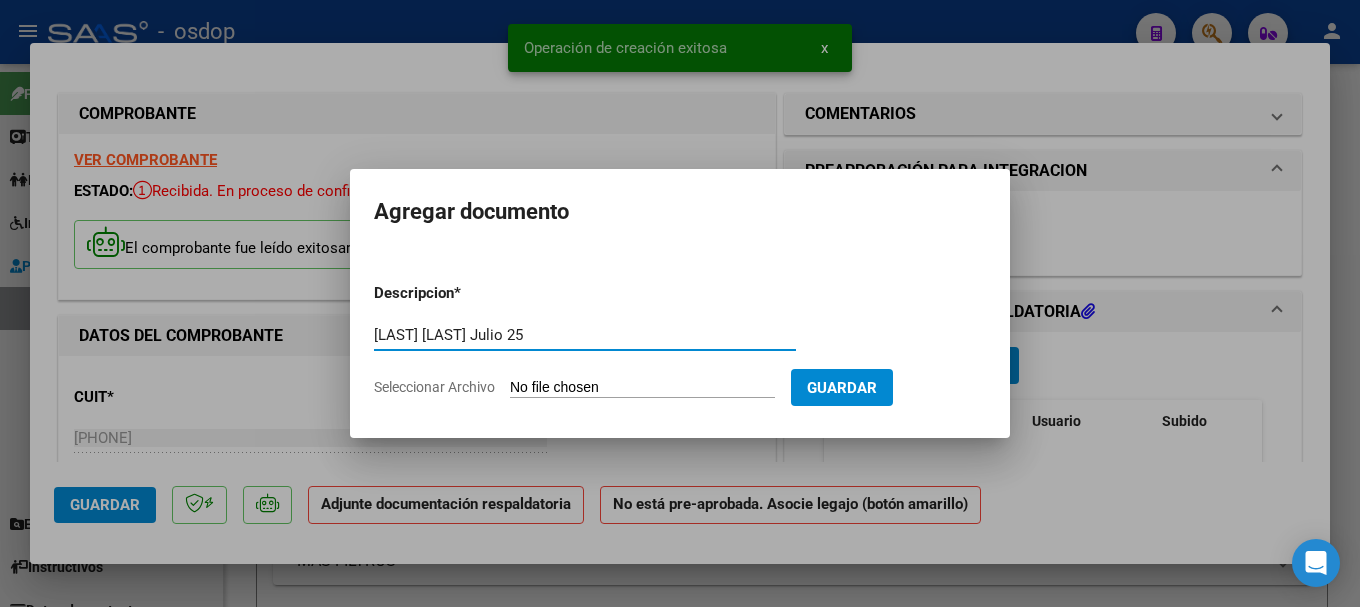 type on "[LAST] [LAST] Julio 25" 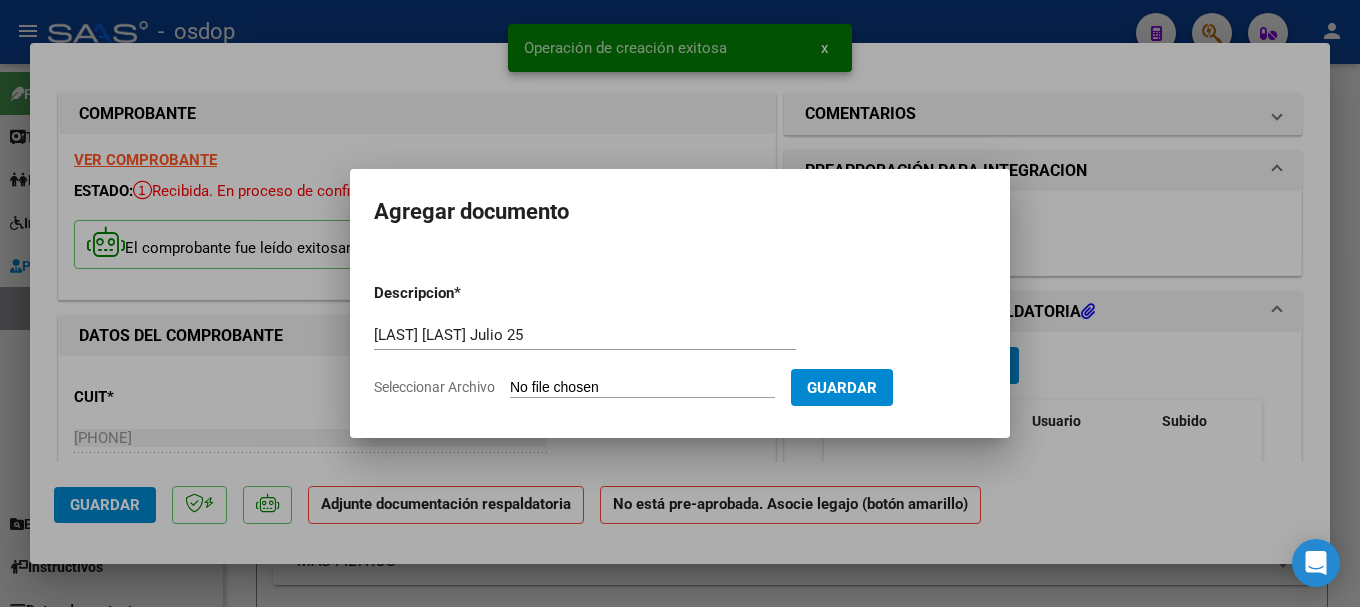 click on "Seleccionar Archivo" at bounding box center (642, 388) 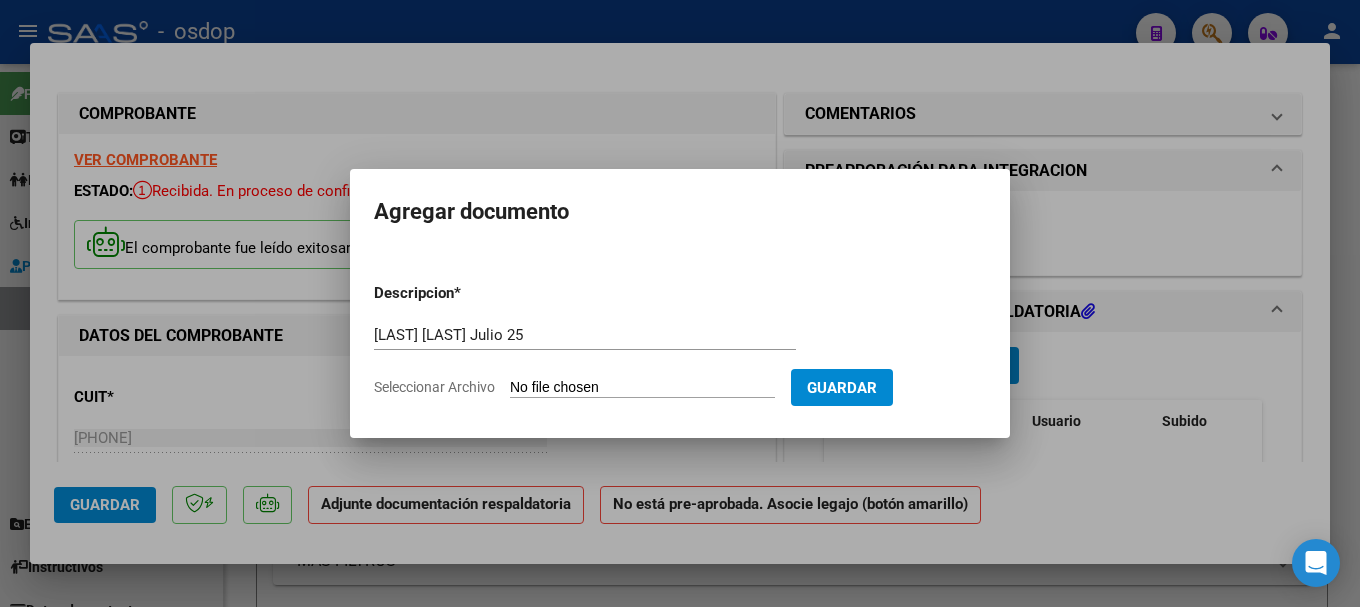 type on "C:\fakepath\27344780914_011_00001_00000754.pdf" 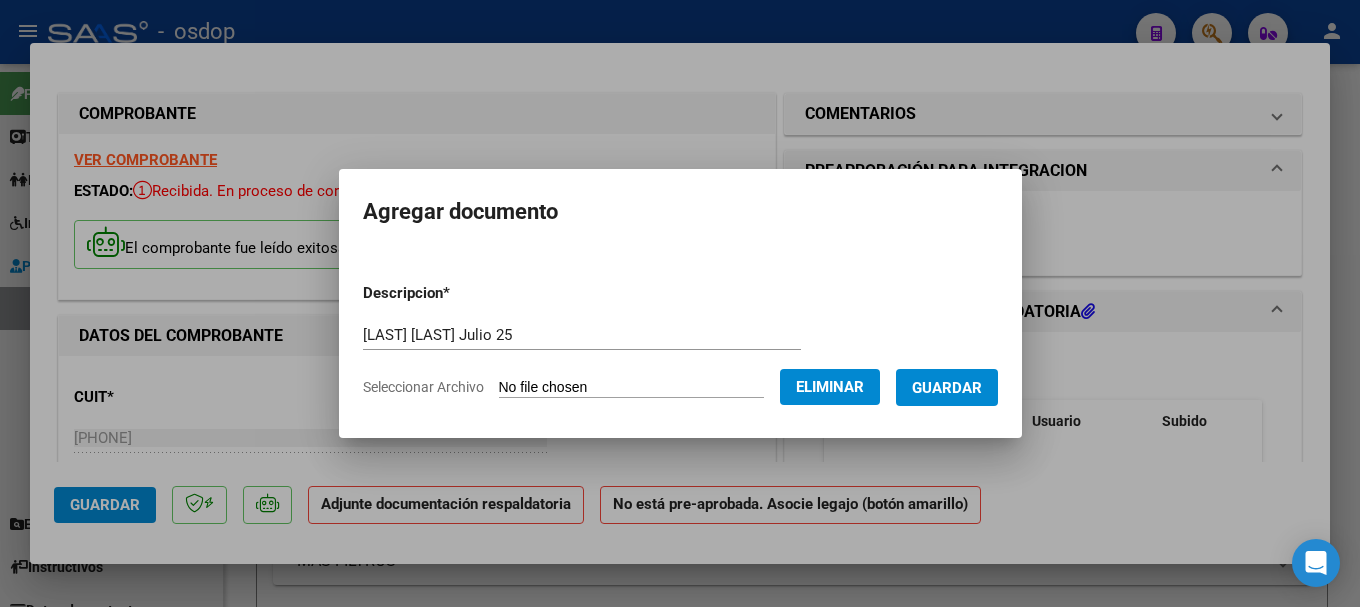 click on "Guardar" at bounding box center (947, 388) 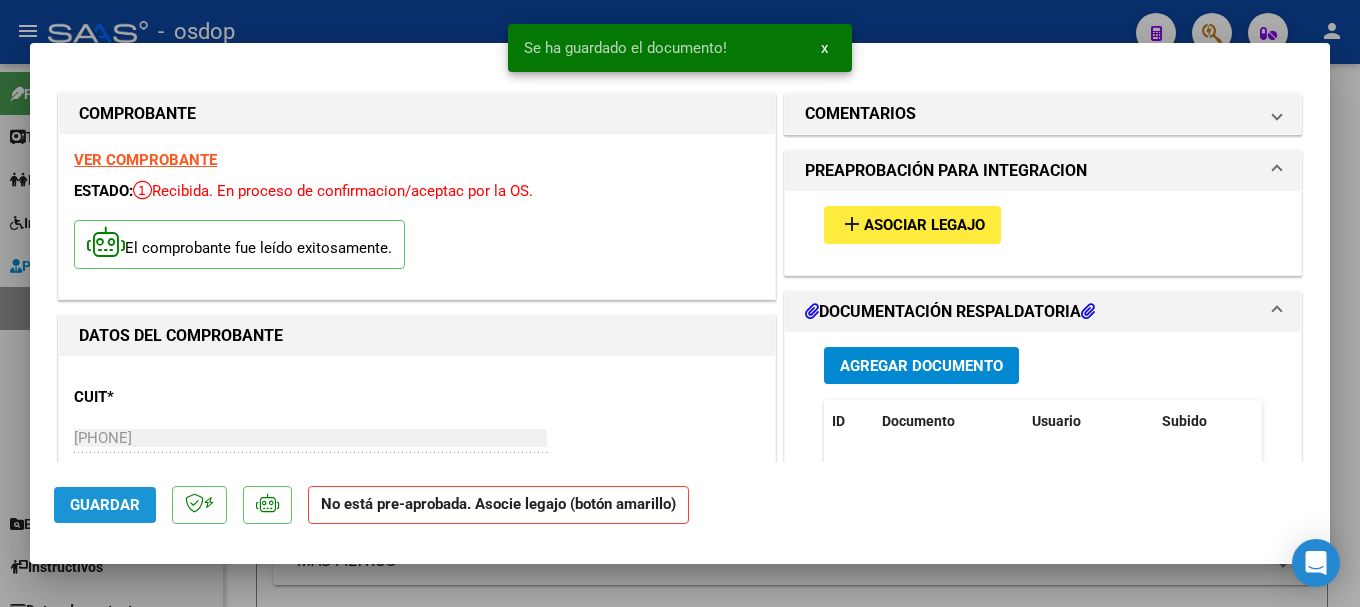 click on "Guardar" 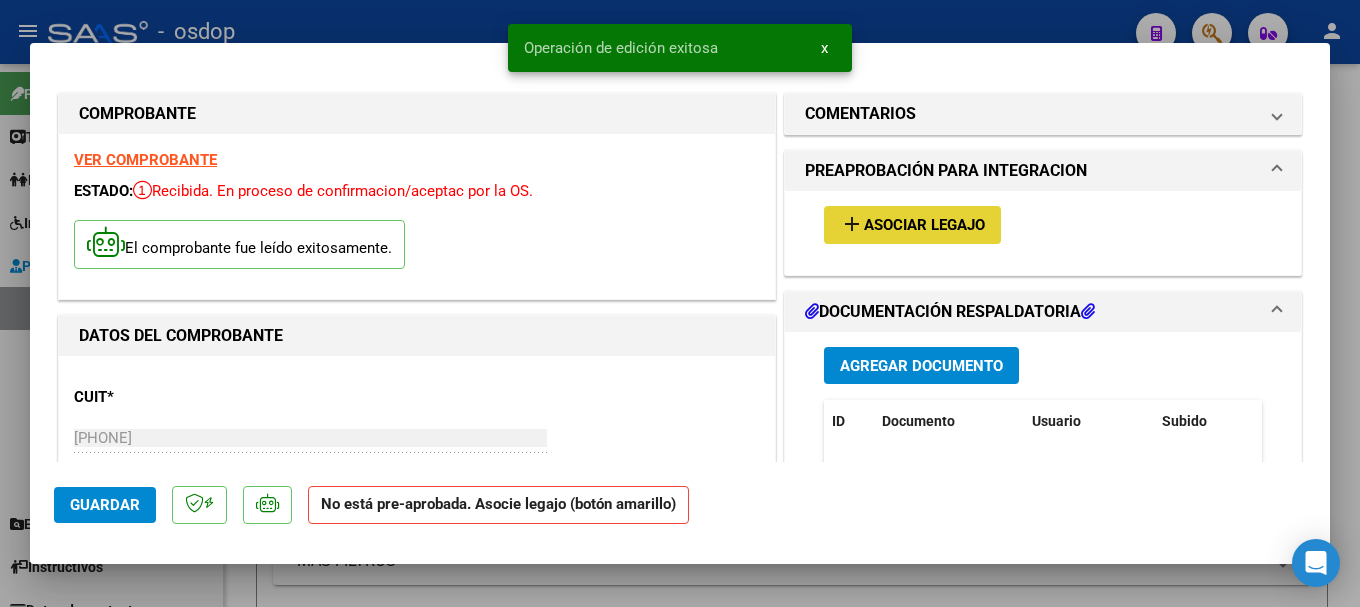 click on "Asociar Legajo" at bounding box center (924, 226) 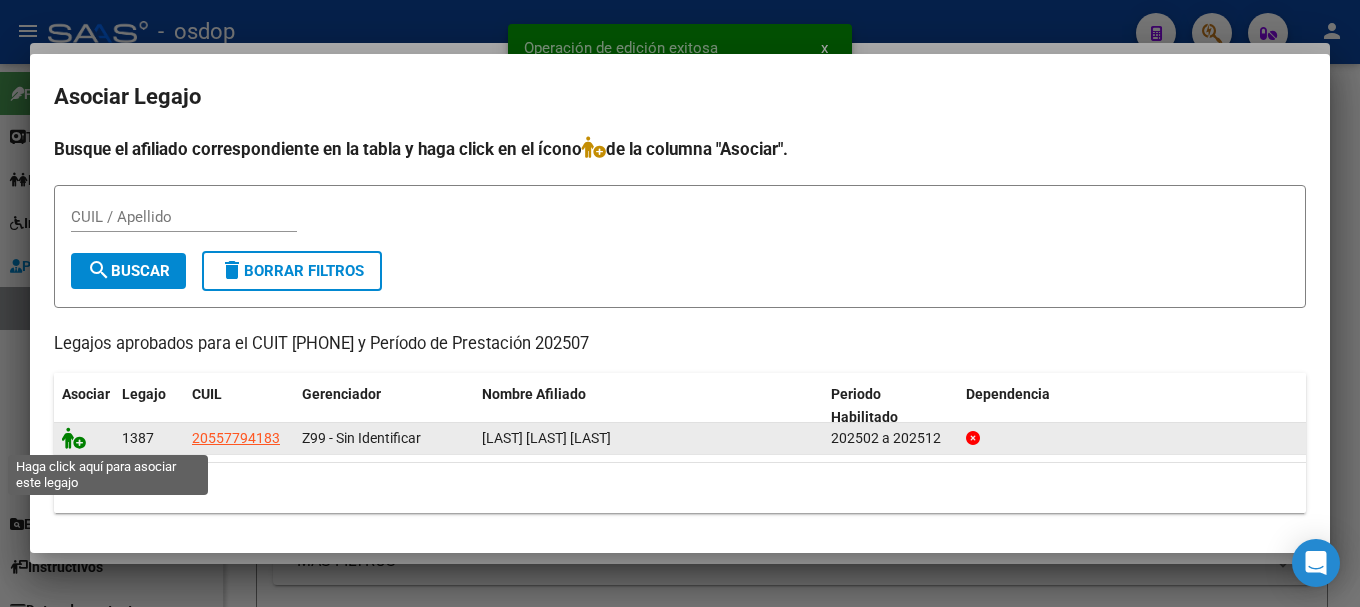click 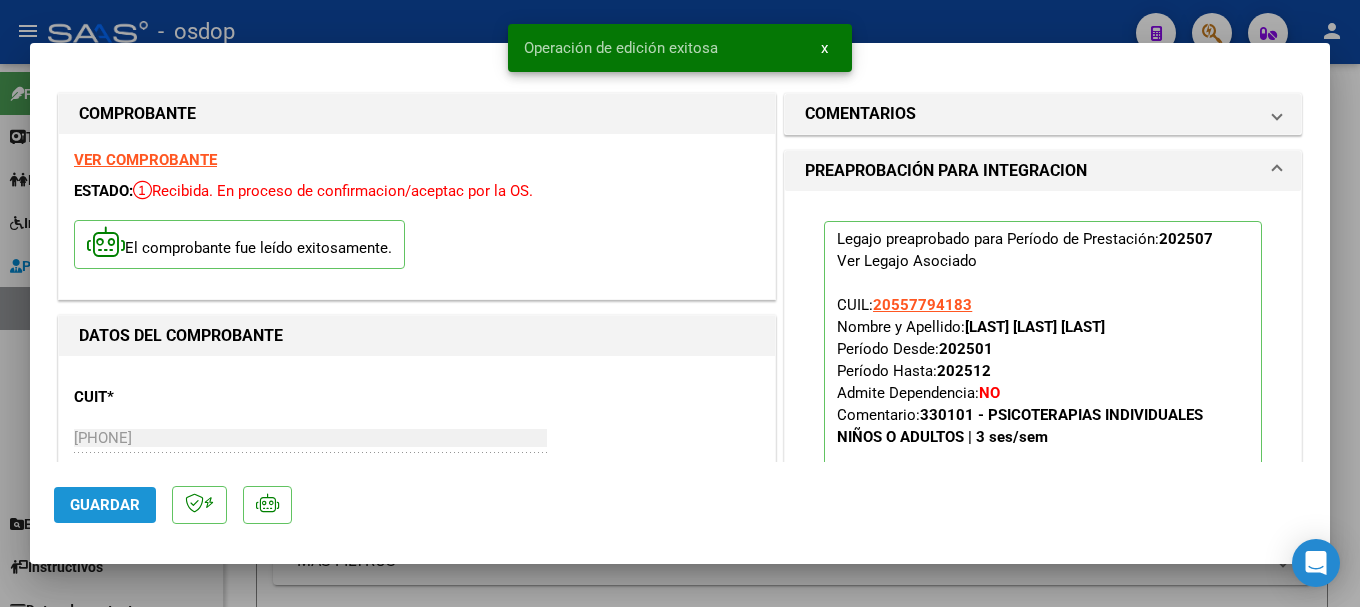 click on "Guardar" 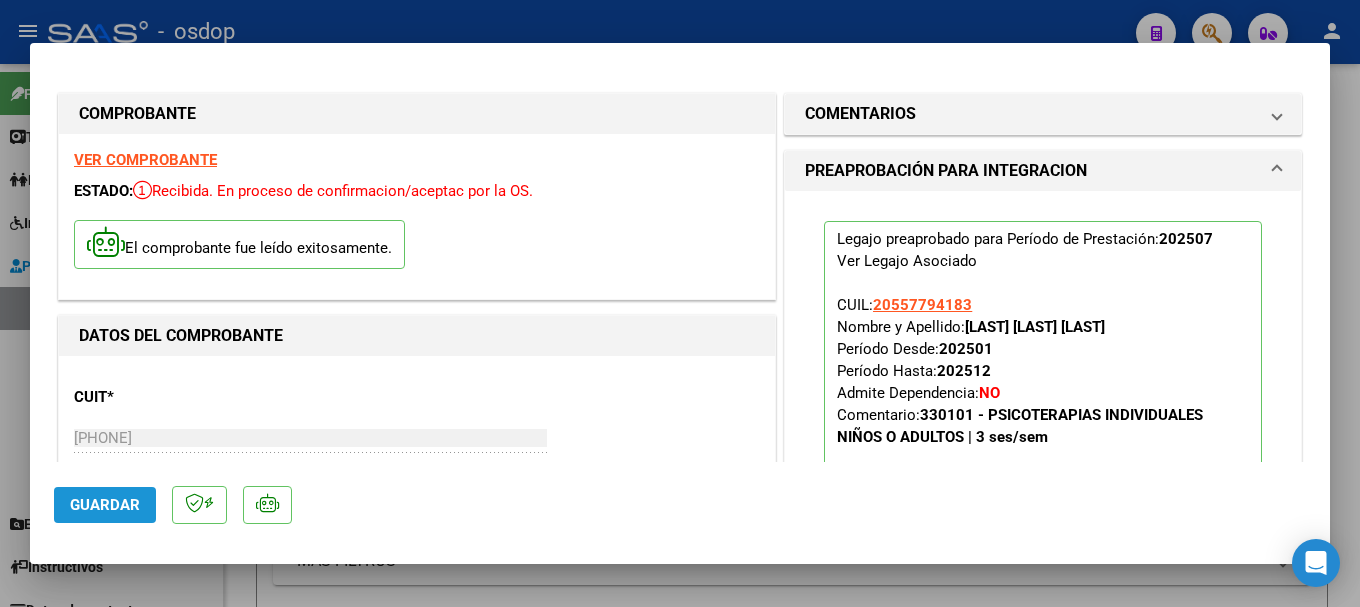 click on "Guardar" 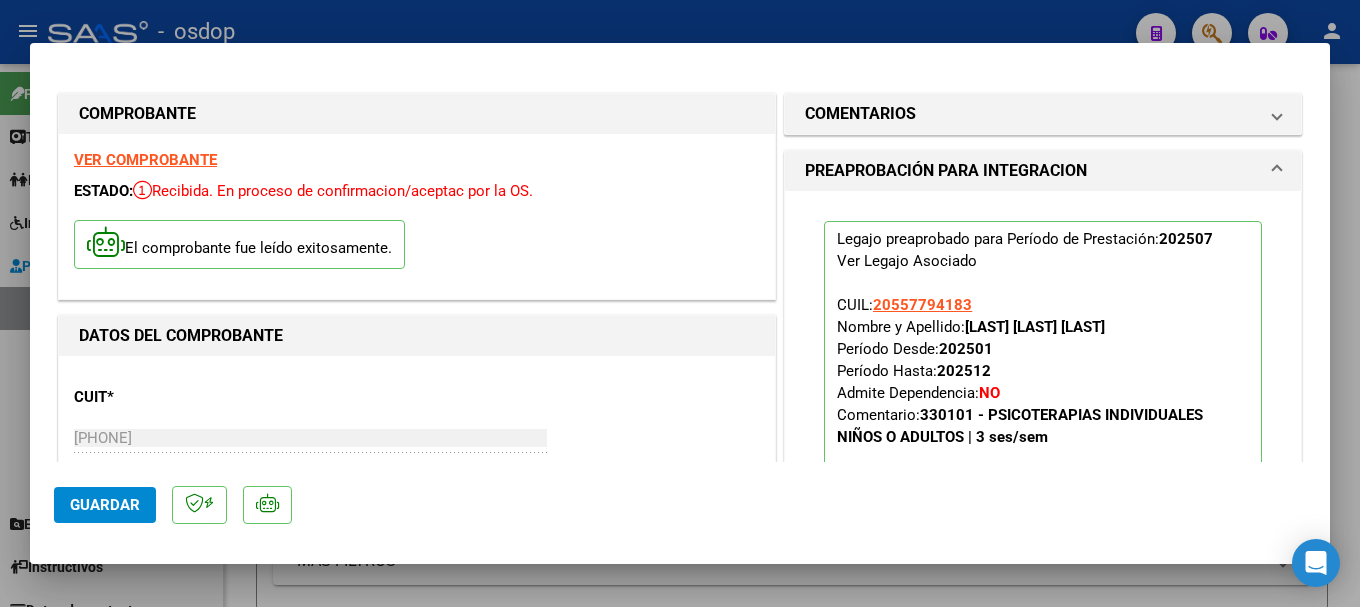 click at bounding box center (680, 303) 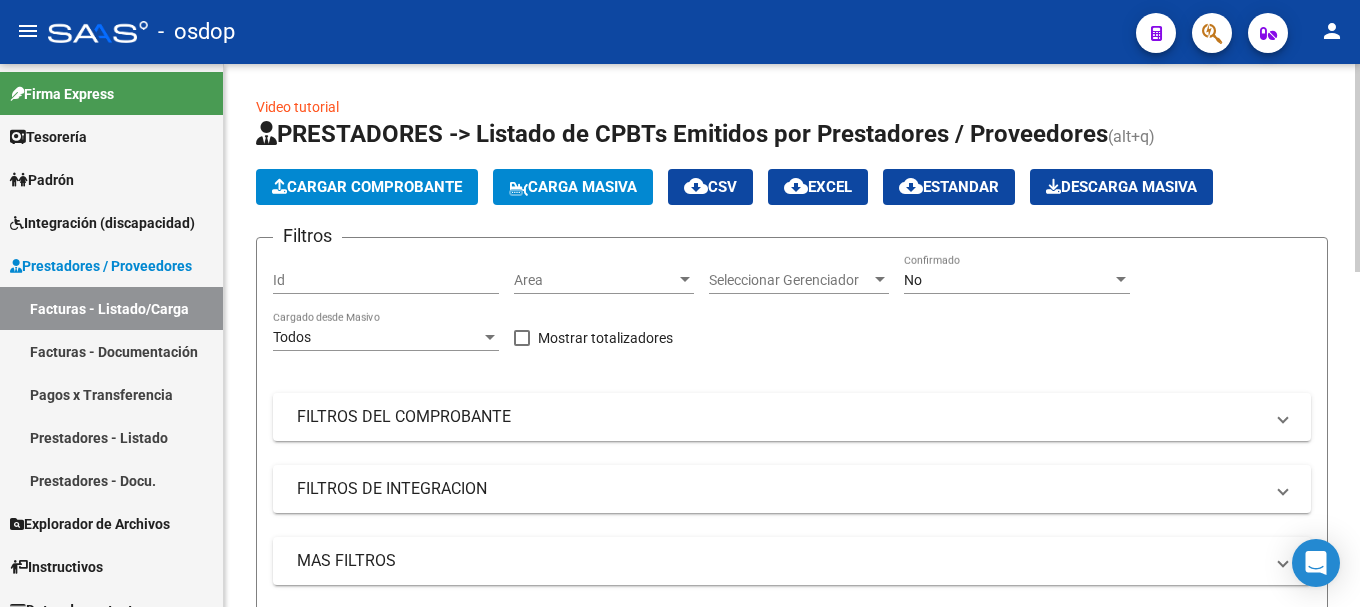 click on "Cargar Comprobante" 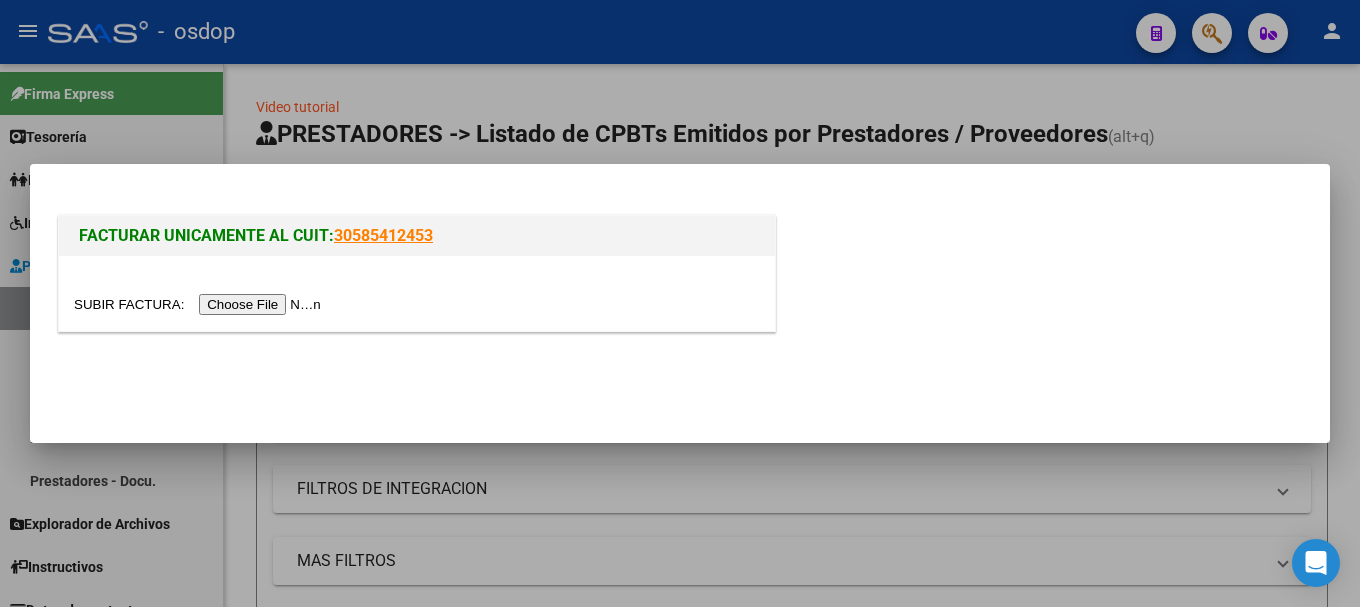 click at bounding box center [417, 293] 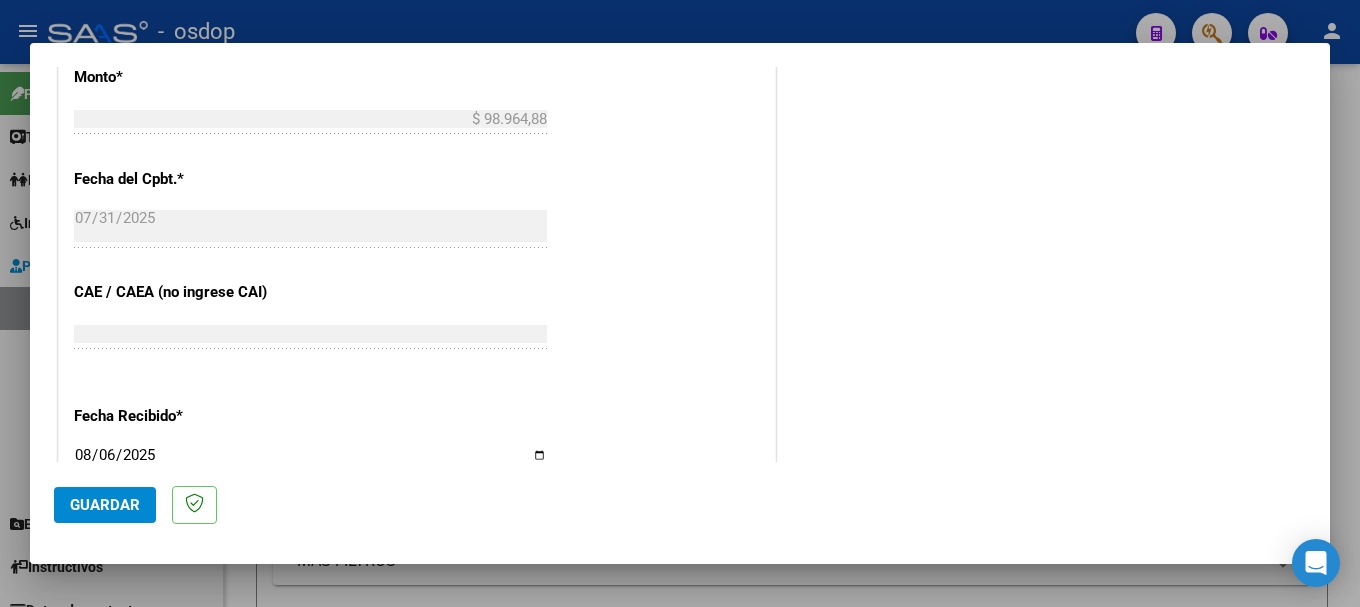 scroll, scrollTop: 678, scrollLeft: 0, axis: vertical 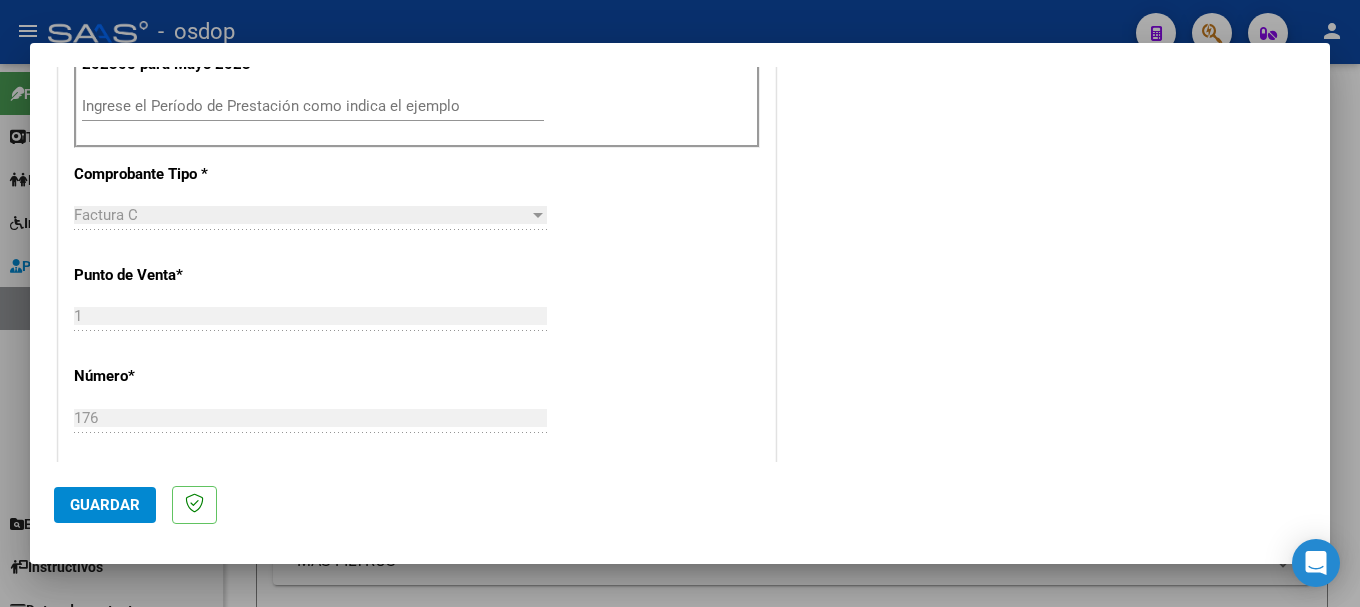 click on "Ingrese el Período de Prestación como indica el ejemplo" at bounding box center (313, 106) 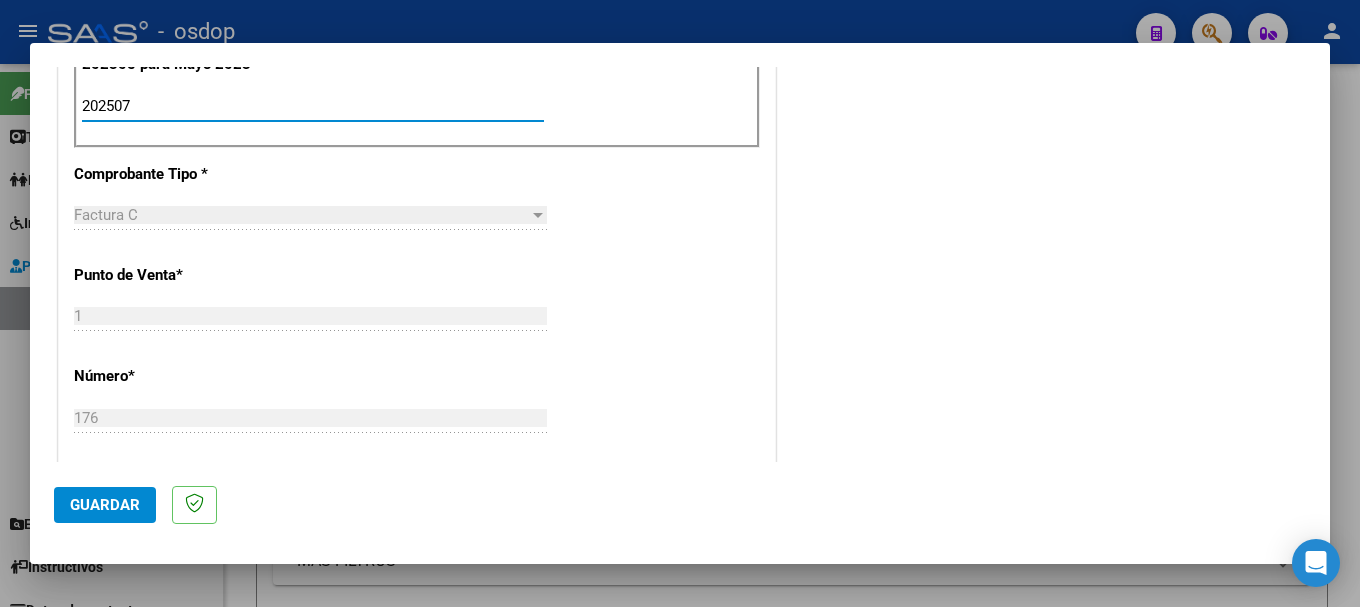 type on "202507" 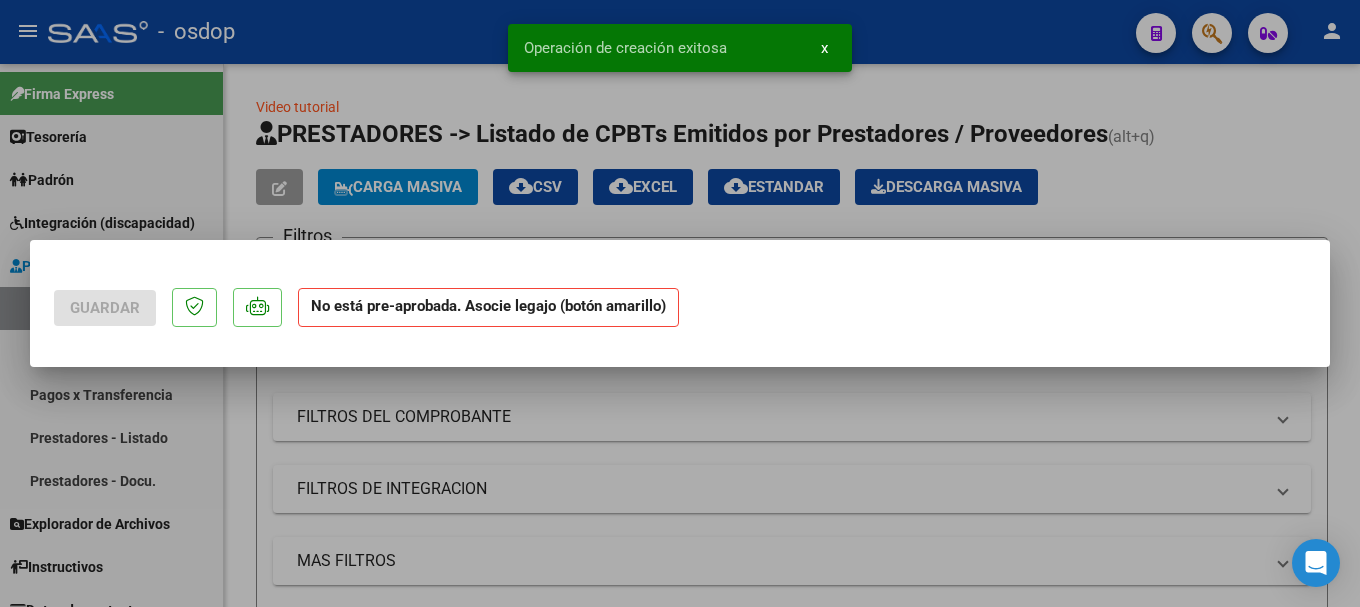 scroll, scrollTop: 0, scrollLeft: 0, axis: both 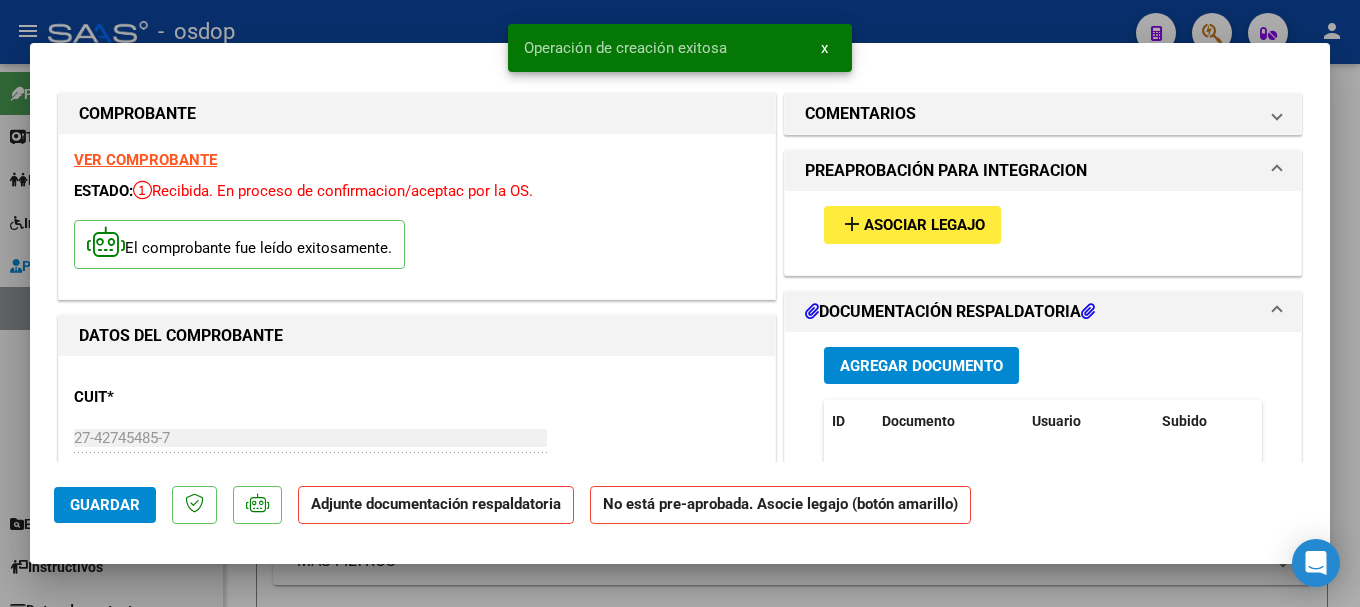 click on "Agregar Documento" at bounding box center [921, 366] 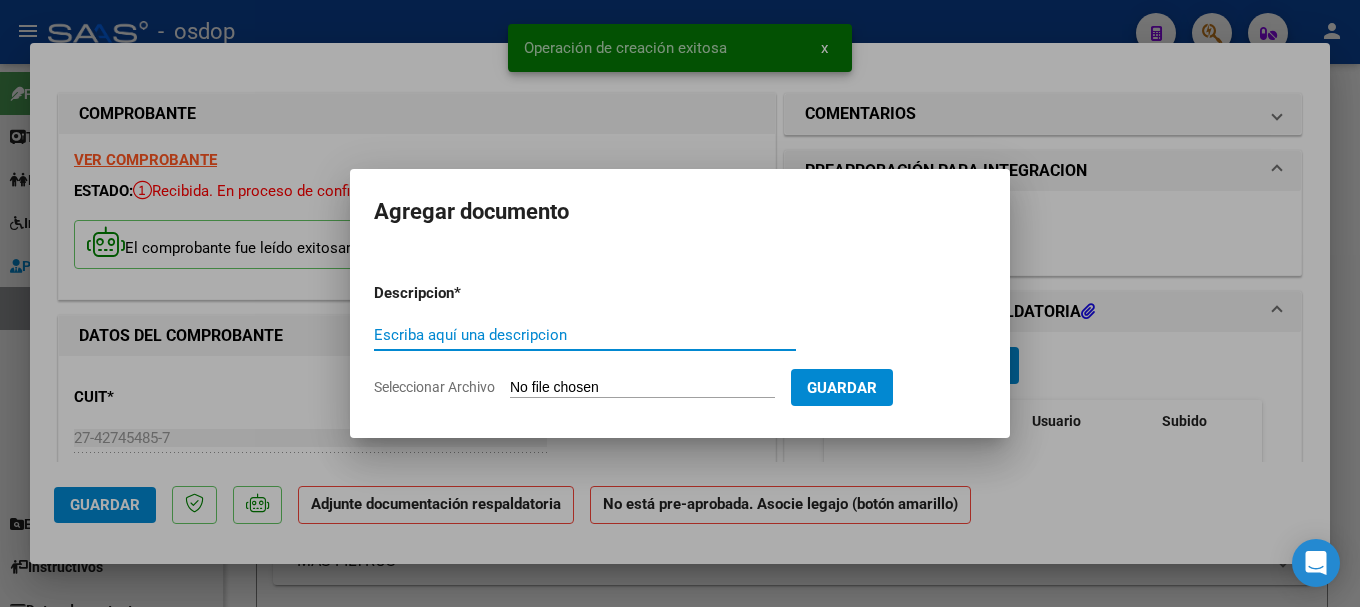 paste on "[NAME]" 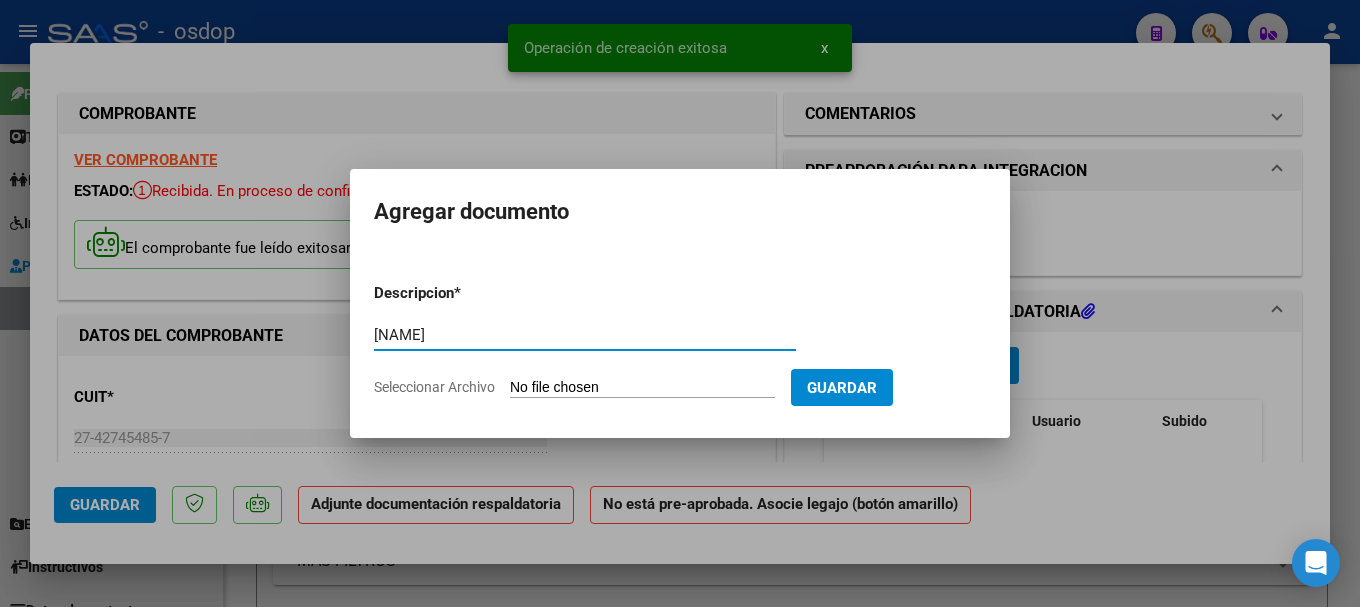 type on "[NAME]" 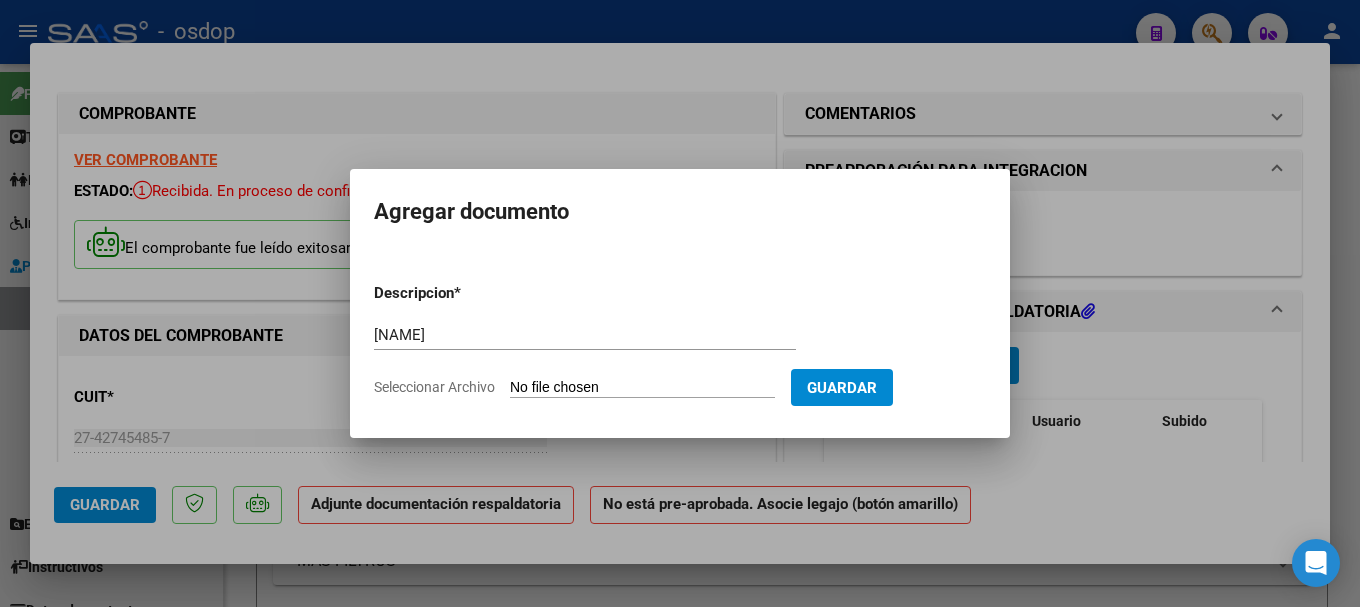 type on "C:\fakepath\[LAST] [LAST] Julio 25.pdf" 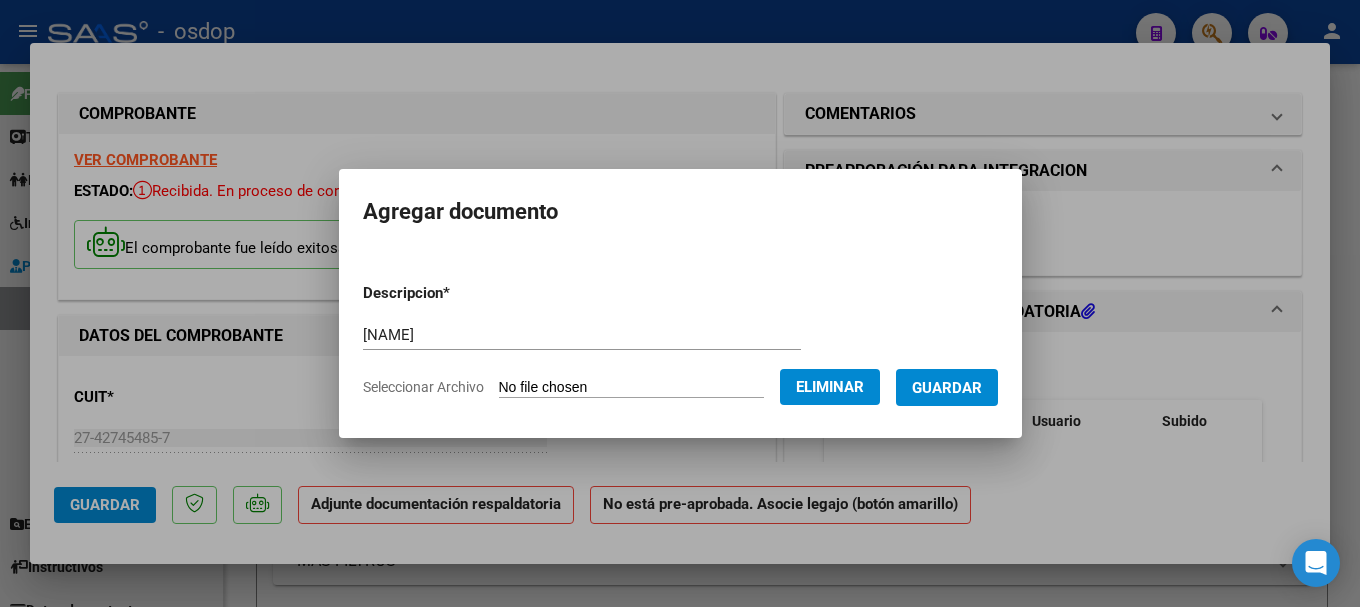 click on "Guardar" at bounding box center [947, 388] 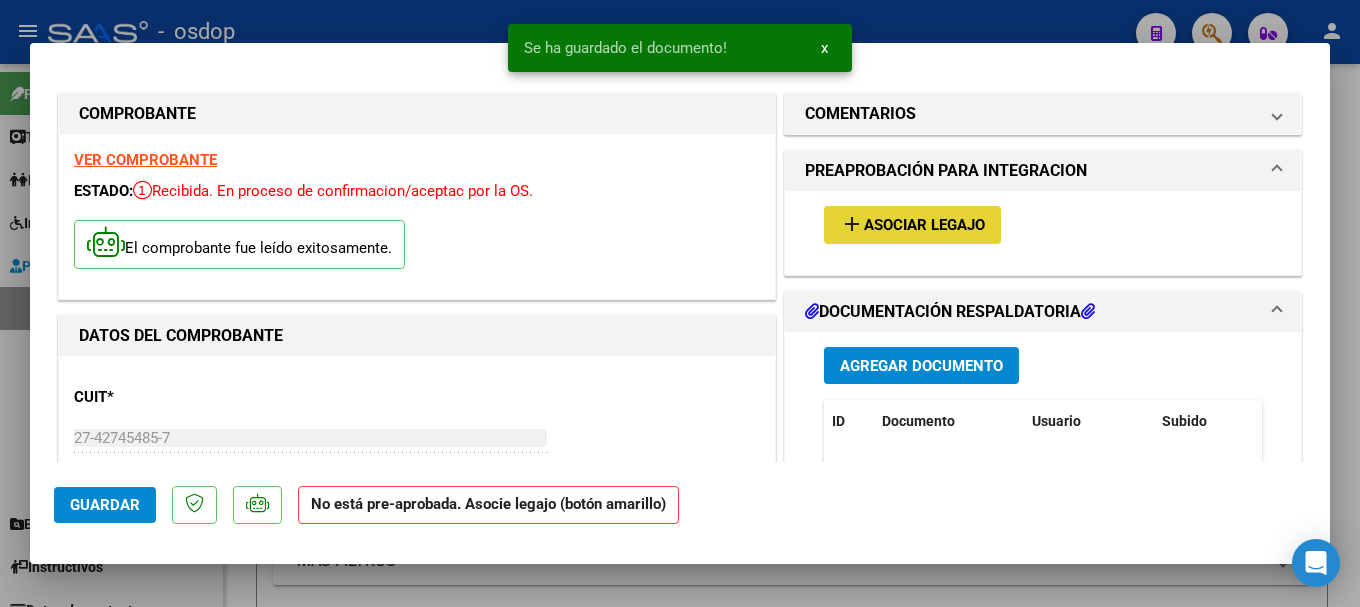 click on "Asociar Legajo" at bounding box center (924, 226) 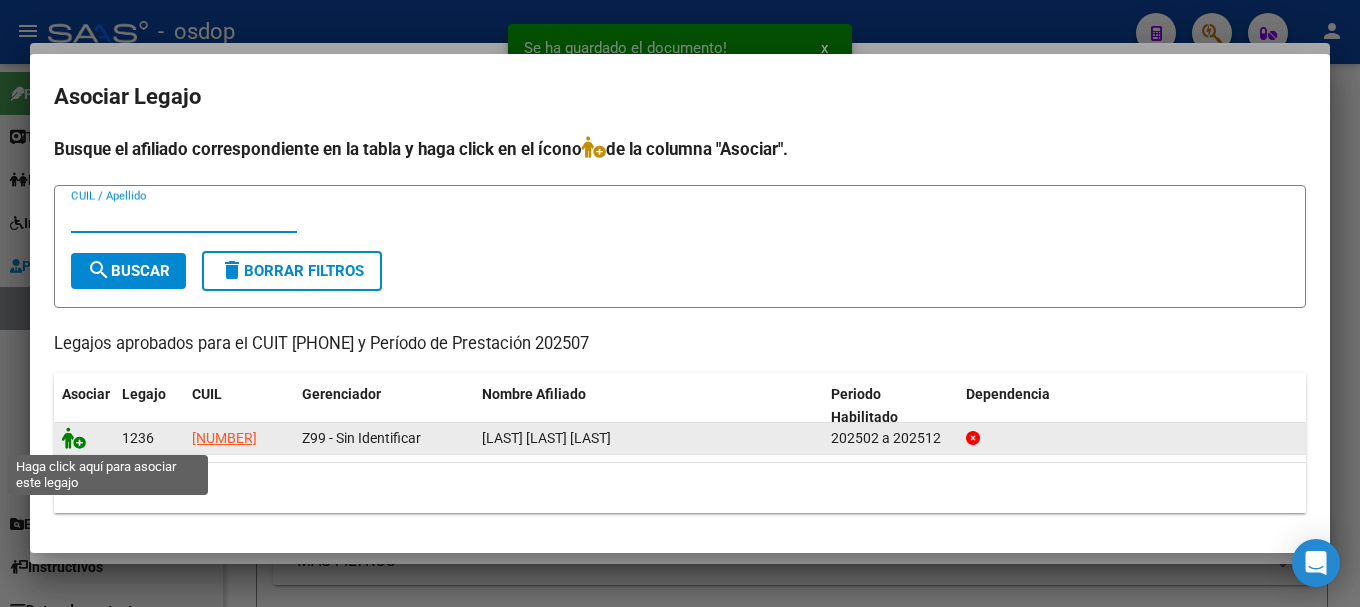 click 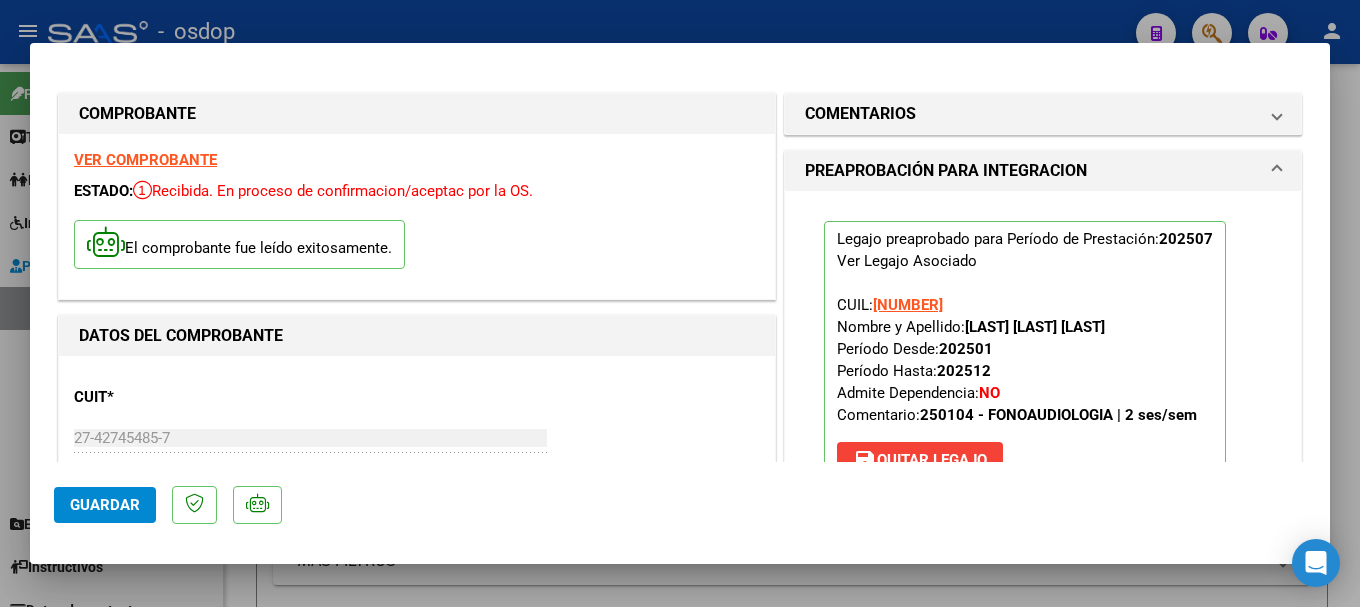 click on "Guardar" 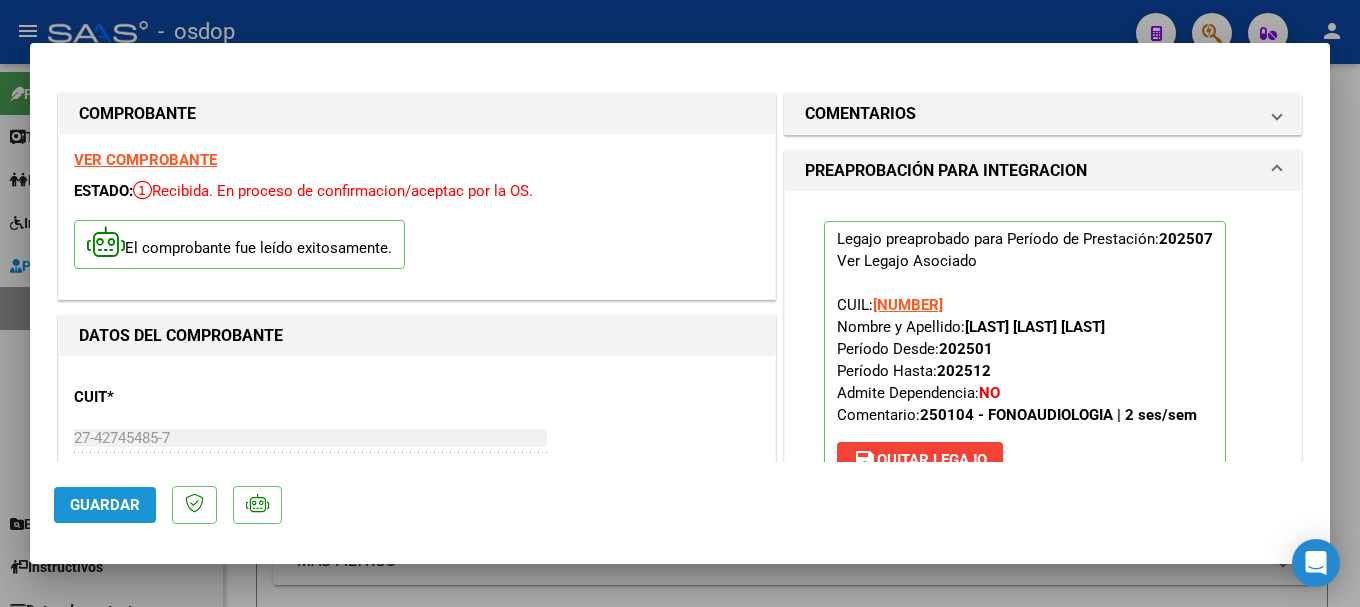 click on "Guardar" 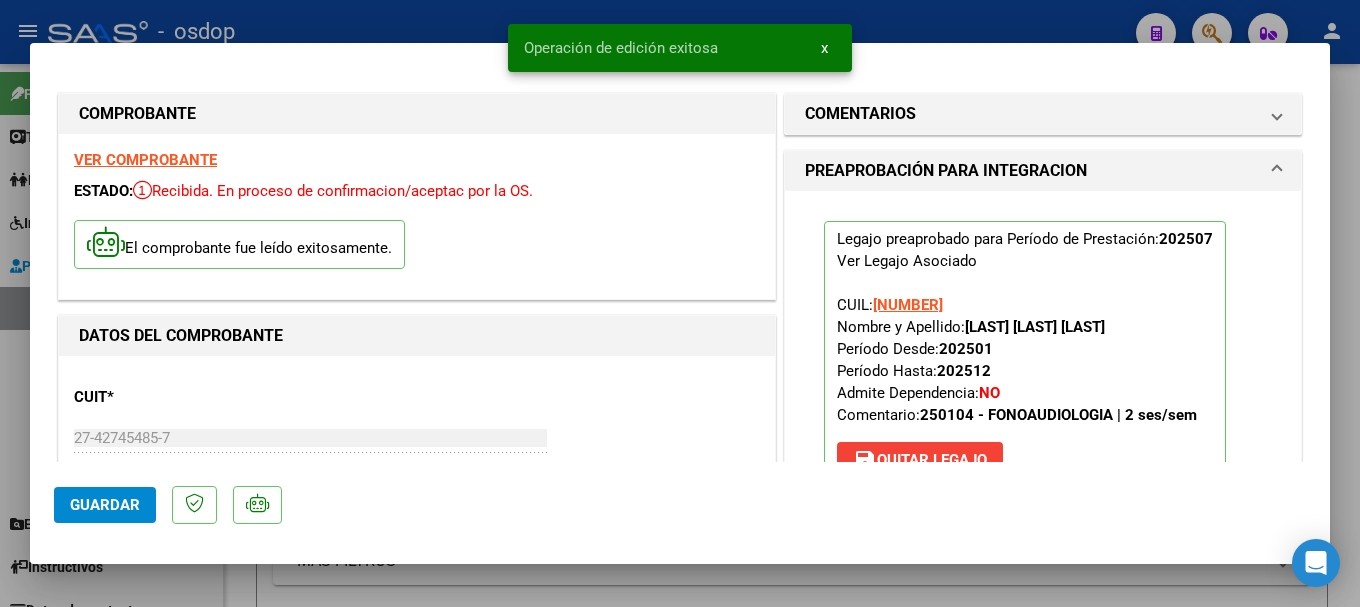 click at bounding box center (680, 303) 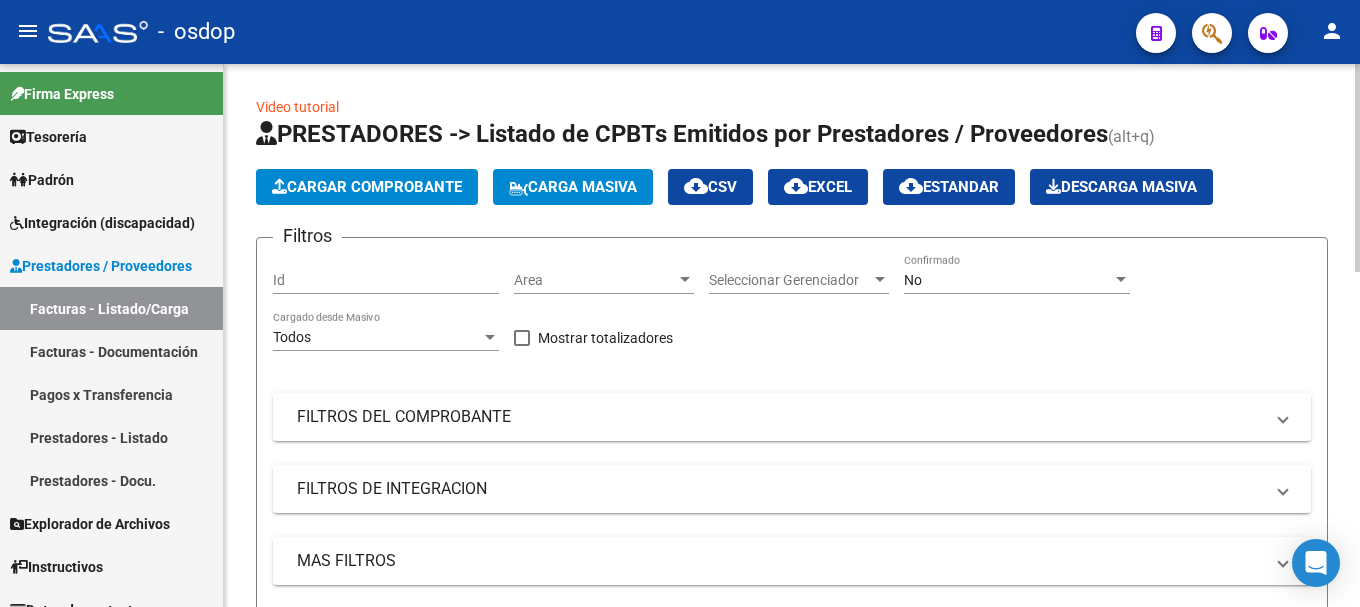 click on "Cargar Comprobante" 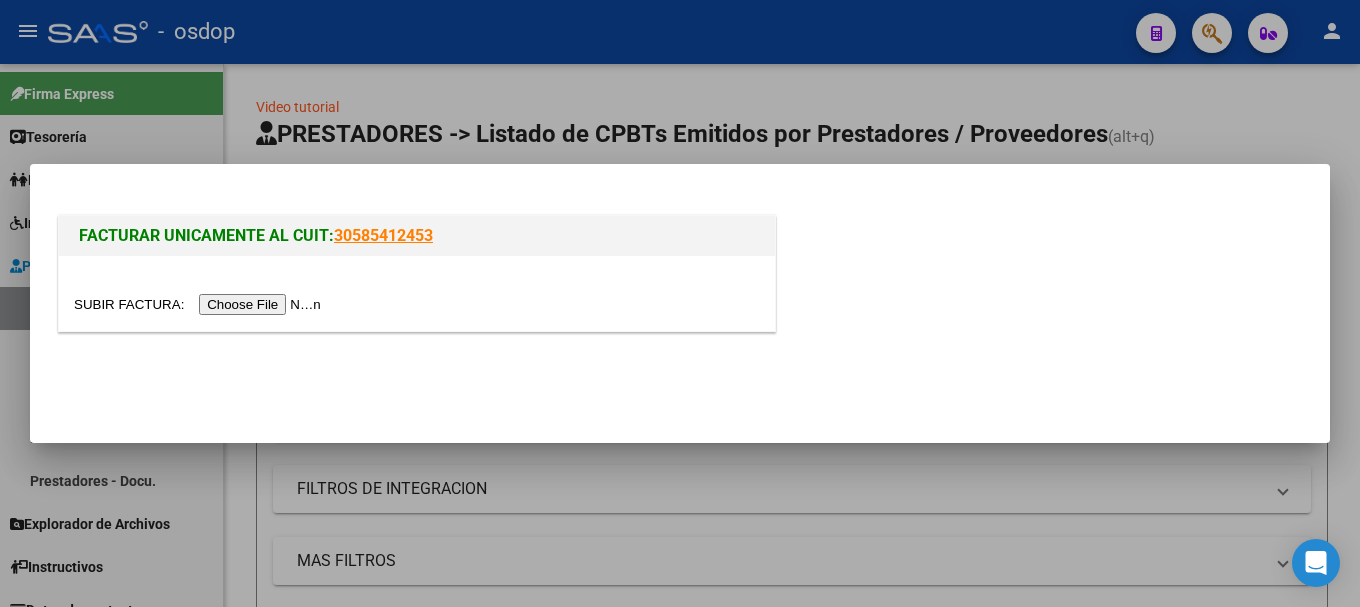 click at bounding box center [200, 304] 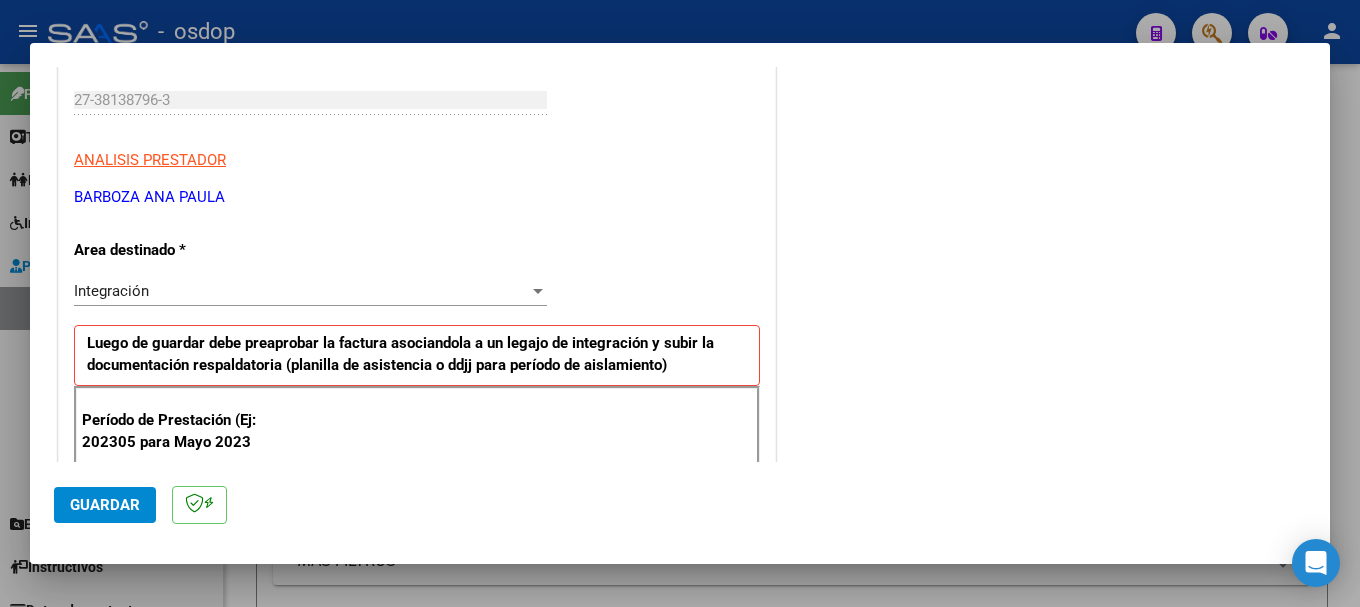 scroll, scrollTop: 500, scrollLeft: 0, axis: vertical 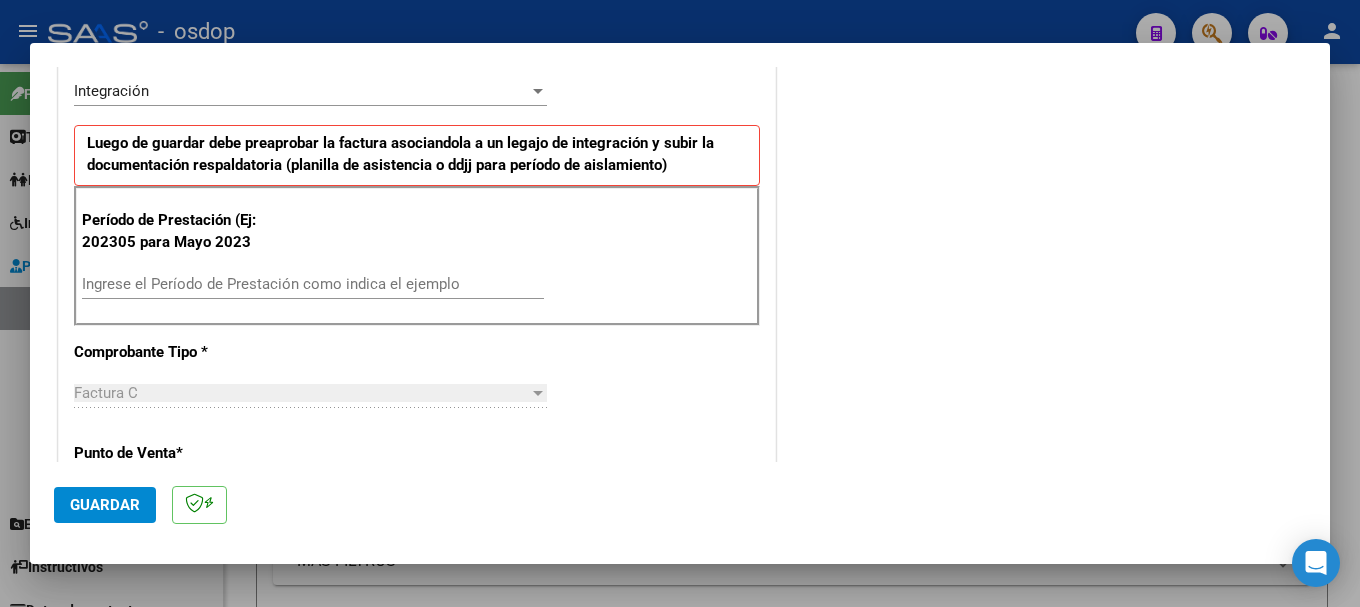 click on "Ingrese el Período de Prestación como indica el ejemplo" at bounding box center [313, 284] 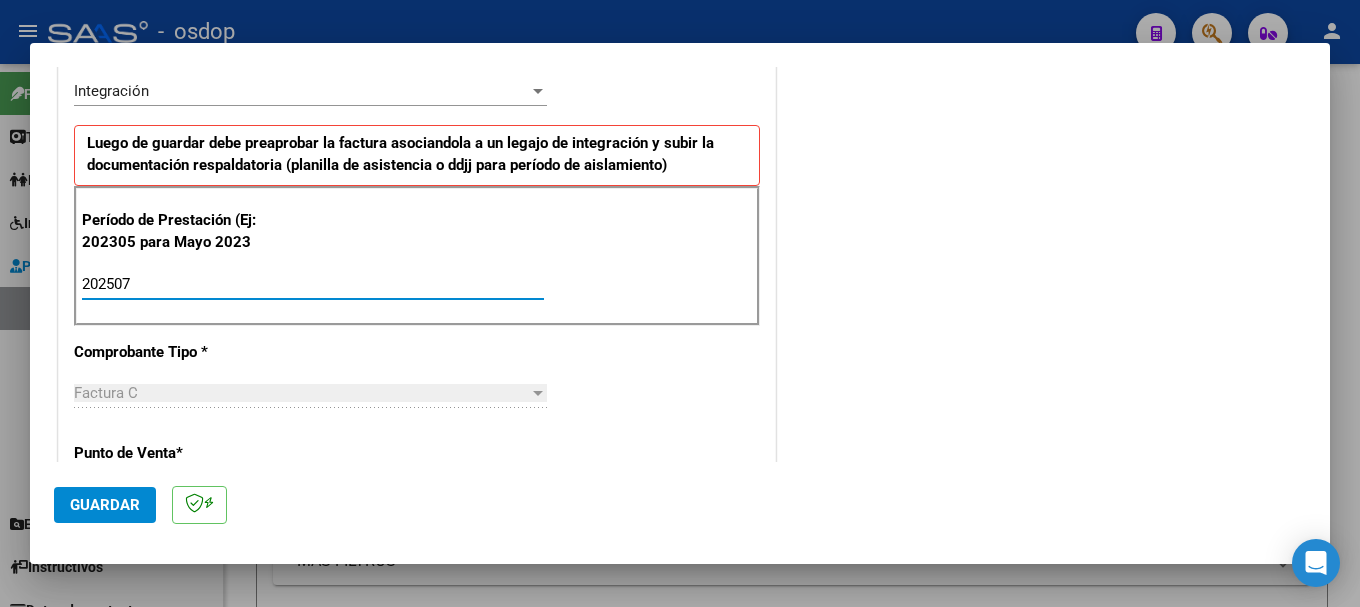 scroll, scrollTop: 700, scrollLeft: 0, axis: vertical 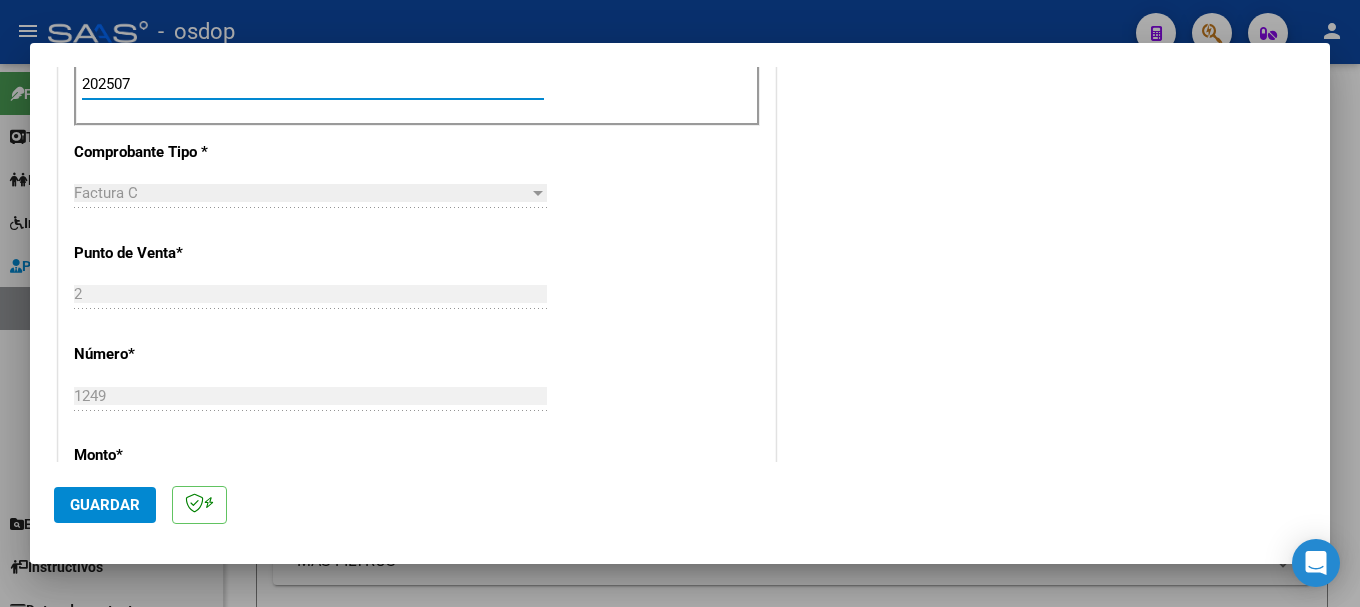type on "202507" 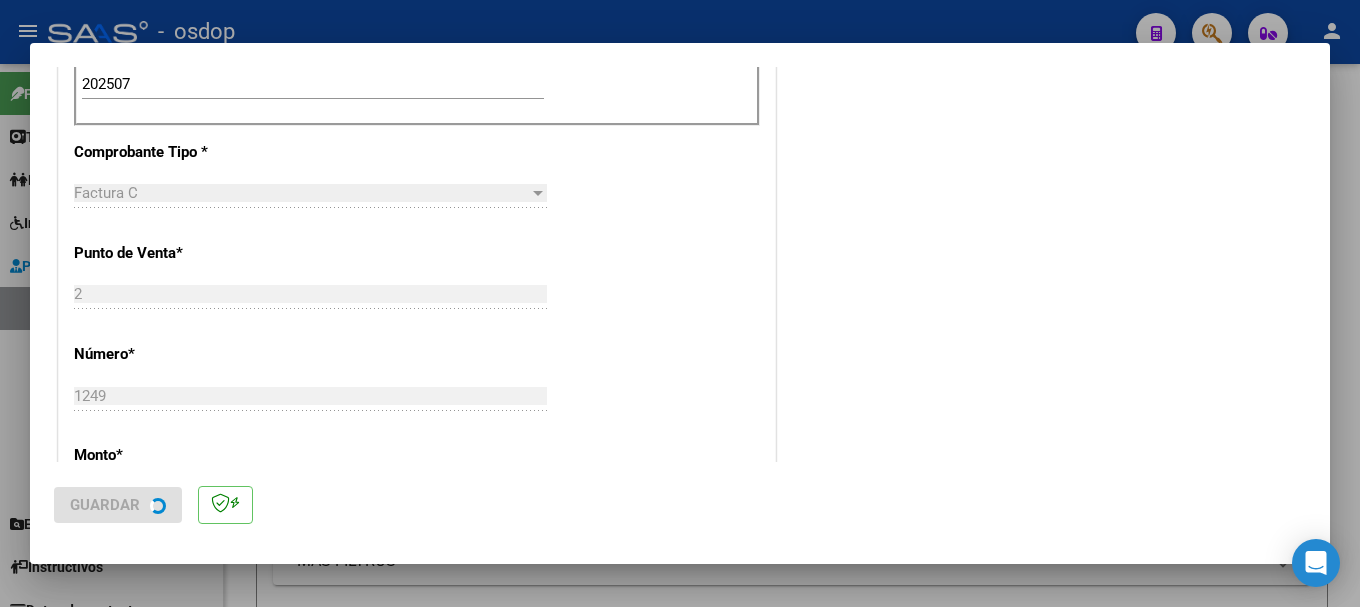 scroll, scrollTop: 0, scrollLeft: 0, axis: both 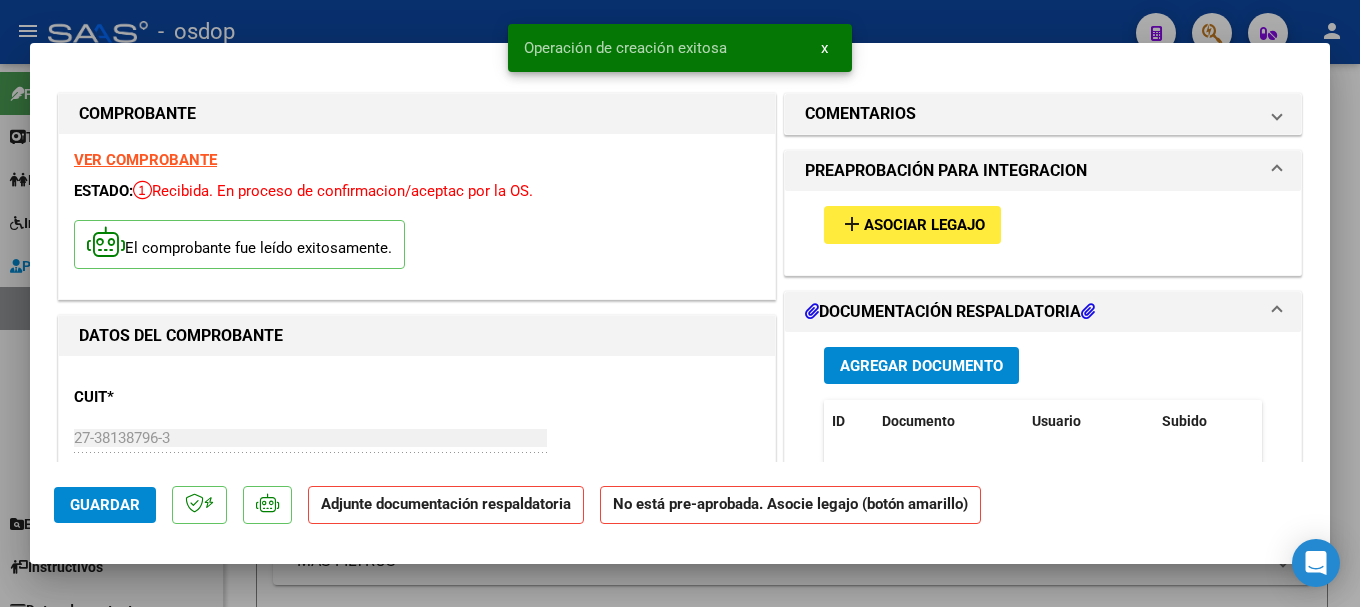 click on "Agregar Documento" at bounding box center (921, 366) 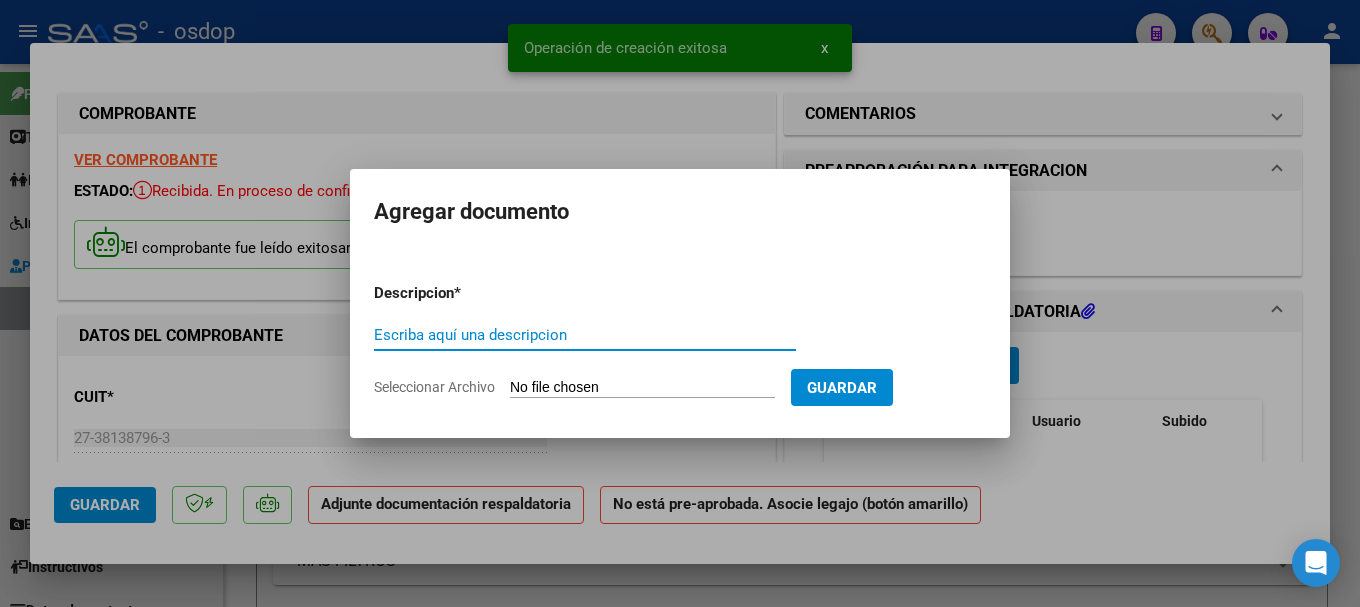 click on "Escriba aquí una descripcion" at bounding box center [585, 335] 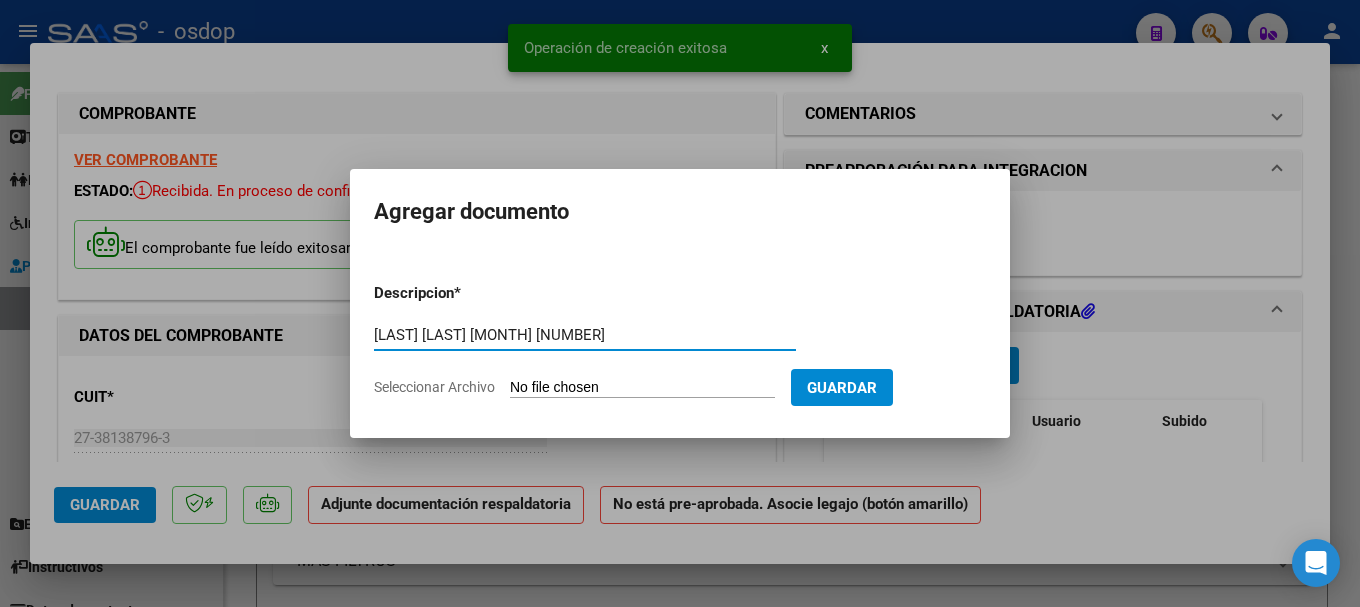 type on "[LAST] [LAST] [MONTH] [NUMBER]" 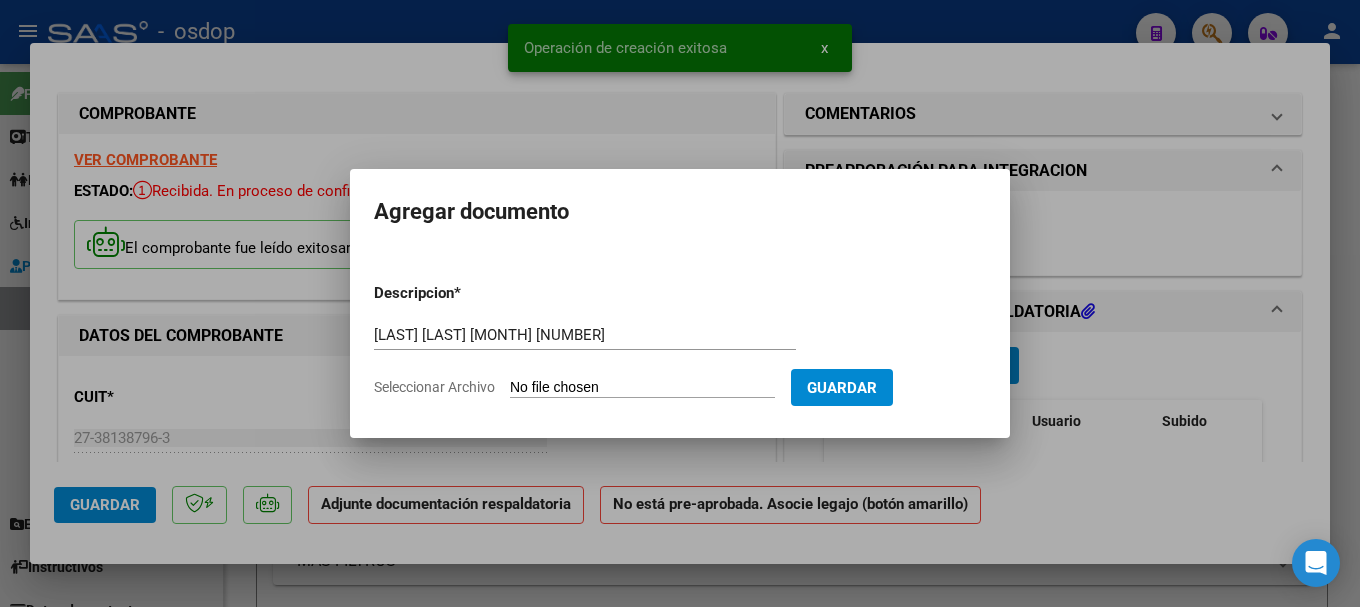 click on "Seleccionar Archivo" at bounding box center (642, 388) 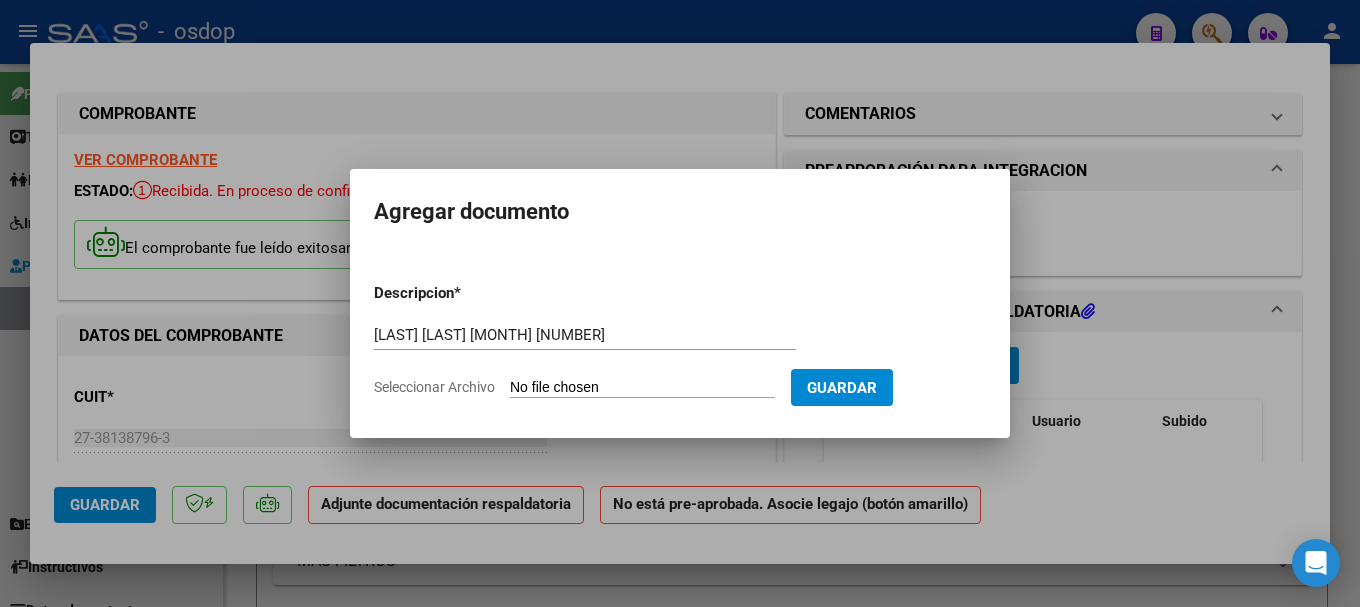type on "C:\fakepath\[LAST] [LAST] Julio 25.pdf" 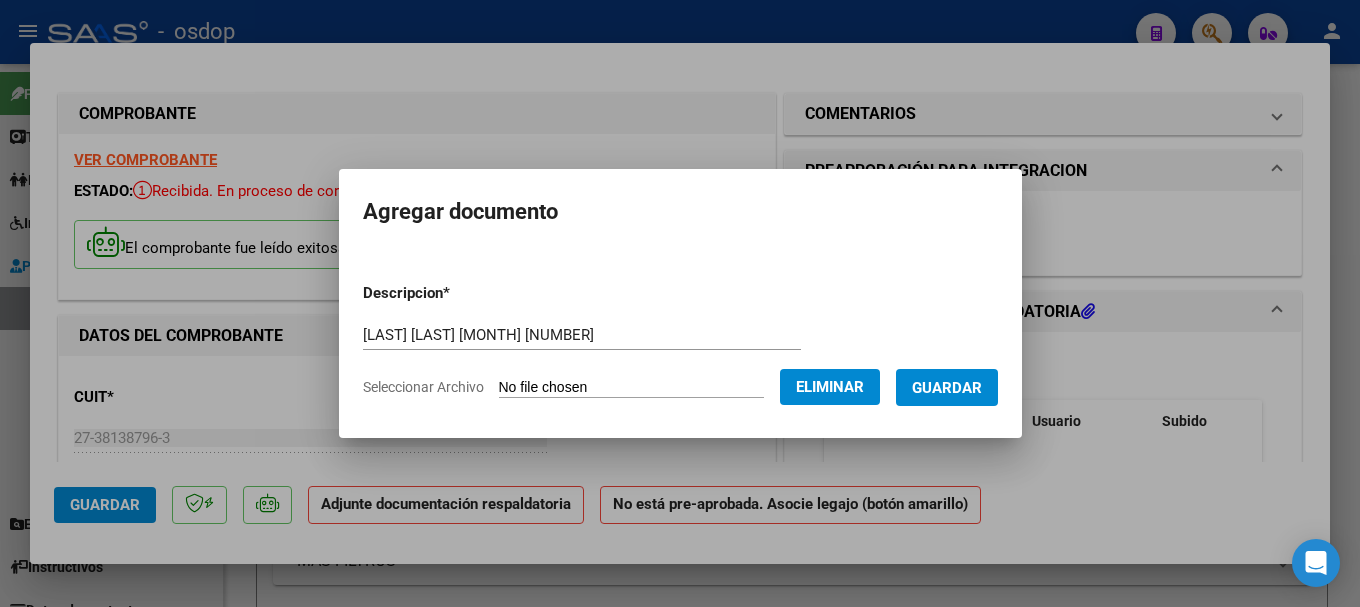 click on "Guardar" at bounding box center (947, 388) 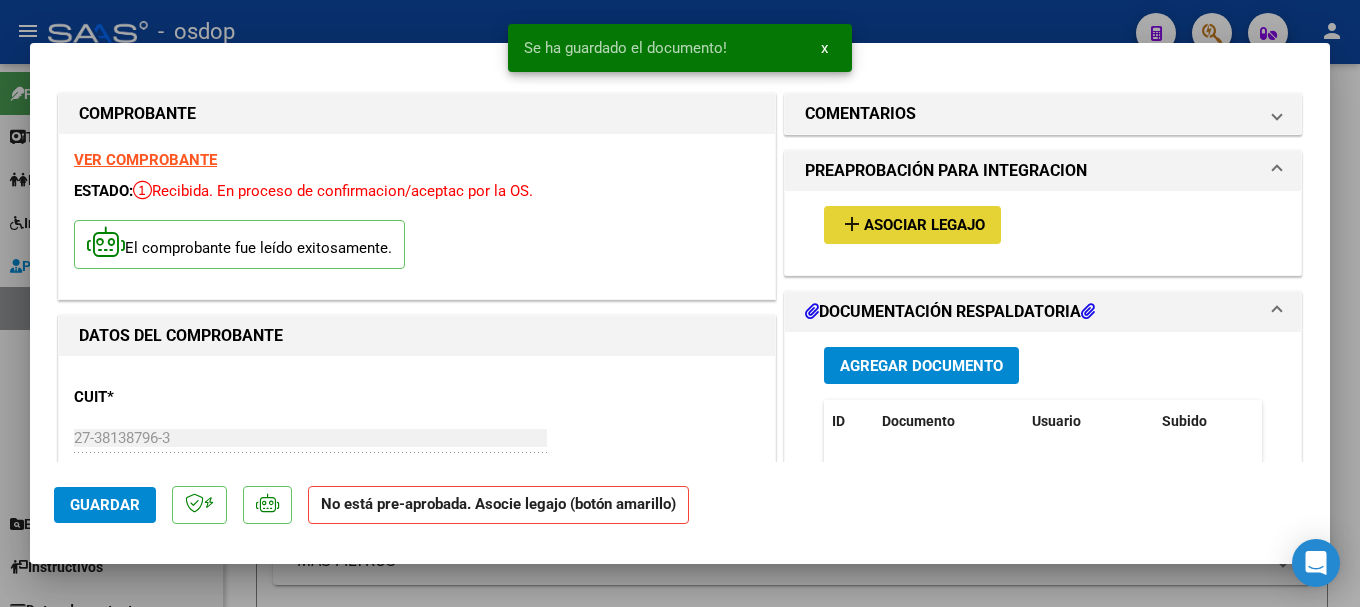 click on "Asociar Legajo" at bounding box center (924, 226) 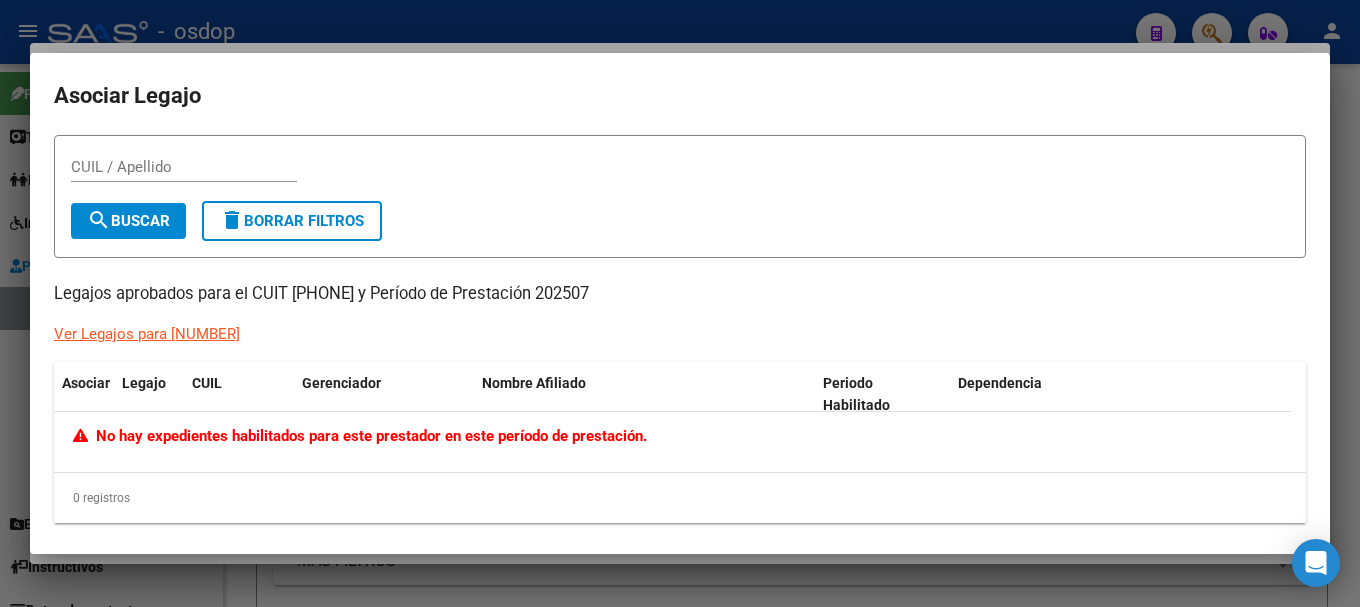 drag, startPoint x: 394, startPoint y: 290, endPoint x: 293, endPoint y: 281, distance: 101.4002 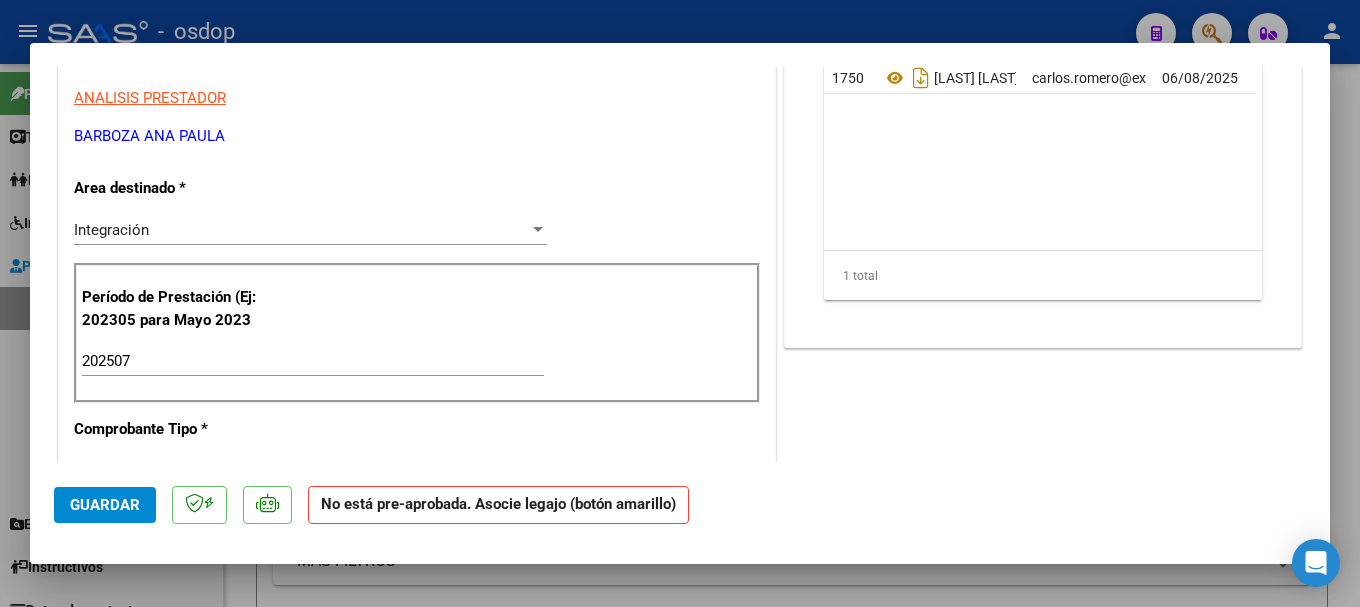 scroll, scrollTop: 100, scrollLeft: 0, axis: vertical 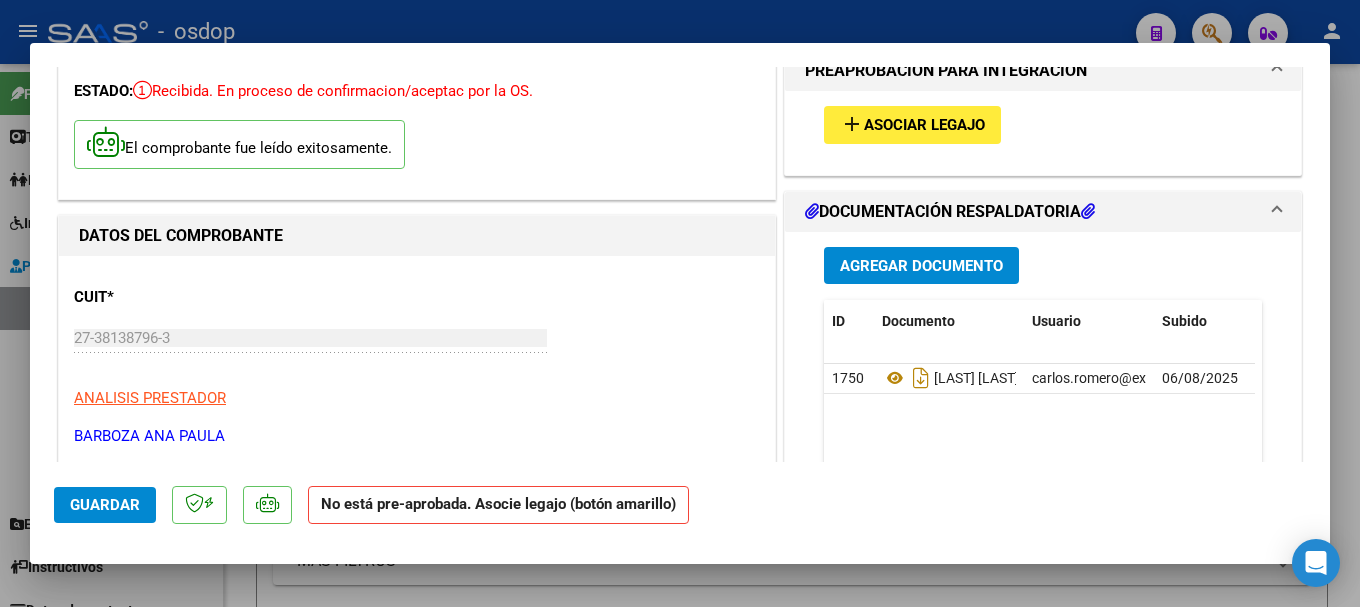 click at bounding box center (680, 303) 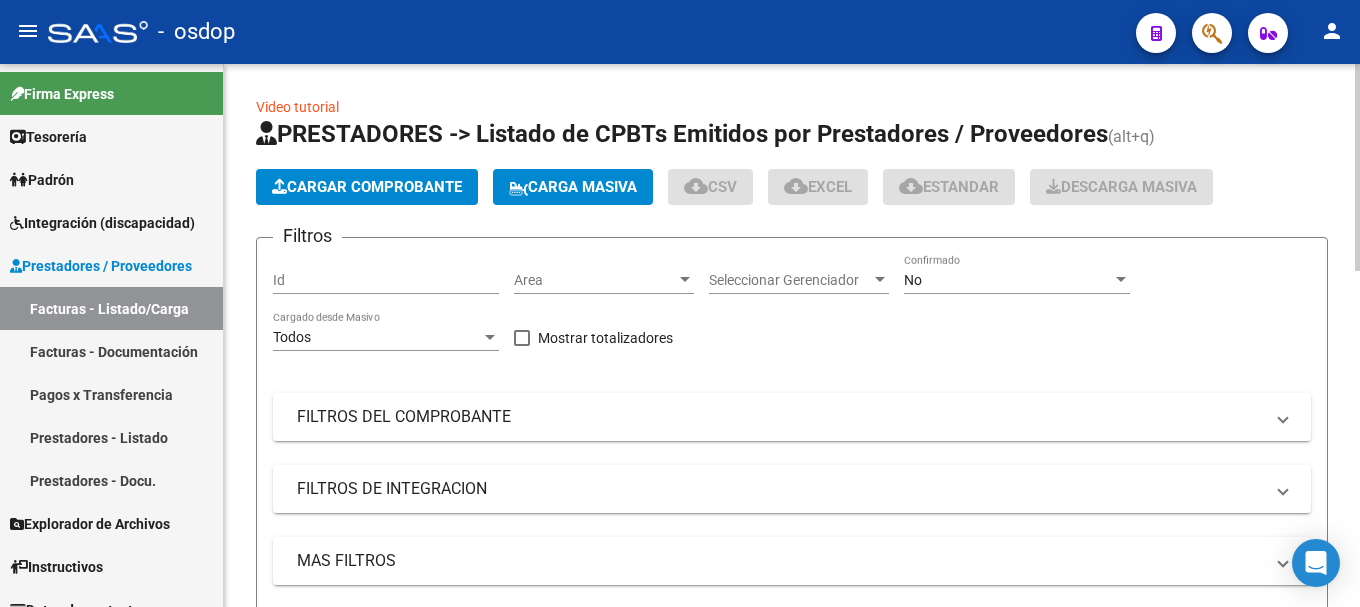 click on "Cargar Comprobante" 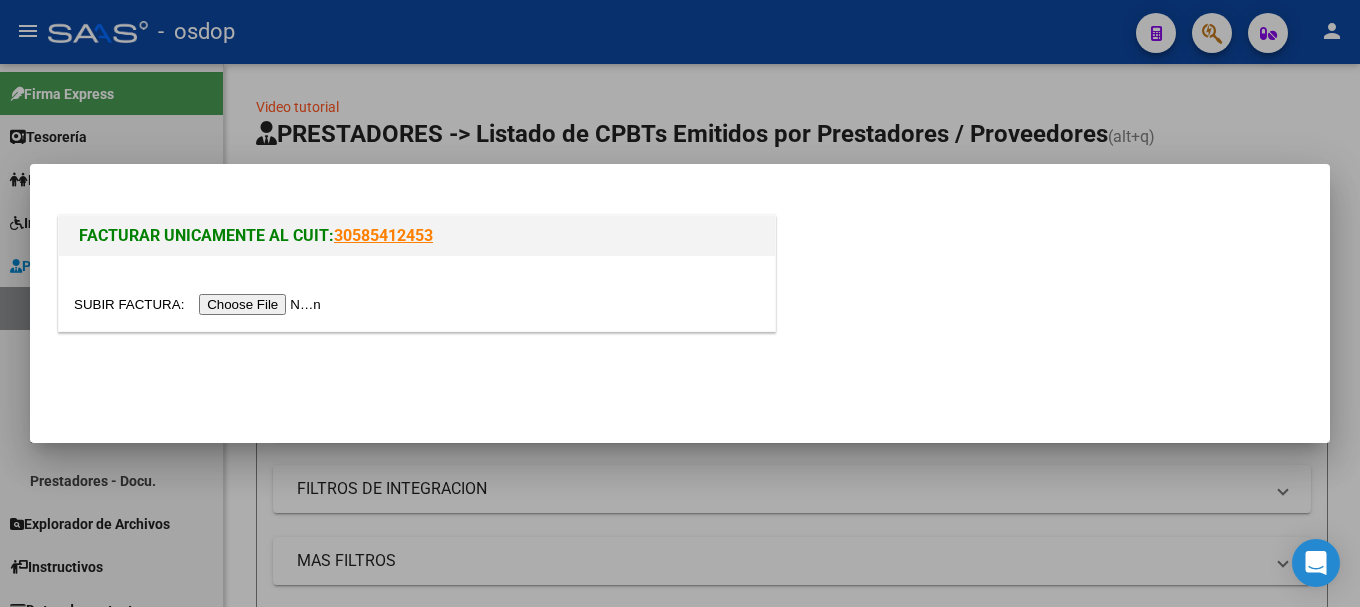click at bounding box center (200, 304) 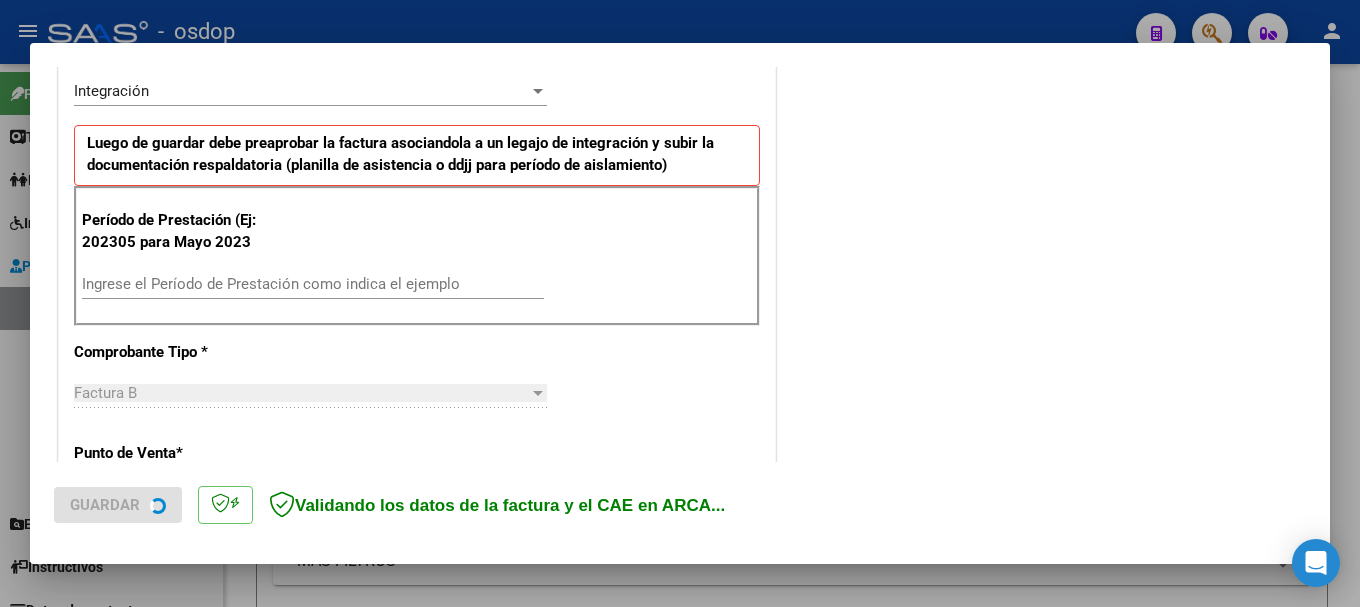 scroll, scrollTop: 538, scrollLeft: 0, axis: vertical 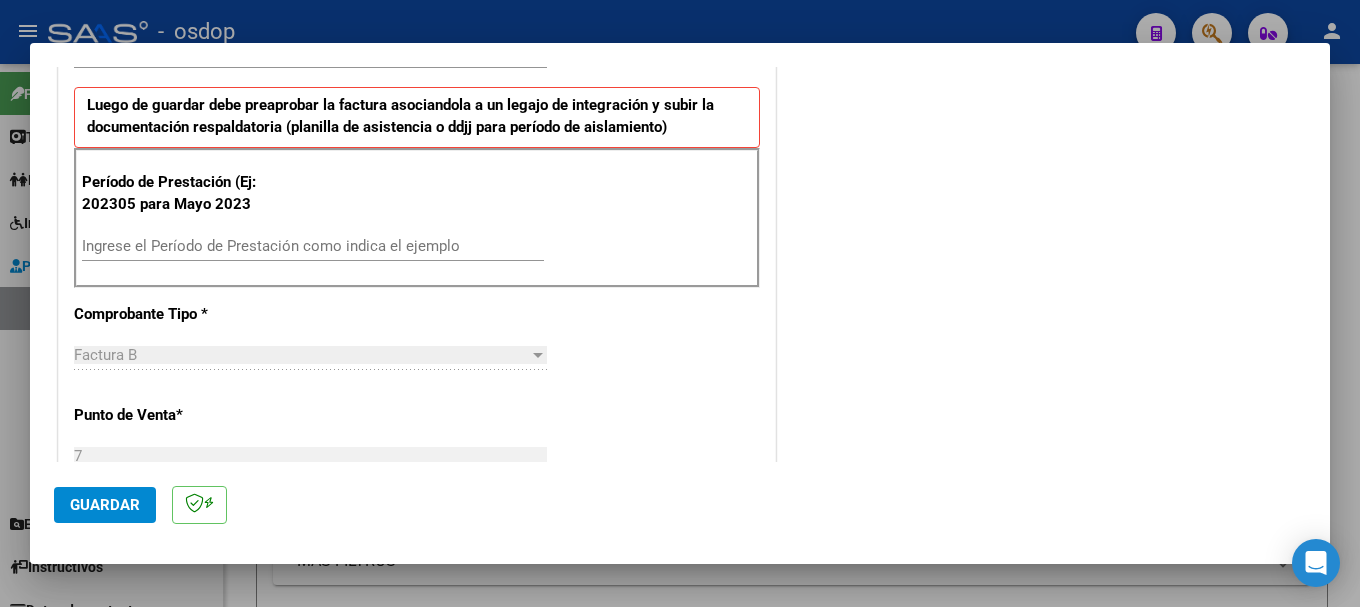 click on "Ingrese el Período de Prestación como indica el ejemplo" at bounding box center (313, 246) 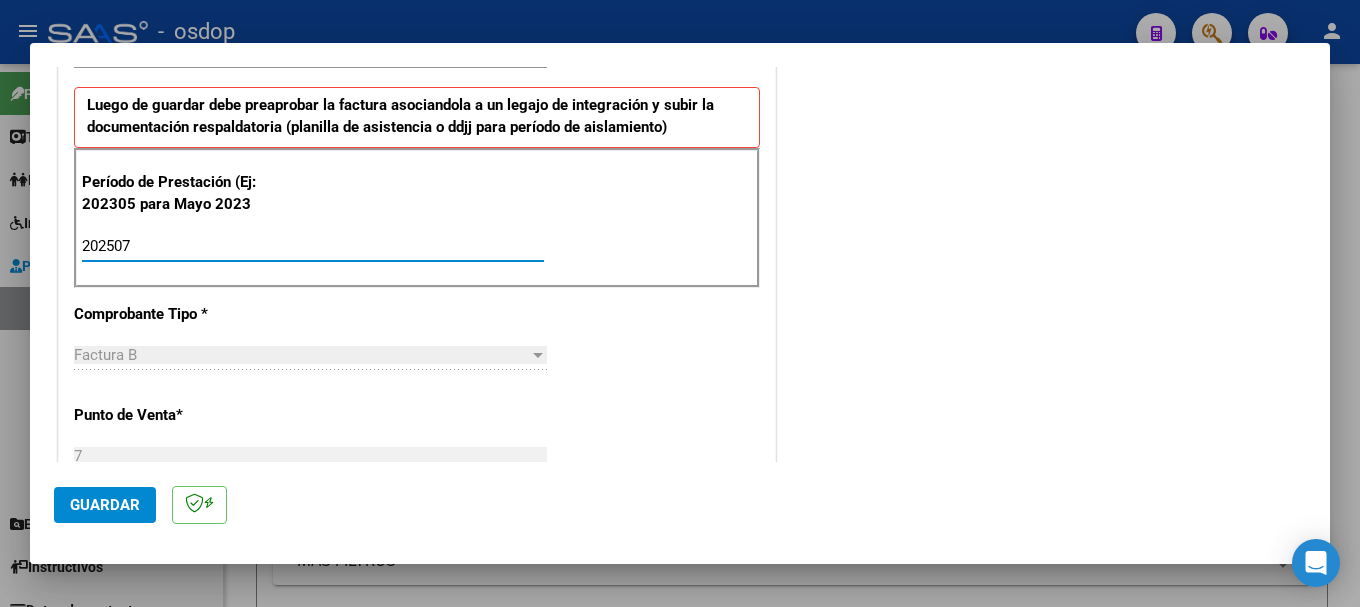 type on "202507" 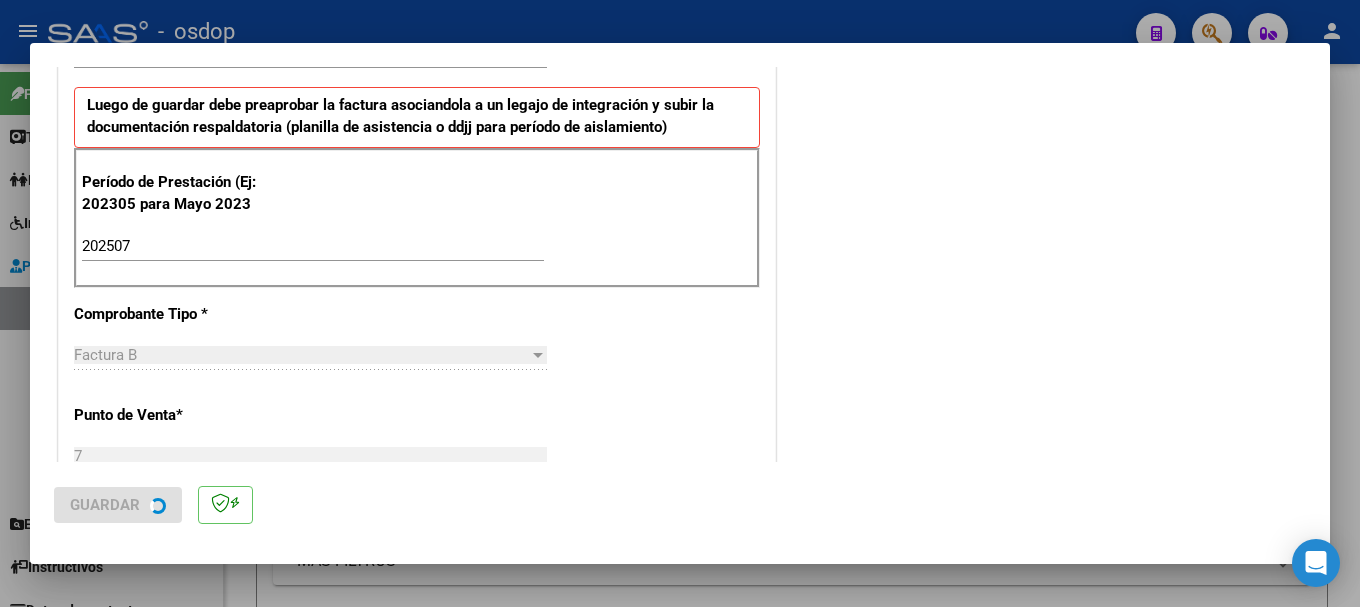 scroll, scrollTop: 0, scrollLeft: 0, axis: both 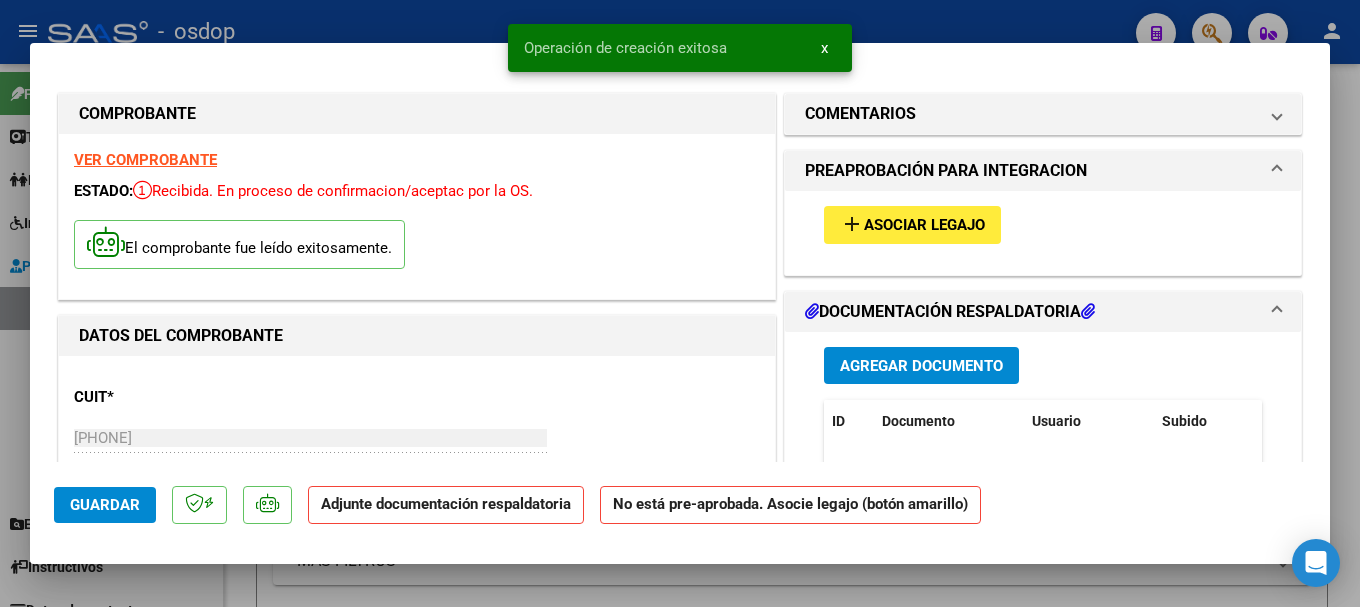 click on "Agregar Documento" at bounding box center [921, 366] 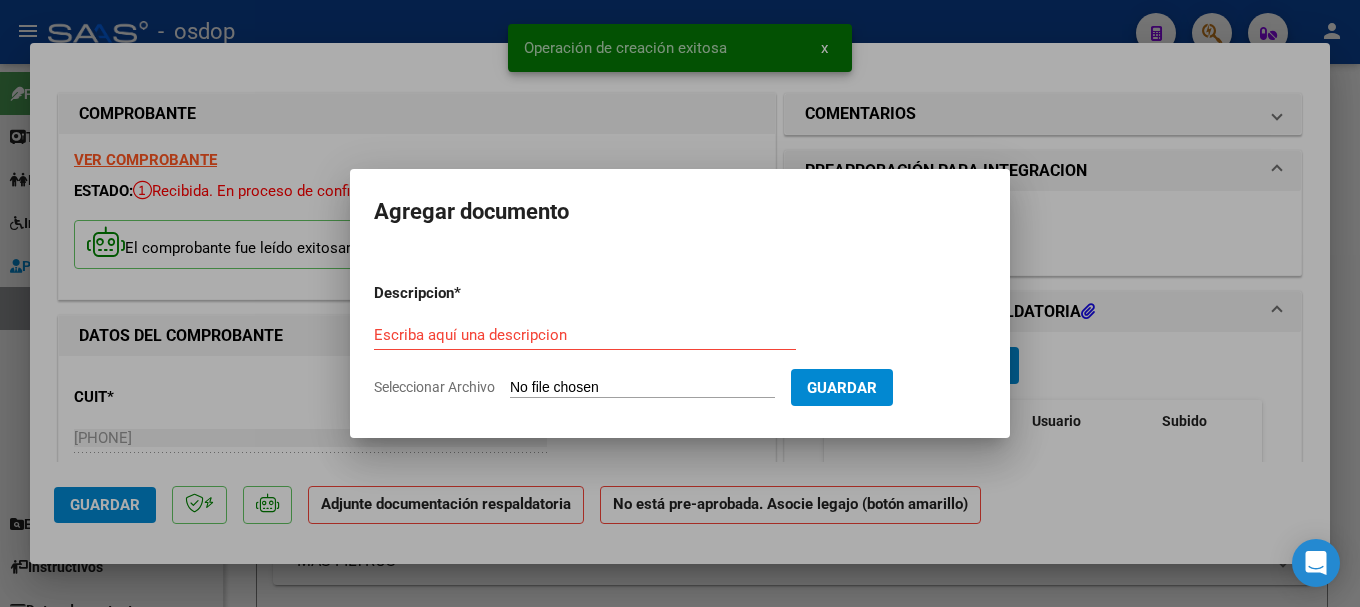 click at bounding box center (680, 303) 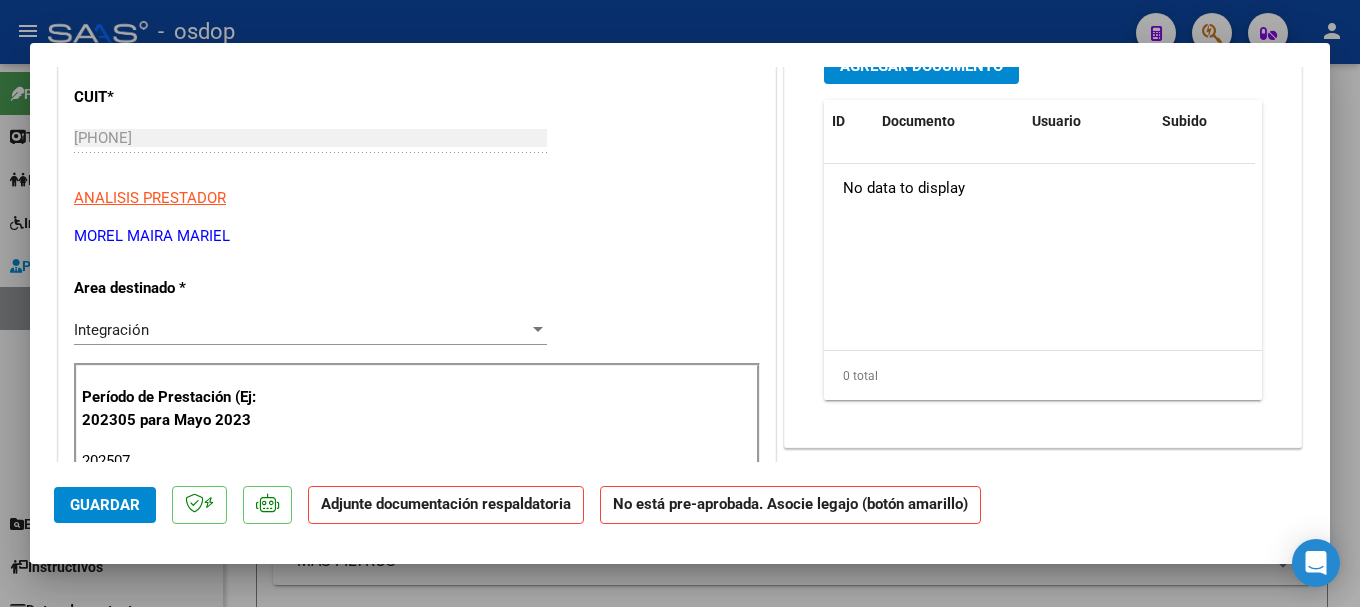 scroll, scrollTop: 200, scrollLeft: 0, axis: vertical 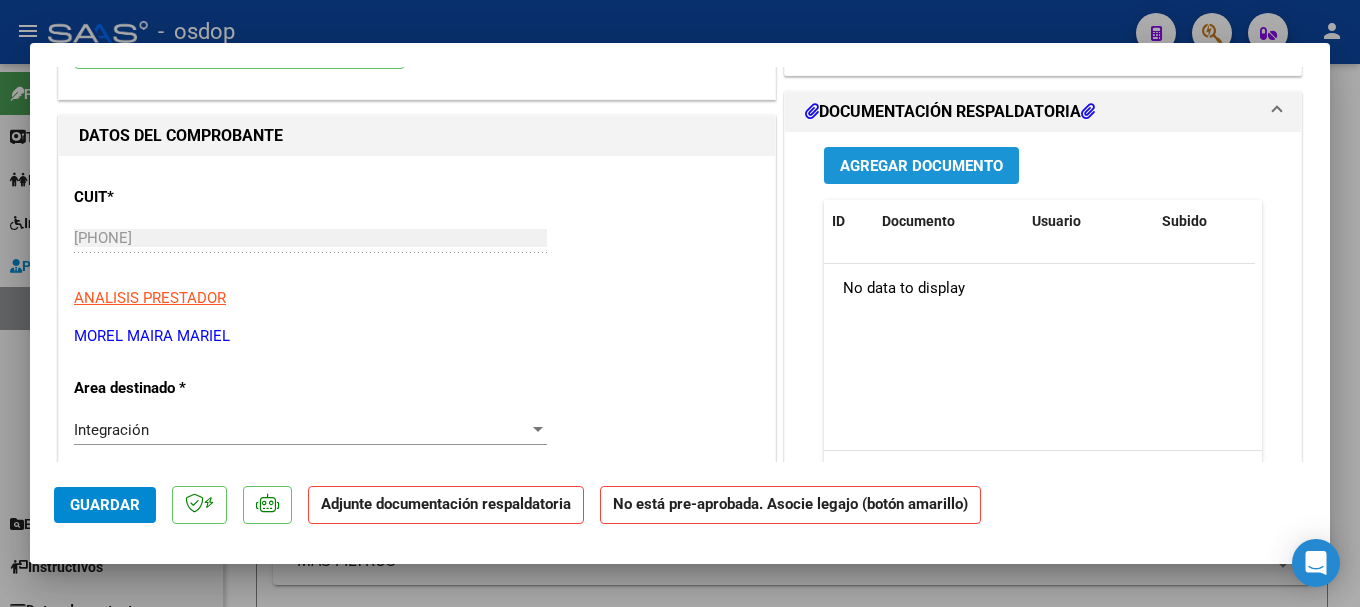 click on "Agregar Documento" at bounding box center (921, 166) 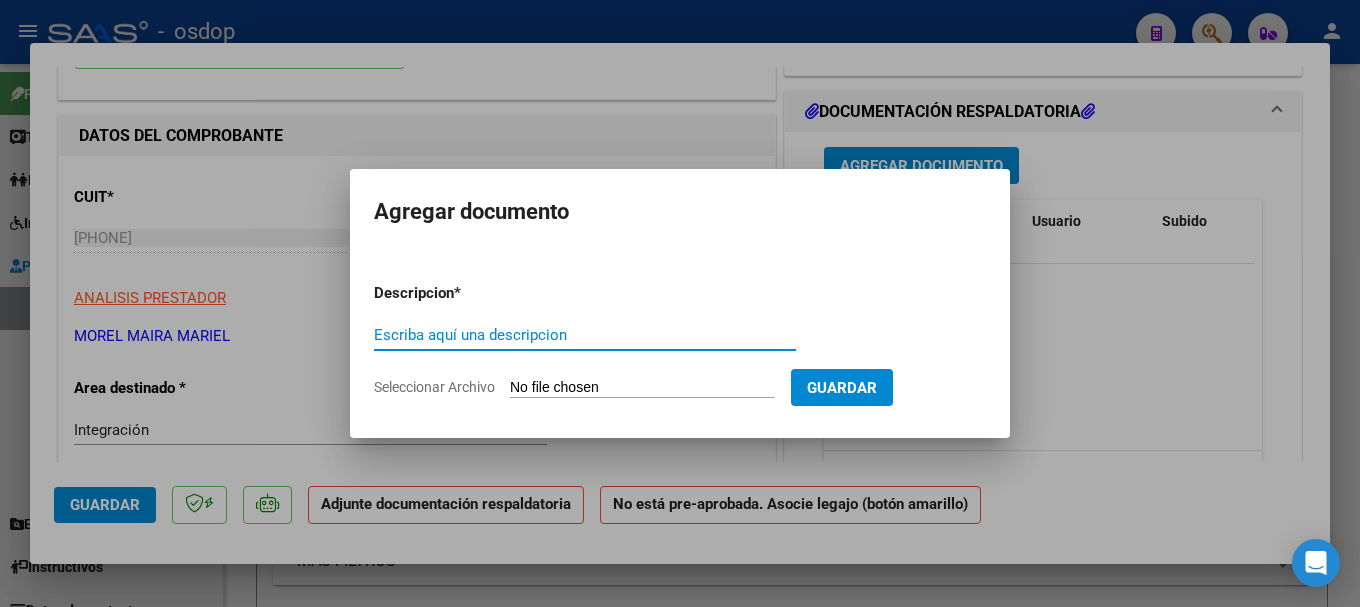 click on "Escriba aquí una descripcion" at bounding box center (585, 335) 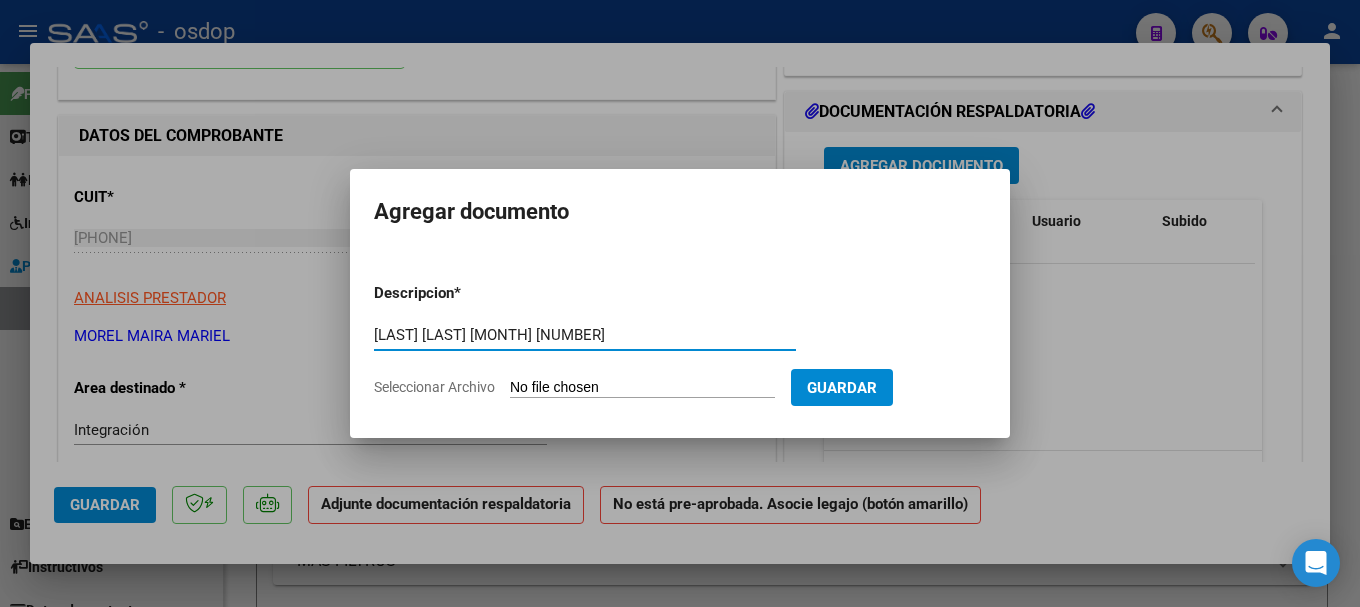 type on "[LAST] [LAST] [MONTH] [NUMBER]" 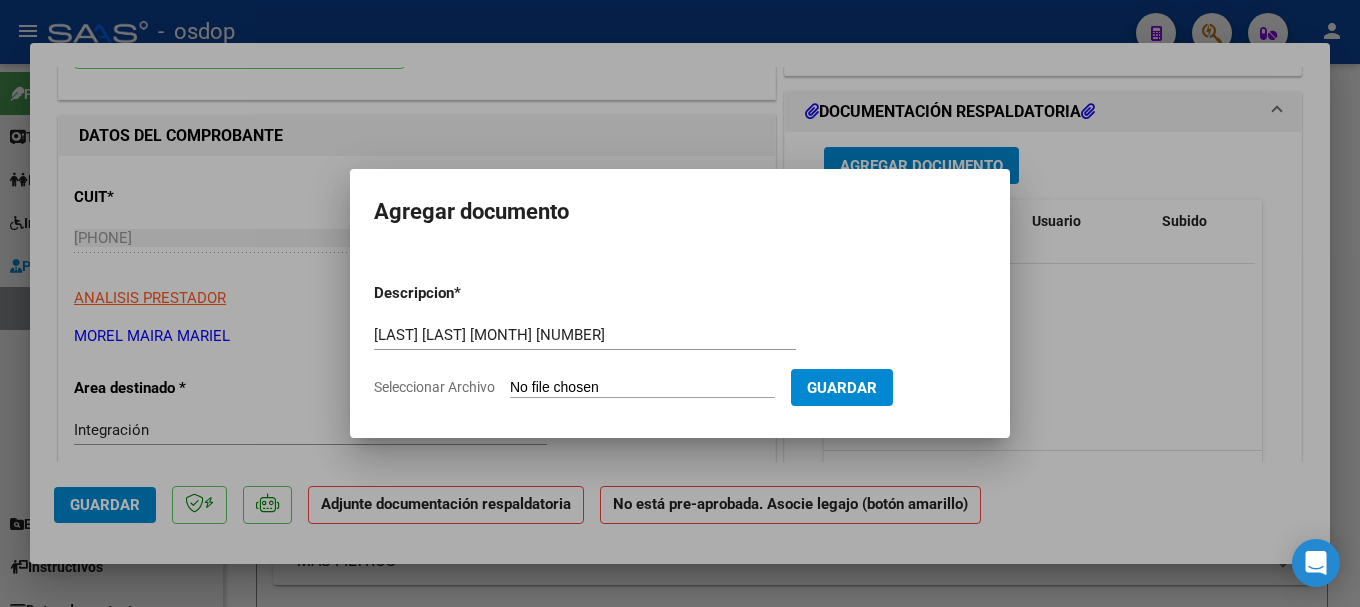 type on "C:\fakepath\[LAST] [LAST] Julio 25.pdf" 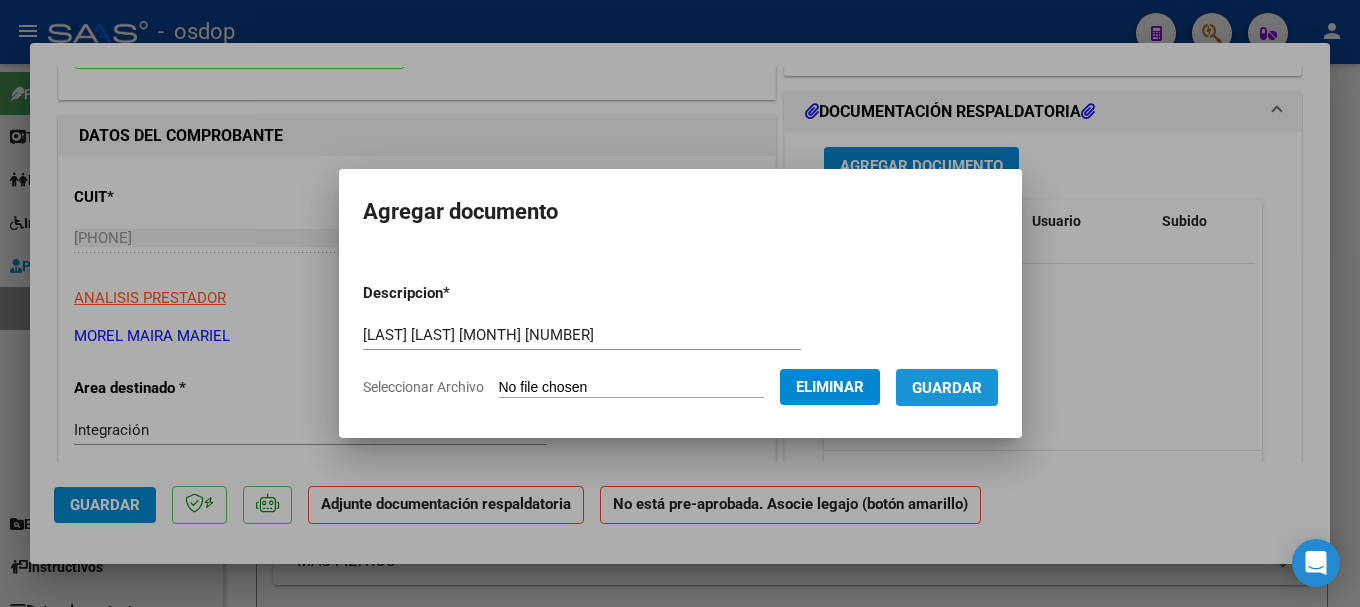 click on "Guardar" at bounding box center (947, 388) 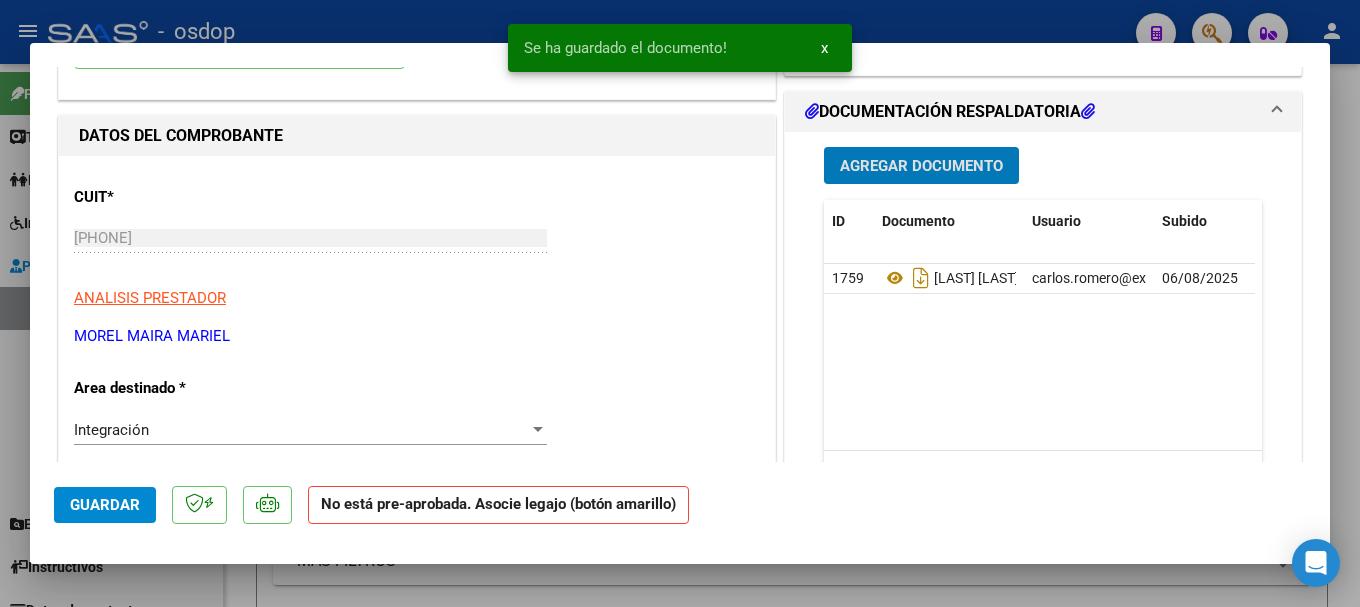 scroll, scrollTop: 0, scrollLeft: 0, axis: both 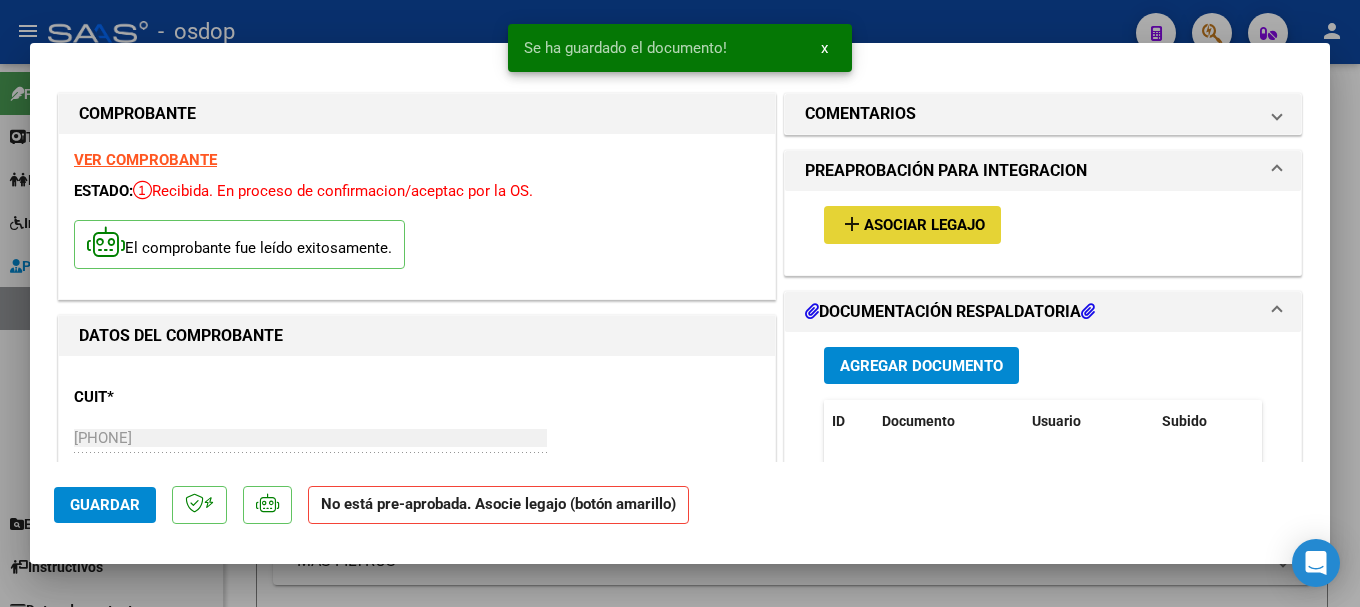 click on "add Asociar Legajo" at bounding box center (912, 224) 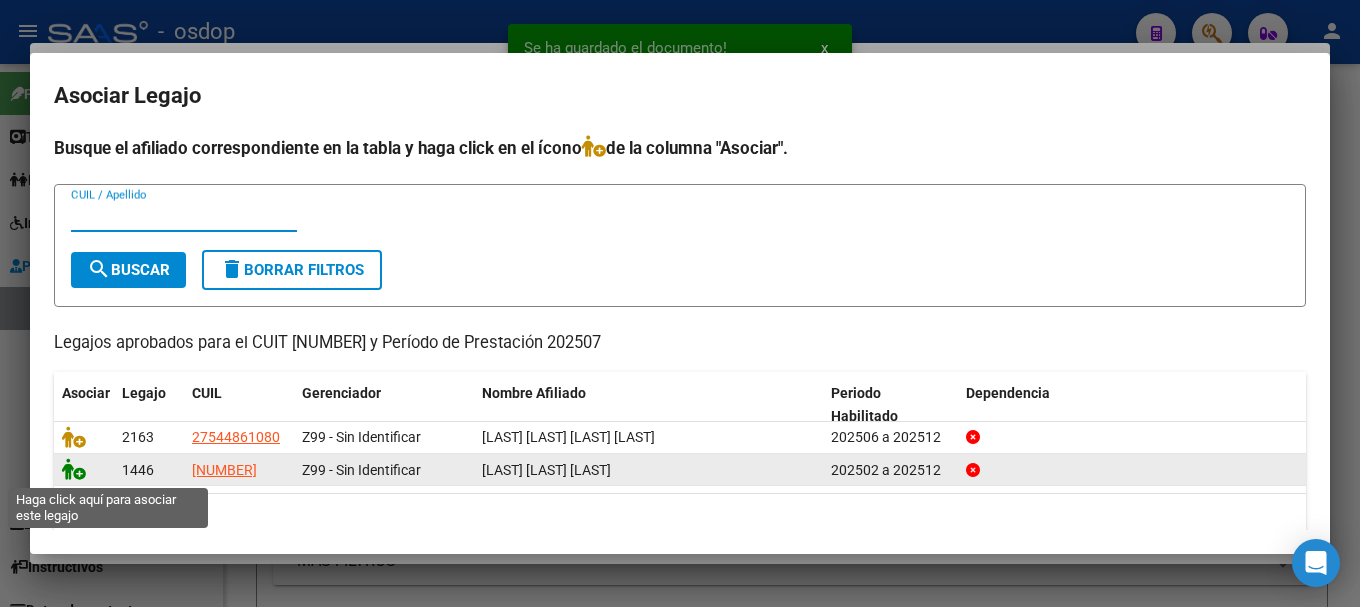 click 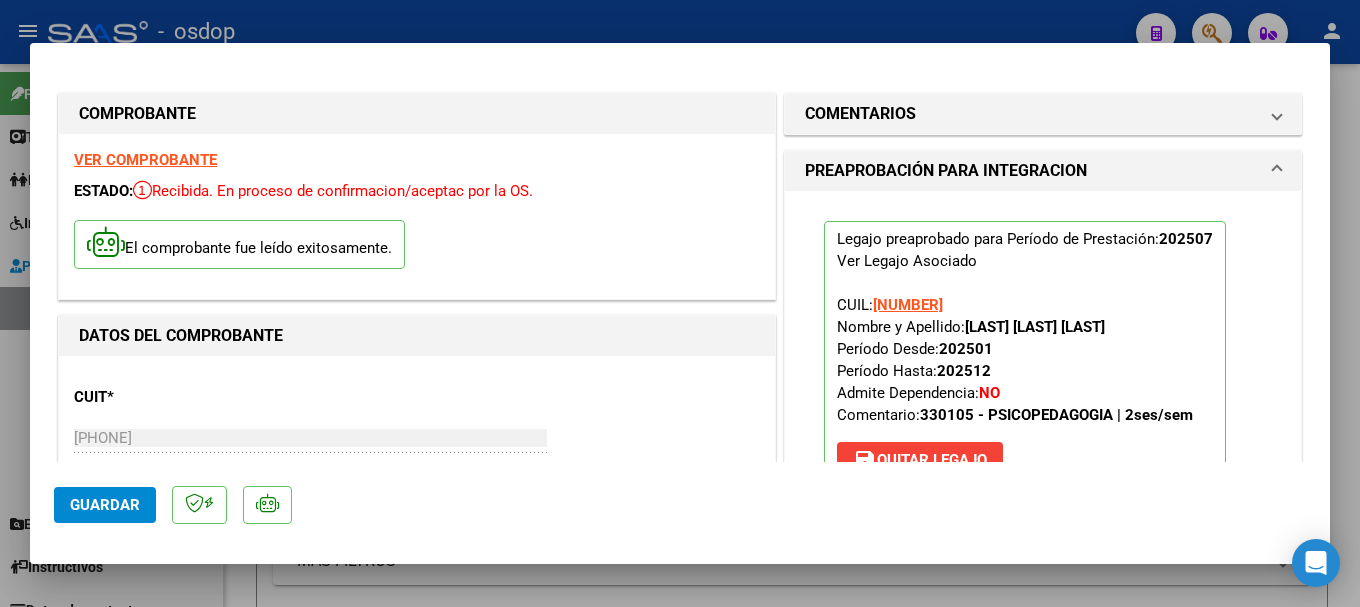 click on "Guardar" 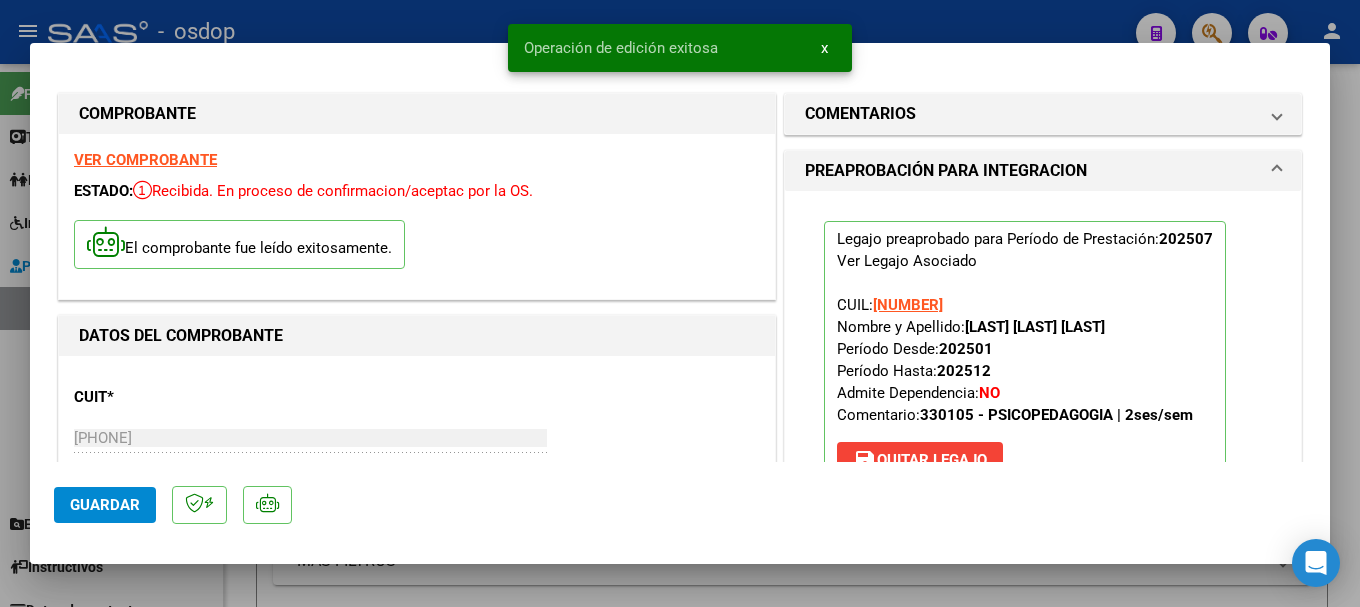 click at bounding box center (680, 303) 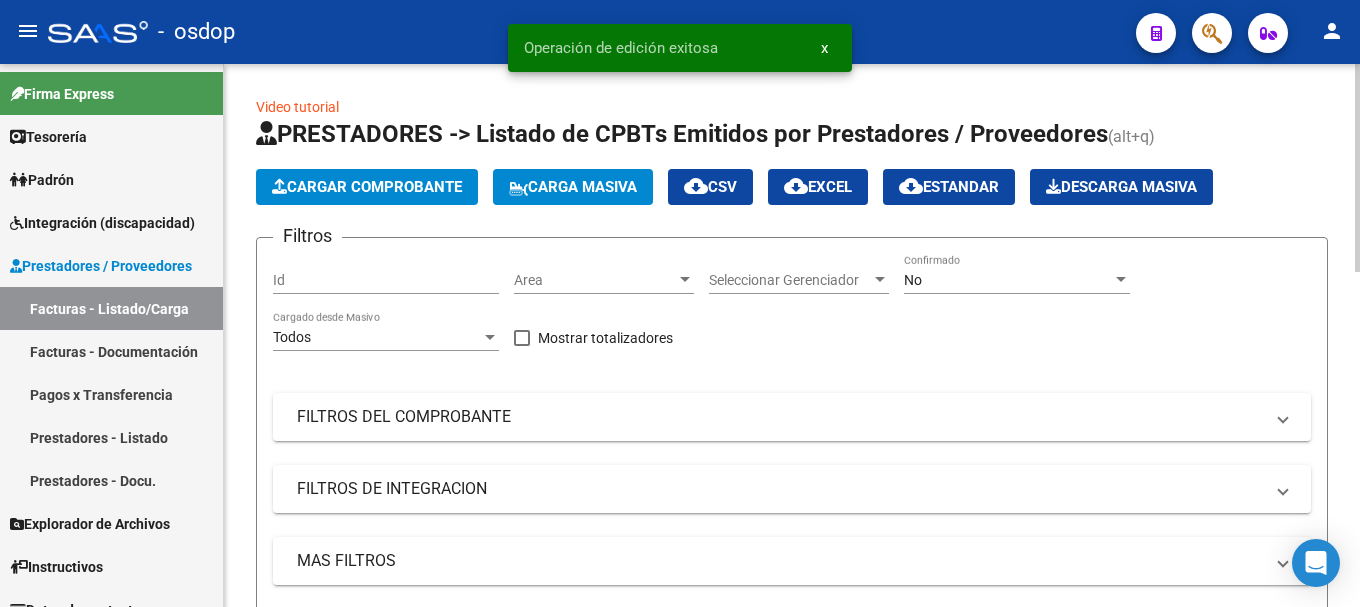 click on "Cargar Comprobante" 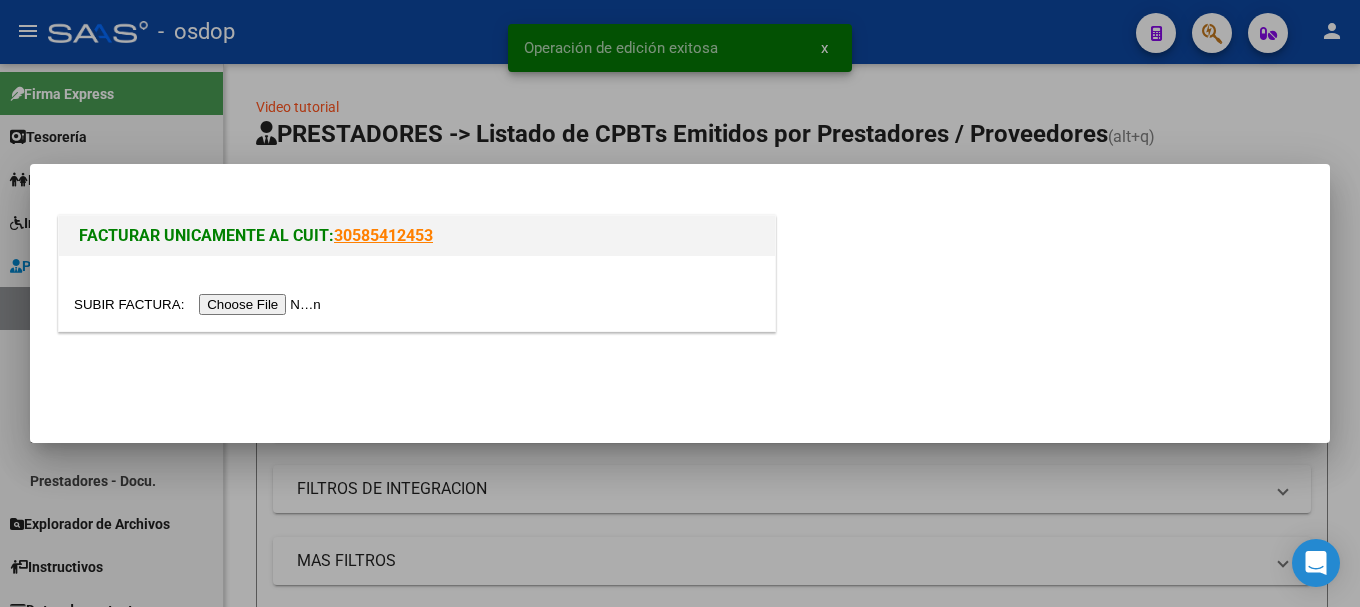 click at bounding box center (200, 304) 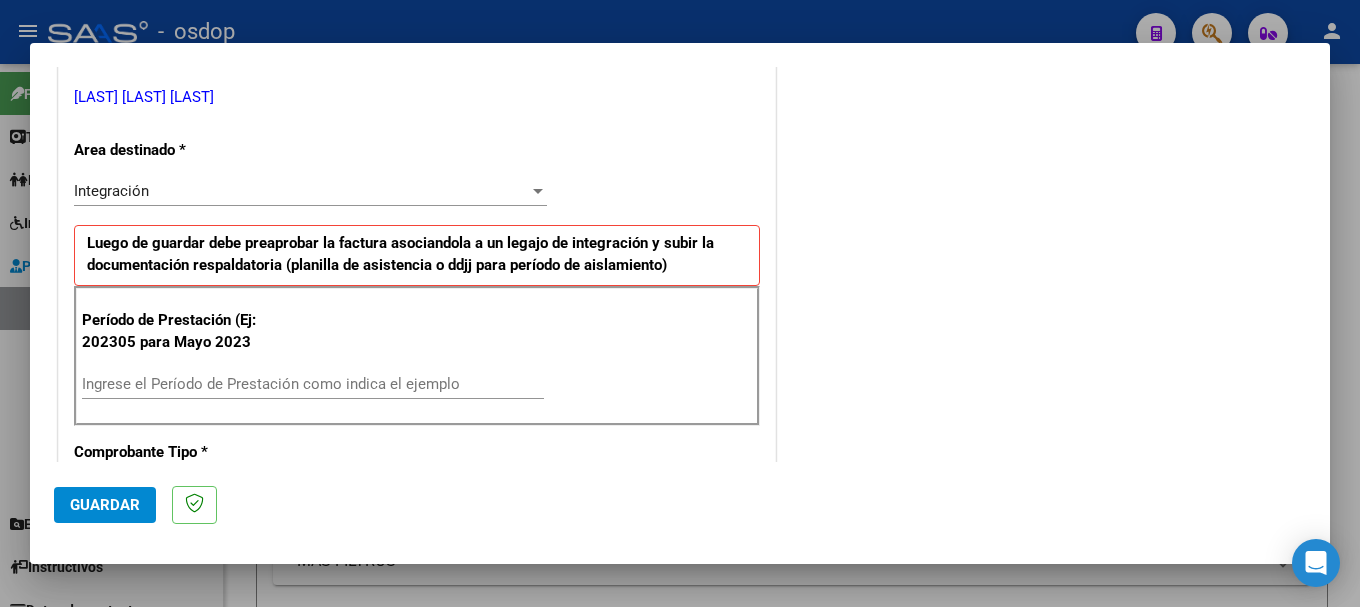 scroll, scrollTop: 600, scrollLeft: 0, axis: vertical 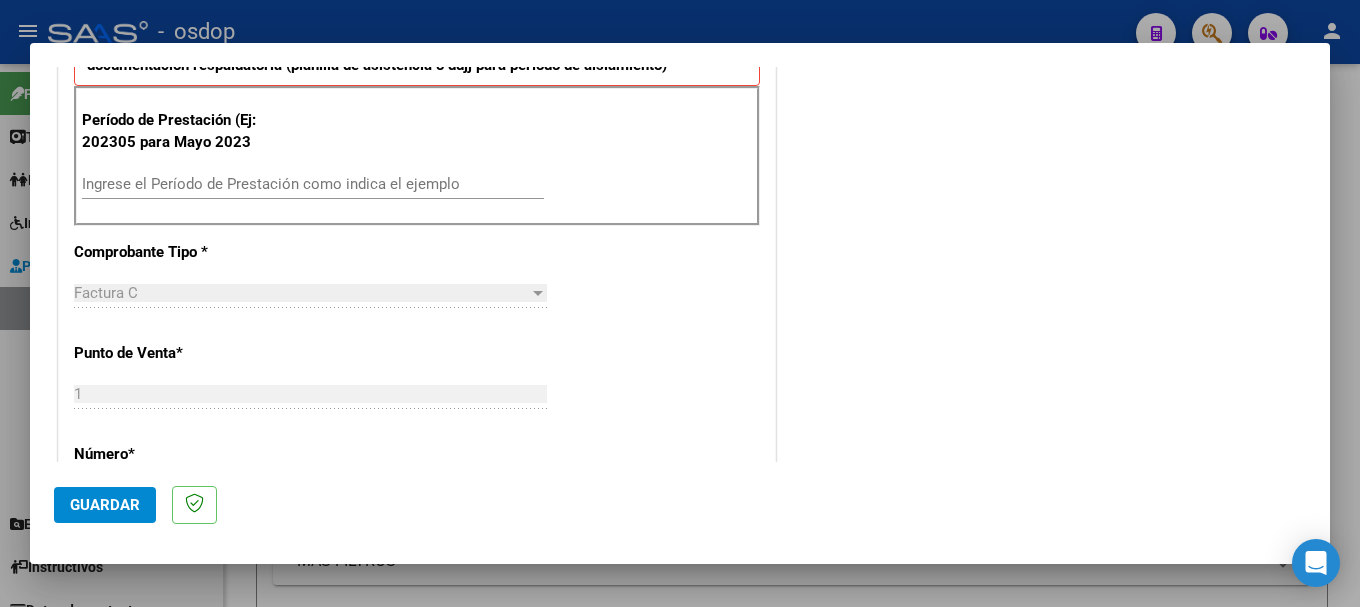 click on "Ingrese el Período de Prestación como indica el ejemplo" at bounding box center [313, 184] 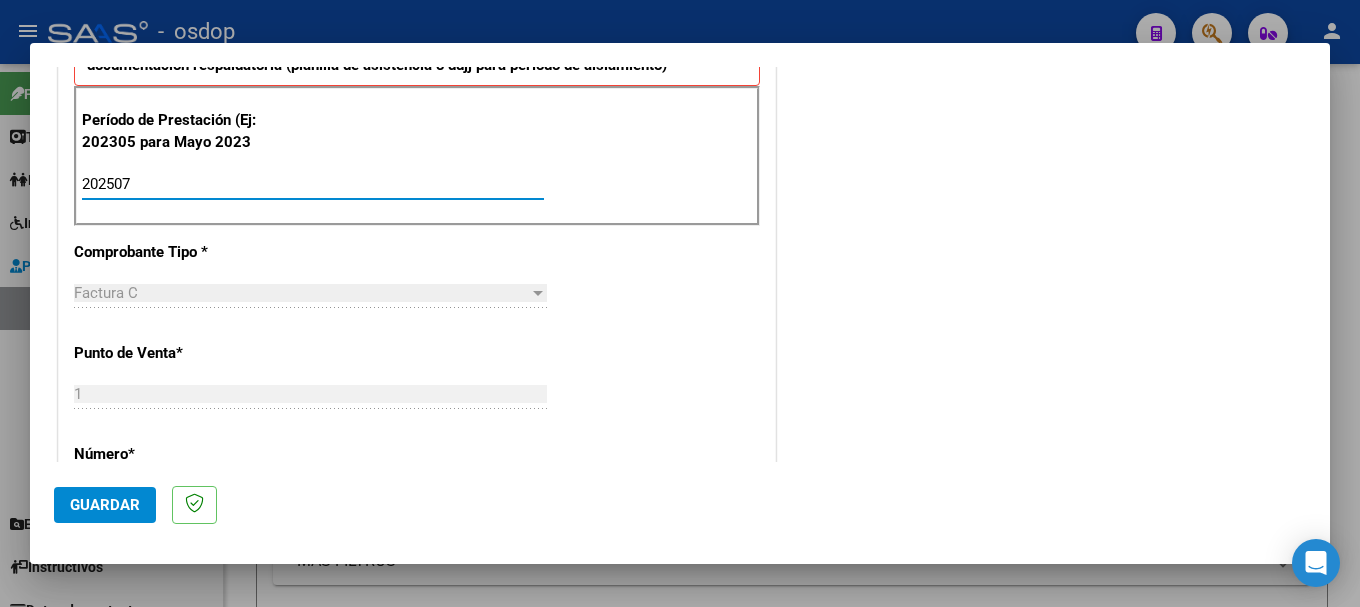 type on "202507" 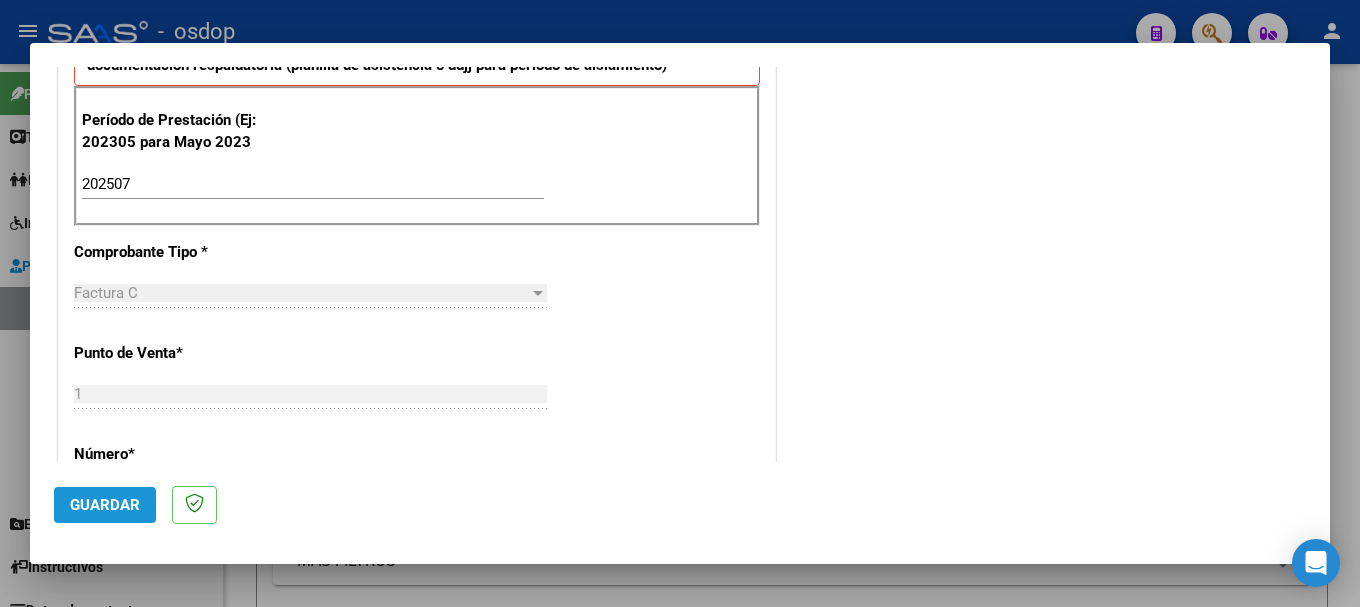 click on "Guardar" 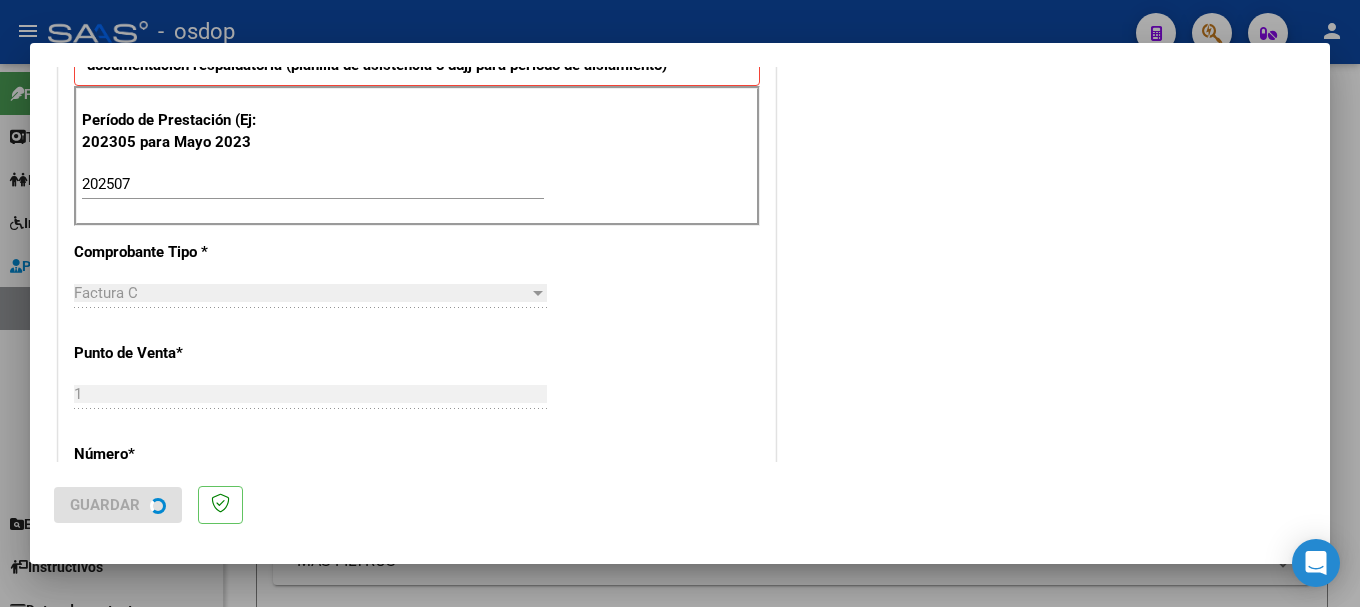 scroll, scrollTop: 0, scrollLeft: 0, axis: both 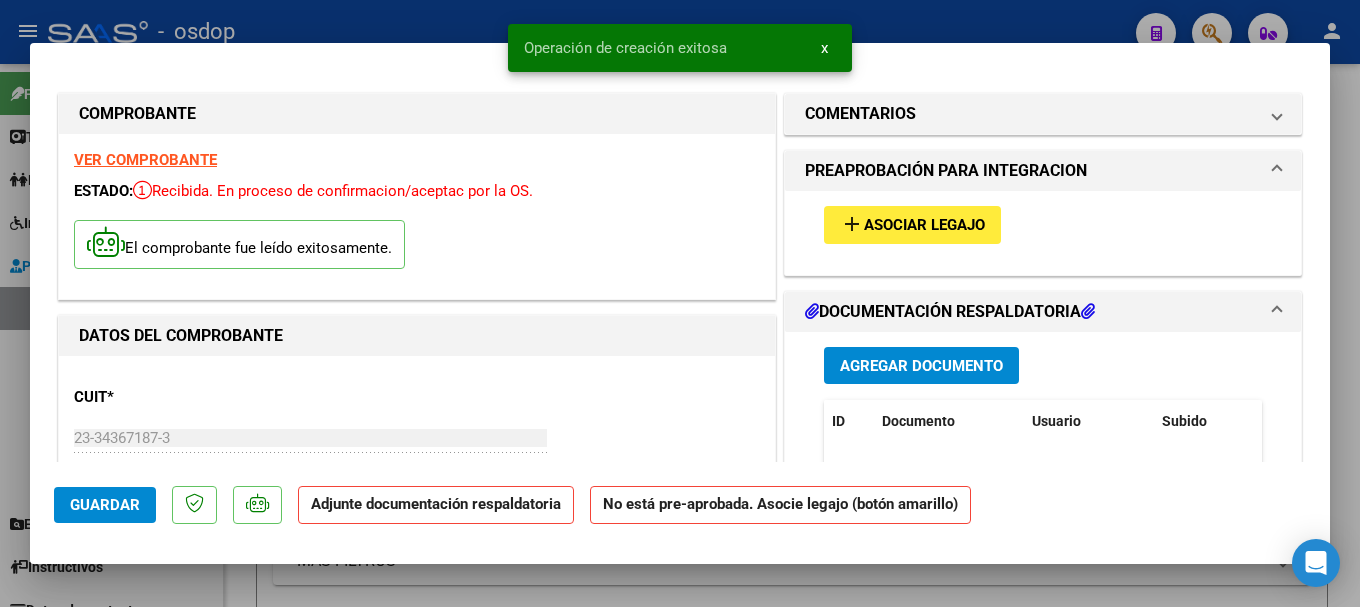 click on "Agregar Documento" at bounding box center (921, 366) 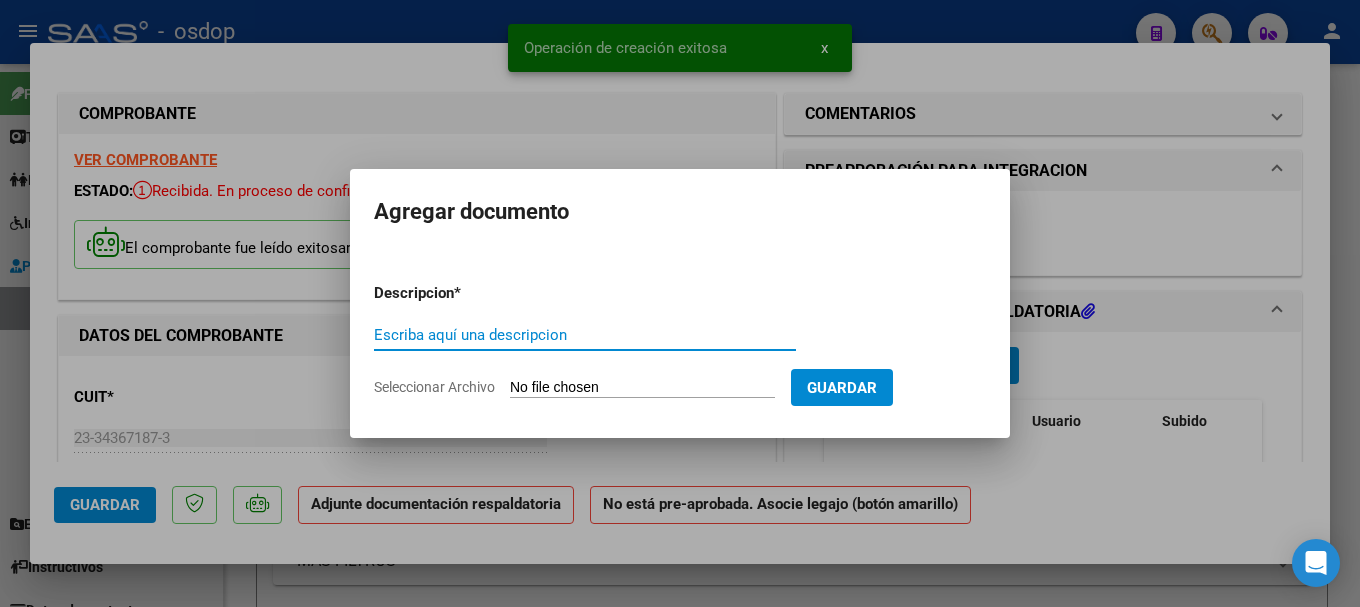 click on "Escriba aquí una descripcion" at bounding box center [585, 335] 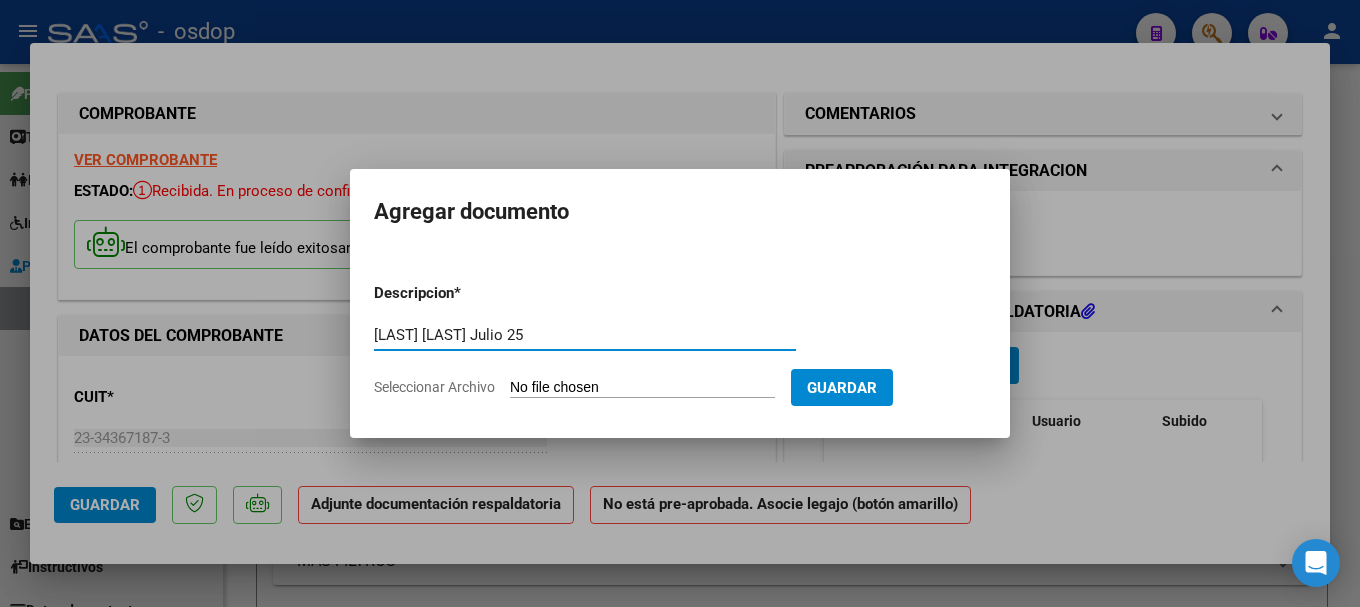 type on "[LAST] [LAST] Julio 25" 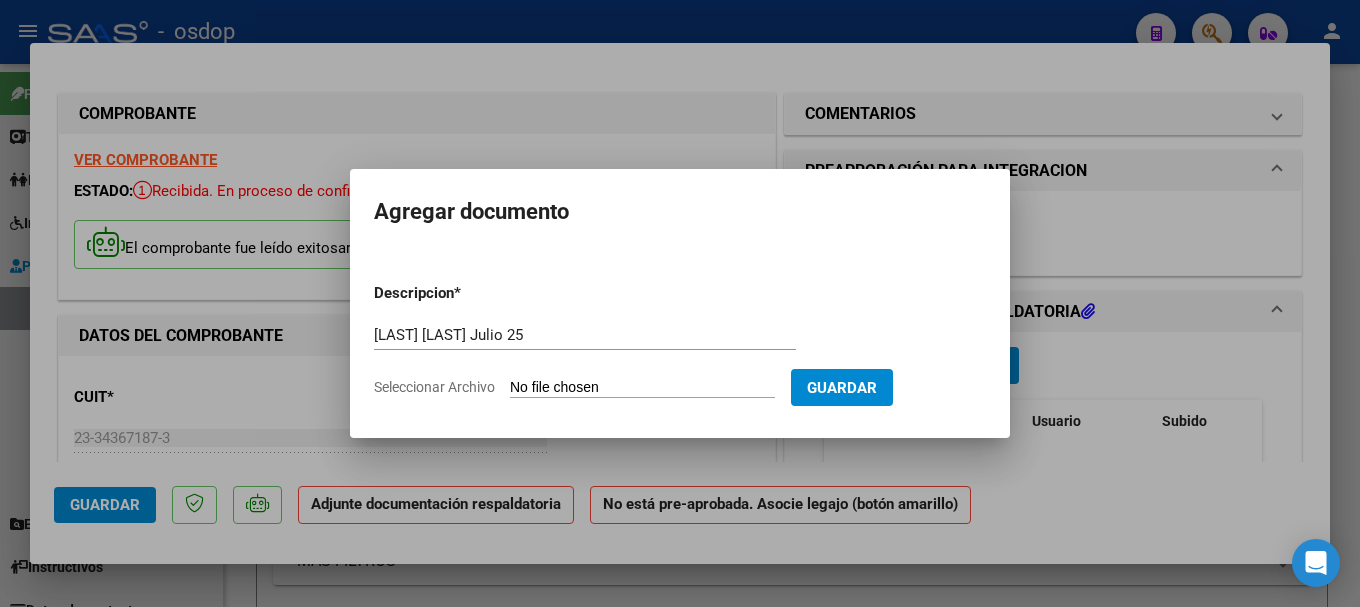 click on "Seleccionar Archivo" at bounding box center (642, 388) 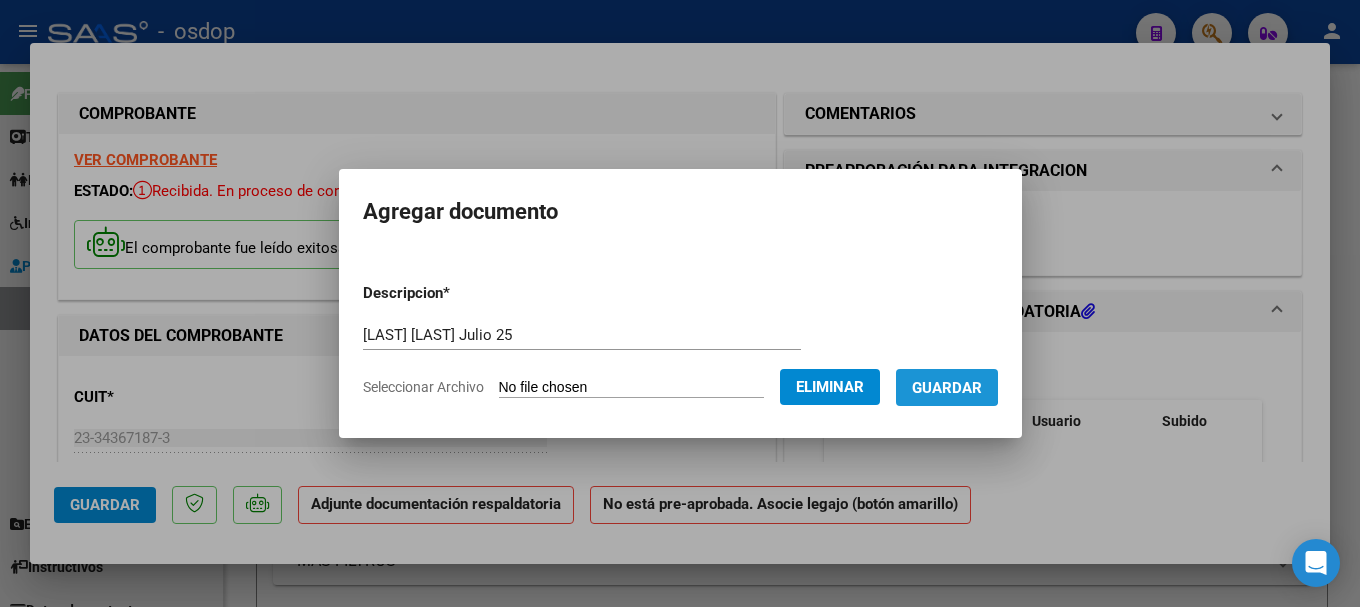 click on "Guardar" at bounding box center (947, 388) 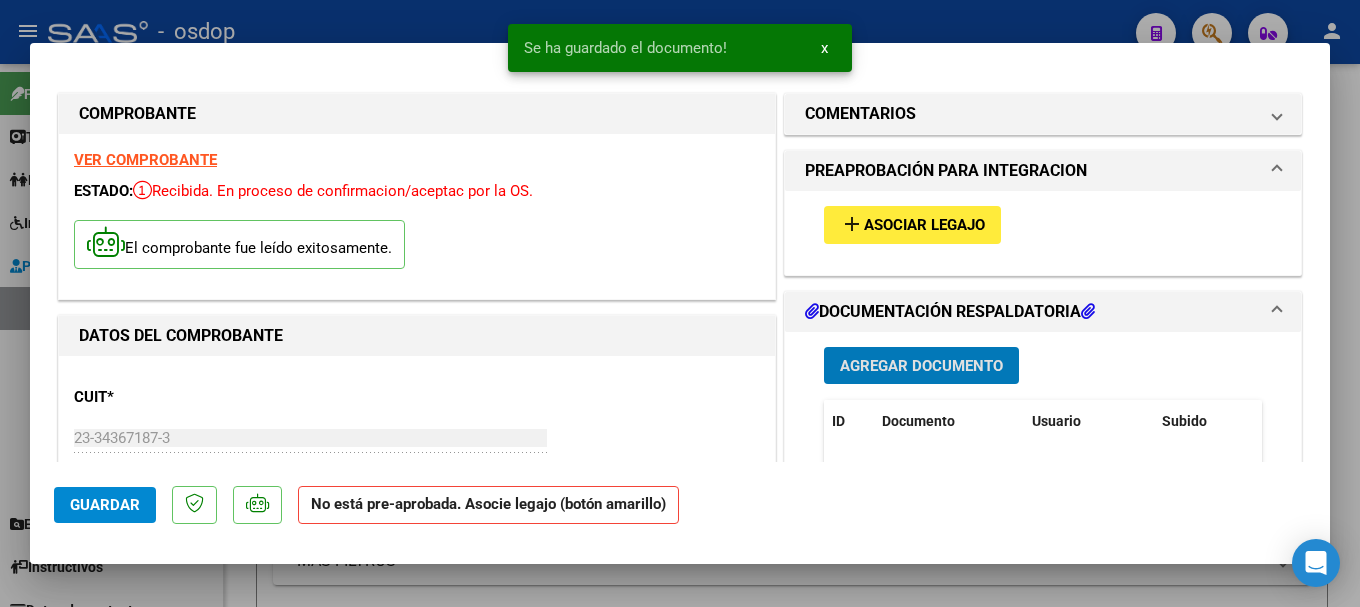 click on "Asociar Legajo" at bounding box center (924, 226) 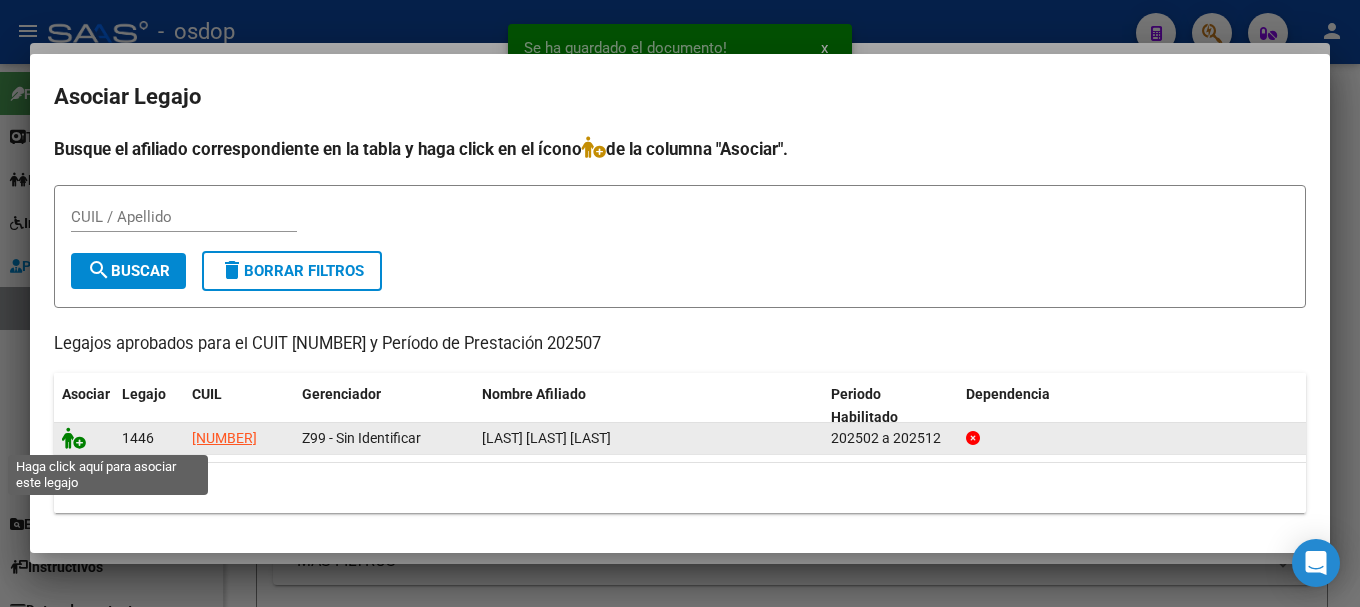 click 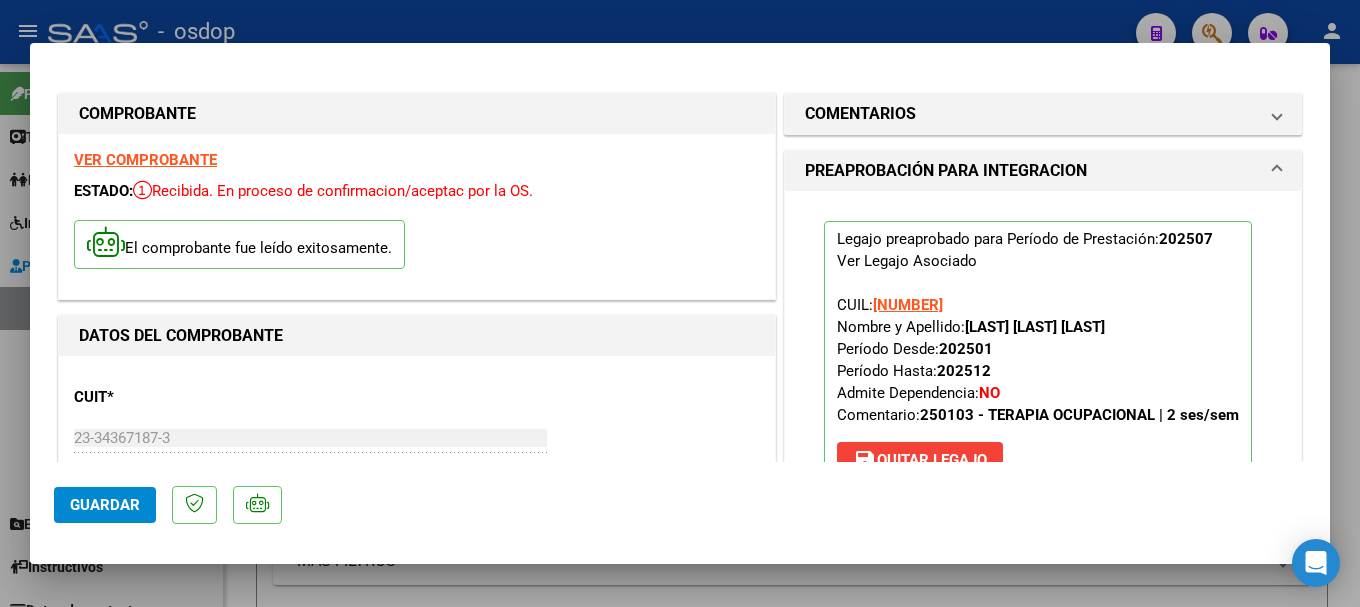 click on "Guardar" 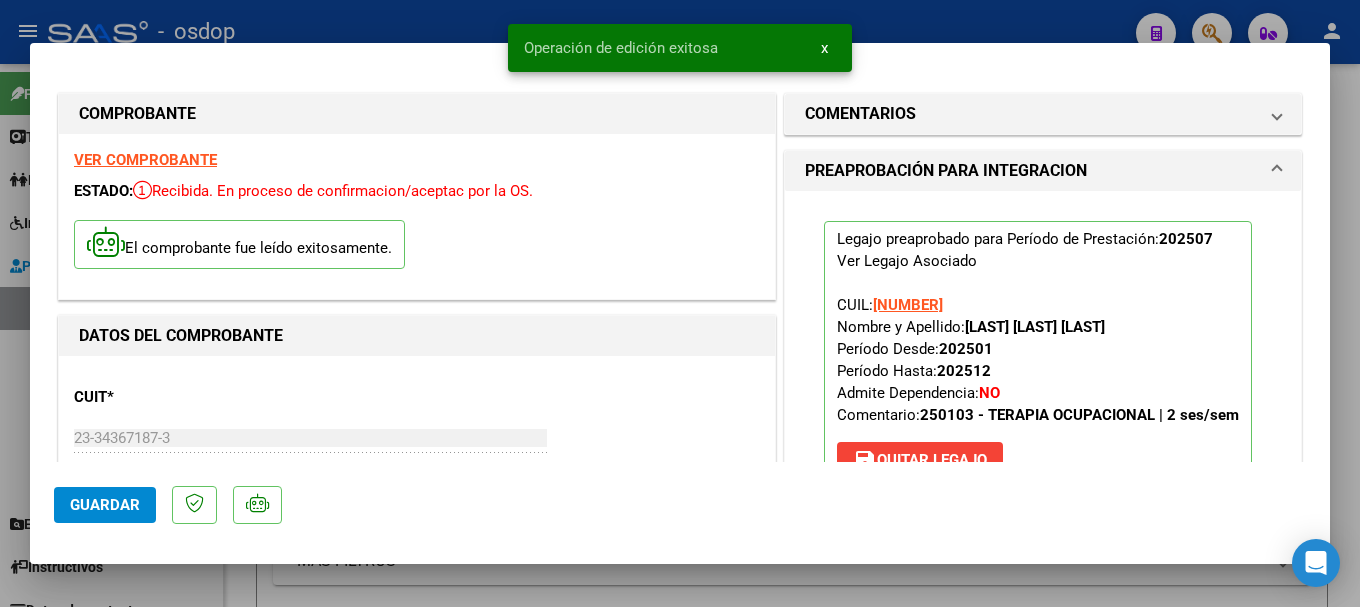 click at bounding box center [680, 303] 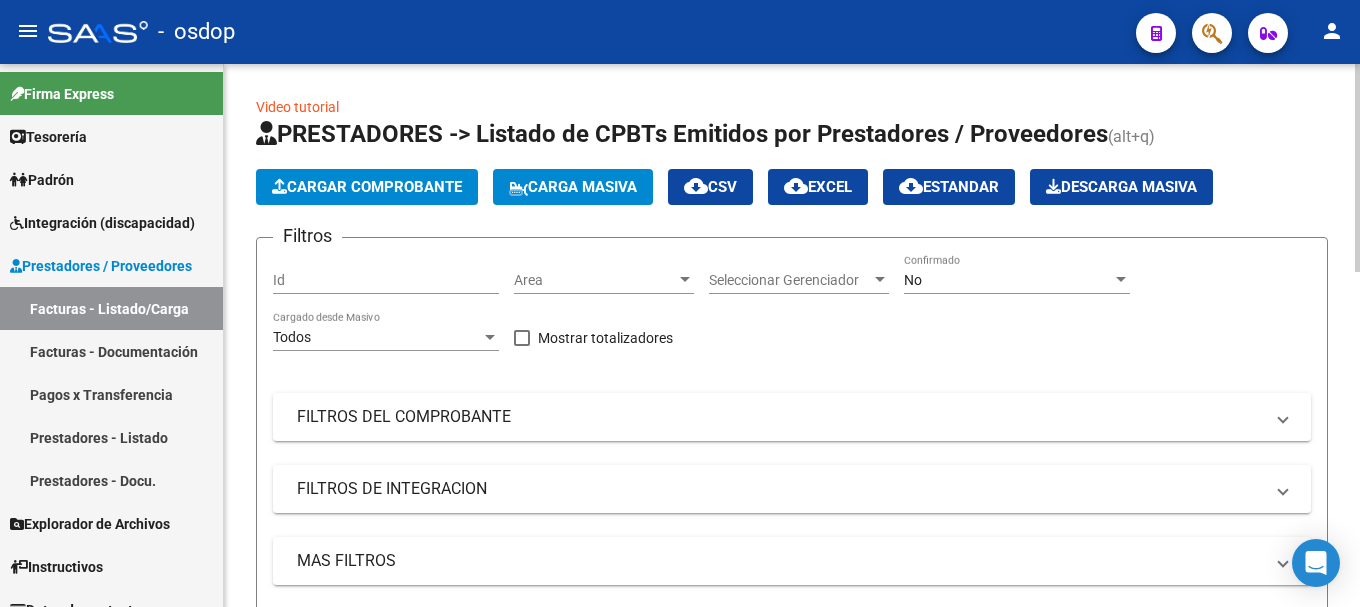 click on "Cargar Comprobante" 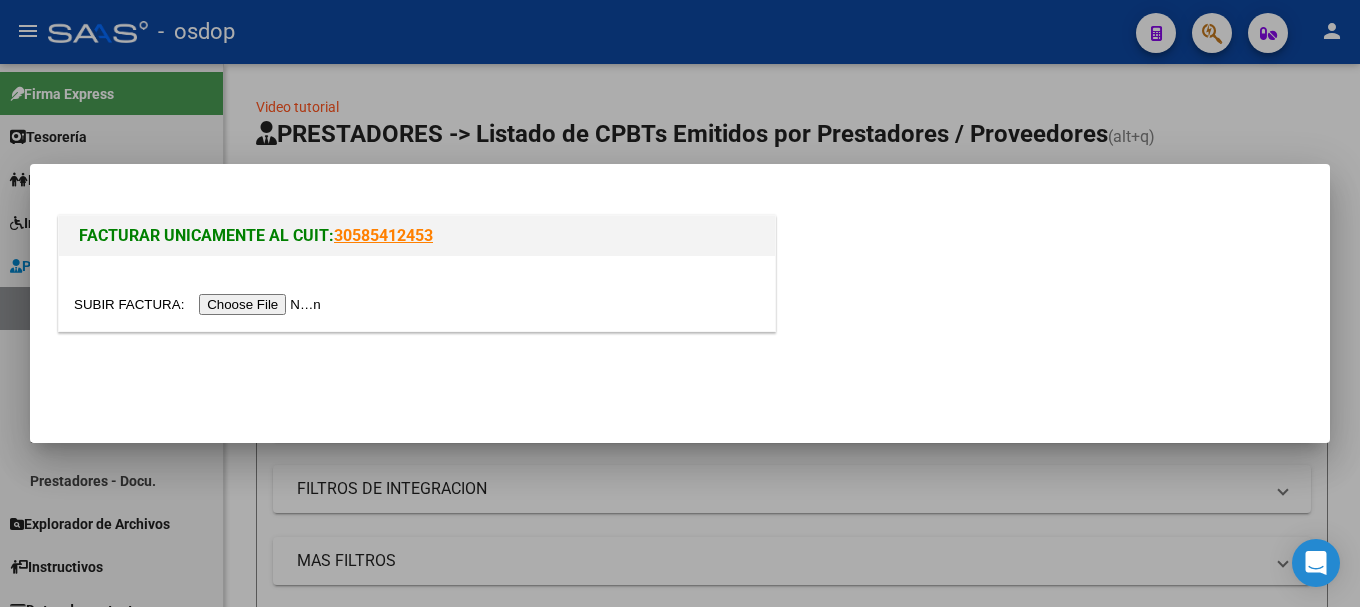 click at bounding box center (200, 304) 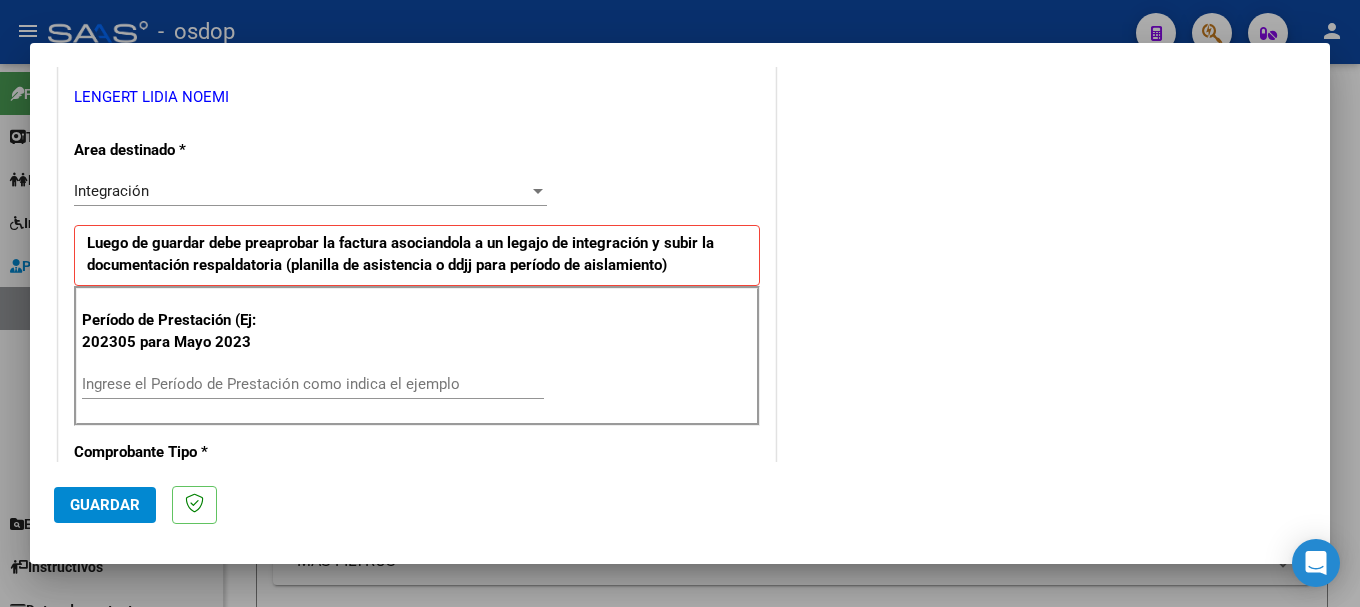 scroll, scrollTop: 500, scrollLeft: 0, axis: vertical 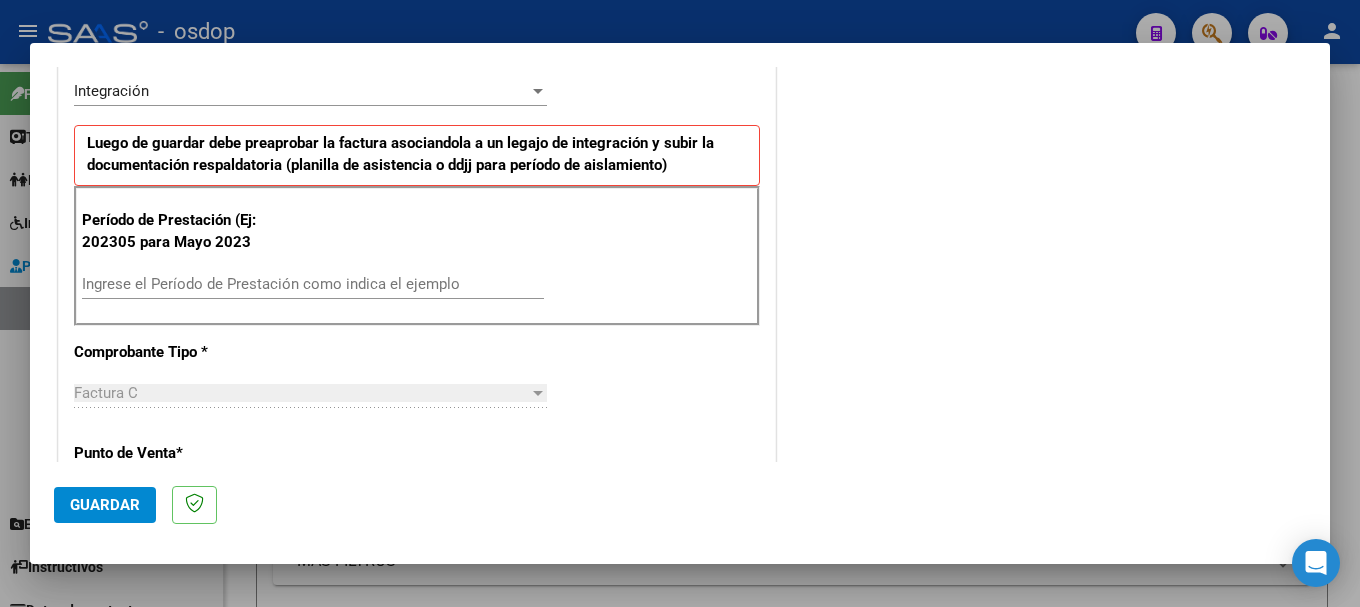 click on "Ingrese el Período de Prestación como indica el ejemplo" at bounding box center [313, 284] 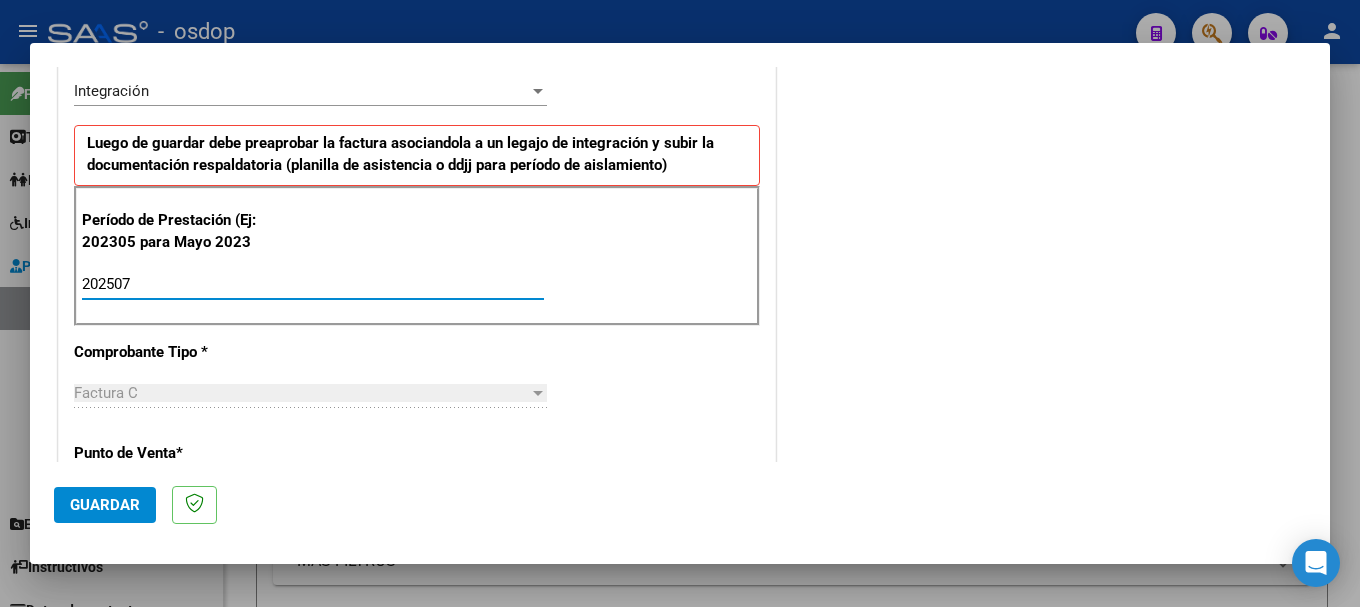 type on "202507" 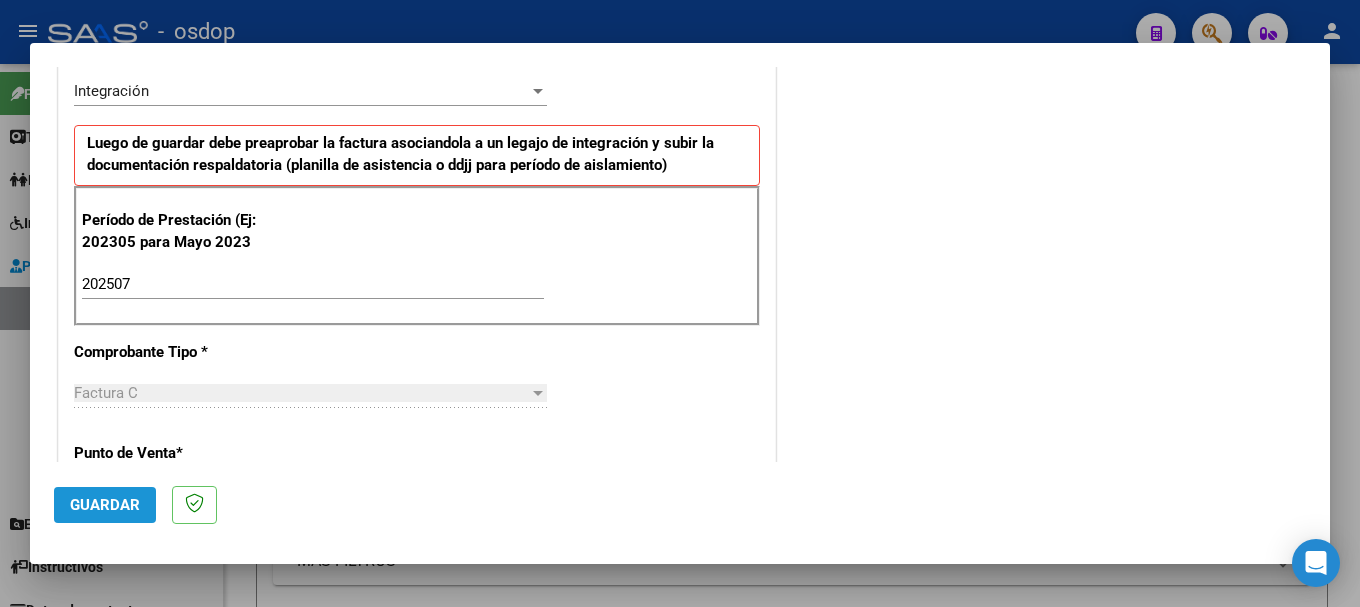 click on "Guardar" 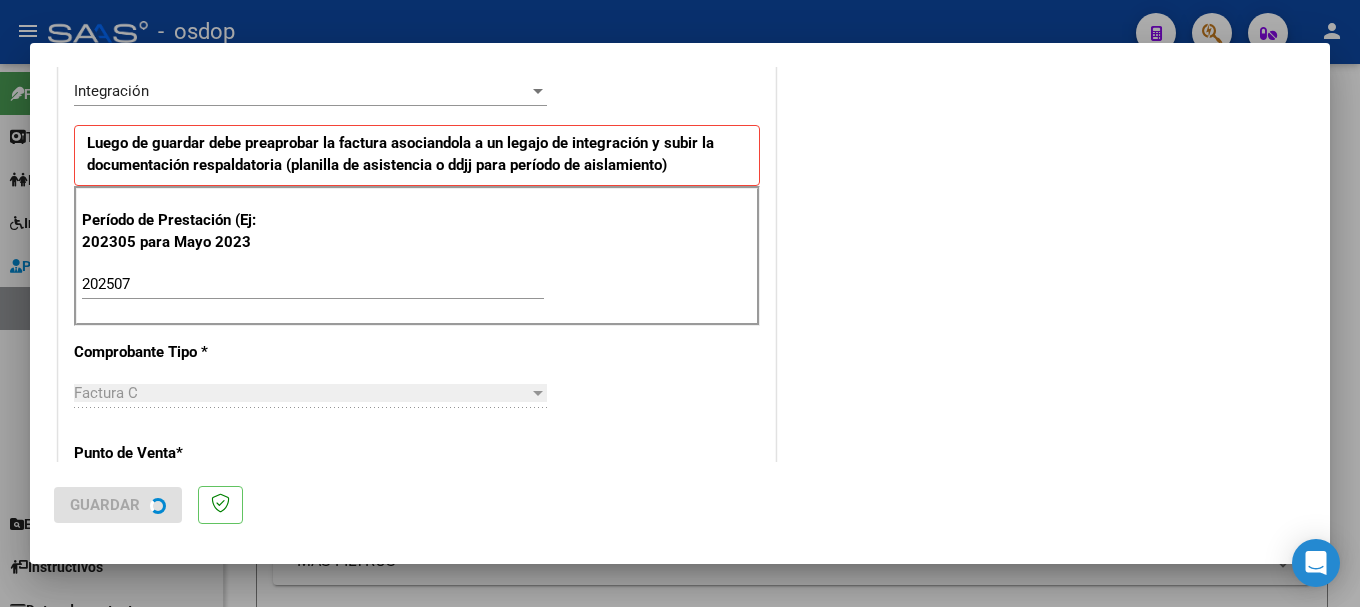 scroll, scrollTop: 0, scrollLeft: 0, axis: both 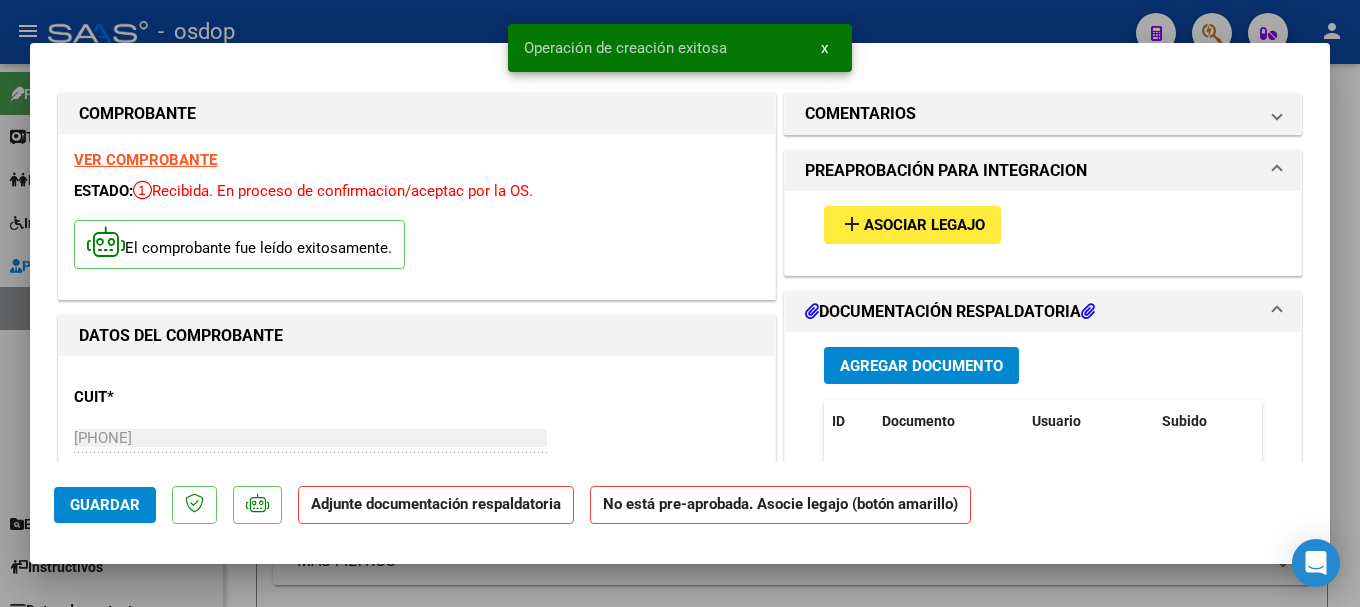click on "Agregar Documento" at bounding box center (921, 366) 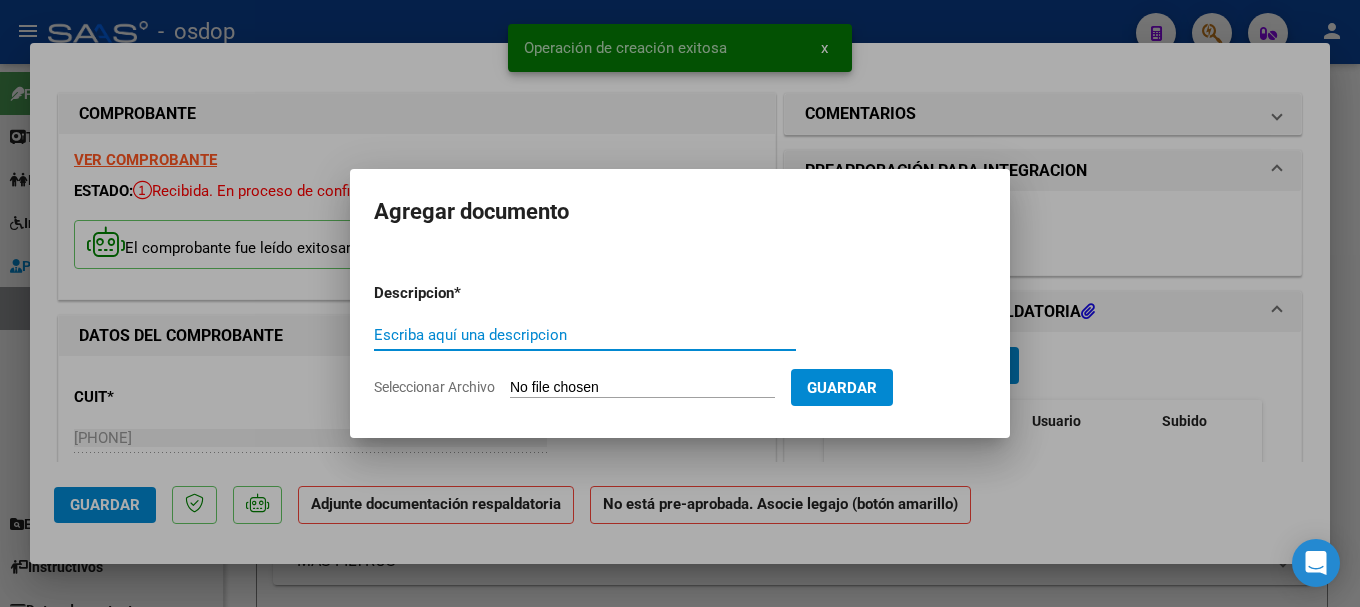 click on "Escriba aquí una descripcion" at bounding box center (585, 335) 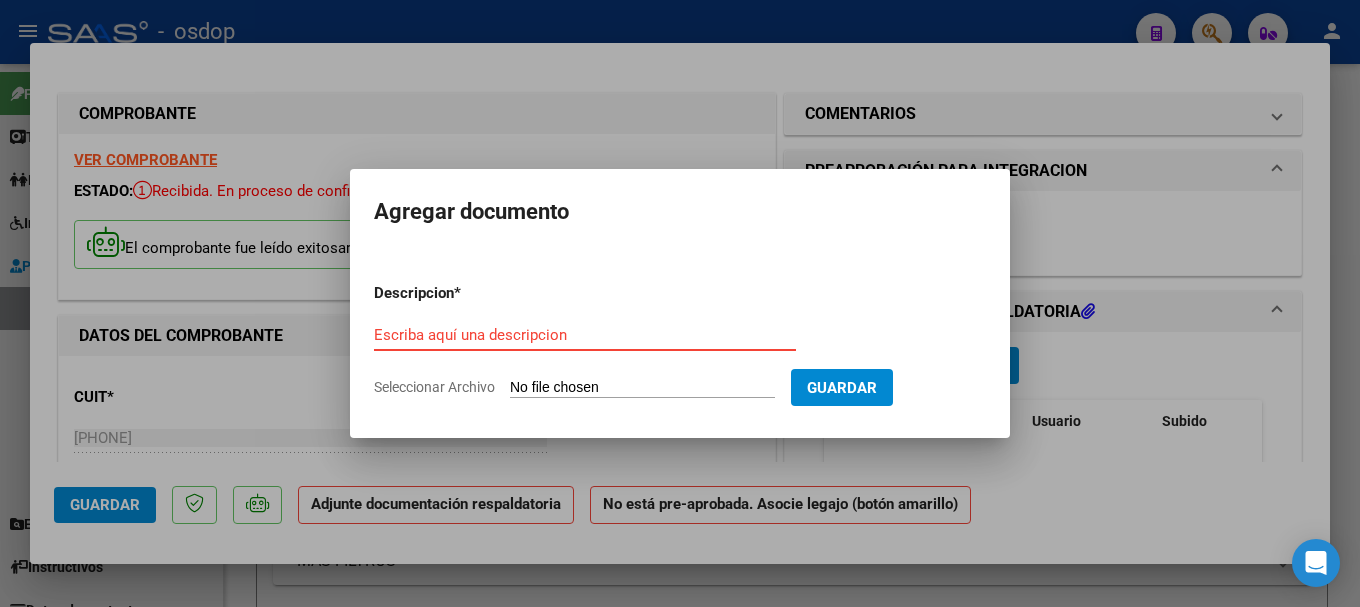 paste on "[LAST] [LAST] [MONTH] [NUMBER]" 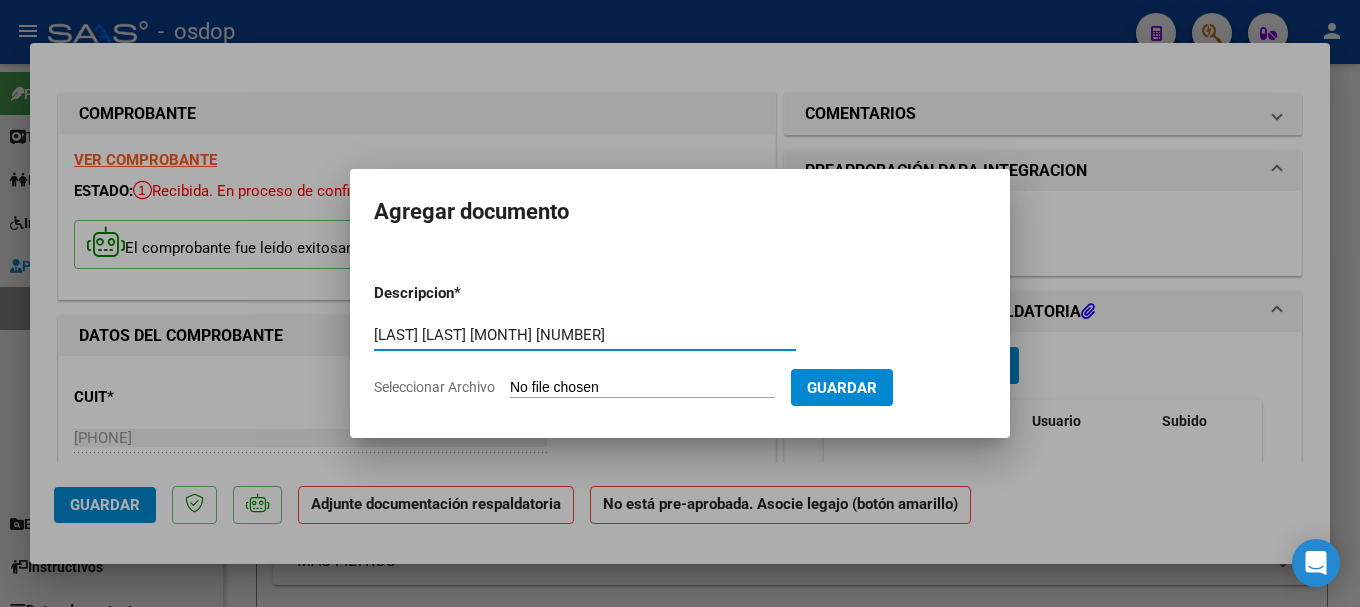 type on "[LAST] [LAST] [MONTH] [NUMBER]" 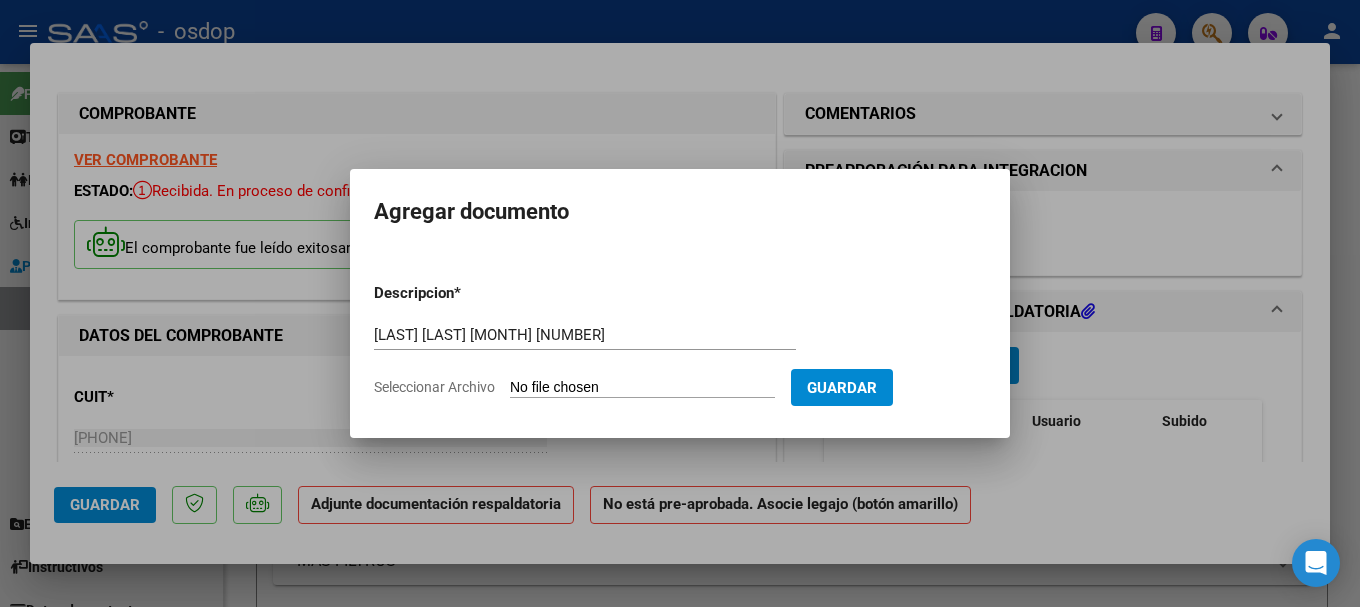 type on "C:\fakepath\27258126322_011_00003_00000910.pdf" 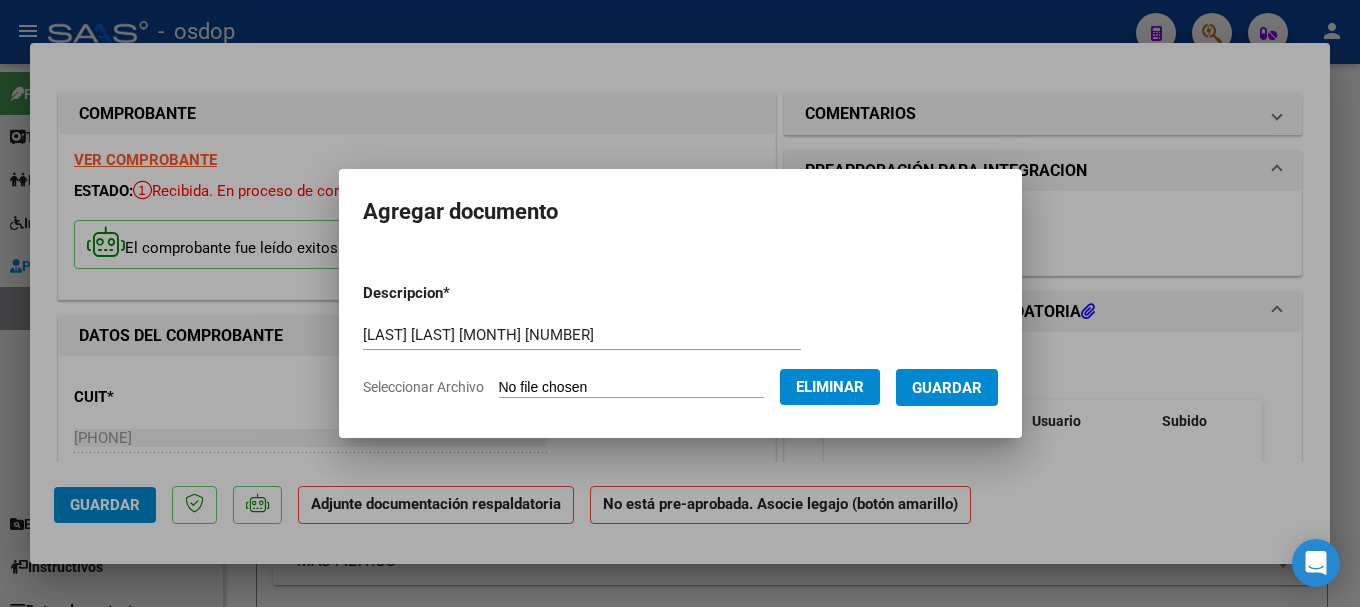 click on "Guardar" at bounding box center (947, 388) 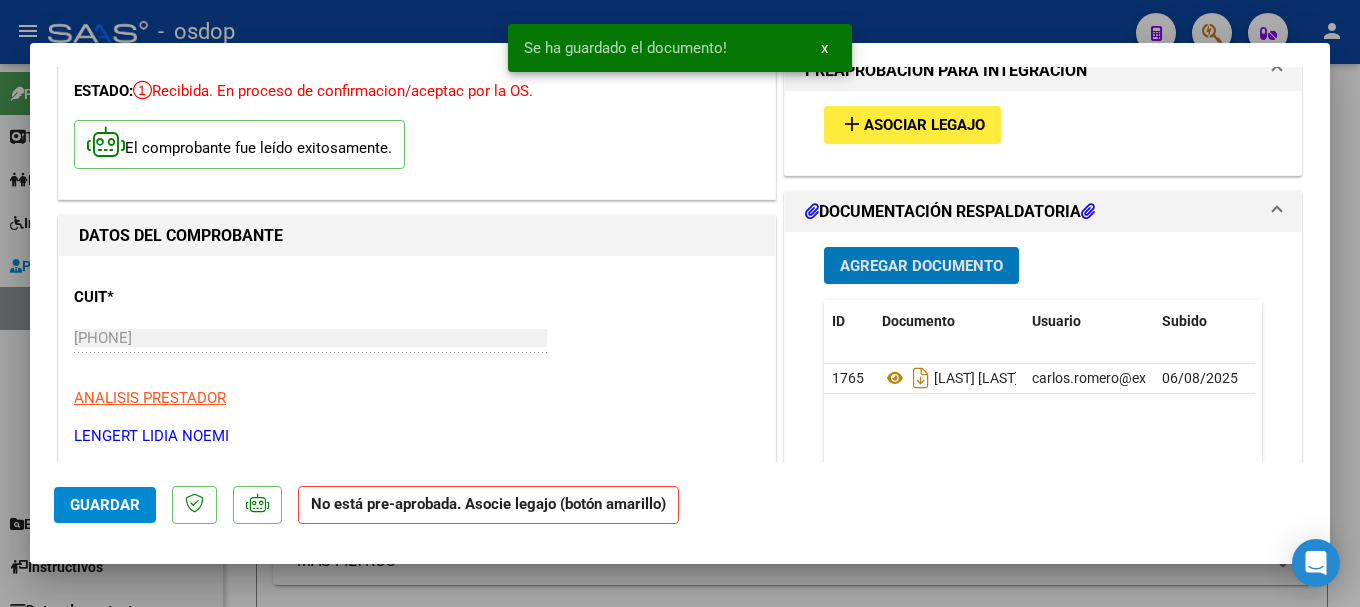 scroll, scrollTop: 0, scrollLeft: 0, axis: both 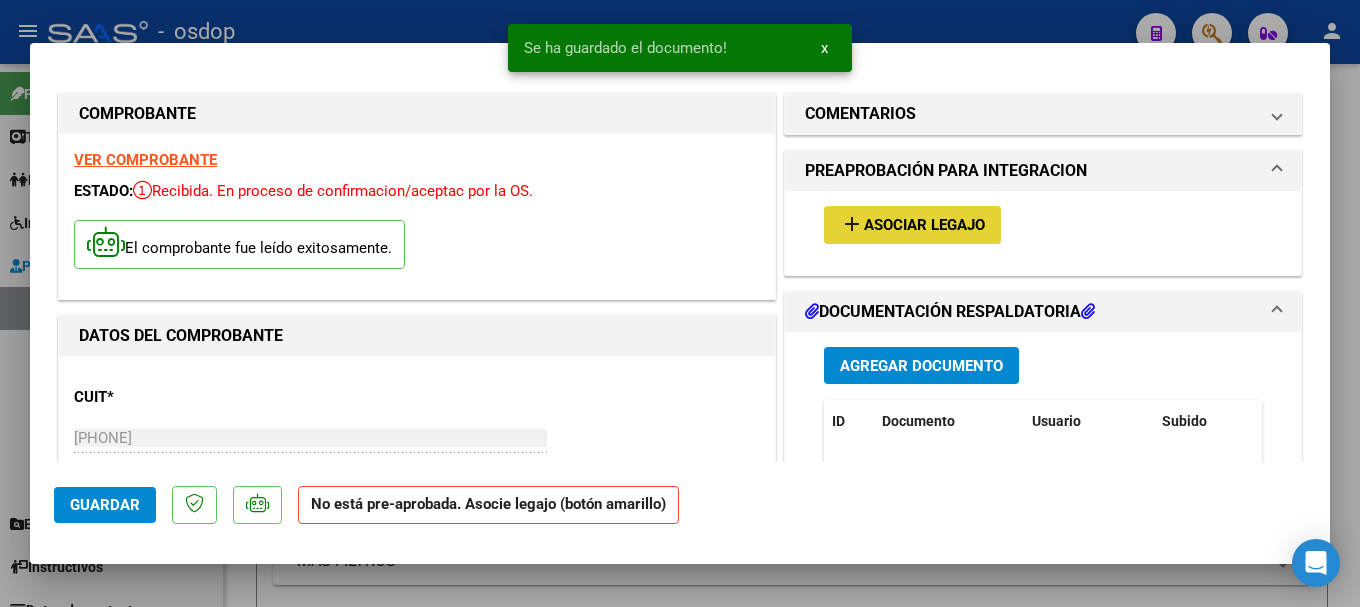 click on "add Asociar Legajo" at bounding box center [912, 224] 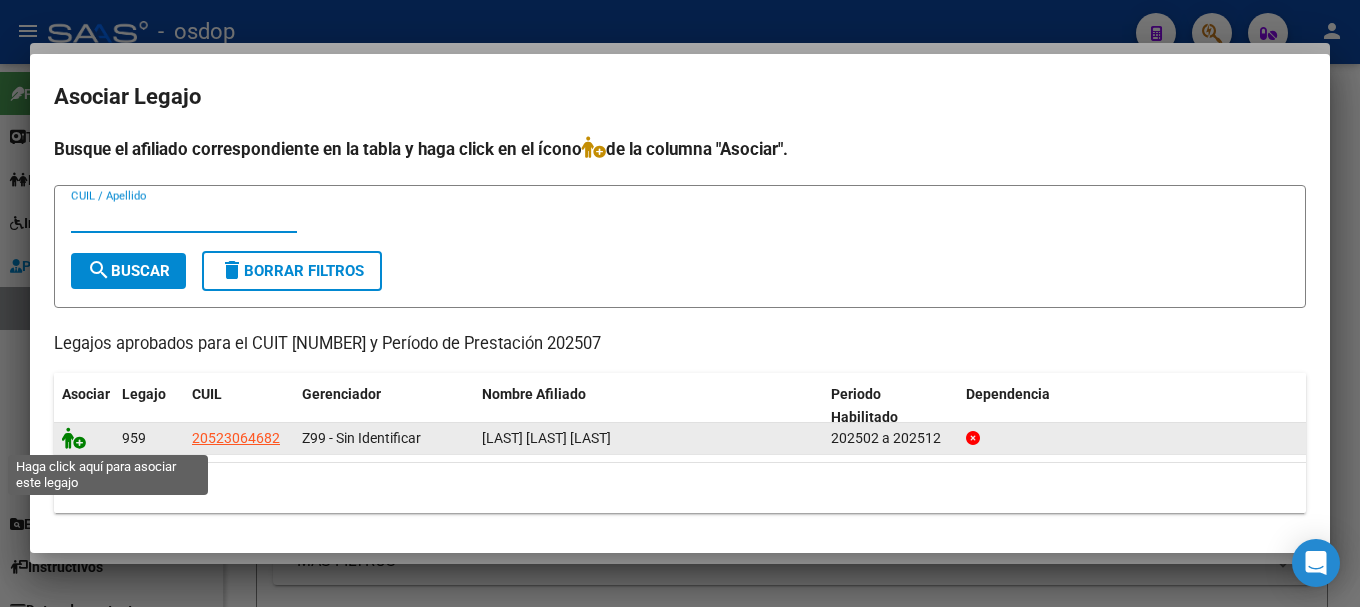 click 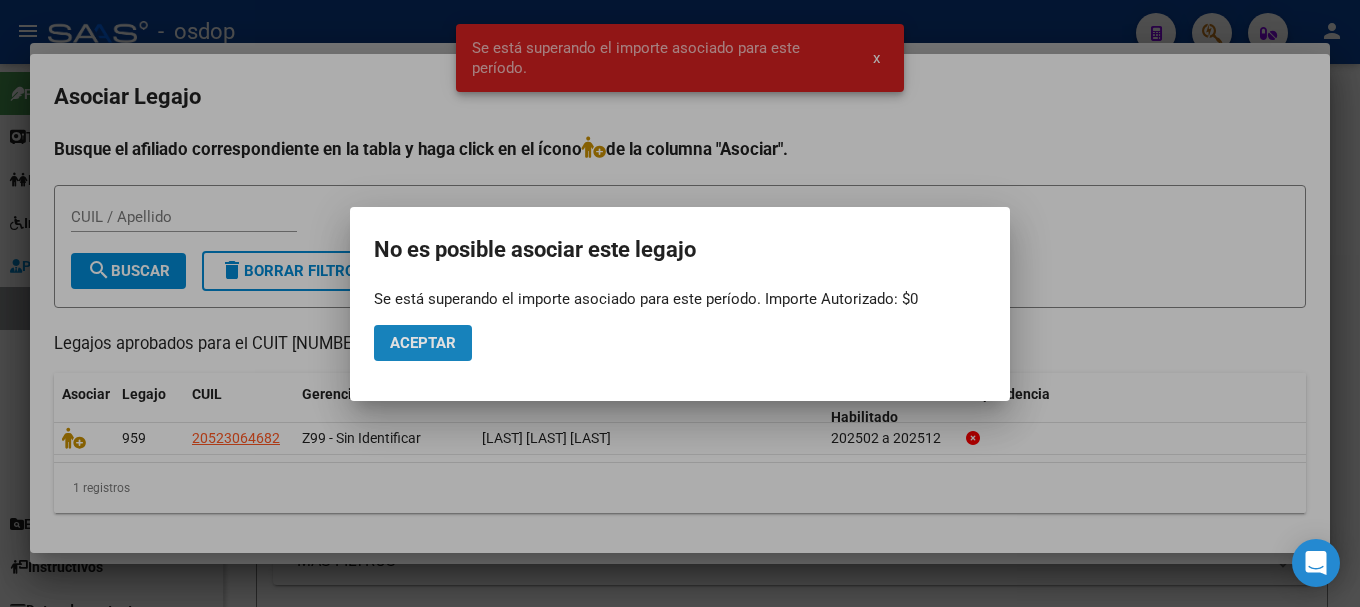 click on "Aceptar" 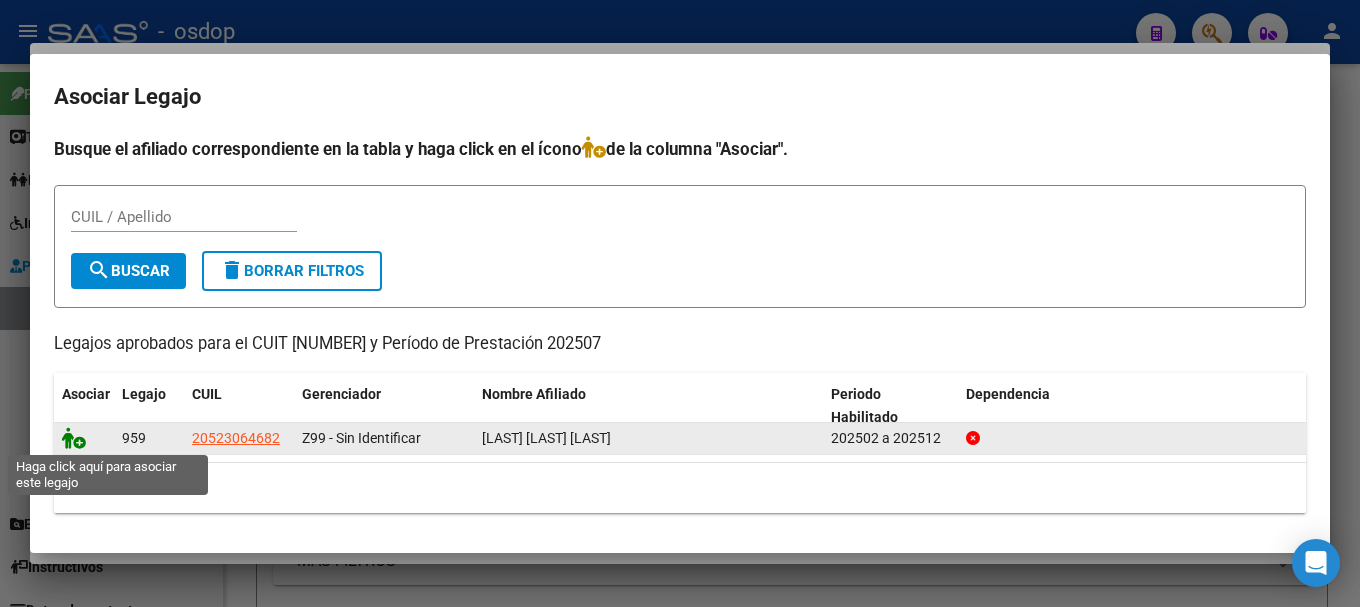 click 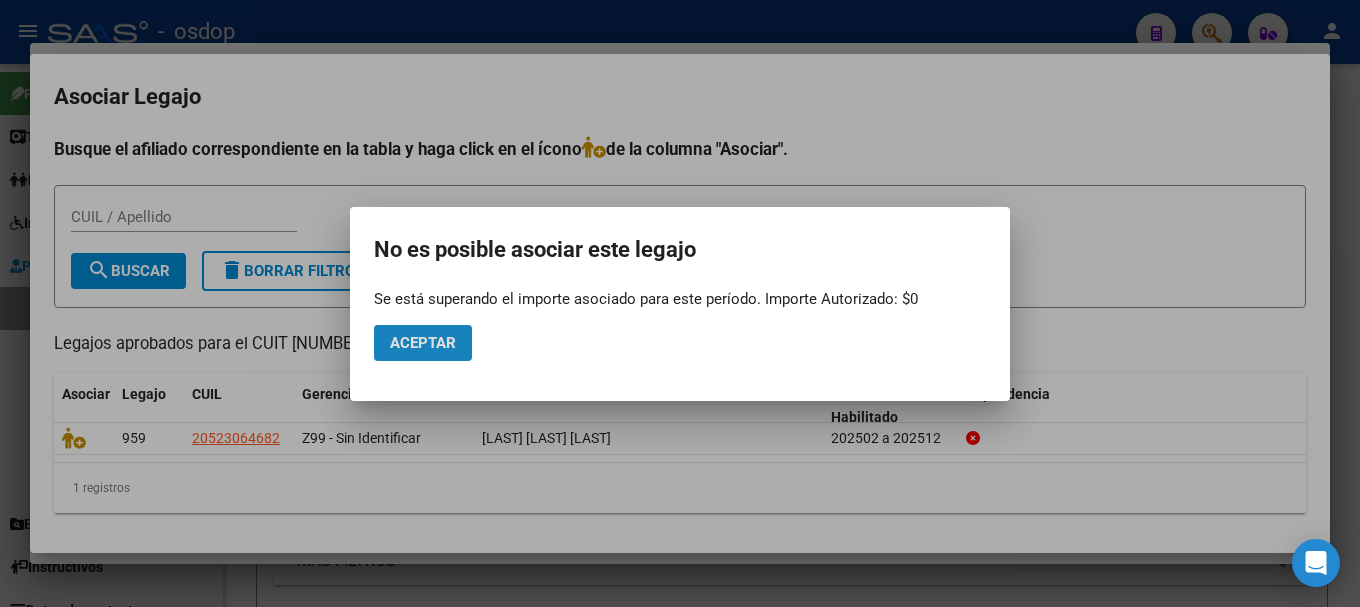click on "Aceptar" 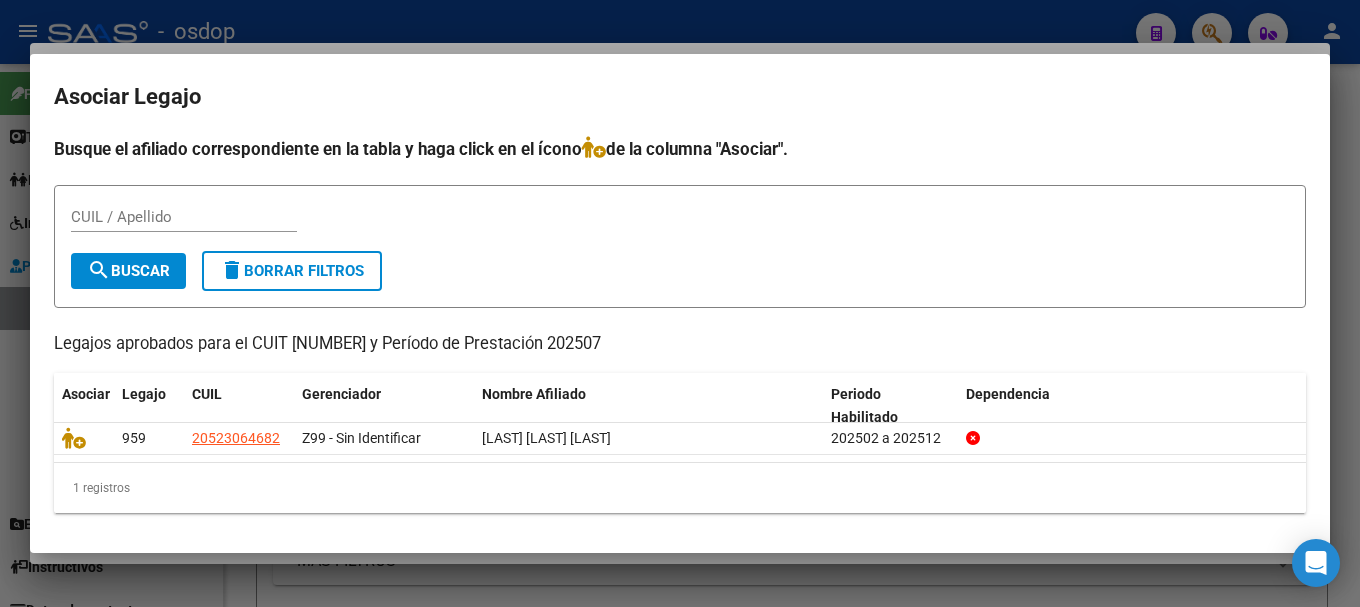 click at bounding box center (680, 303) 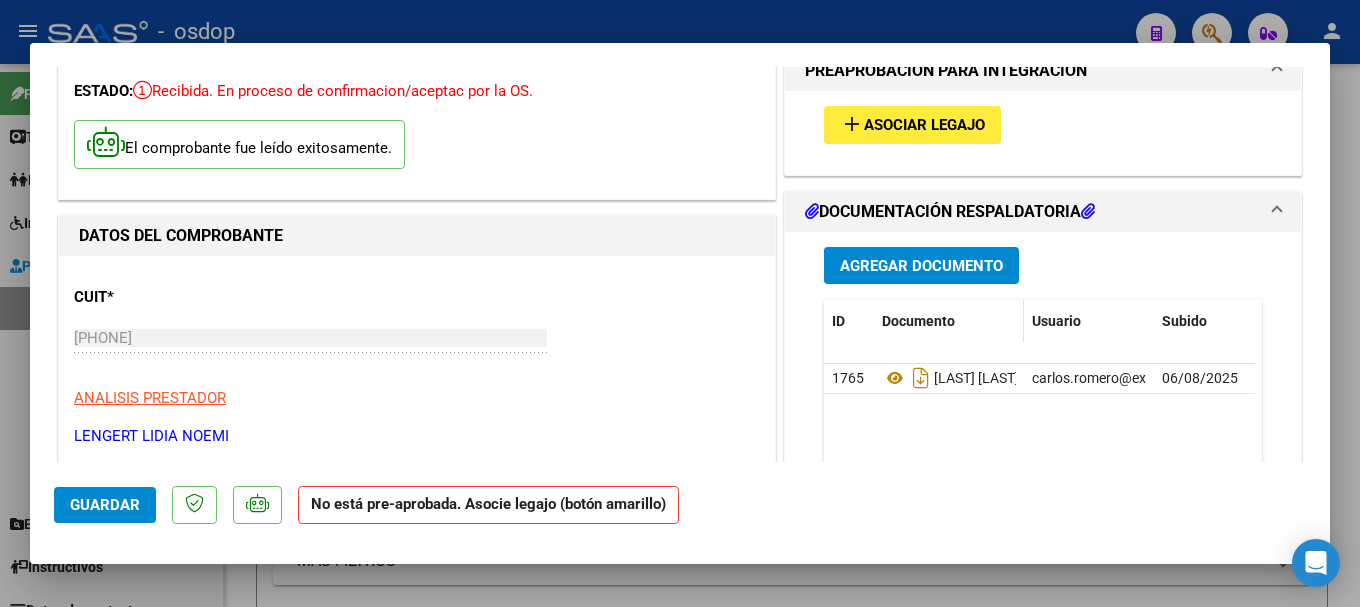 scroll, scrollTop: 0, scrollLeft: 0, axis: both 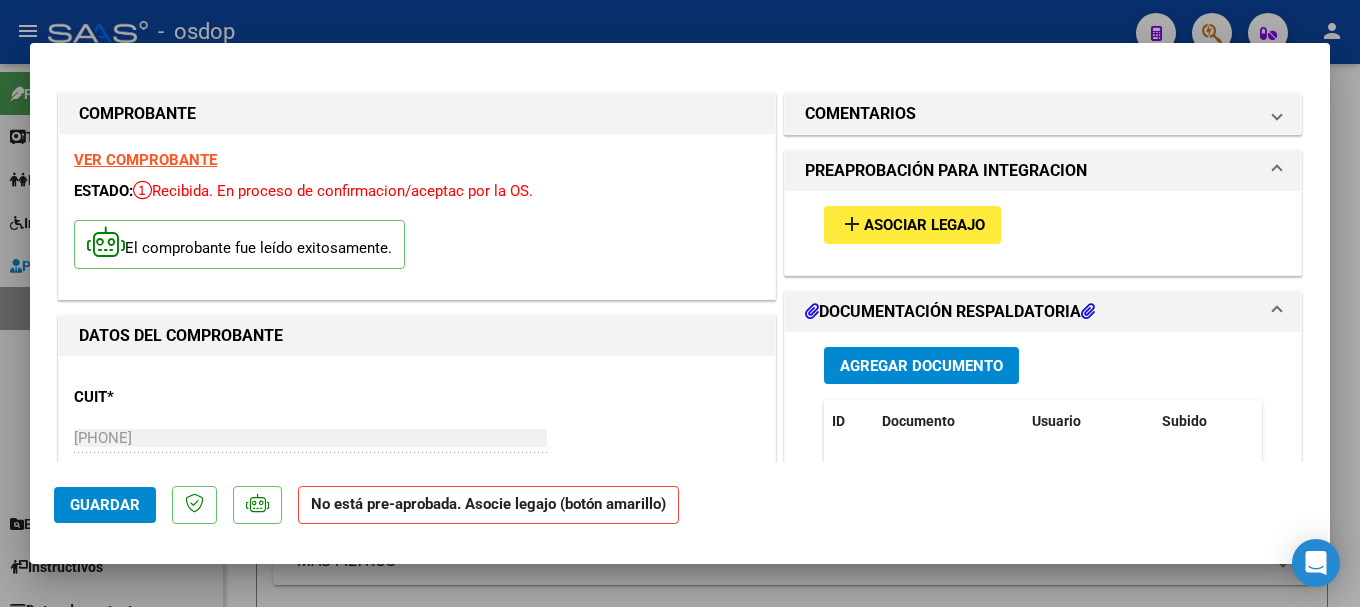 click on "Asociar Legajo" at bounding box center [924, 226] 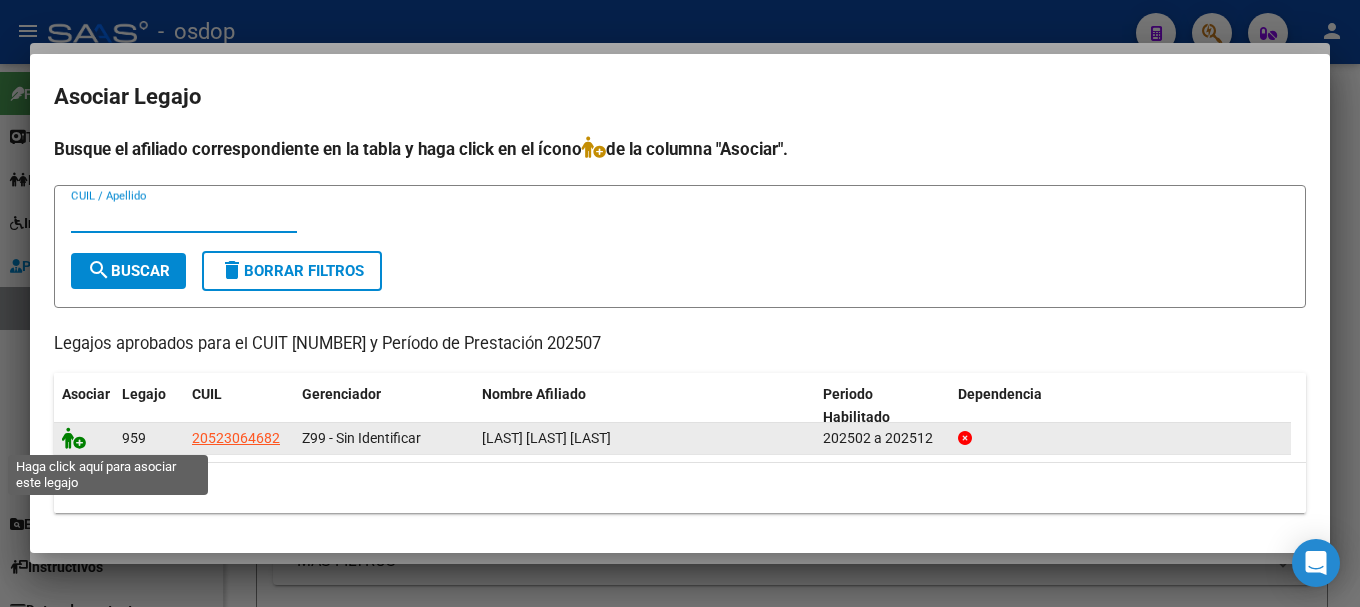 click 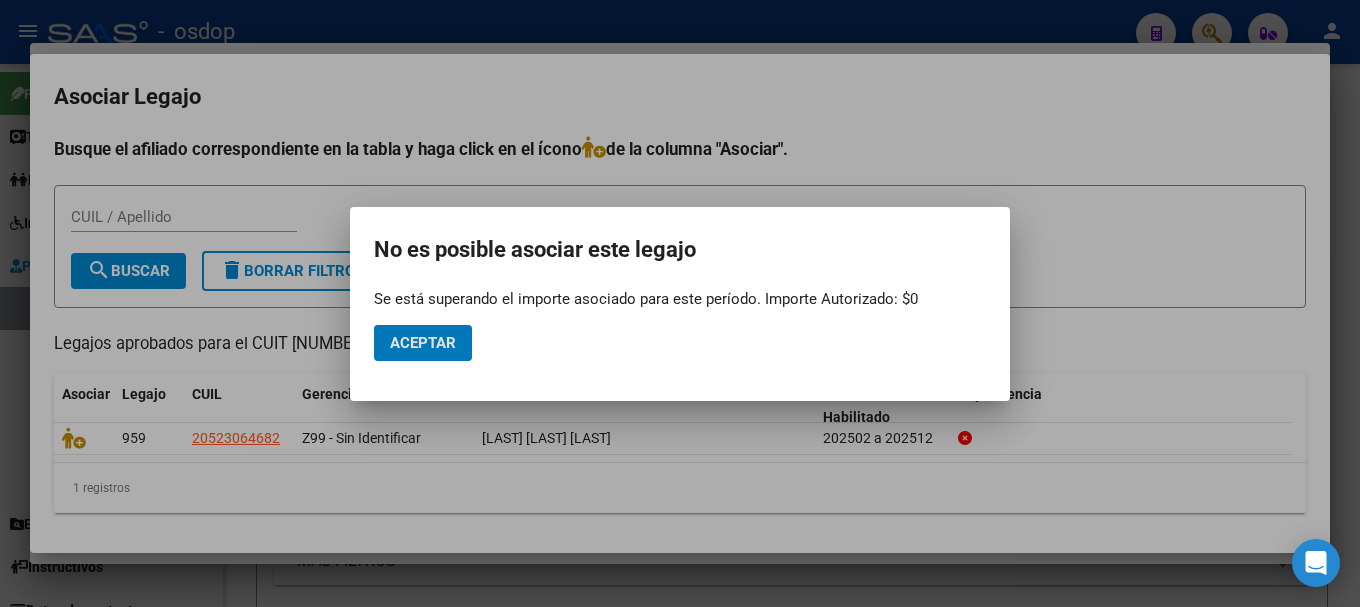 click on "Aceptar" 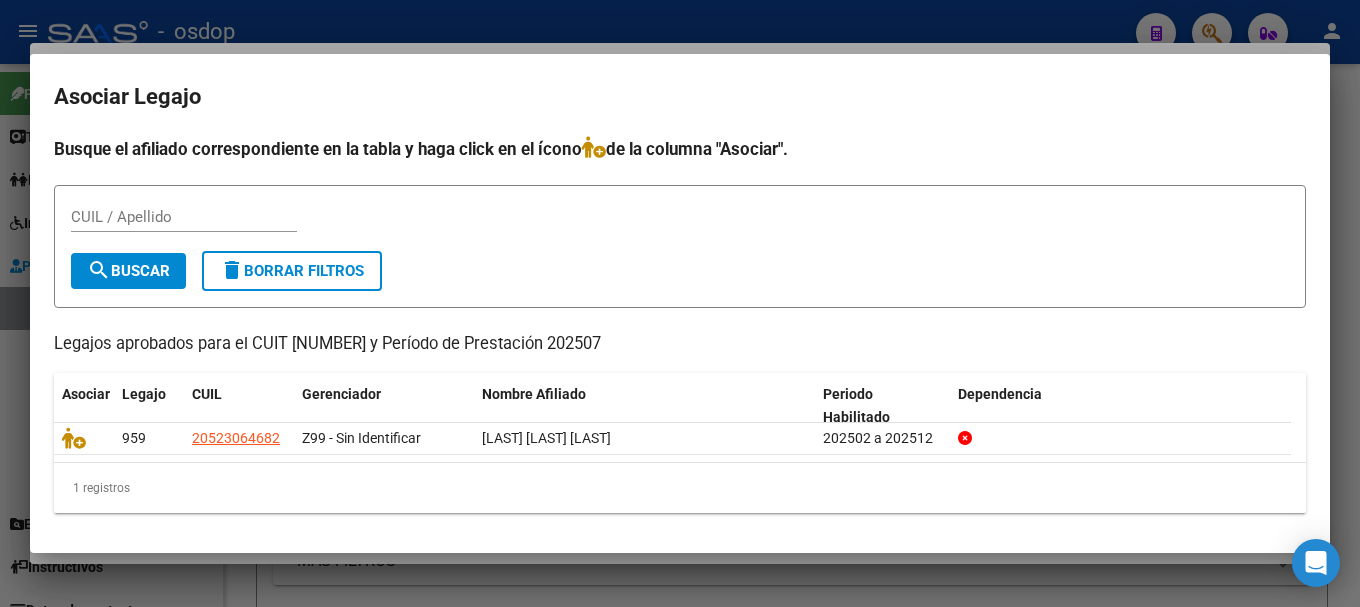click at bounding box center [680, 303] 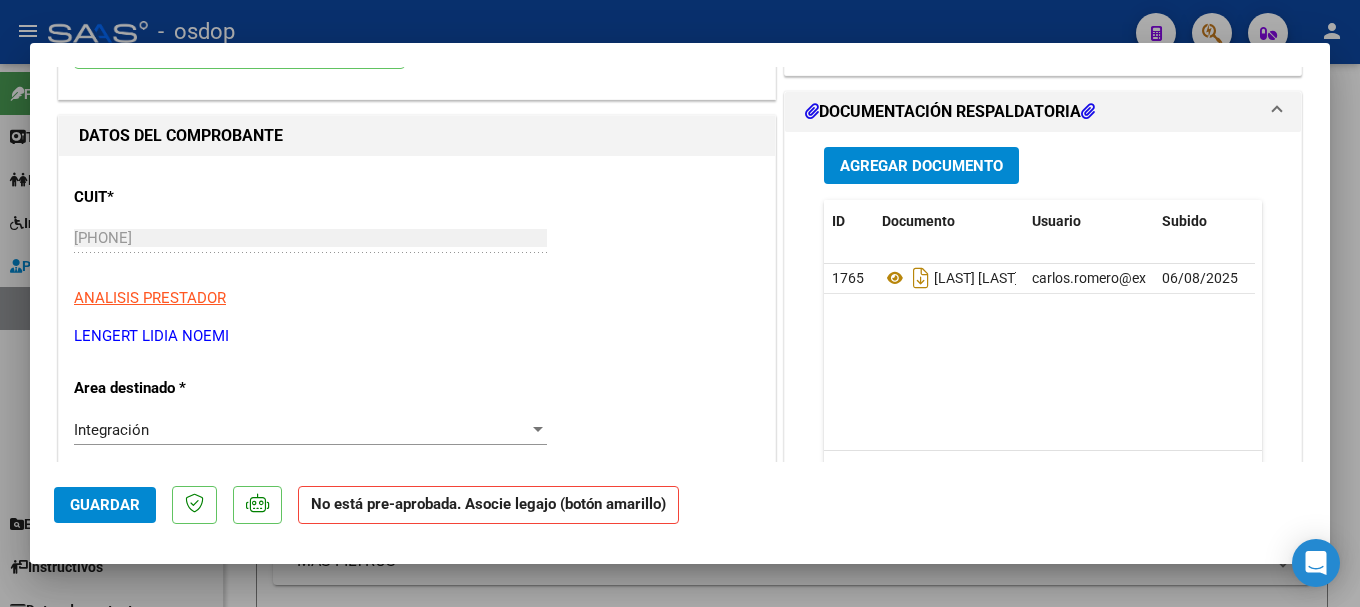 scroll, scrollTop: 0, scrollLeft: 0, axis: both 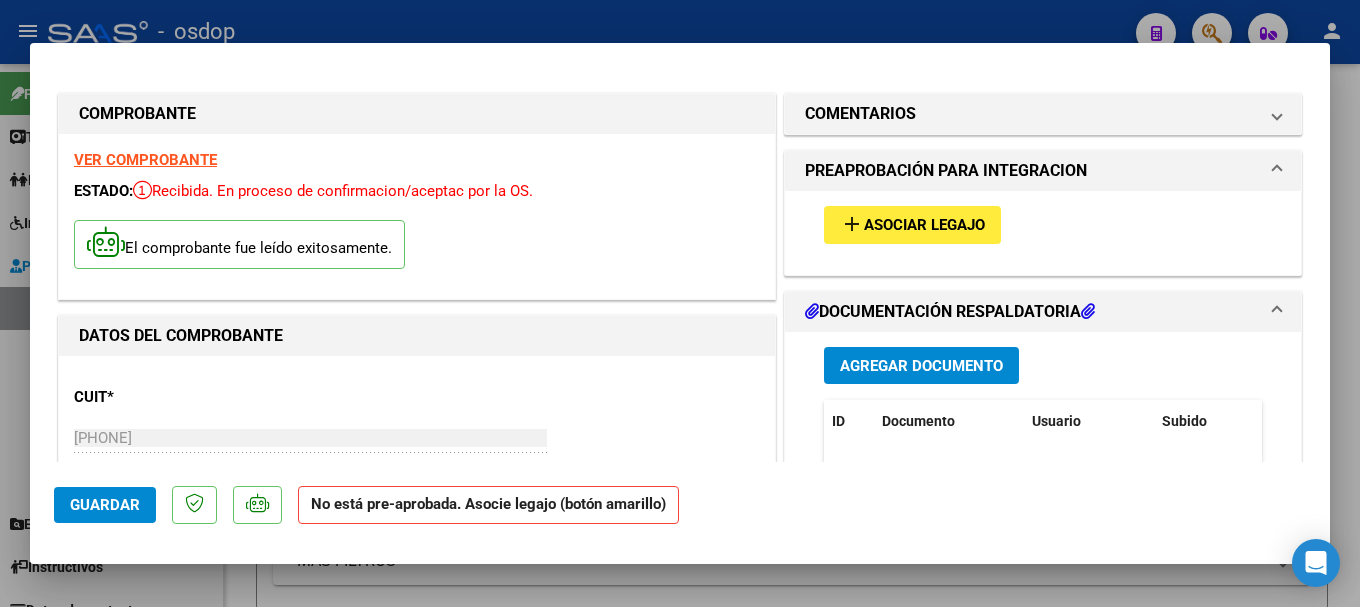 click on "Agregar Documento ID Documento Usuario Subido Acción 1765  [NAME]   carlos.romero@[DOMAIN].com - Carlos Romero   06/08/2025   1 total   1" at bounding box center [1043, 531] 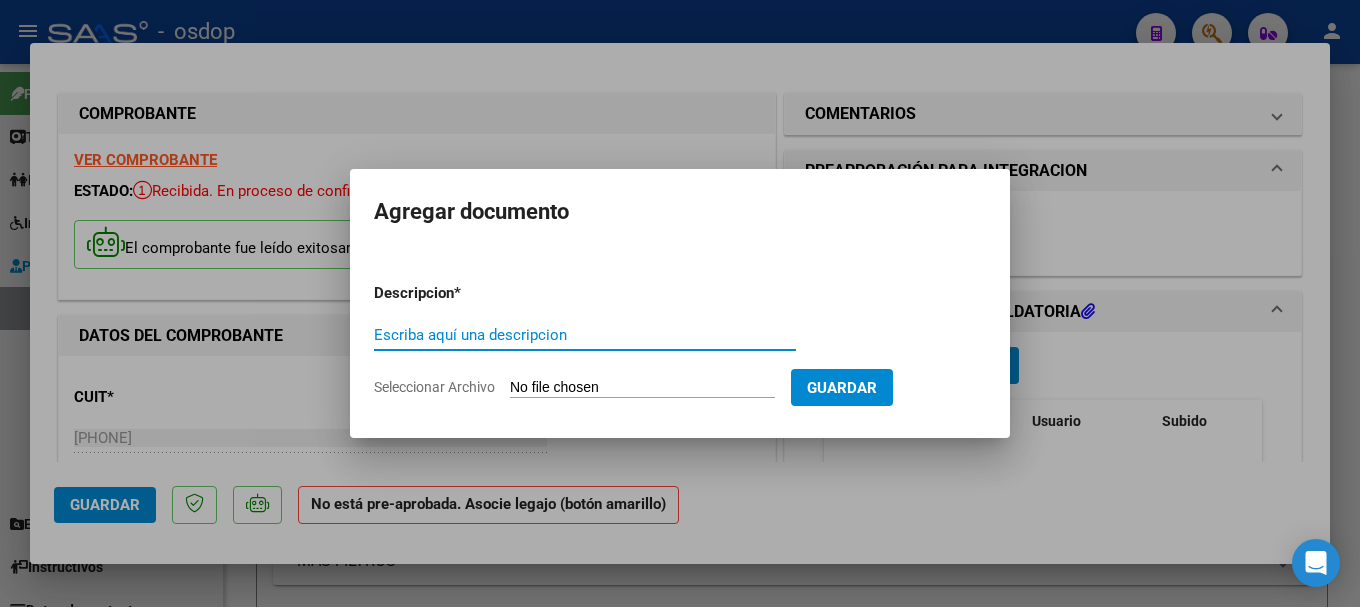 click at bounding box center (680, 303) 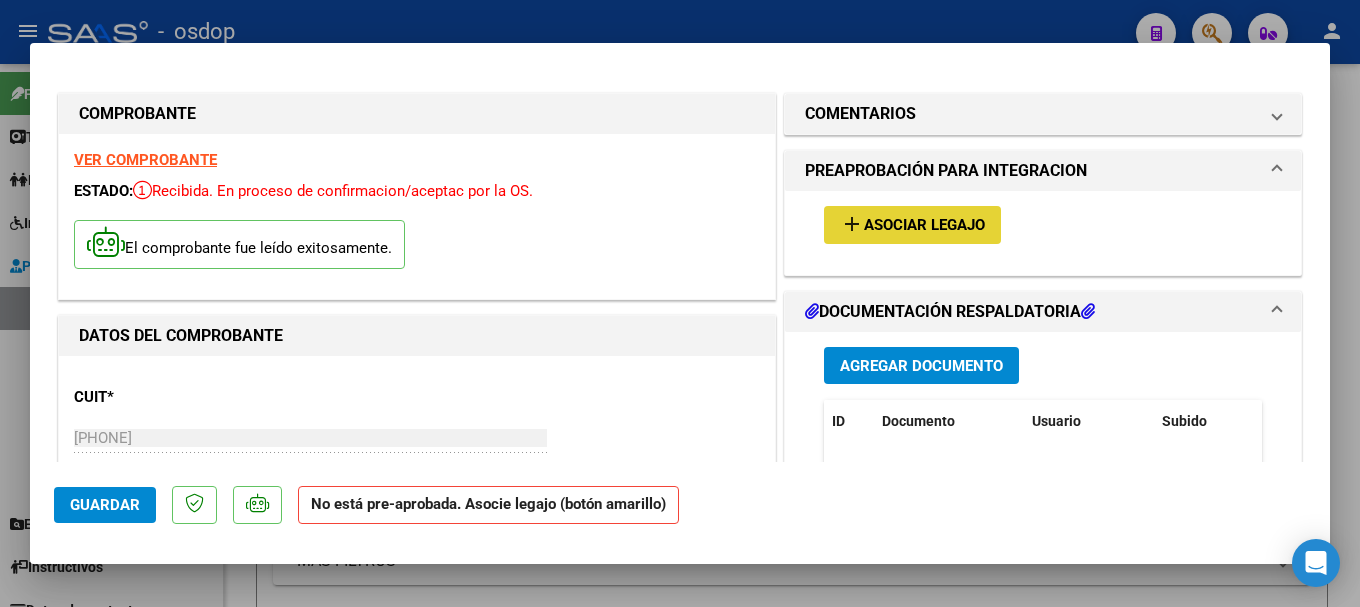 click on "Asociar Legajo" at bounding box center [924, 226] 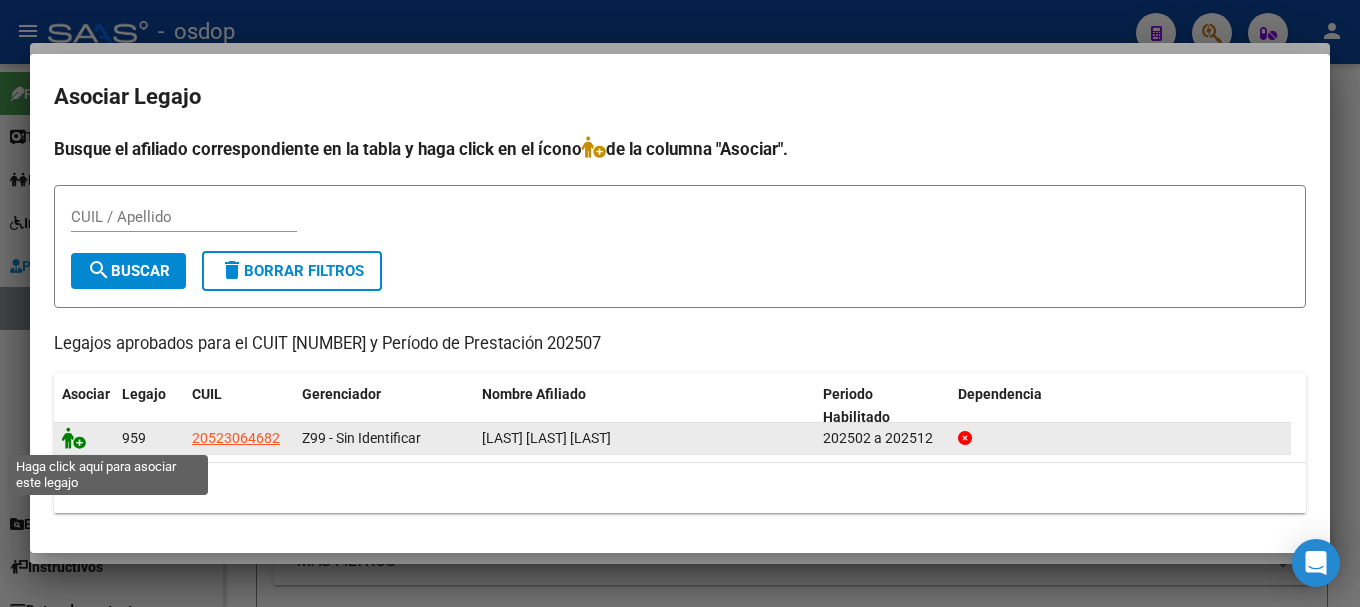 click 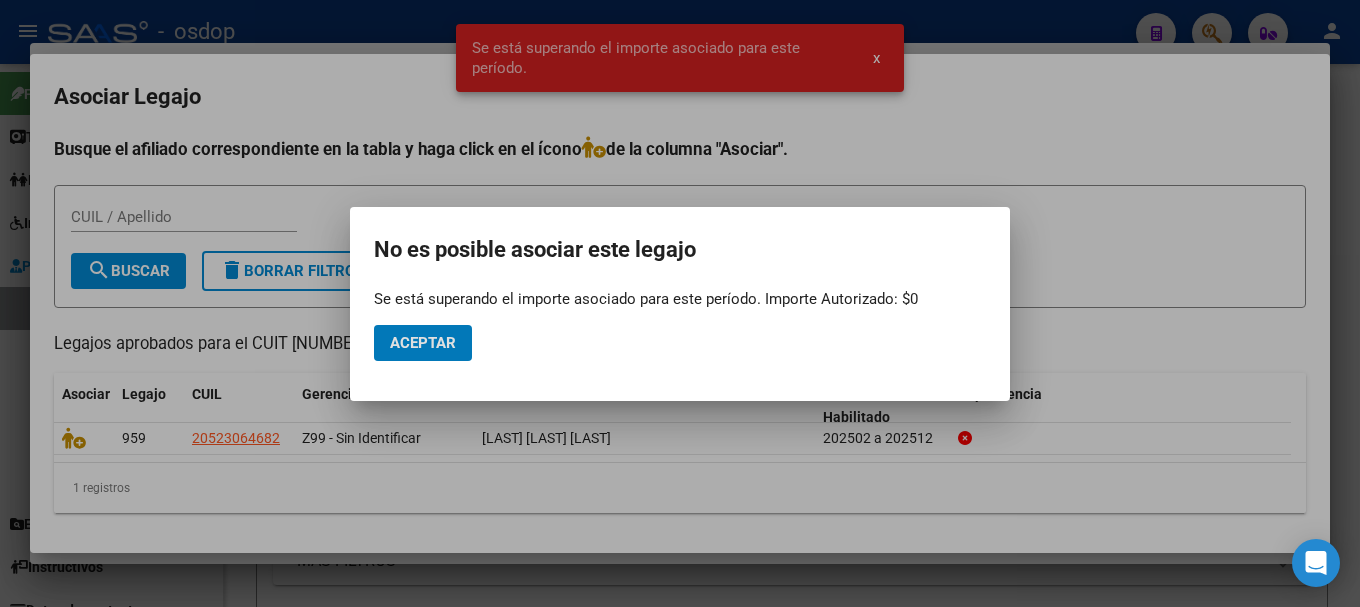type 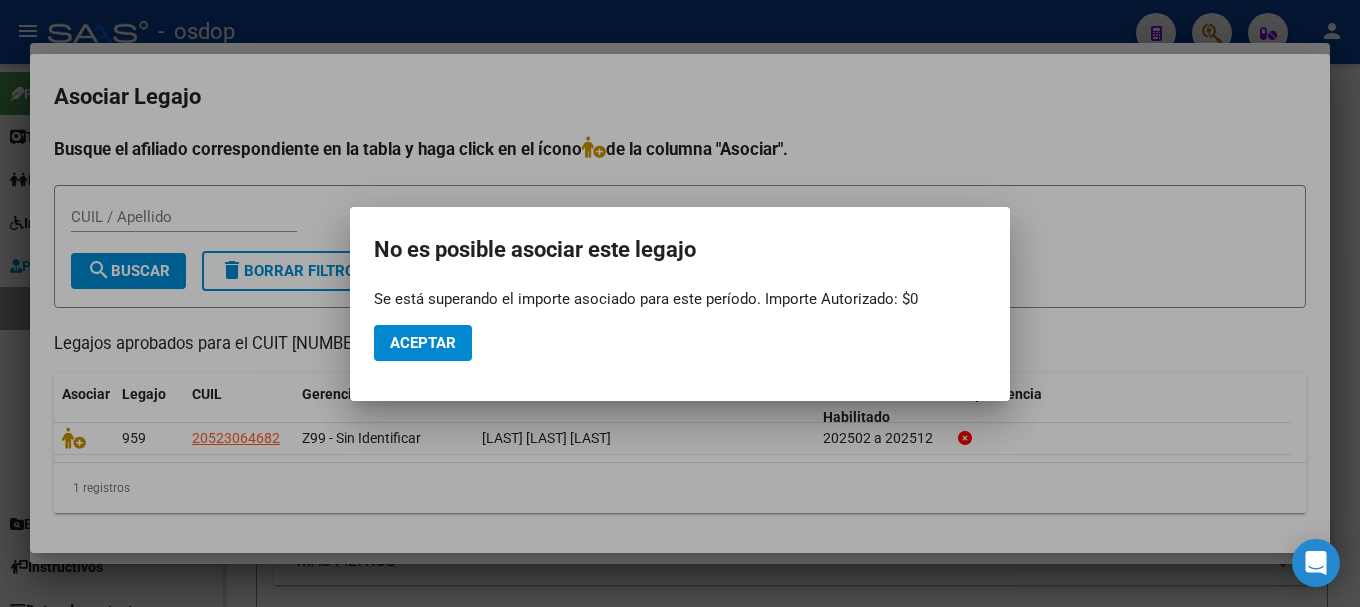 click at bounding box center (680, 303) 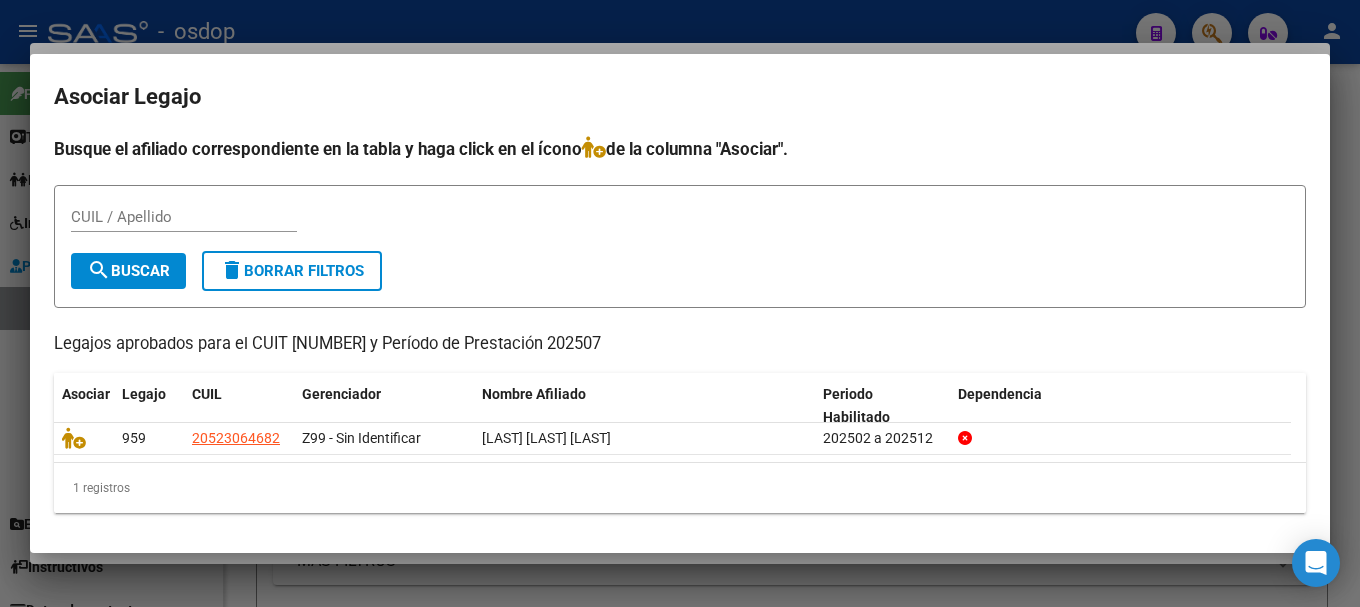 click at bounding box center (680, 303) 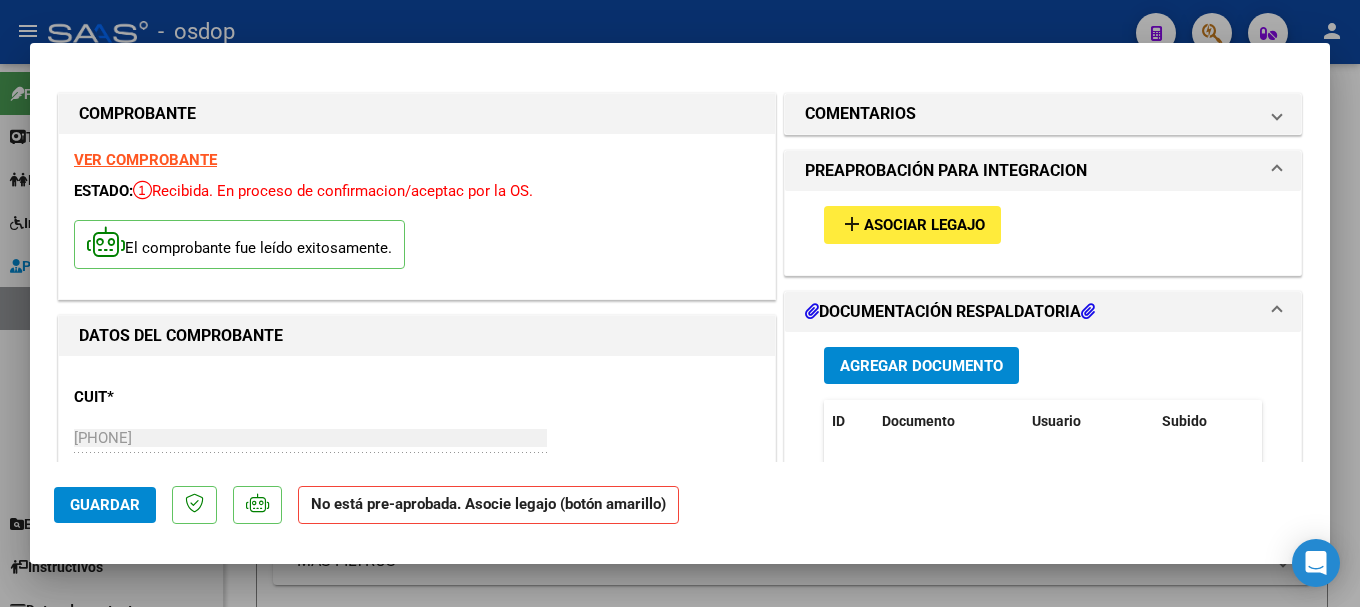 click on "Asociar Legajo" at bounding box center (924, 226) 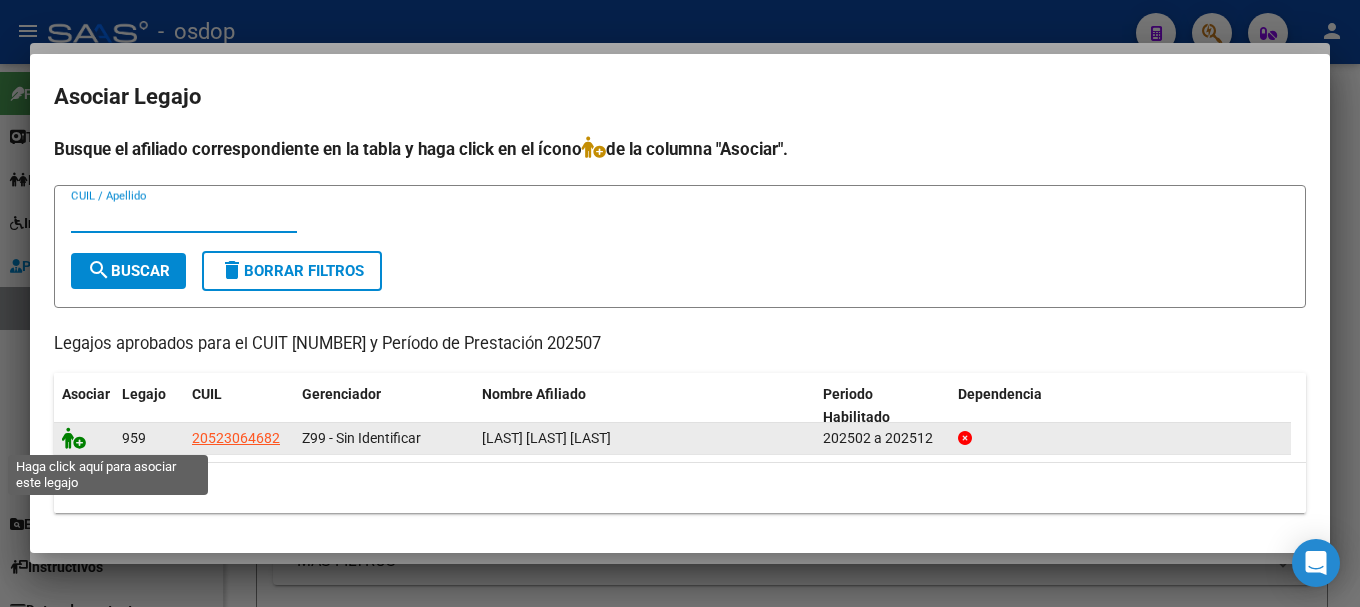 click 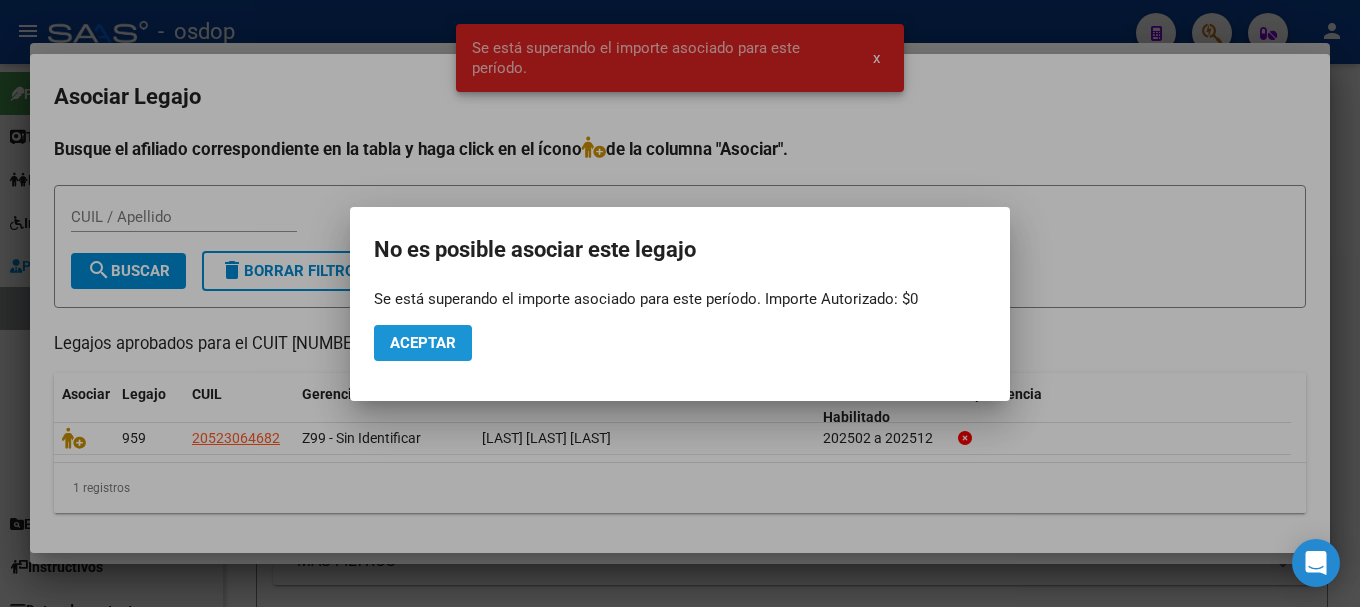 click on "Aceptar" 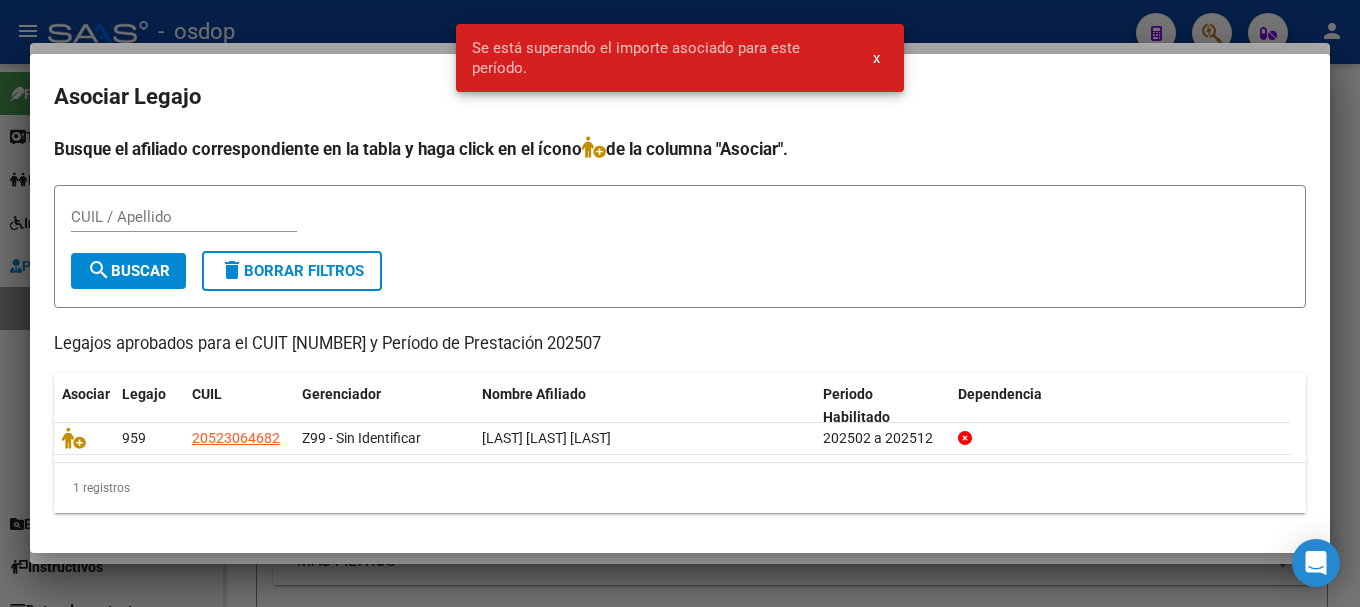 drag, startPoint x: 392, startPoint y: 343, endPoint x: 295, endPoint y: 343, distance: 97 